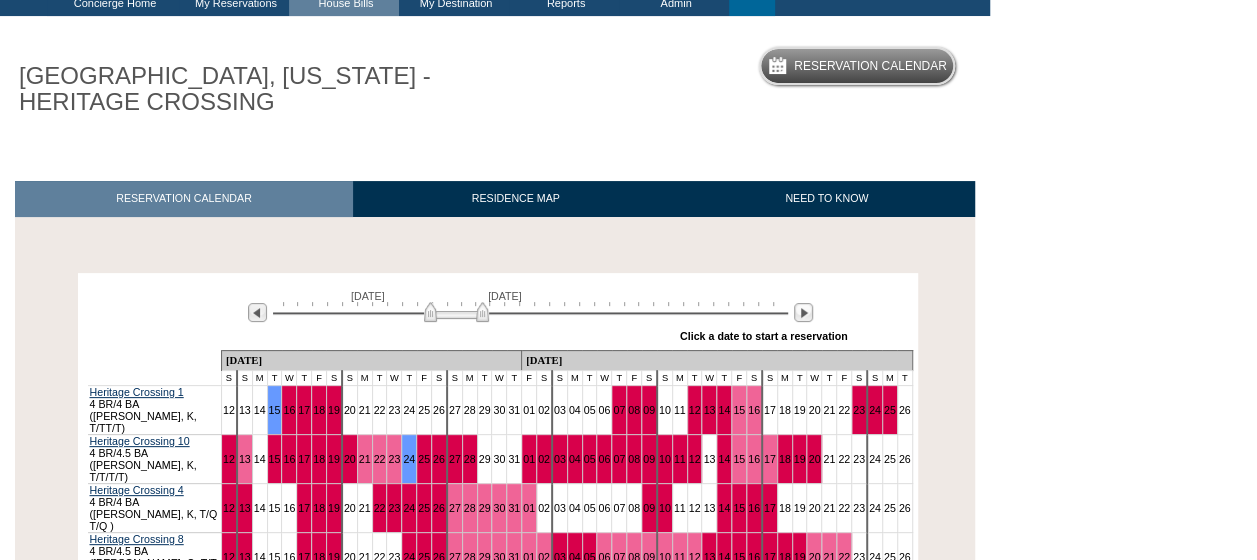 scroll, scrollTop: 220, scrollLeft: 0, axis: vertical 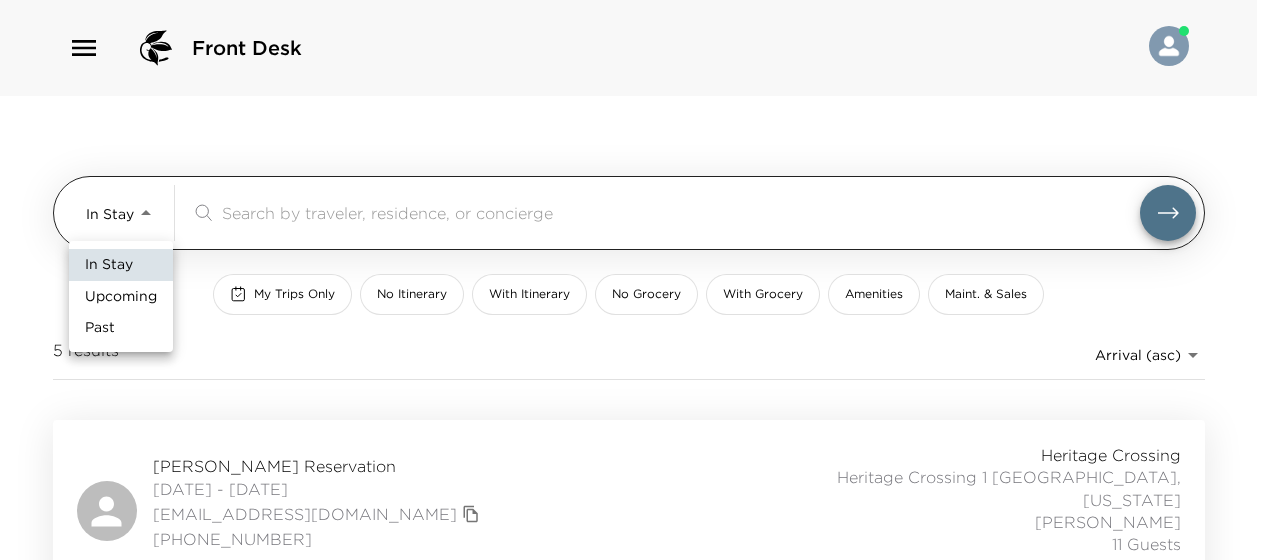 click on "Front Desk In Stay In-Stay ​ My Trips Only No Itinerary With Itinerary No Grocery With Grocery Amenities Maint. & Sales 5 results Arrival (asc) reservations_prod_arrival_asc Beth Dike Reservation 07/06/2025 - 07/12/2025 bethd63@sbcglobal.net 214 914-5332 Heritage Crossing Heritage Crossing 1 Telluride, Colorado Kent Rogers 11 Guests 18 Itinerary Items Scott MacLaren Reservation 07/08/2025 - 07/14/2025 smaclaren@sterling-group.com 2142027129 Heritage Crossing Heritage Crossing 4 Telluride, Colorado Kent Rogers 5 Guests 16 Itinerary Items Robert Rickett Reservation 07/09/2025 - 07/14/2025 rrickett1@icloud.com 3125432276 Heritage Crossing Heritage Crossing 8 Telluride, Colorado Scott Rogers 4 Guests 15 Itinerary Items Michael Cassidy Reservation 07/09/2025 - 07/12/2025 michaelcassidy@gmail.com (646) 221-7138 Heritage Crossing Heritage Crossing 9 Telluride, Colorado Scott Rogers 6 Guests 11 Itinerary Items Bryan Mazaika Reservation 07/10/2025 - 07/13/2025 bryan.mazaika@gmail.com 774-217-3576 Ultra Kent Rogers" at bounding box center (636, 280) 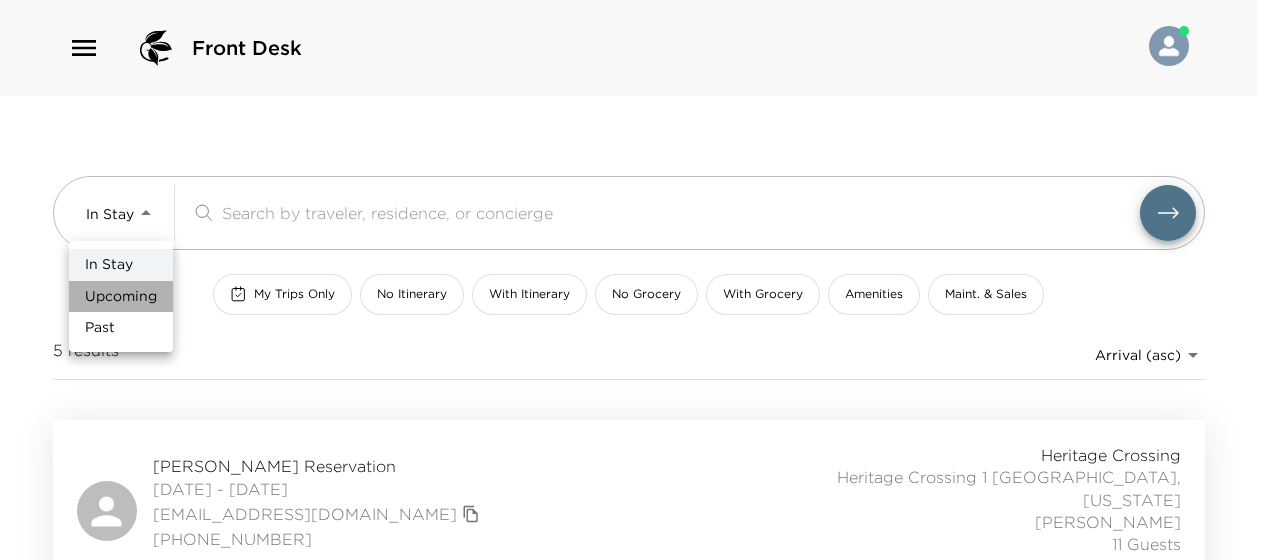 click on "Upcoming" at bounding box center (121, 297) 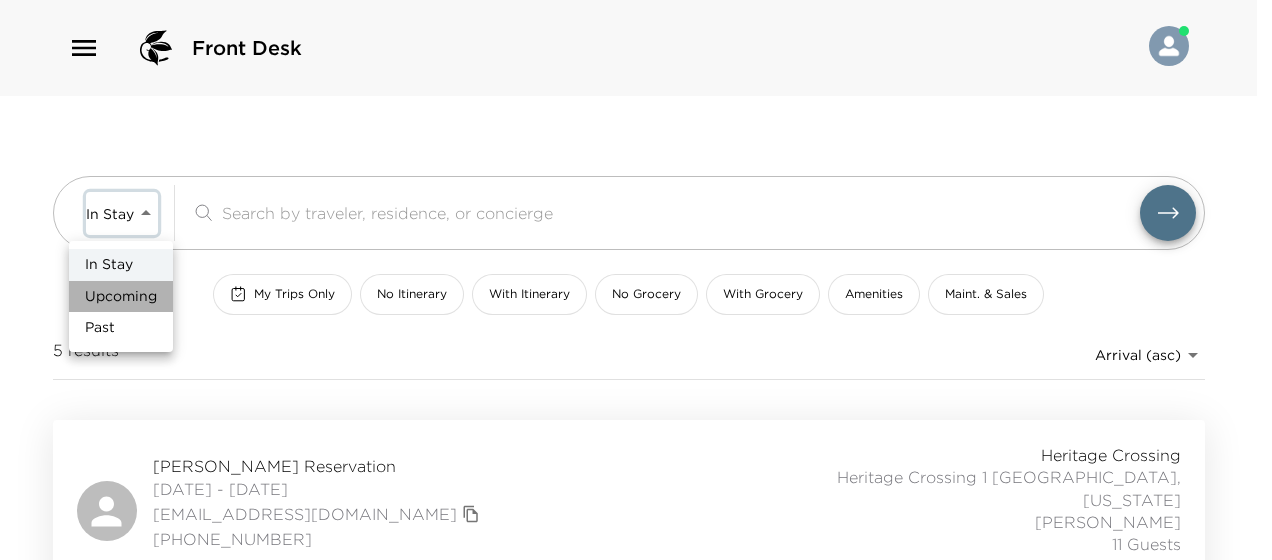 type on "Upcoming" 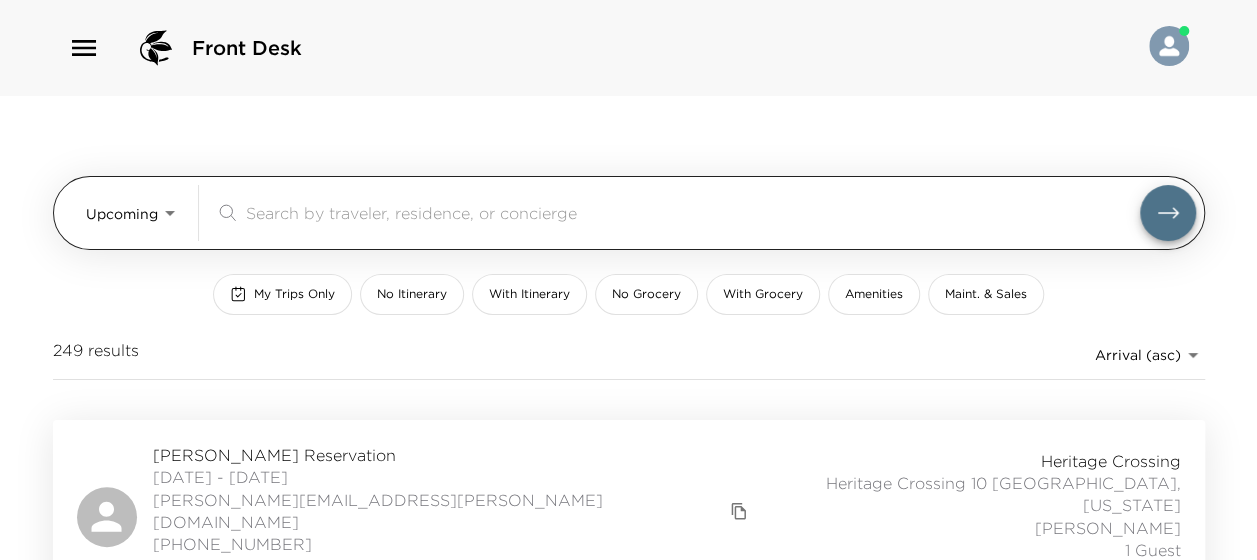 click at bounding box center (693, 212) 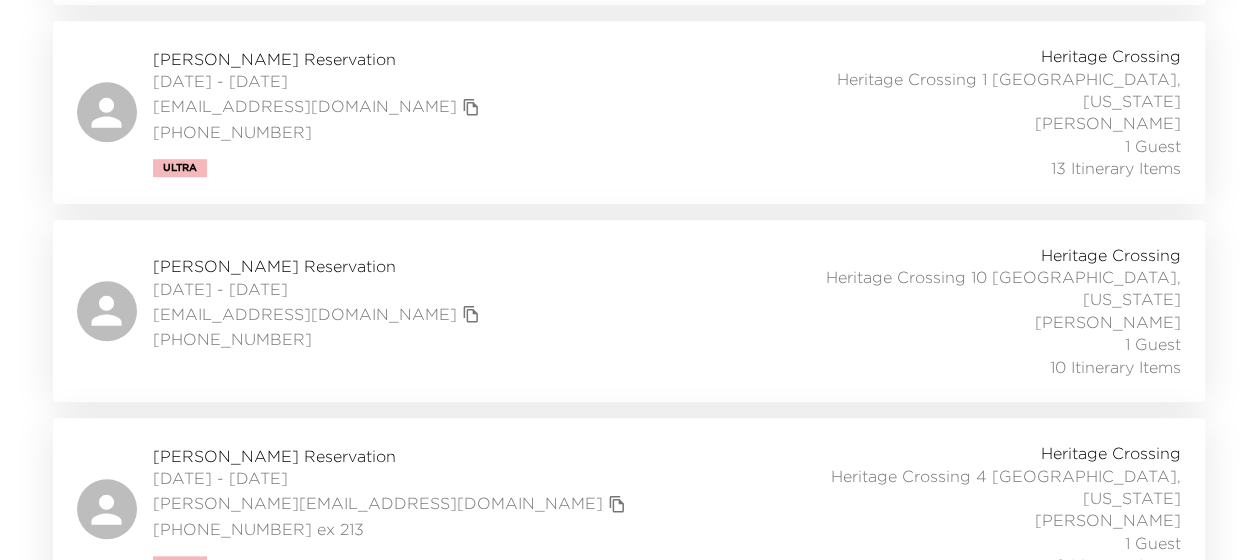scroll, scrollTop: 600, scrollLeft: 0, axis: vertical 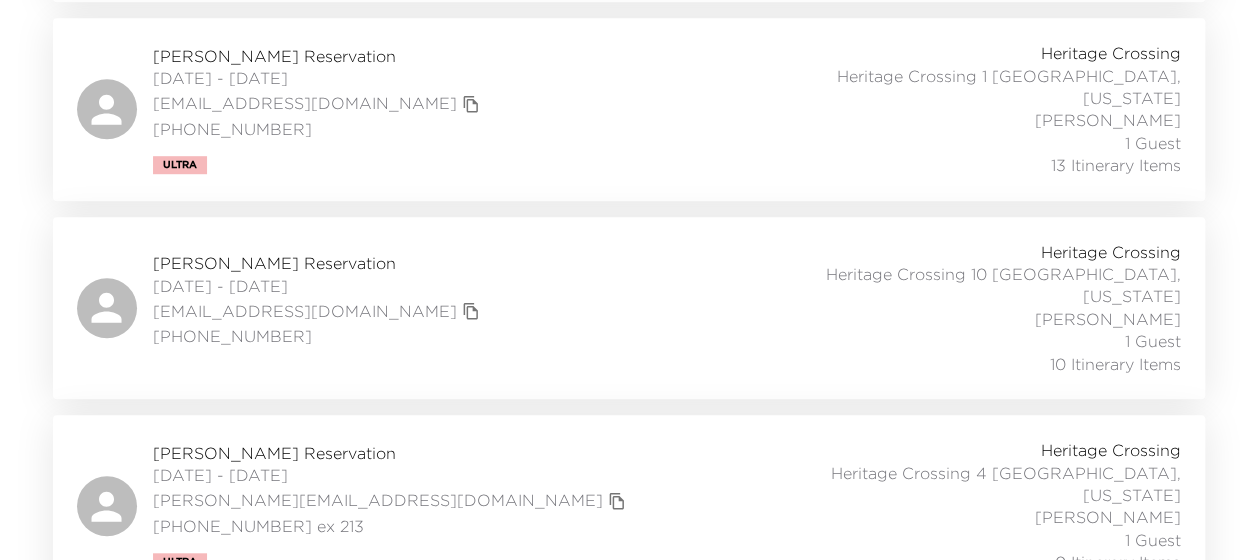 type on "joha" 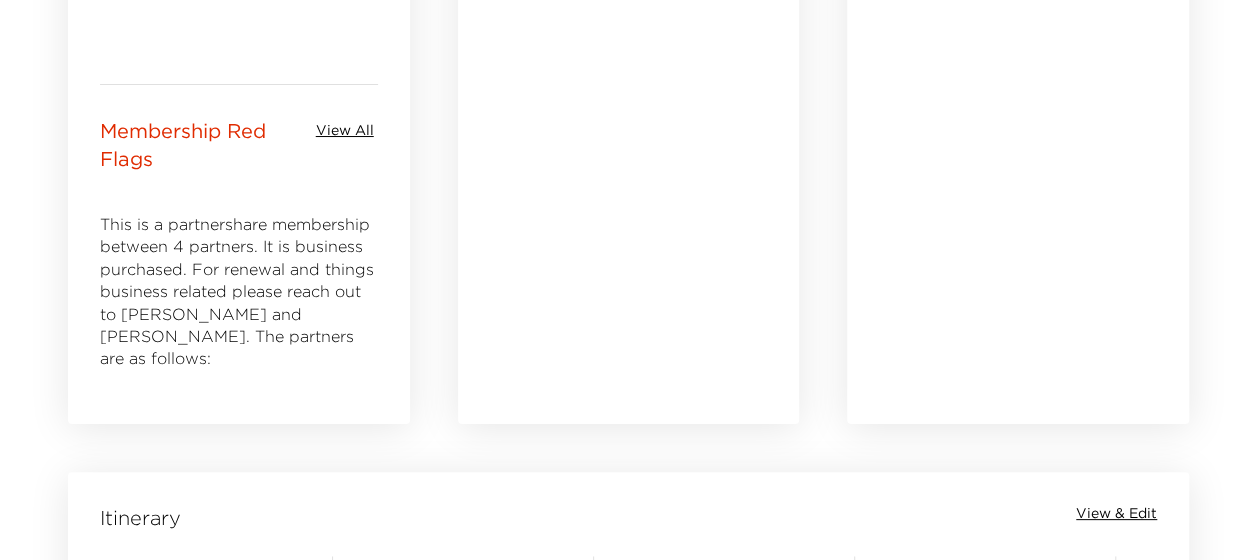 scroll, scrollTop: 1200, scrollLeft: 0, axis: vertical 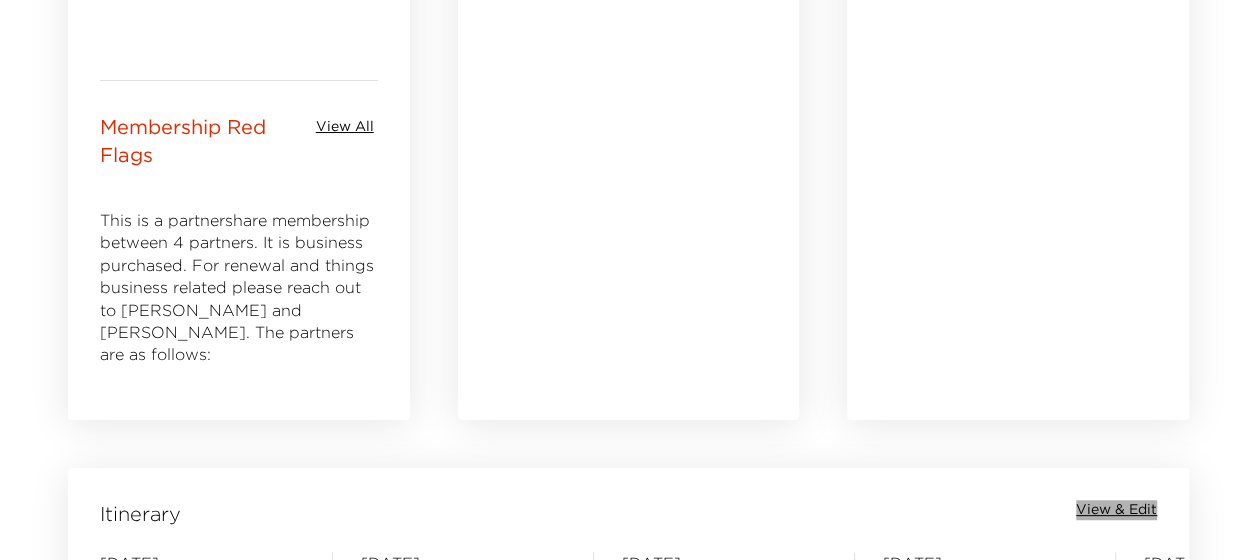 click on "View & Edit" at bounding box center [1116, 510] 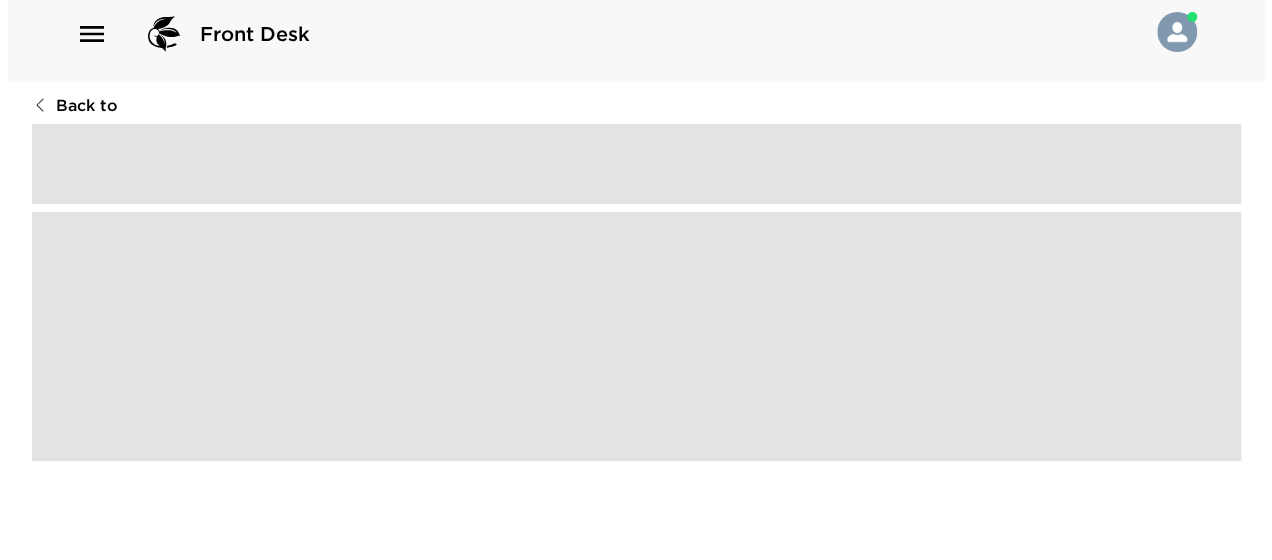 scroll, scrollTop: 0, scrollLeft: 0, axis: both 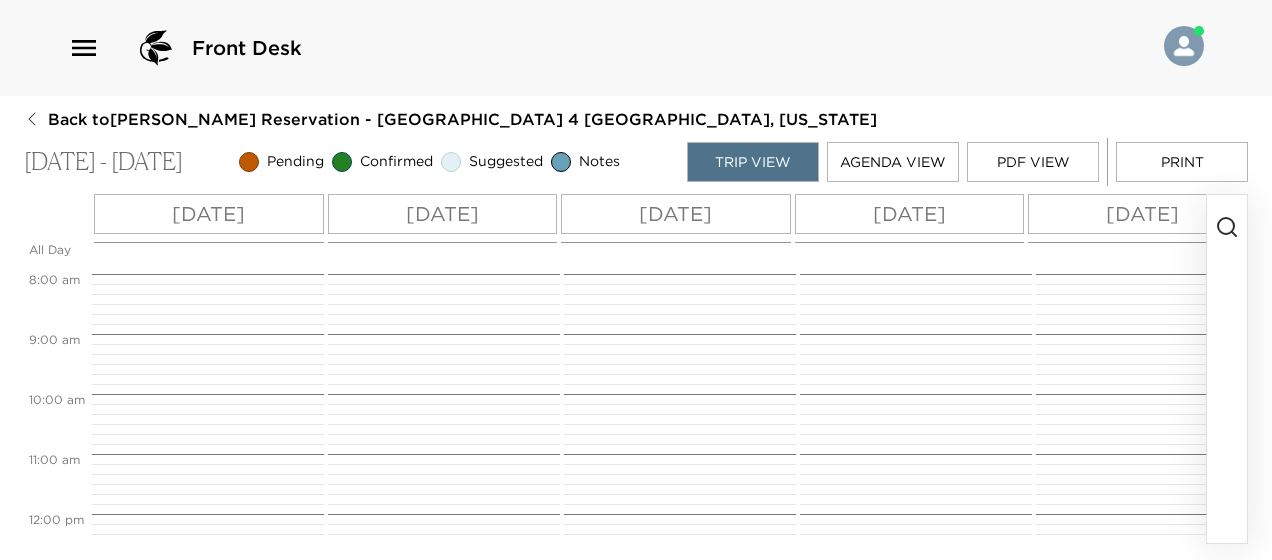 click on "[DATE]" at bounding box center [208, 214] 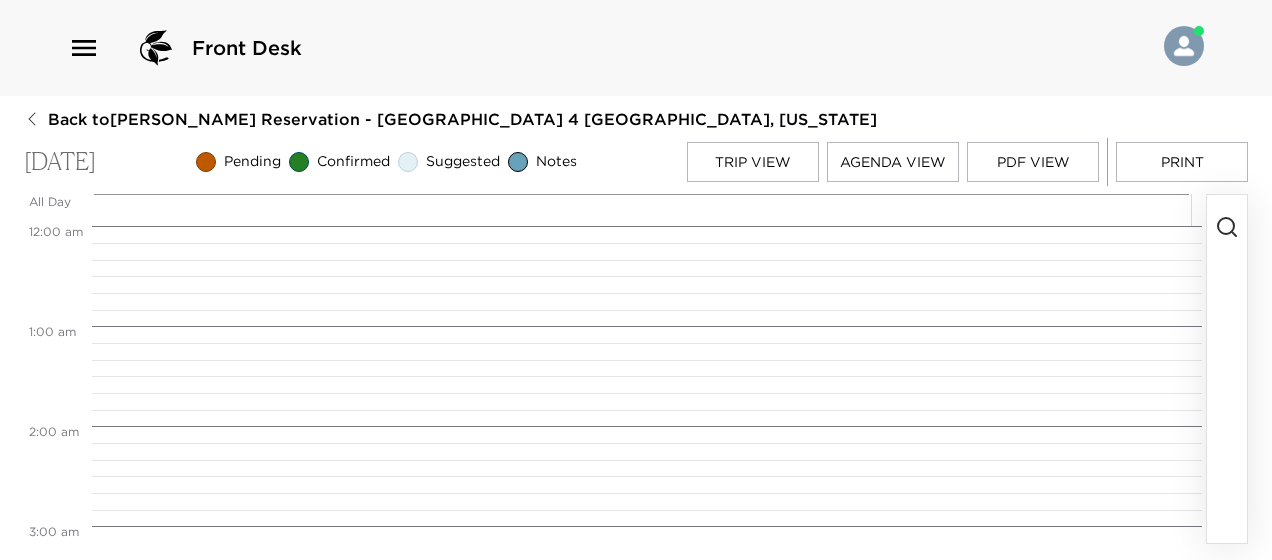 scroll, scrollTop: 800, scrollLeft: 0, axis: vertical 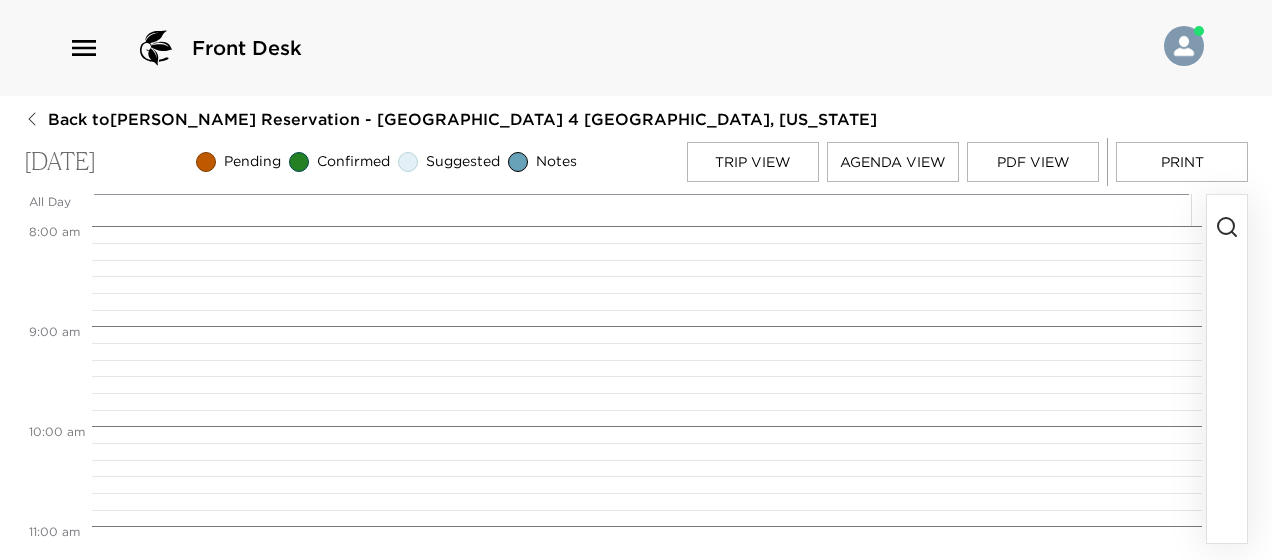 click 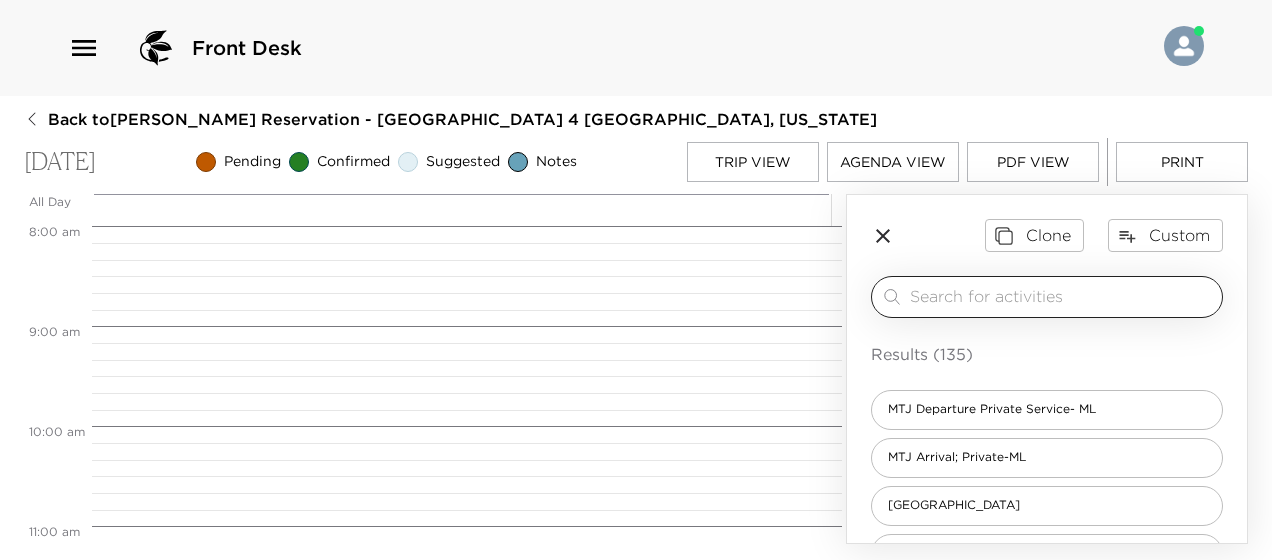 click at bounding box center (1062, 296) 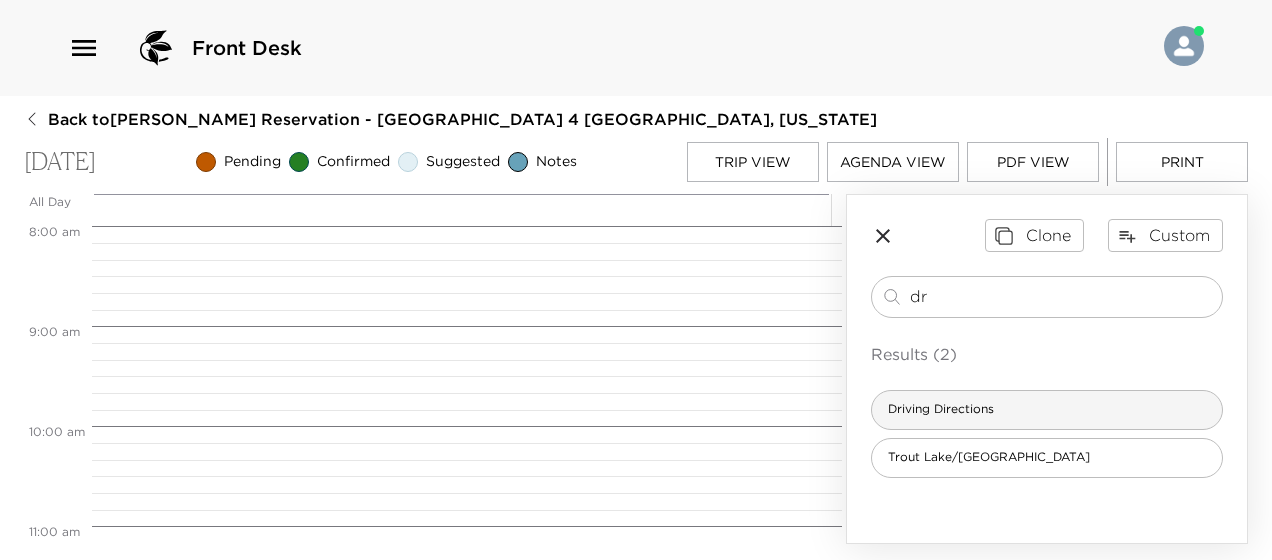 type on "dr" 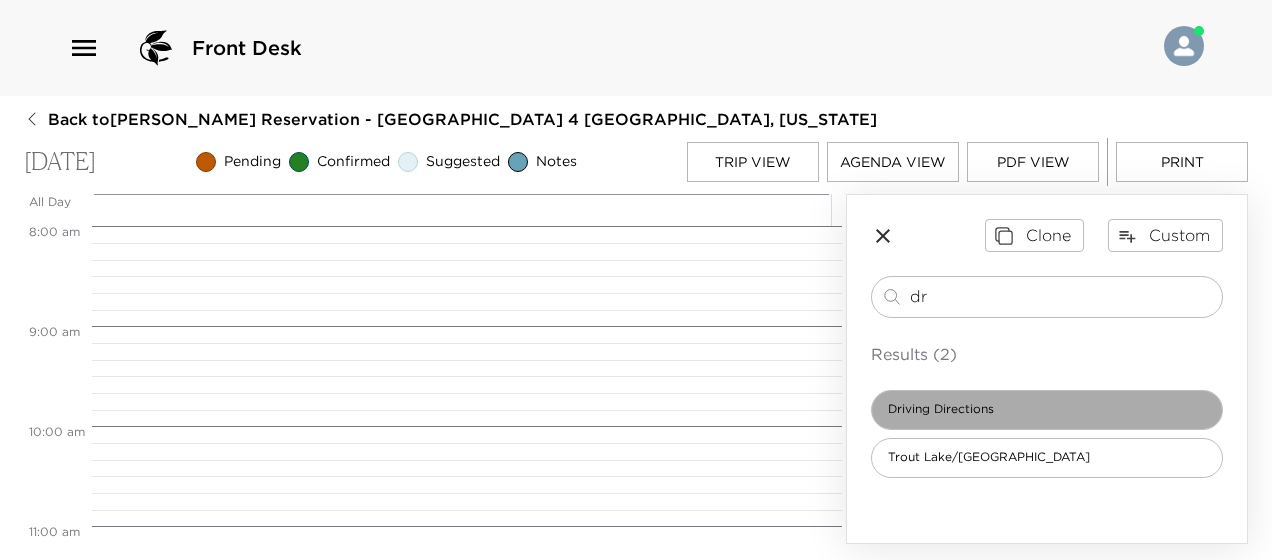 click on "Driving Directions" at bounding box center (1047, 410) 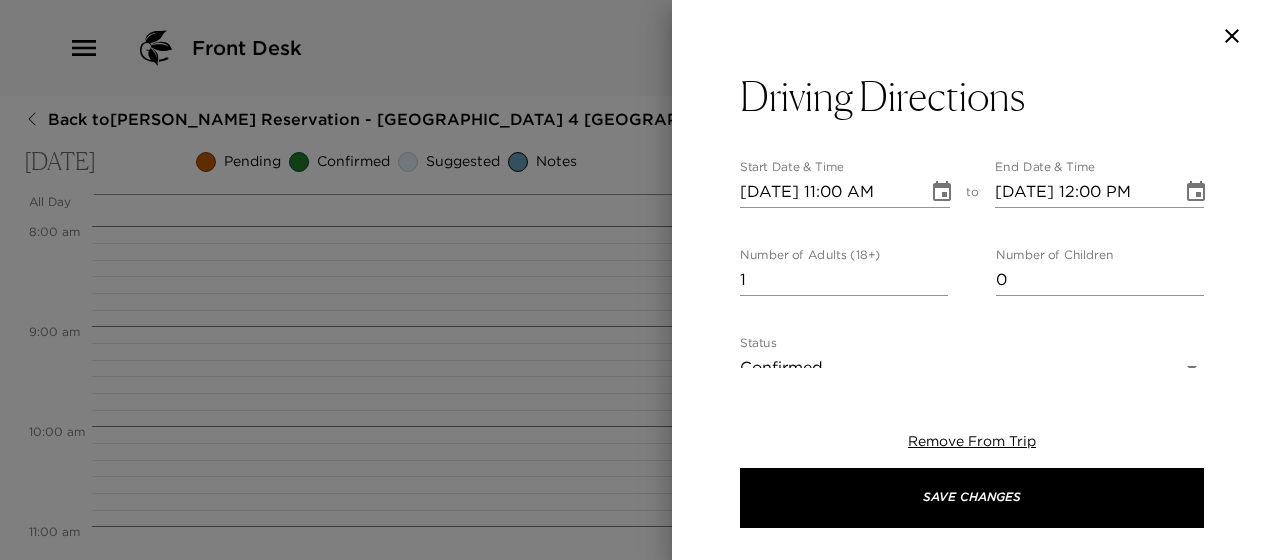 type on "Exclusive Resorts - Heritage Crossing
Telluride/[GEOGRAPHIC_DATA]
Do not attempt to navigate using our street address.
Set your map guidance/driving assistant to [GEOGRAPHIC_DATA], [US_STATE].
•	Turn onto [GEOGRAPHIC_DATA] from [US_STATE] 145.
•	Proceed on [GEOGRAPHIC_DATA] for 2 miles until you reach a 3-way stop sign (the [PERSON_NAME][GEOGRAPHIC_DATA] is on your right).
•	Proceed straight through the 3-way stop.
•	Take second right (look for a sign reading Fairmont - [PERSON_NAME]) down to garage doors. The right-hand garage door reads [GEOGRAPHIC_DATA] and [GEOGRAPHIC_DATA]. The far-right door will automatically open.
•	When you are in the garage go straight/past Fairmont Reception (on your right) and keep following the signs to Heritage Crossing taking you left (at top of ramp) and then right." 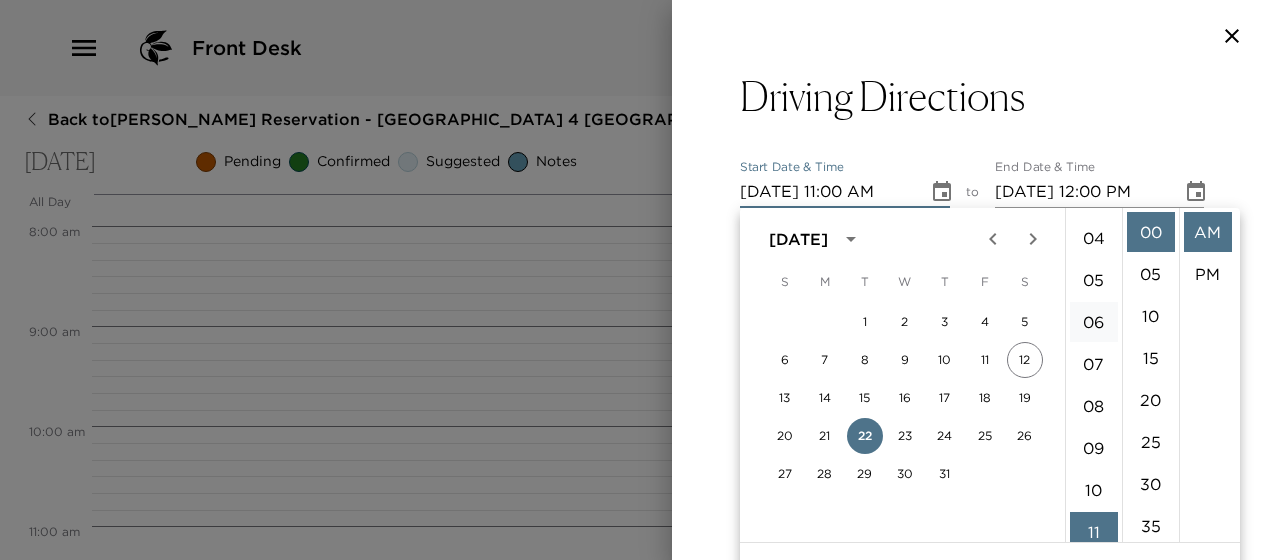 scroll, scrollTop: 62, scrollLeft: 0, axis: vertical 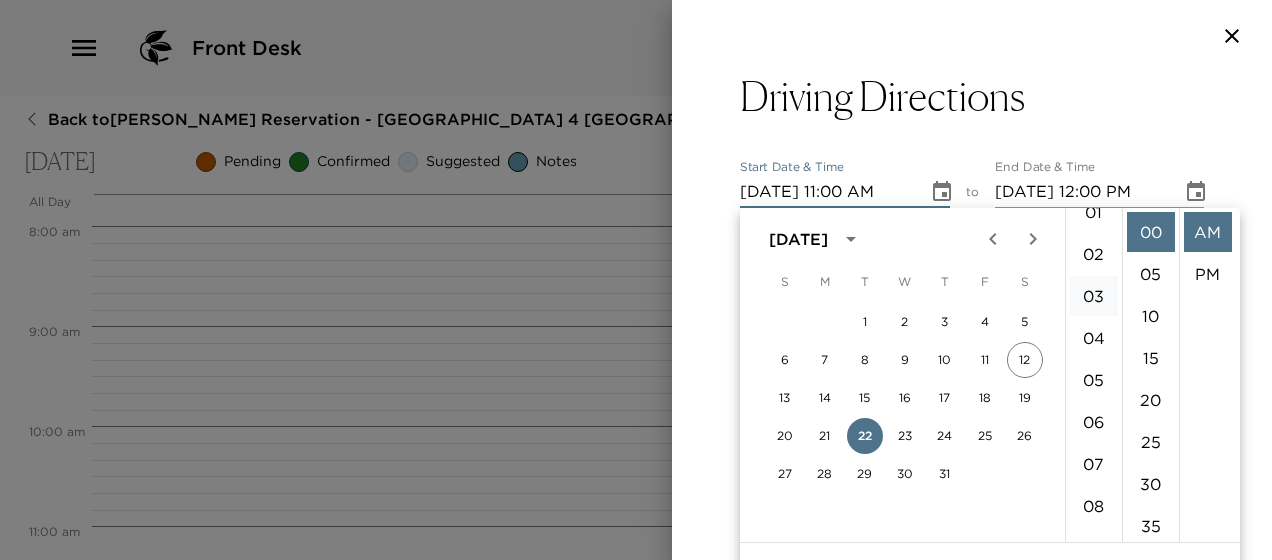 click on "03" at bounding box center [1094, 296] 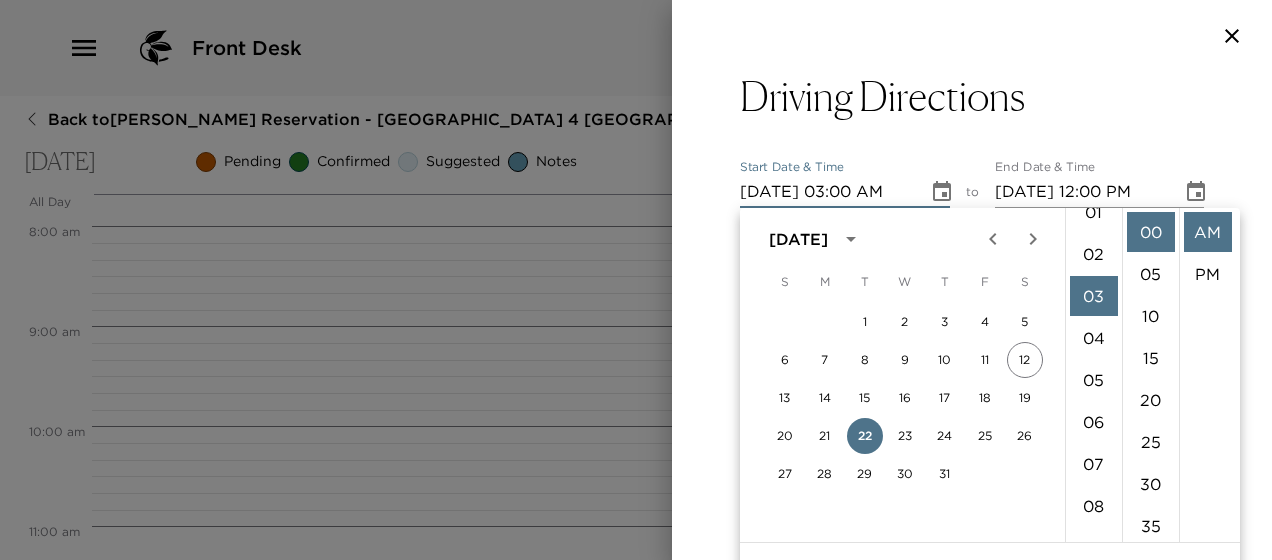 scroll, scrollTop: 126, scrollLeft: 0, axis: vertical 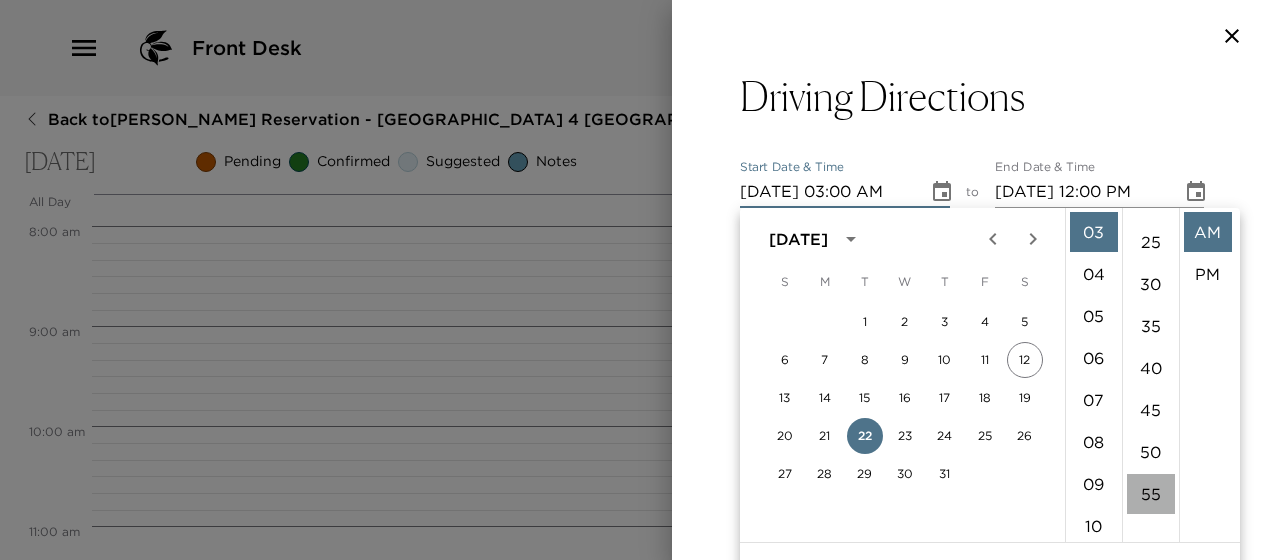 click on "55" at bounding box center [1151, 494] 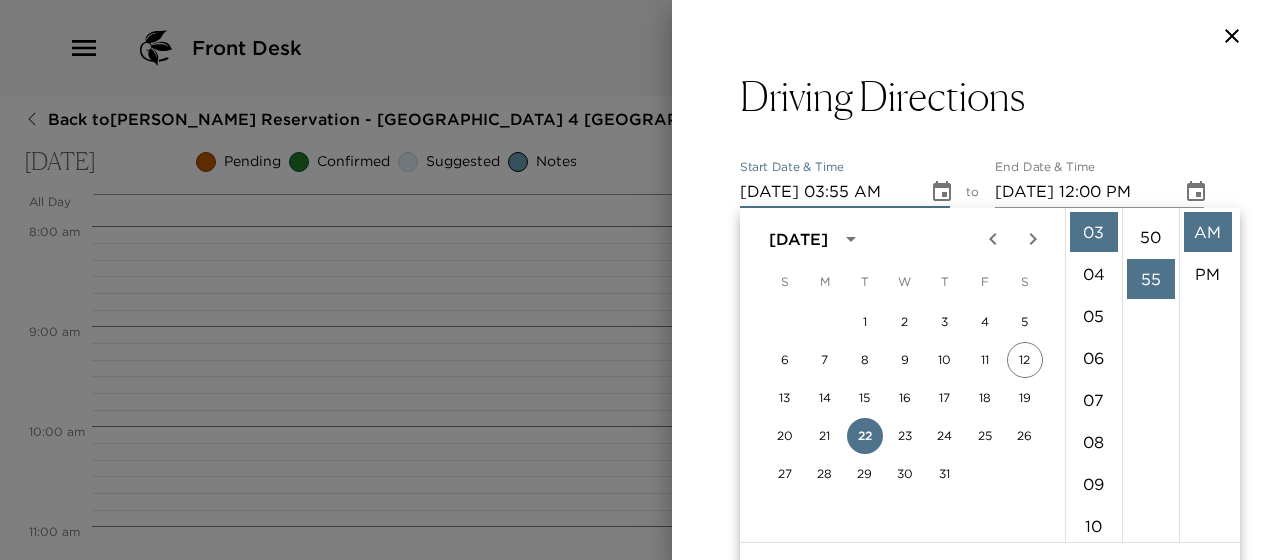 scroll, scrollTop: 462, scrollLeft: 0, axis: vertical 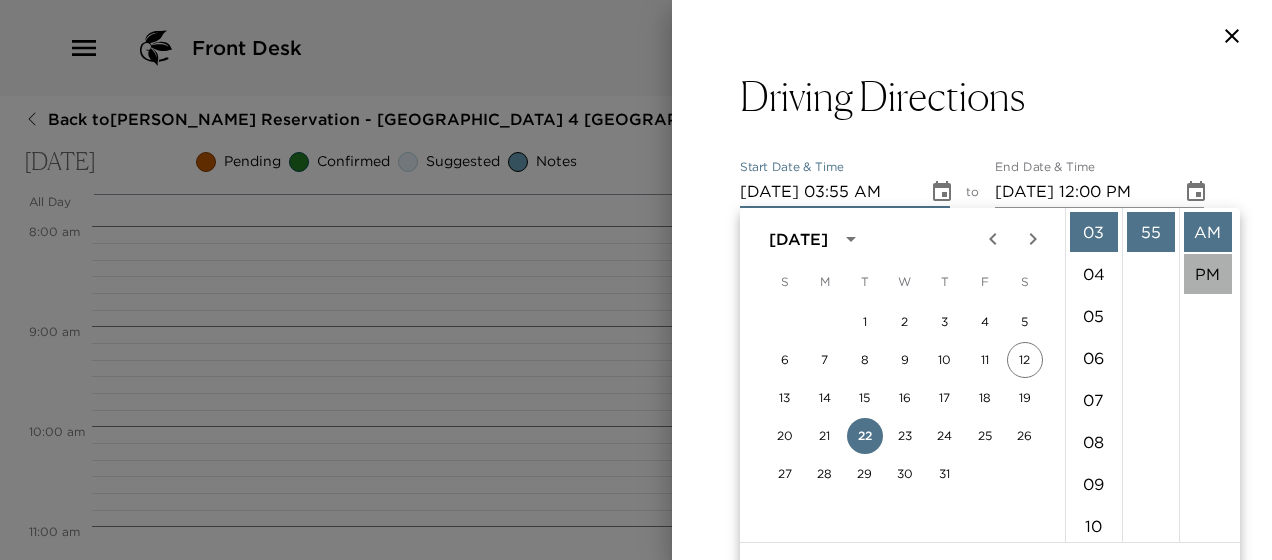 click on "PM" at bounding box center [1208, 274] 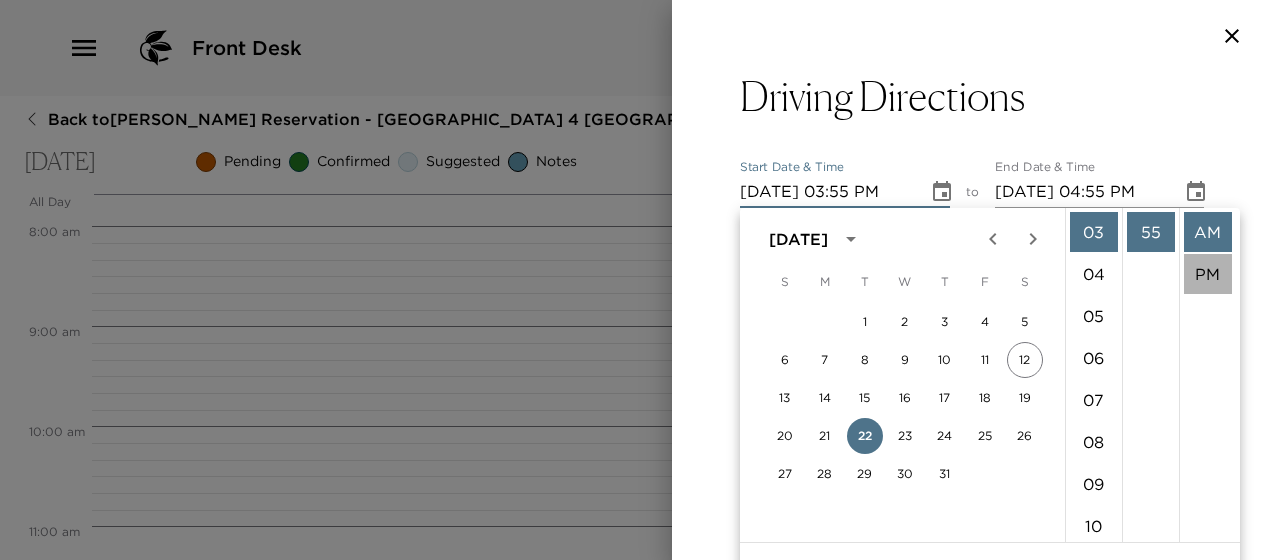 scroll, scrollTop: 42, scrollLeft: 0, axis: vertical 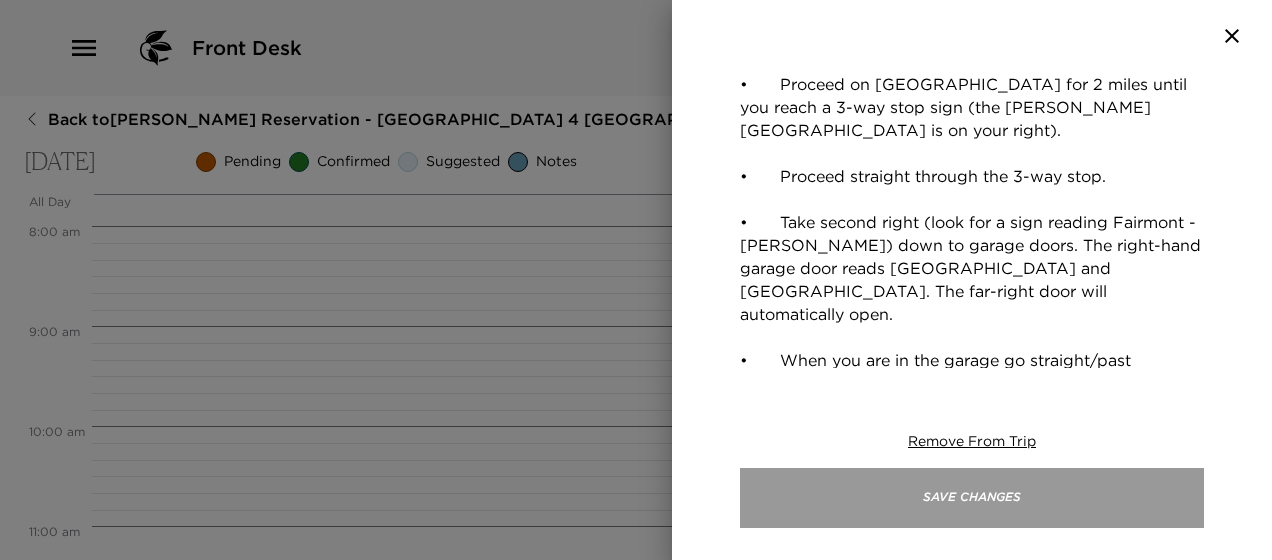click on "Save Changes" at bounding box center [972, 498] 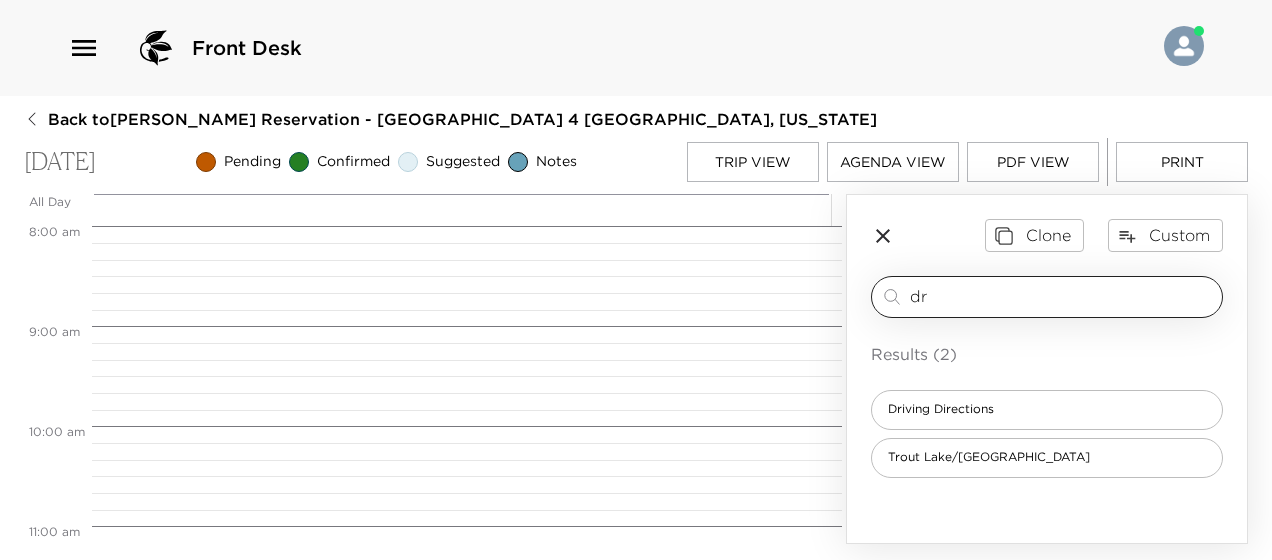 click on "dr" at bounding box center (1062, 296) 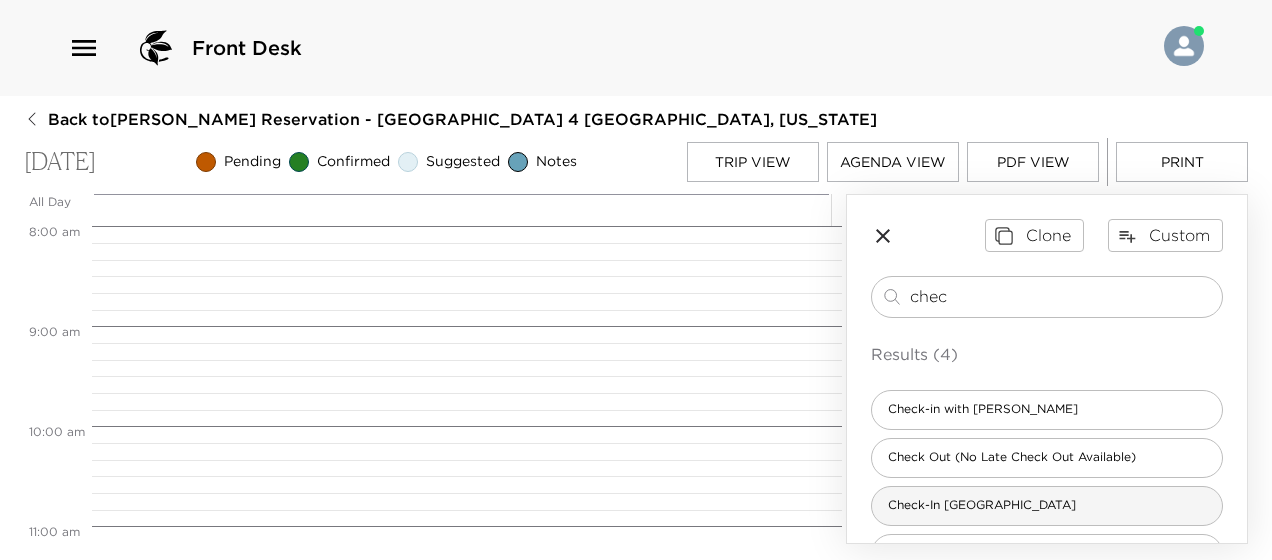 type on "chec" 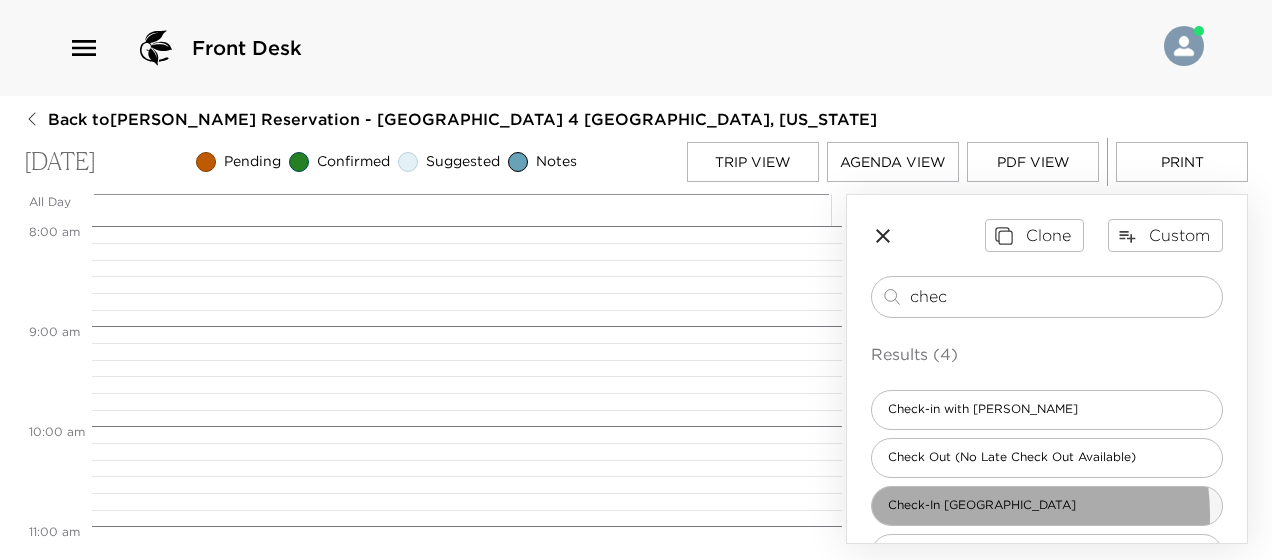 click on "Check-In [GEOGRAPHIC_DATA]" at bounding box center [1047, 506] 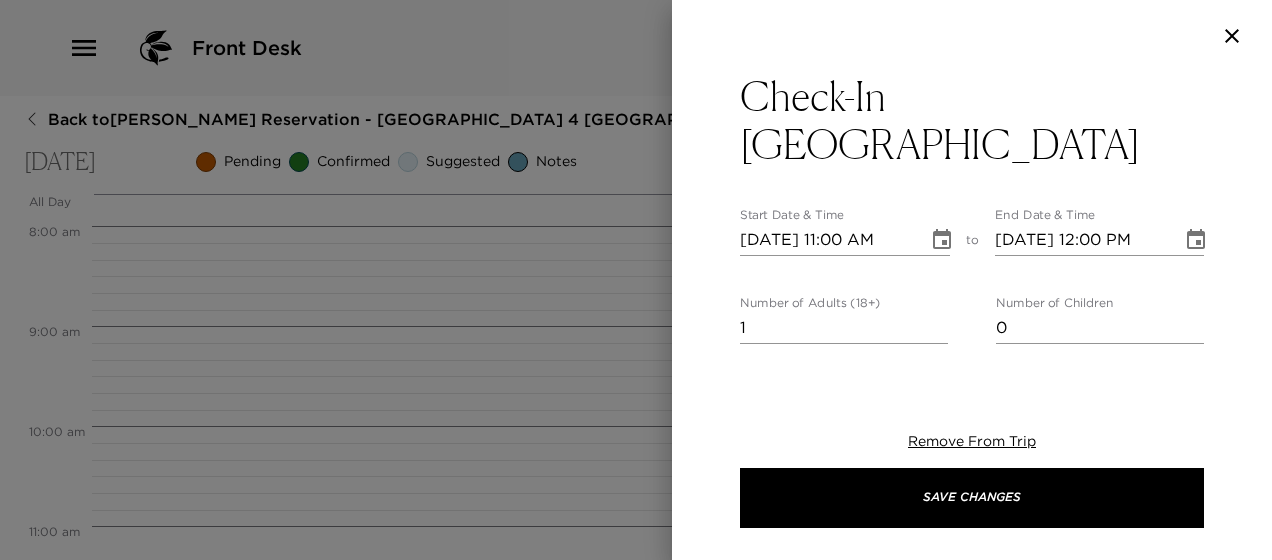 type on "Welcome to Telluride! I will personally greet you in the garage by the elevator to assist with your luggage and give you an orientation of your residence. I am your concierge and I look forward to assisting you with any reservations, recommendations or advice that you may need. I am here to make your stay as enjoyable as possible!
HERITAGE CROSSING ACCESS CODES
Elevator to 2nd Floor residences - 2234
Elevator to 3rd Floor residences - 334G
Elevator to 4th Floor residences - 4432
Ski Locker Code - 2892* Staircase - 1570*
Workout Facility Code - 4325 (located in the ER office in the garage)
If you have any questions, please contact me: cell phone ([PHONE_NUMBER]) or [EMAIL_ADDRESS][DOMAIN_NAME]." 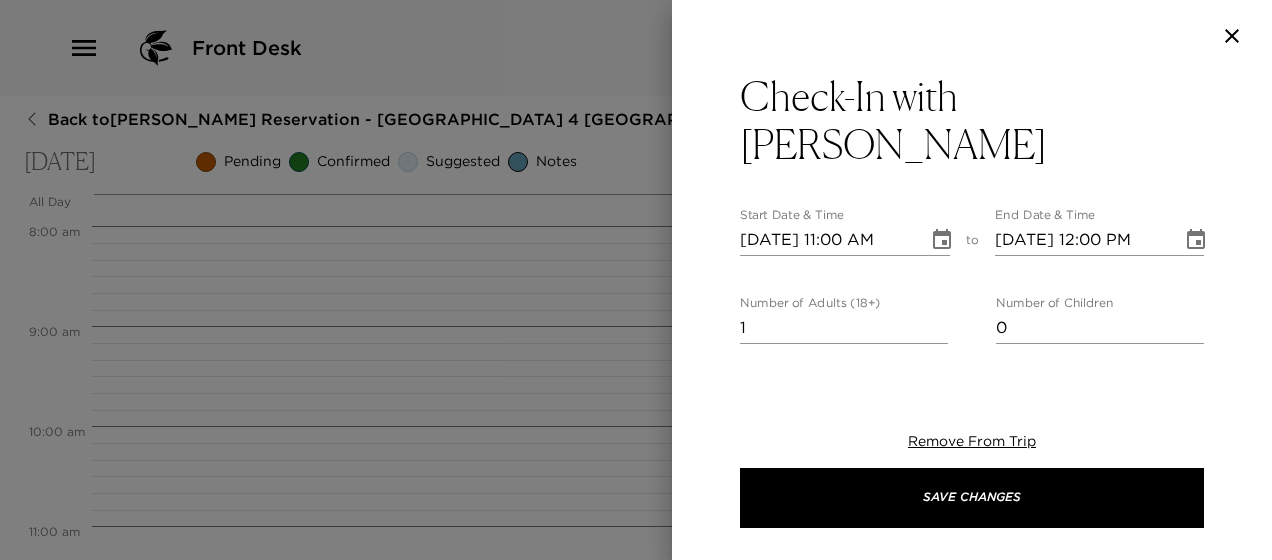 click 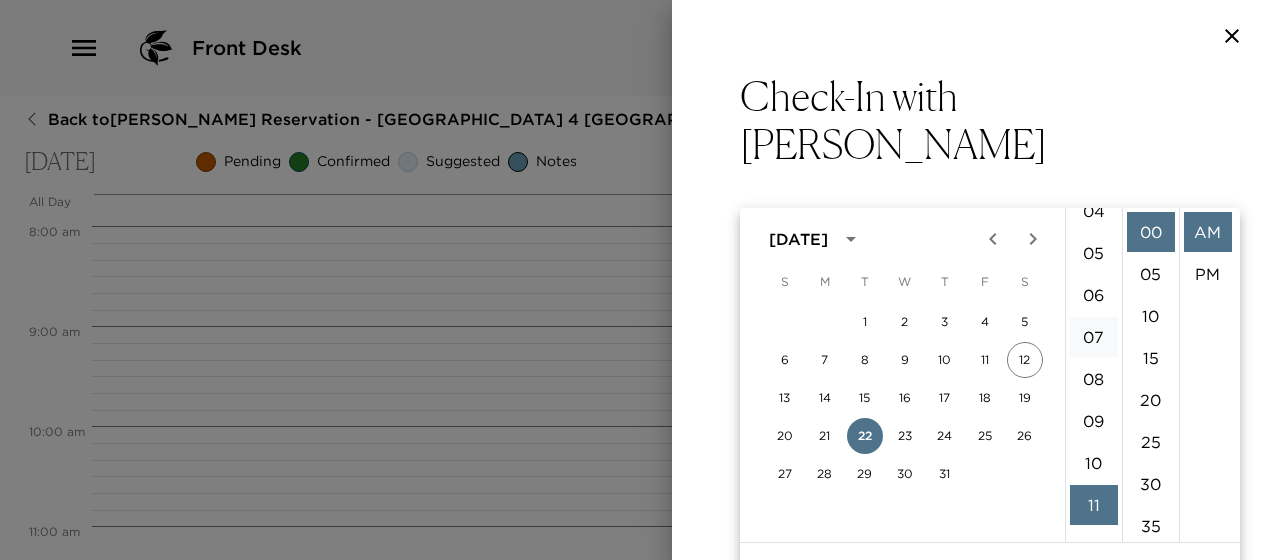 scroll, scrollTop: 62, scrollLeft: 0, axis: vertical 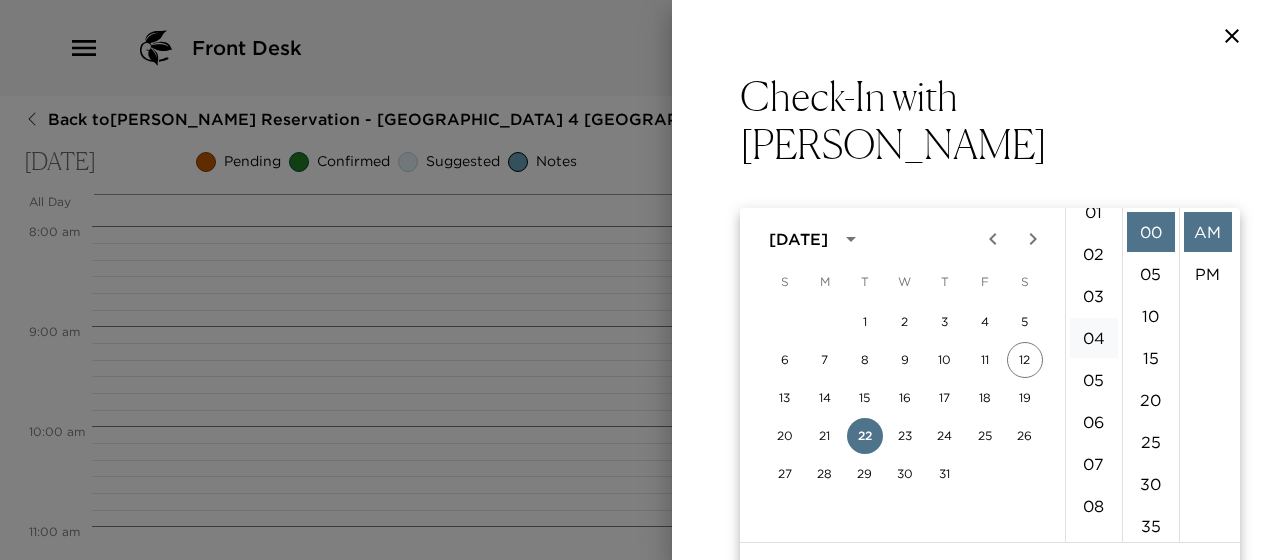 click on "04" at bounding box center [1094, 338] 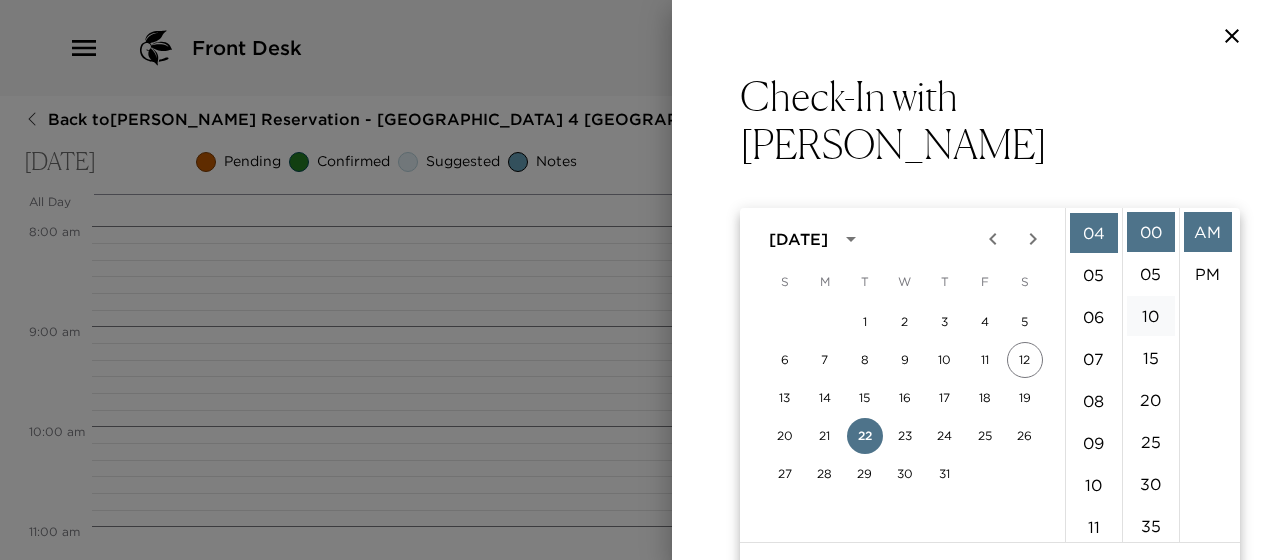 scroll, scrollTop: 168, scrollLeft: 0, axis: vertical 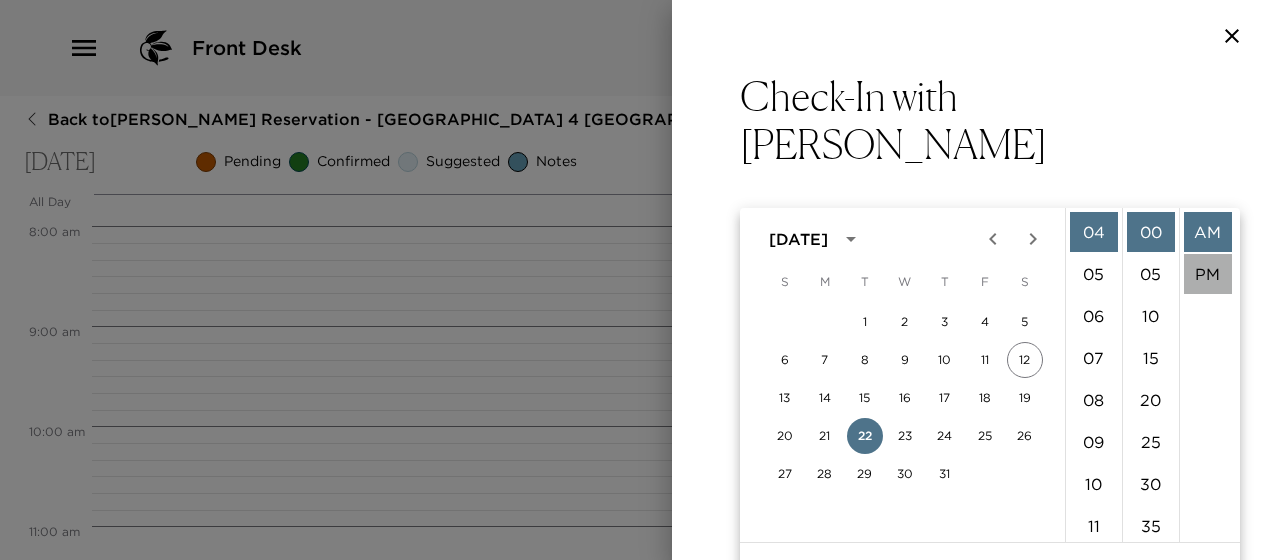click on "PM" at bounding box center (1208, 274) 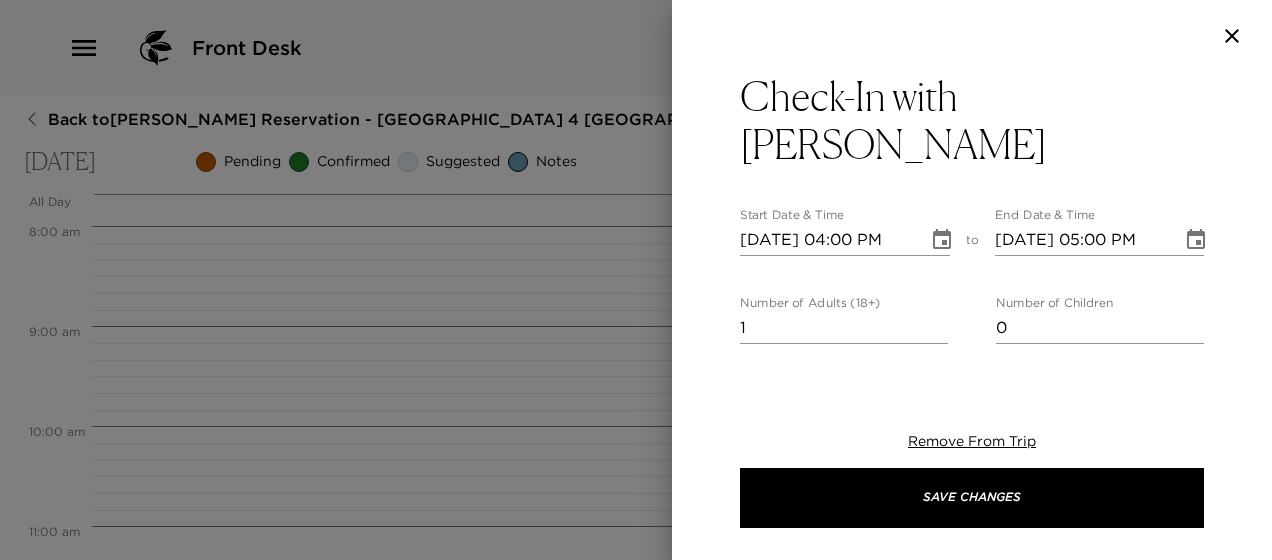 scroll, scrollTop: 42, scrollLeft: 0, axis: vertical 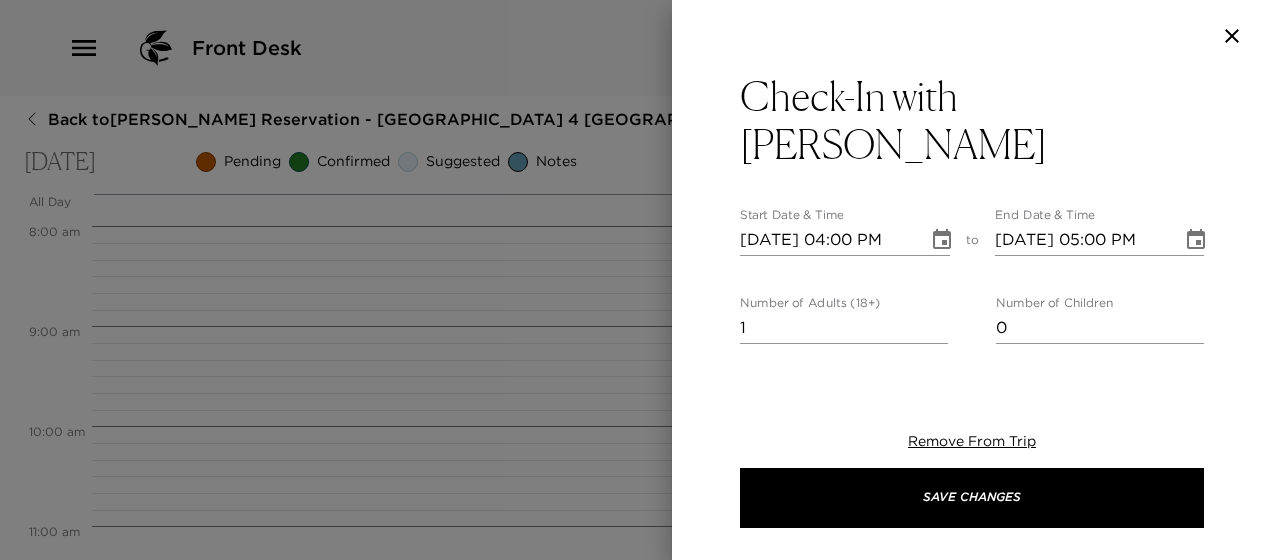 click on "1" at bounding box center [844, 328] 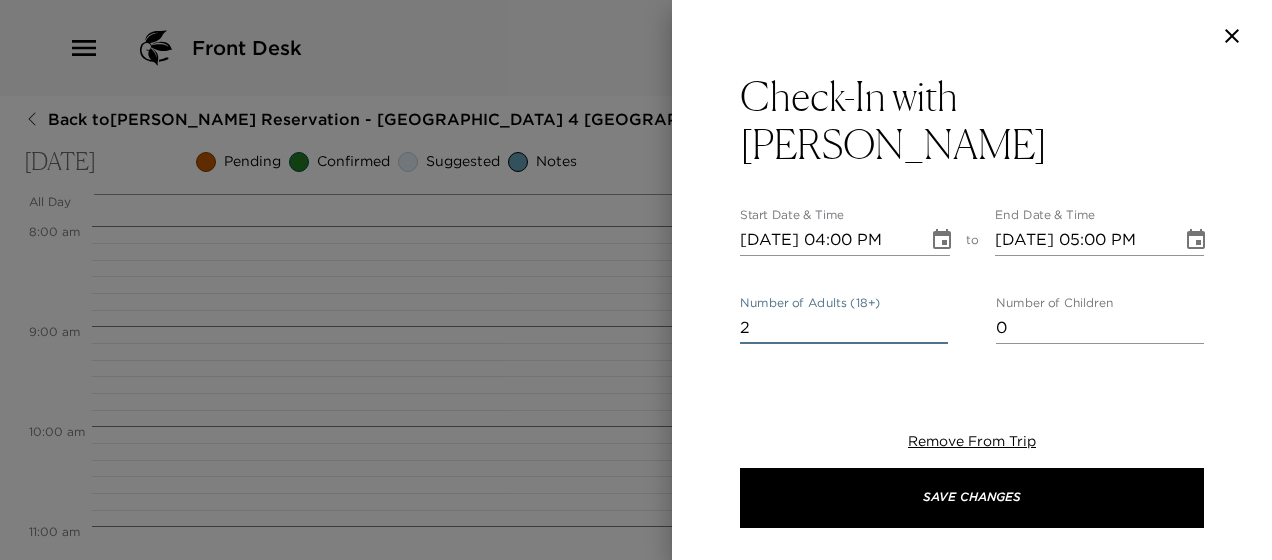 type on "2" 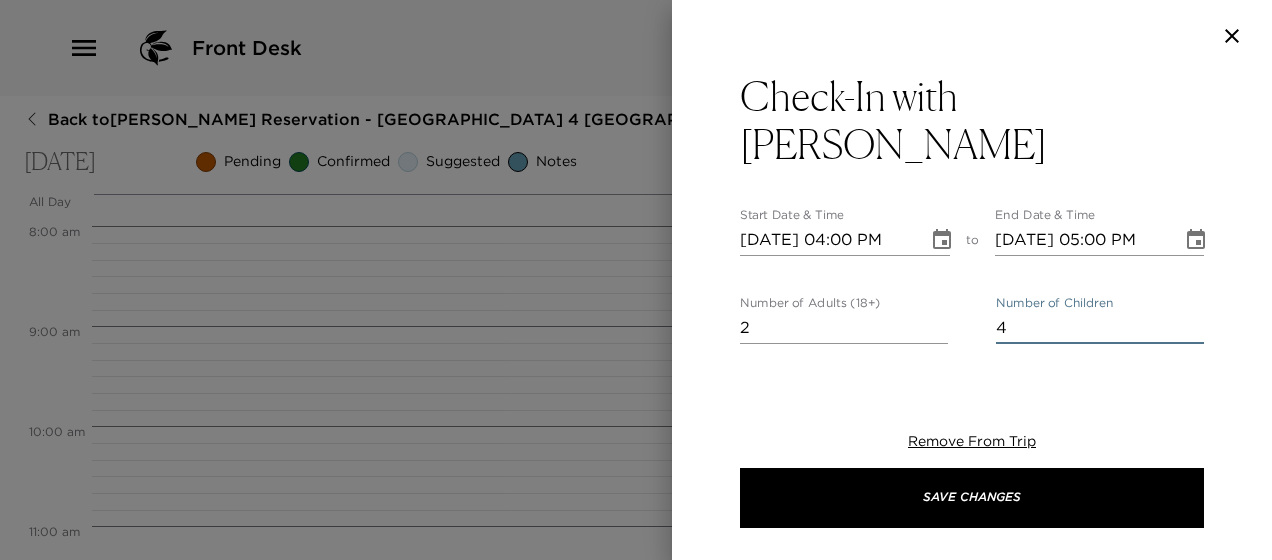 type on "4" 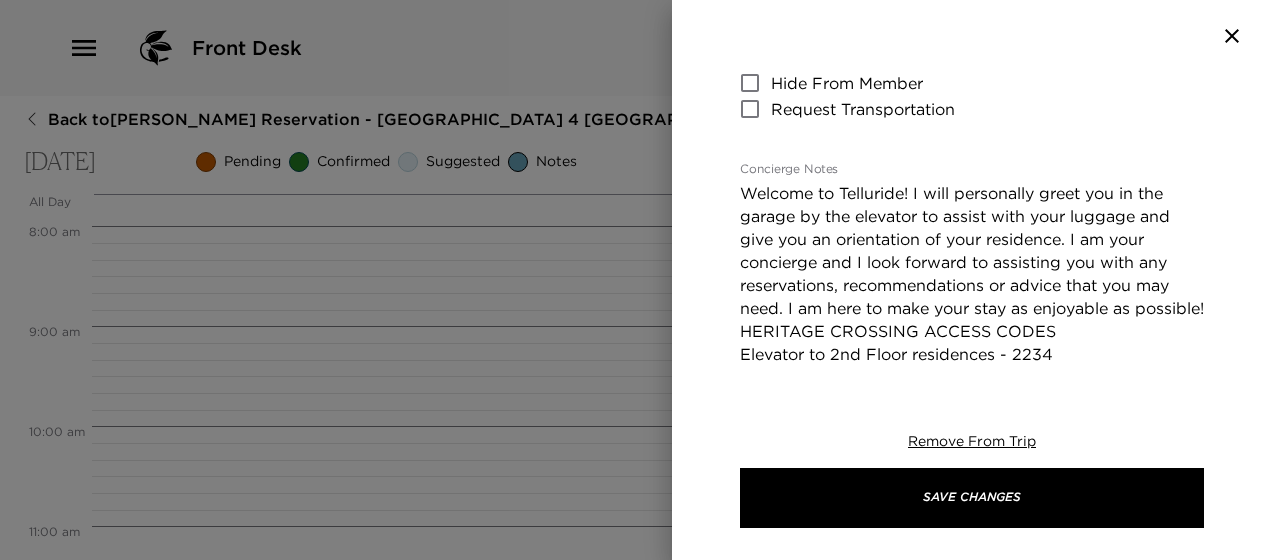 scroll, scrollTop: 600, scrollLeft: 0, axis: vertical 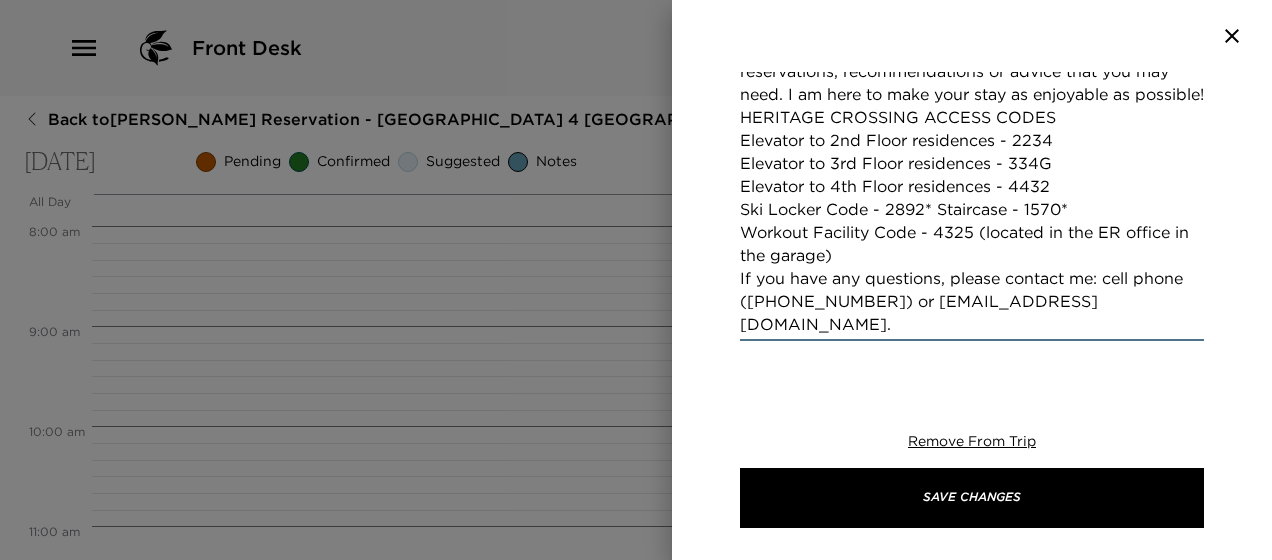 click on "Welcome to Telluride! I will personally greet you in the garage by the elevator to assist with your luggage and give you an orientation of your residence. I am your concierge and I look forward to assisting you with any reservations, recommendations or advice that you may need. I am here to make your stay as enjoyable as possible!
HERITAGE CROSSING ACCESS CODES
Elevator to 2nd Floor residences - 2234
Elevator to 3rd Floor residences - 334G
Elevator to 4th Floor residences - 4432
Ski Locker Code - 2892* Staircase - 1570*
Workout Facility Code - 4325 (located in the ER office in the garage)
If you have any questions, please contact me: cell phone ([PHONE_NUMBER]) or [EMAIL_ADDRESS][DOMAIN_NAME]." at bounding box center (972, 152) 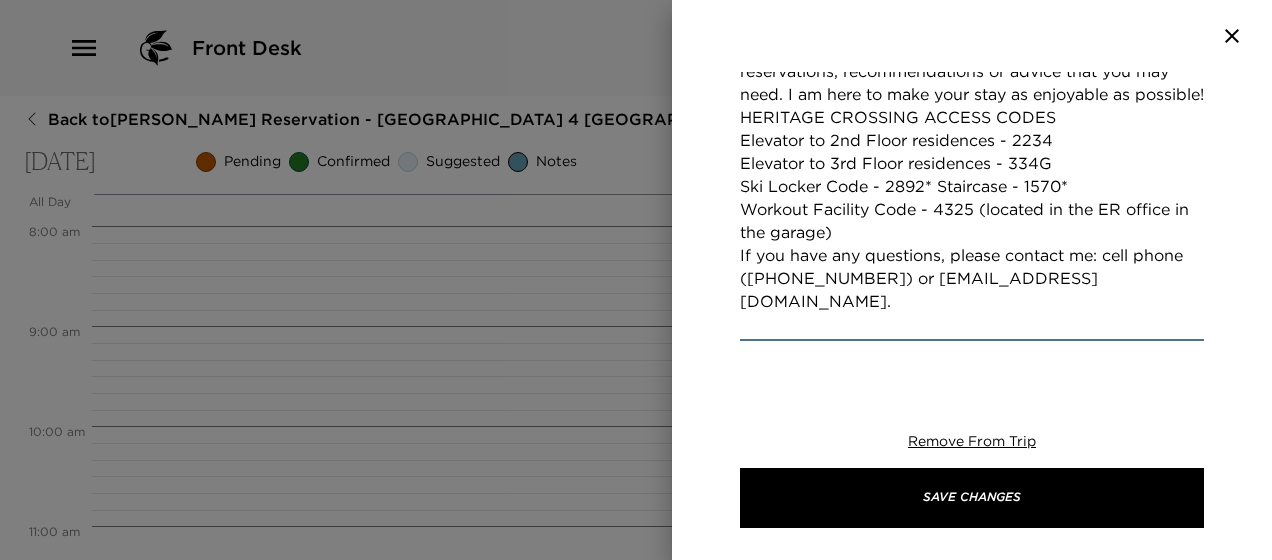 scroll, scrollTop: 577, scrollLeft: 0, axis: vertical 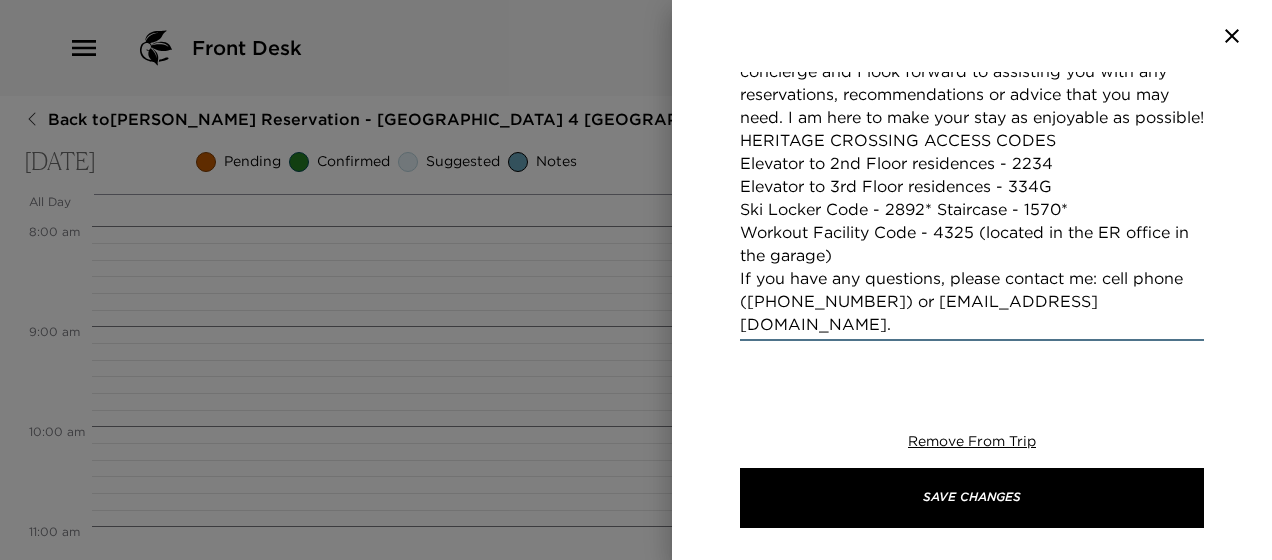 drag, startPoint x: 1060, startPoint y: 140, endPoint x: 1055, endPoint y: 121, distance: 19.646883 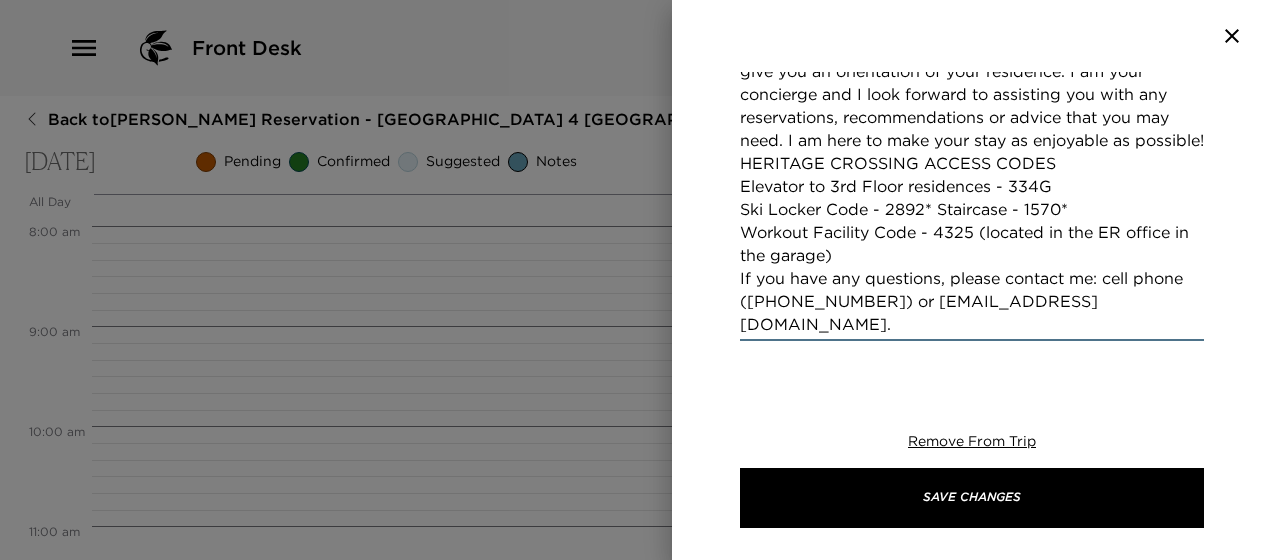 scroll, scrollTop: 555, scrollLeft: 0, axis: vertical 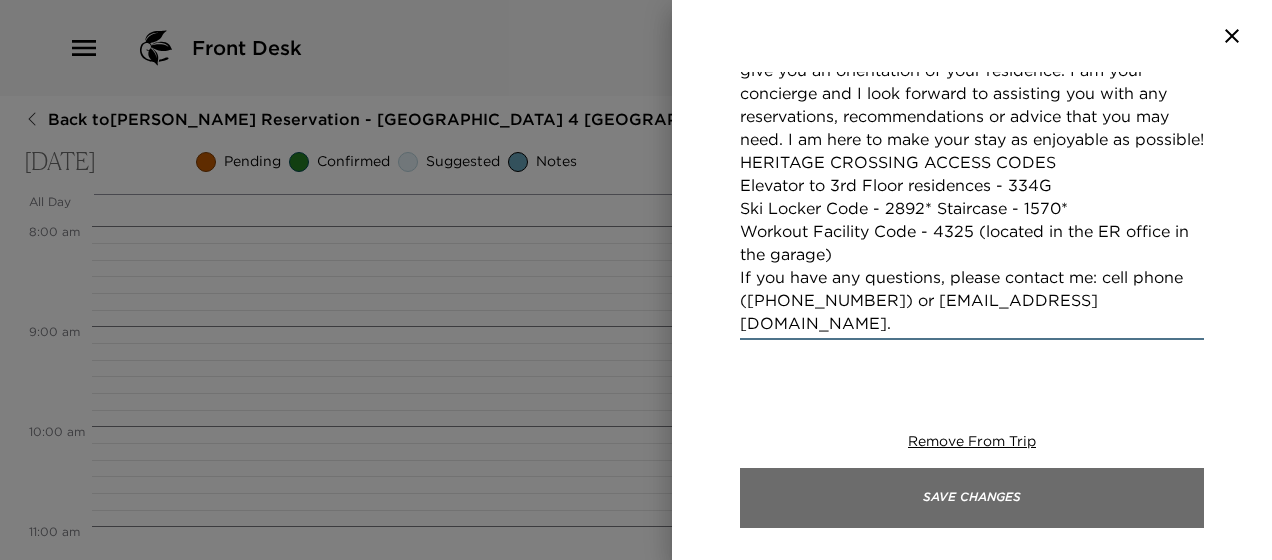 type on "Welcome to Telluride! I will personally greet you in the garage by the elevator to assist with your luggage and give you an orientation of your residence. I am your concierge and I look forward to assisting you with any reservations, recommendations or advice that you may need. I am here to make your stay as enjoyable as possible!
HERITAGE CROSSING ACCESS CODES
Elevator to 3rd Floor residences - 334G
Ski Locker Code - 2892* Staircase - 1570*
Workout Facility Code - 4325 (located in the ER office in the garage)
If you have any questions, please contact me: cell phone ([PHONE_NUMBER]) or [EMAIL_ADDRESS][DOMAIN_NAME]." 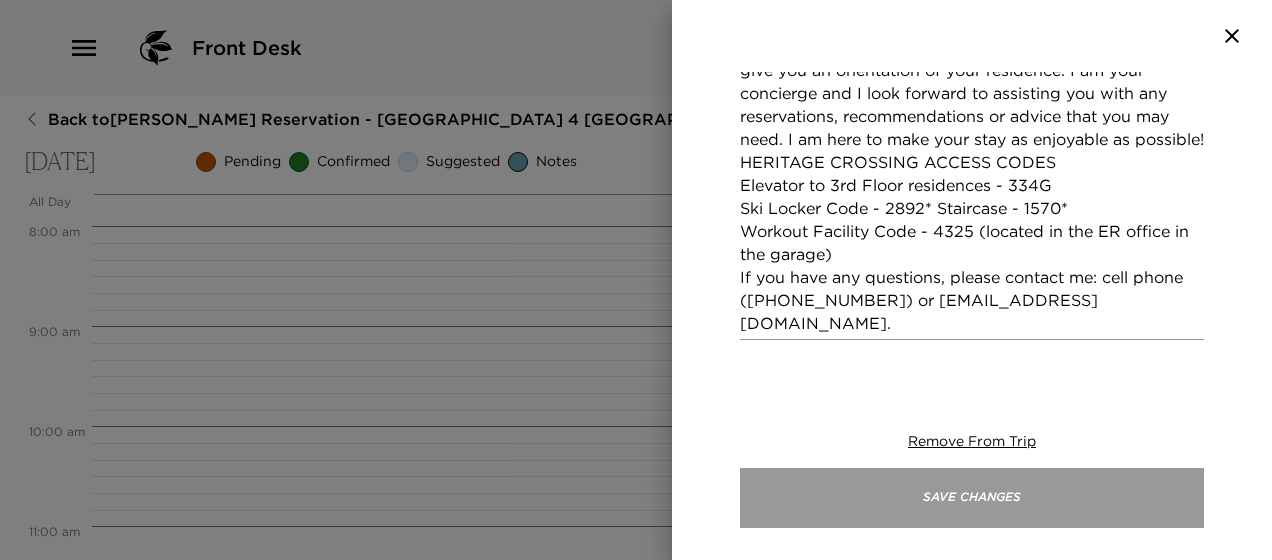 click on "Save Changes" at bounding box center [972, 498] 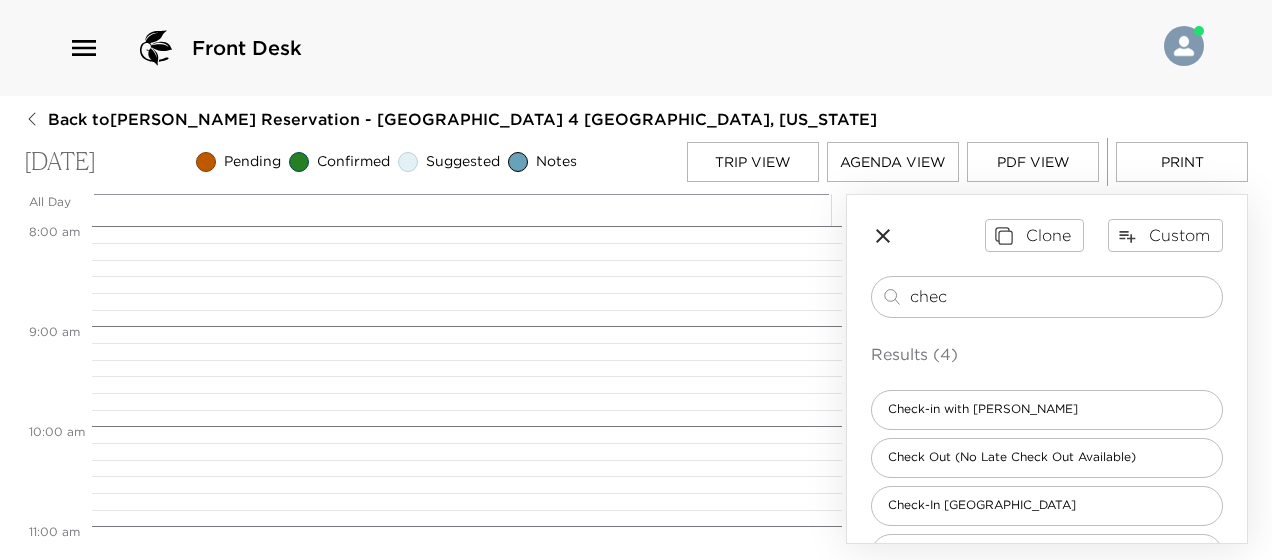 click on "Trip View" at bounding box center (753, 162) 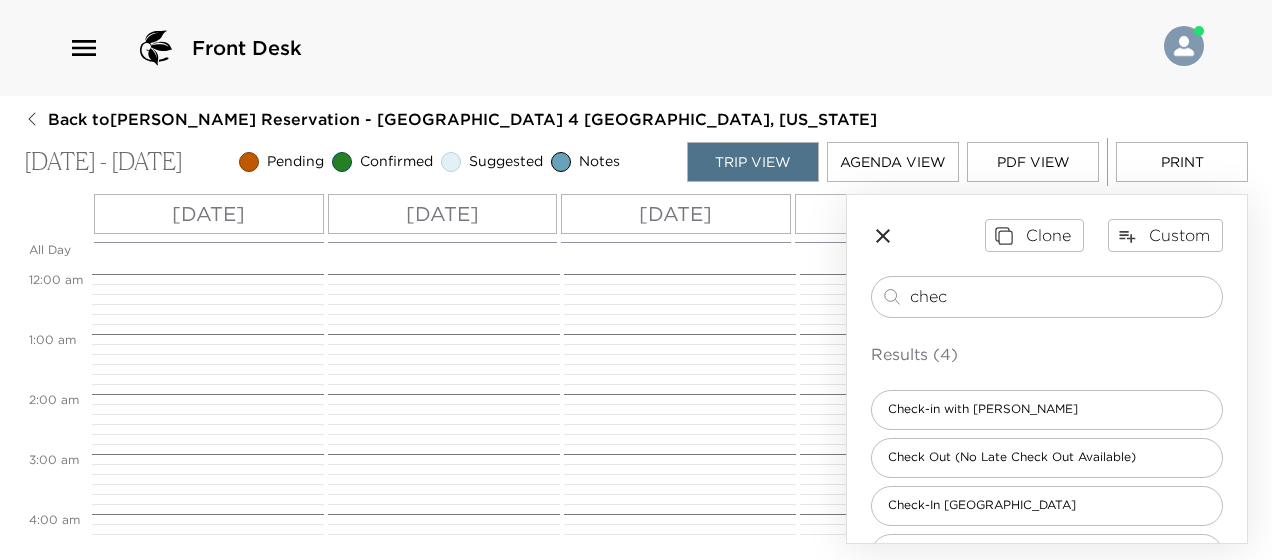 scroll, scrollTop: 955, scrollLeft: 0, axis: vertical 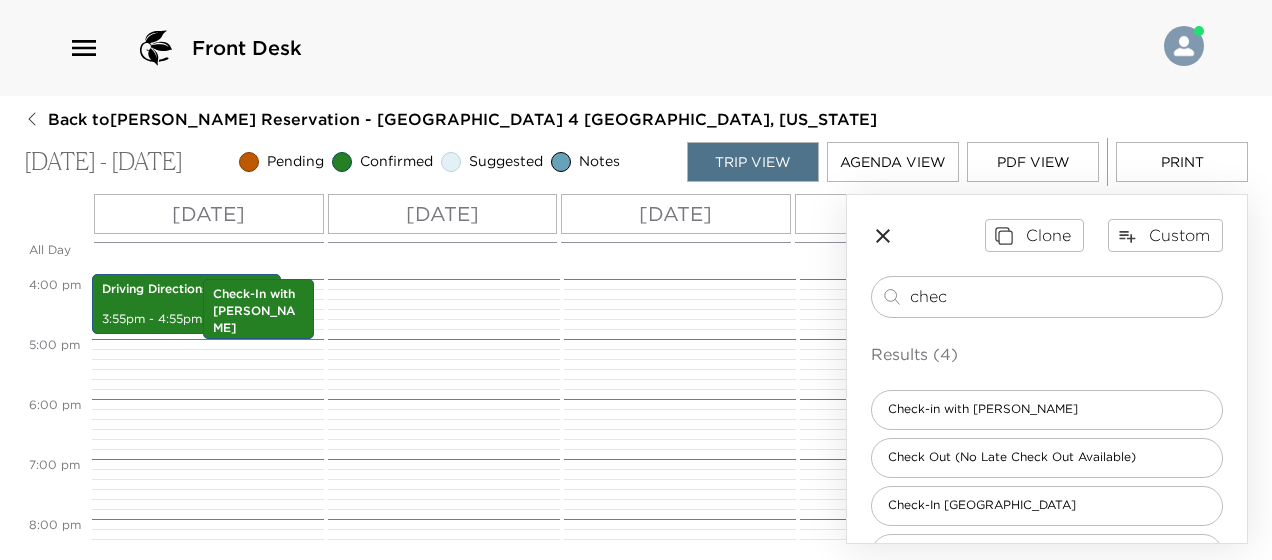 click on "[DATE]" at bounding box center [442, 214] 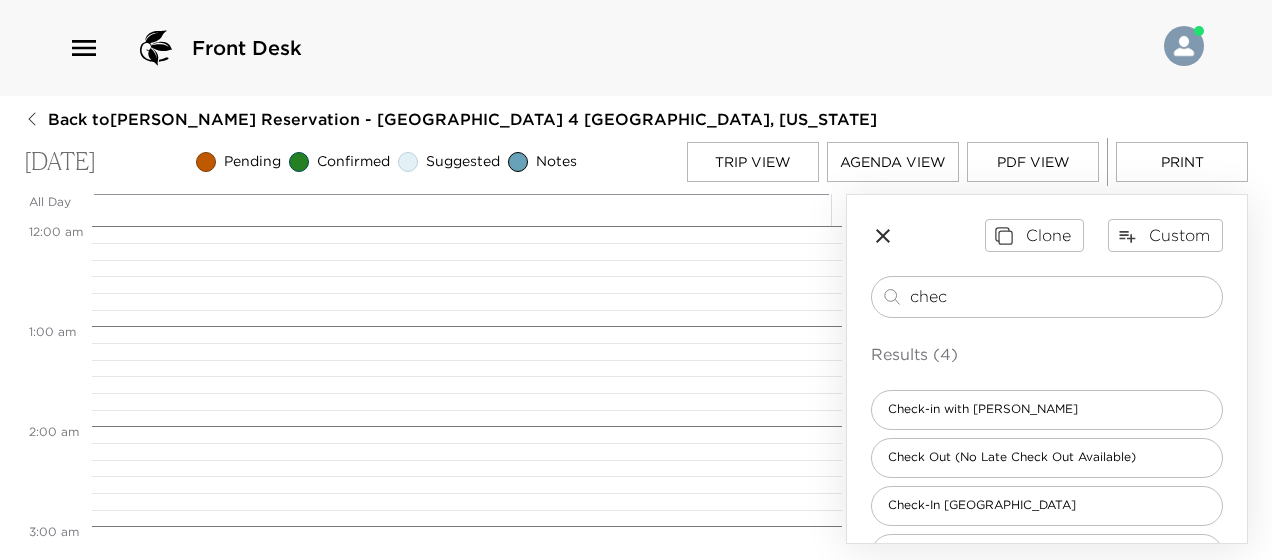 scroll, scrollTop: 800, scrollLeft: 0, axis: vertical 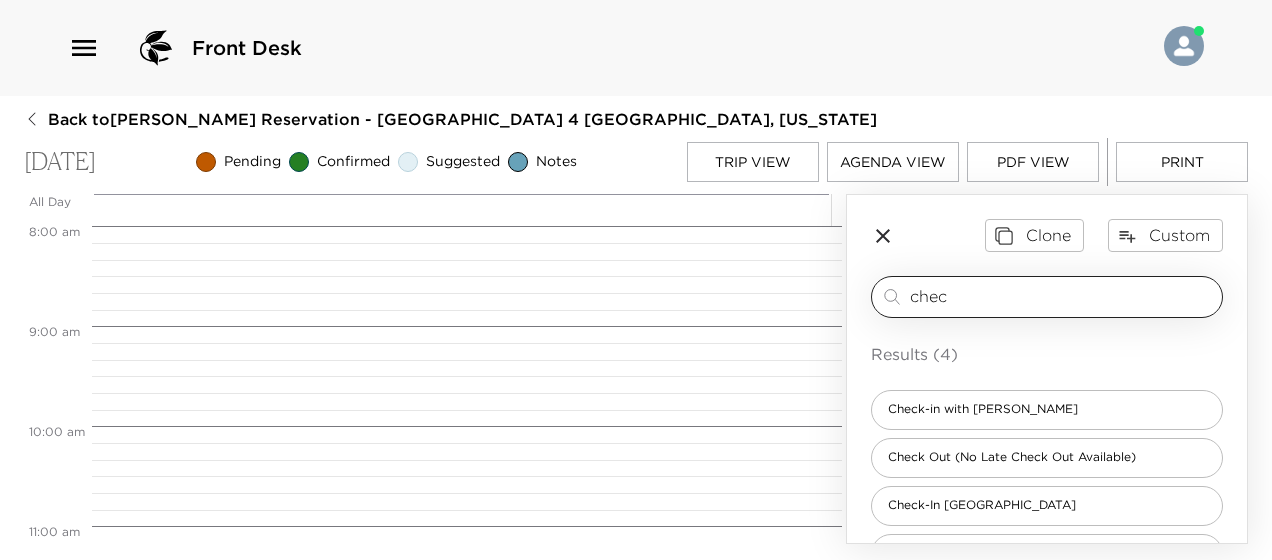 click on "chec ​" at bounding box center [1062, 297] 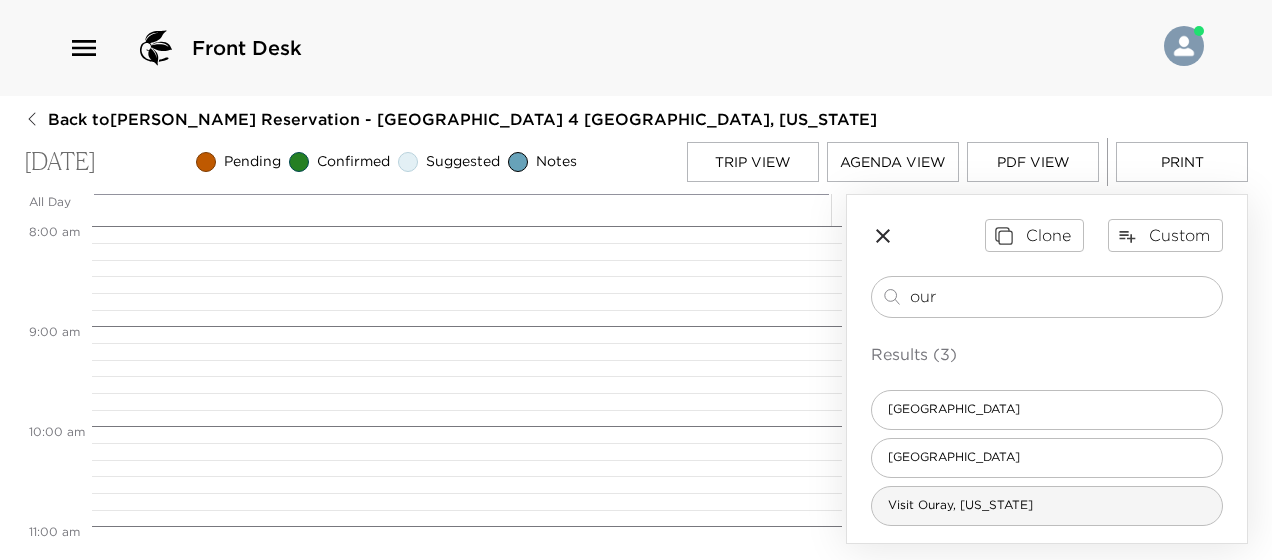 type on "our" 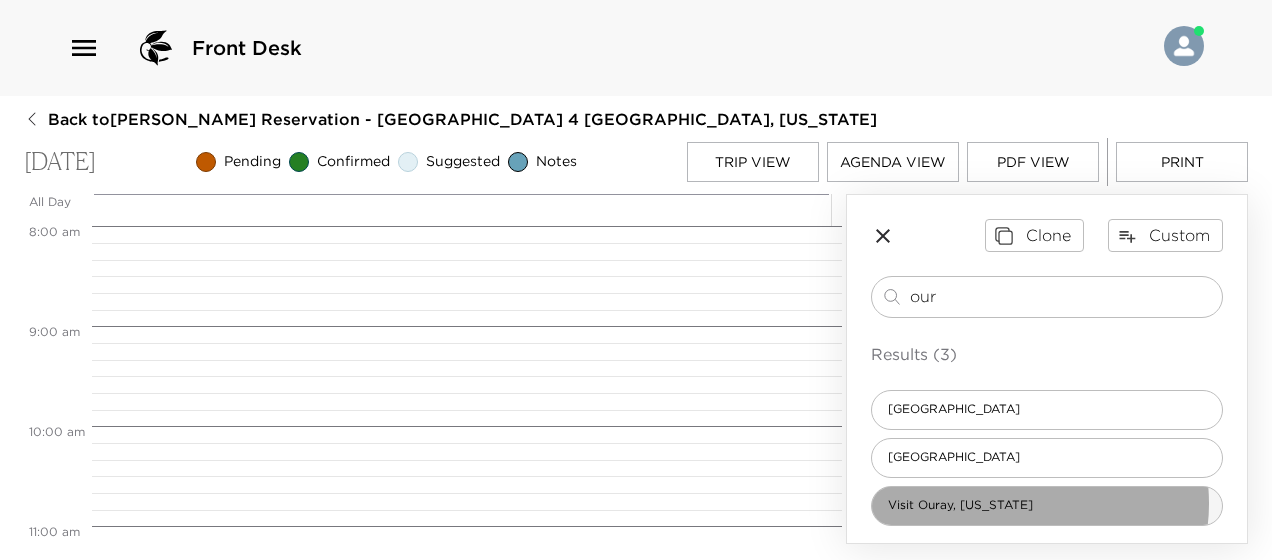 click on "Visit Ouray, [US_STATE]" at bounding box center (1047, 506) 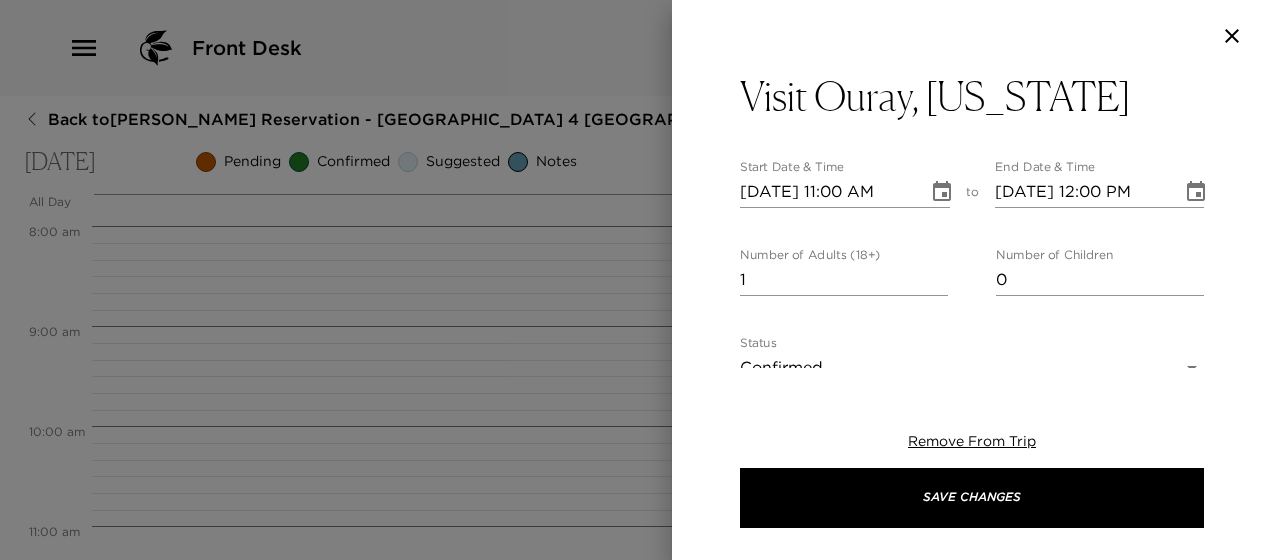 type on "The Rugged [US_STATE] You’ve Been Looking For
Let us be the first to welcome you to Ouray, the “Outdoor Recreation Capitol of [US_STATE].” Centrally located in [GEOGRAPHIC_DATA][US_STATE], [GEOGRAPHIC_DATA] is the perfect basecamp for your explorations, offering a treasure trove of unique experiences all year long. [GEOGRAPHIC_DATA] is a high alpine community sitting at 7,800 feet in elevation. Set in a geographic bowl formed by rugged and steep mountainsides that lead up to jagged 12,000 to 13,000-foot-high peaks with several creeks cascading down through valleys and canyons into the city. Guests to our community come from all over the world to experience Ouray in its entirety. Whether that be soaking in the [GEOGRAPHIC_DATA], hiking our trails, learning about the history of the Ute Indians and a miner's life, shopping on our unique Main Street, or seeing our 3 W's: wildlife, wildflowers, and waterfalls." 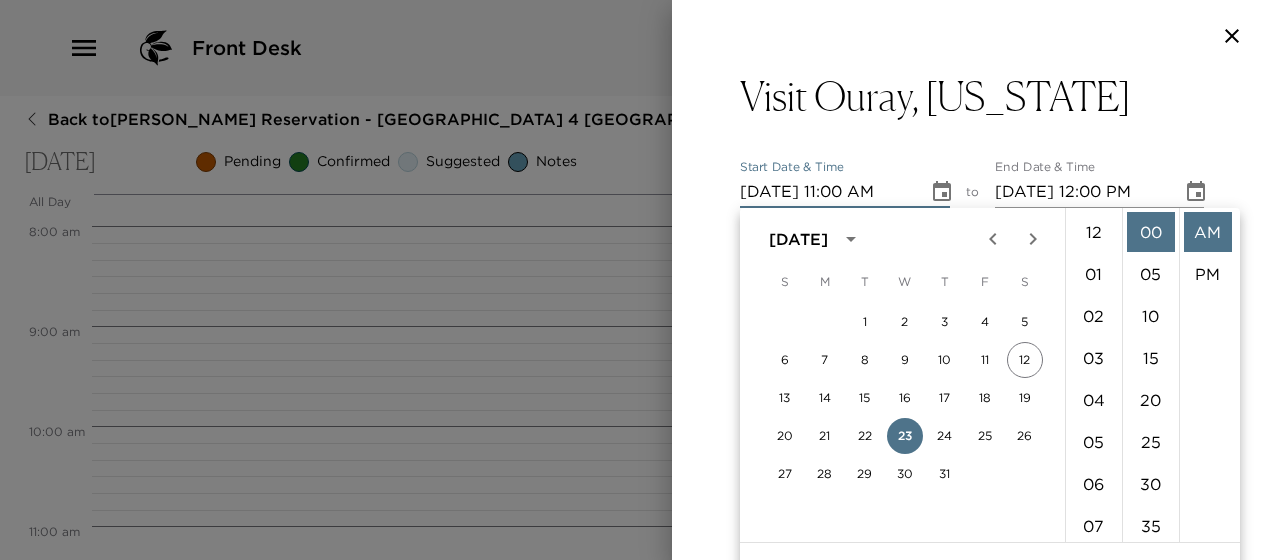 scroll, scrollTop: 462, scrollLeft: 0, axis: vertical 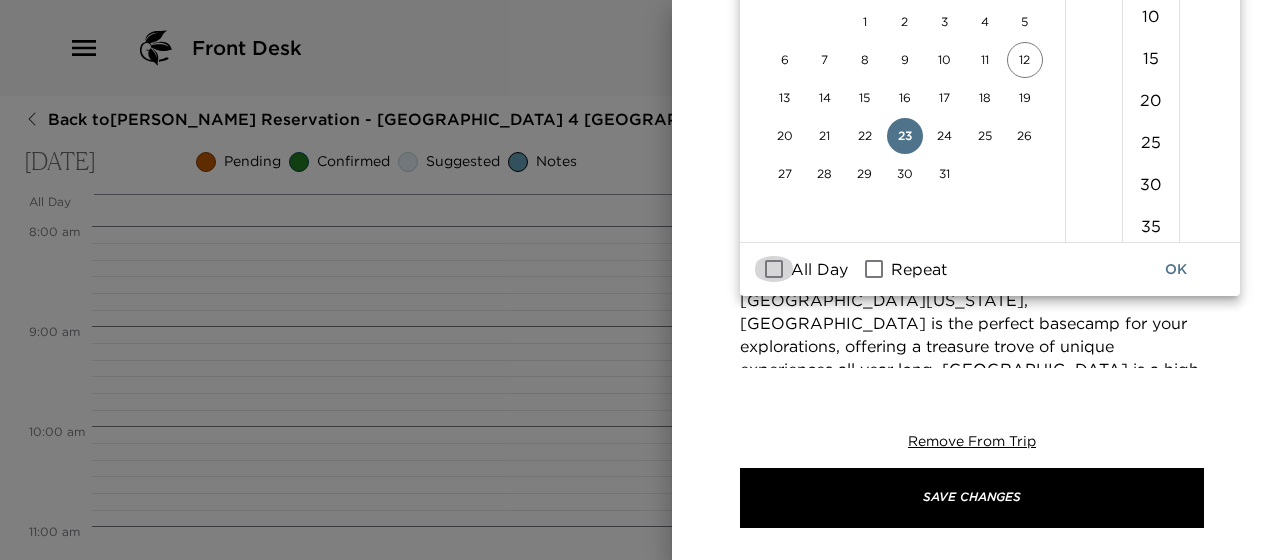 click on "All Day" at bounding box center [774, 269] 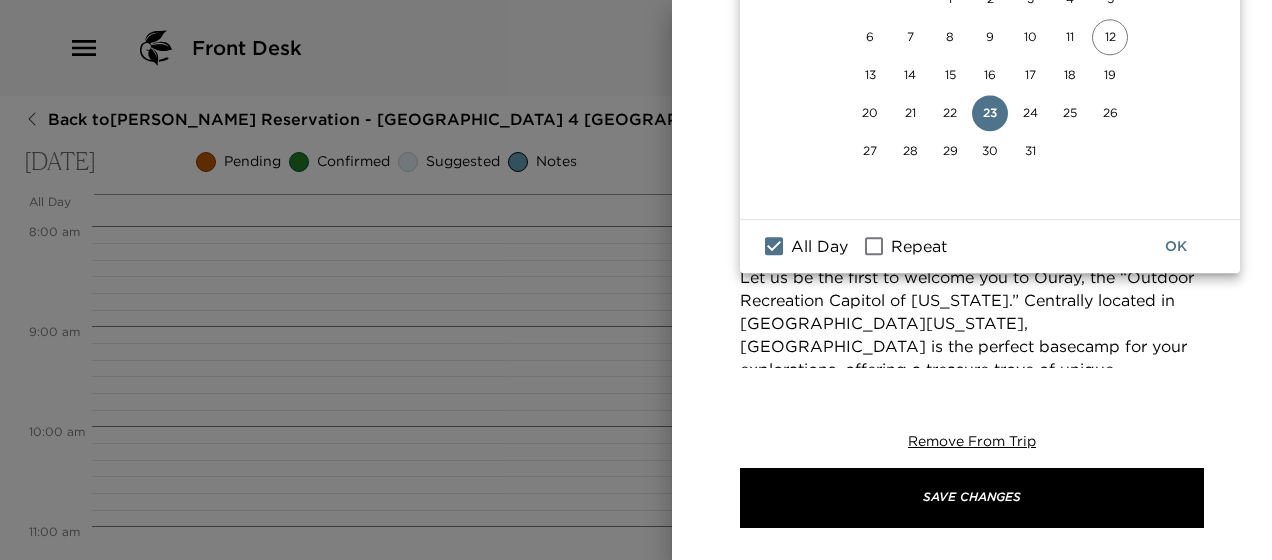scroll, scrollTop: 322, scrollLeft: 0, axis: vertical 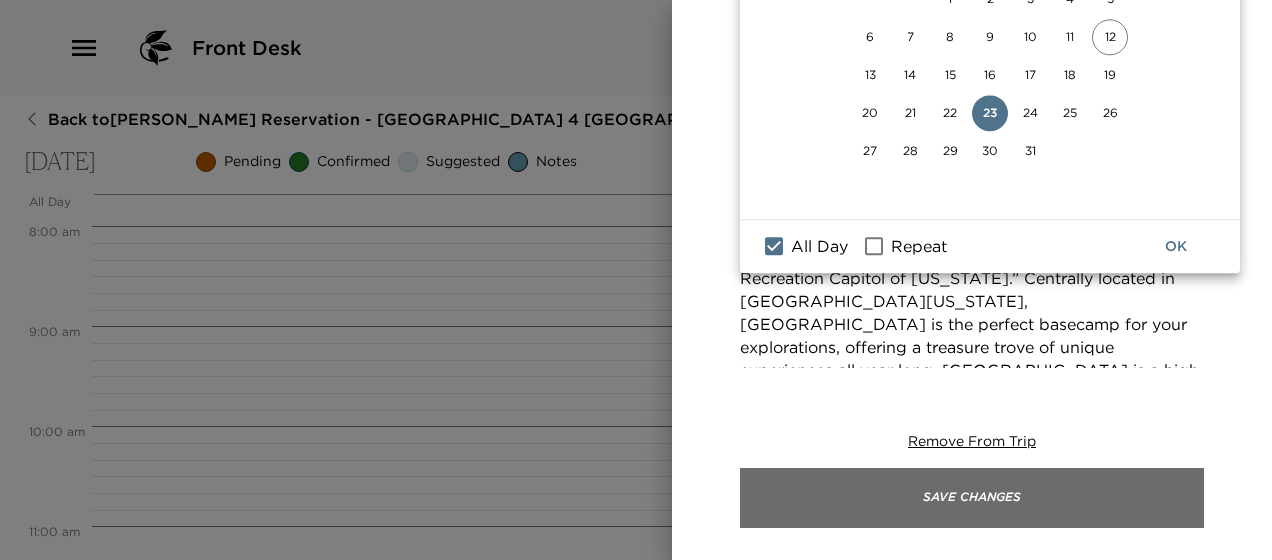 click on "Save Changes" at bounding box center (972, 498) 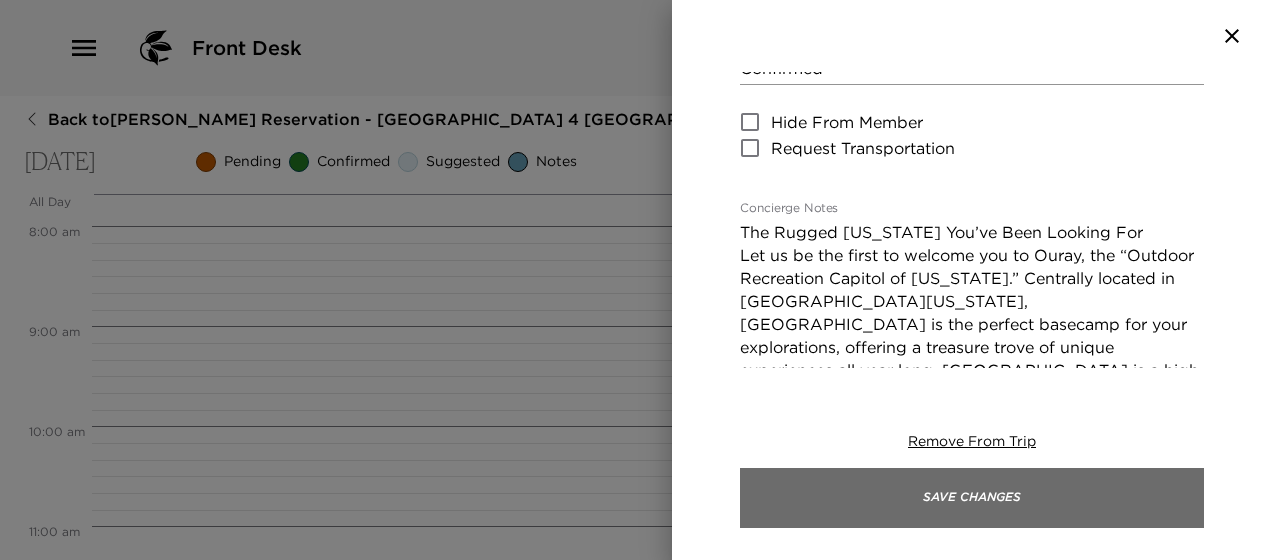 scroll, scrollTop: 0, scrollLeft: 0, axis: both 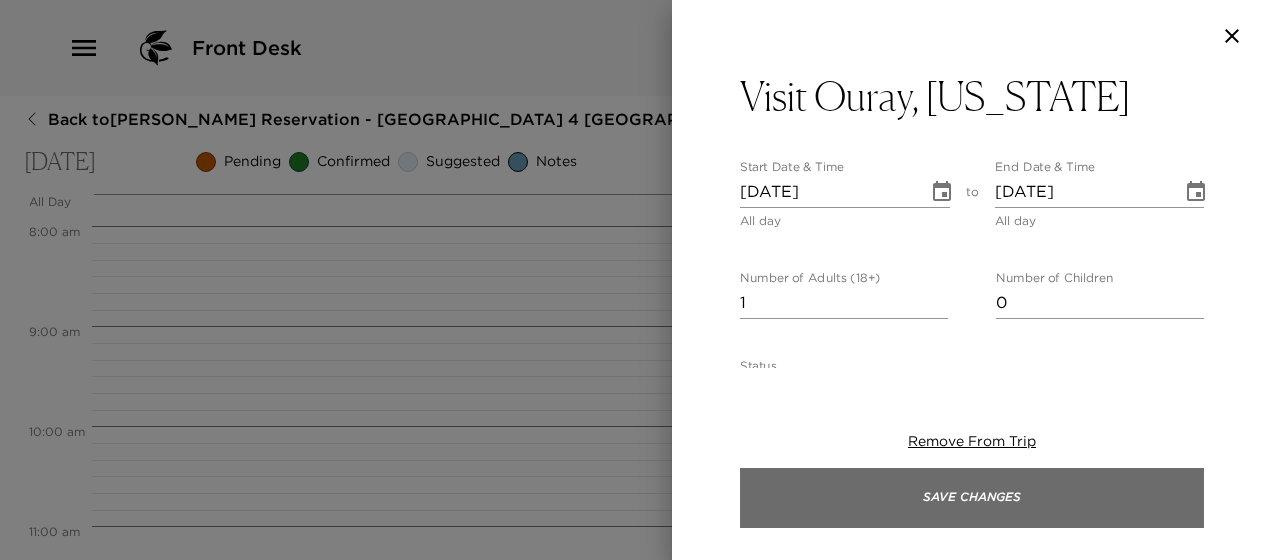 click on "[DATE] S M T W T F S 1 2 3 4 5 6 7 8 9 10 11 12 13 14 15 16 17 18 19 20 21 22 23 24 25 26 27 28 29 30 31 All Day Repeat OK" at bounding box center [990, 402] 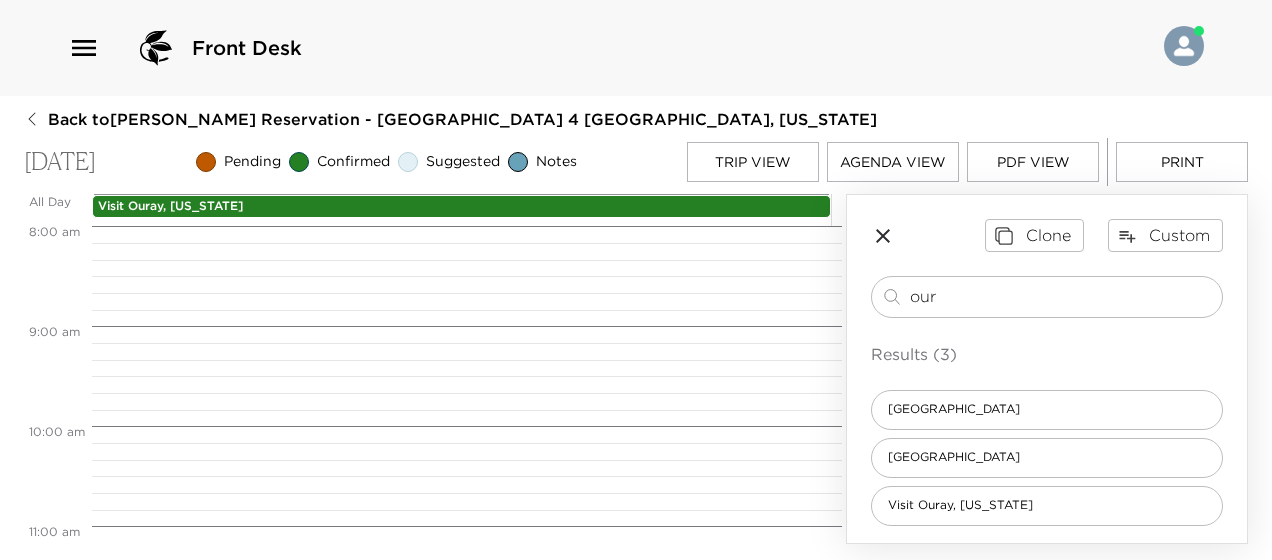 click on "Visit Ouray, [US_STATE]" at bounding box center [461, 206] 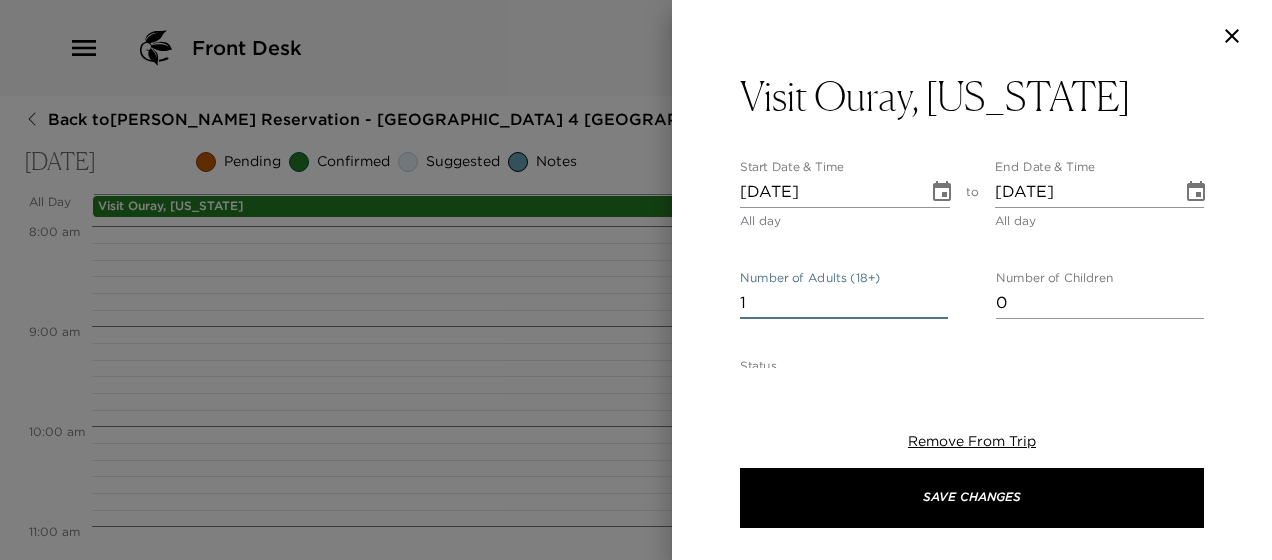 click on "1" at bounding box center (844, 303) 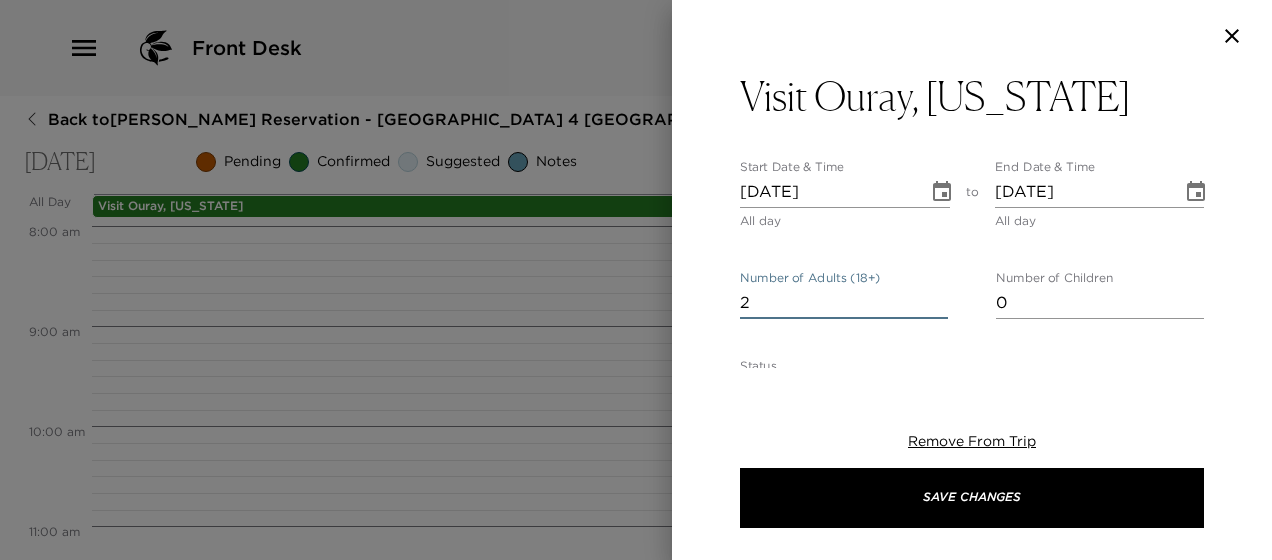 type on "2" 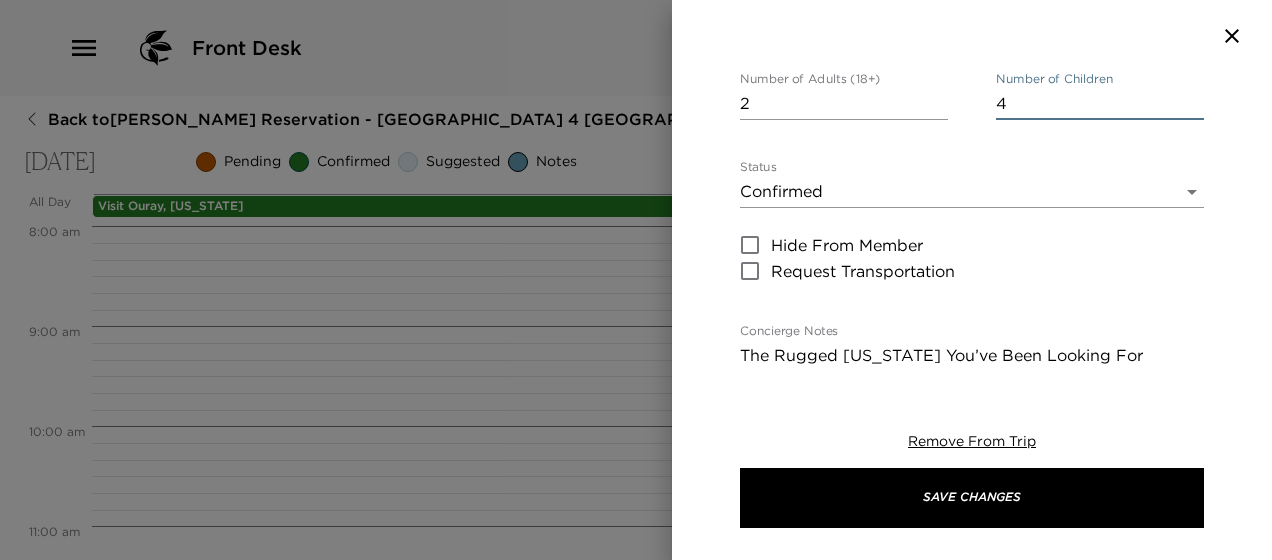 scroll, scrollTop: 200, scrollLeft: 0, axis: vertical 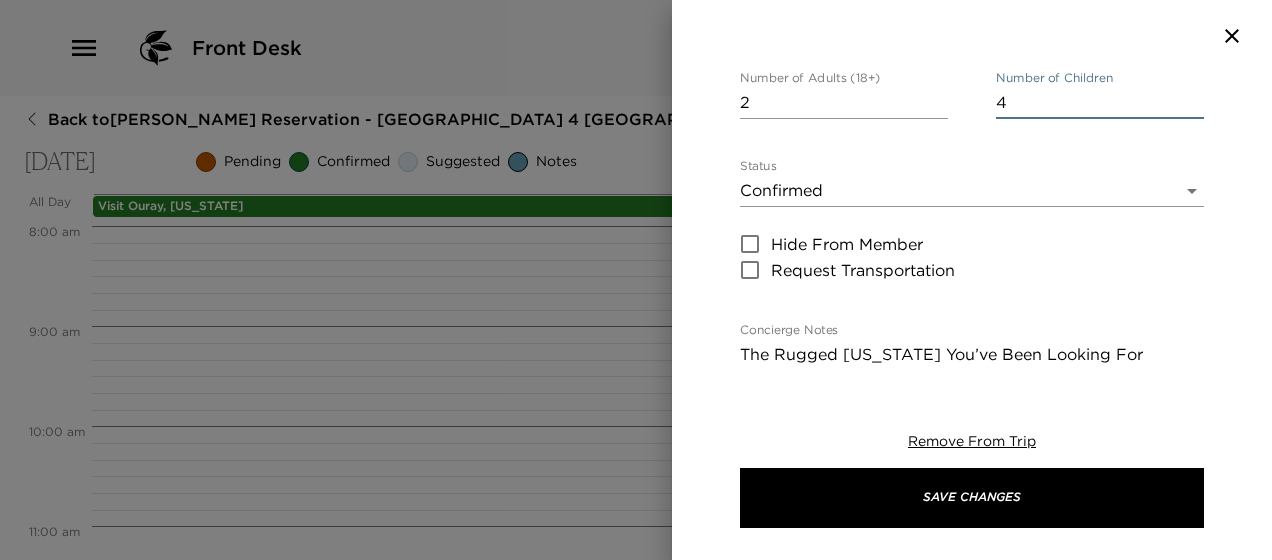type on "4" 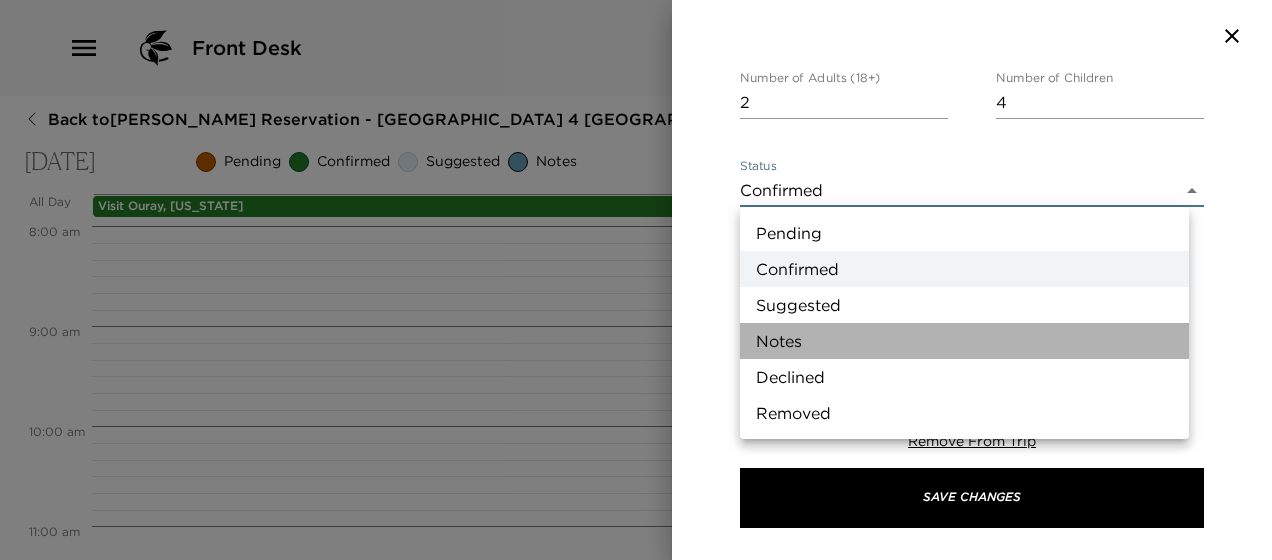 click on "Notes" at bounding box center (964, 341) 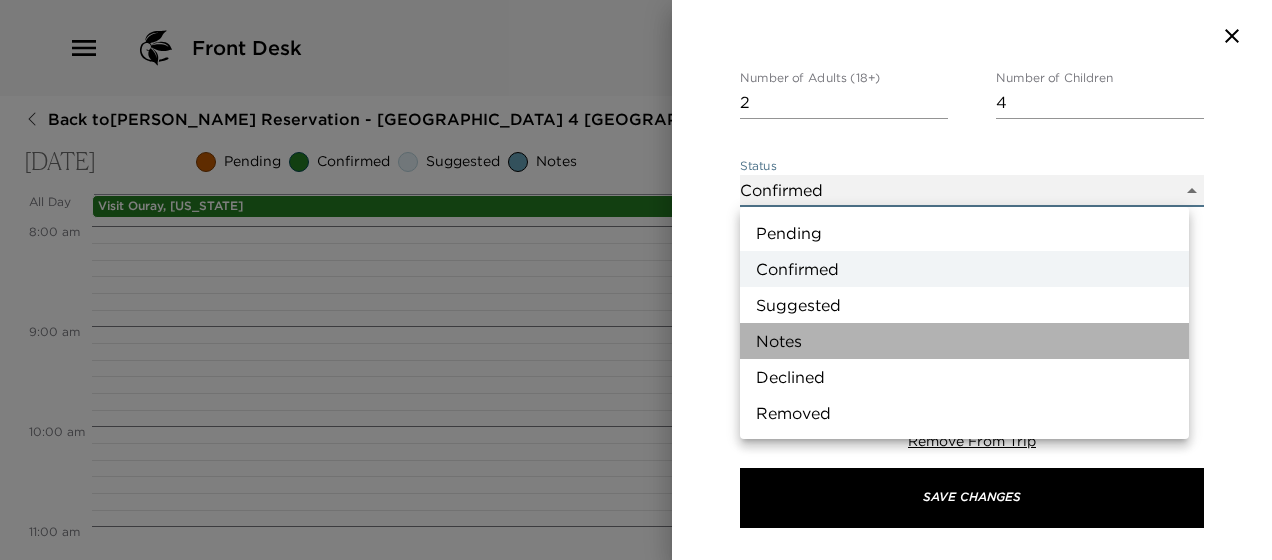 type on "Concierge Note" 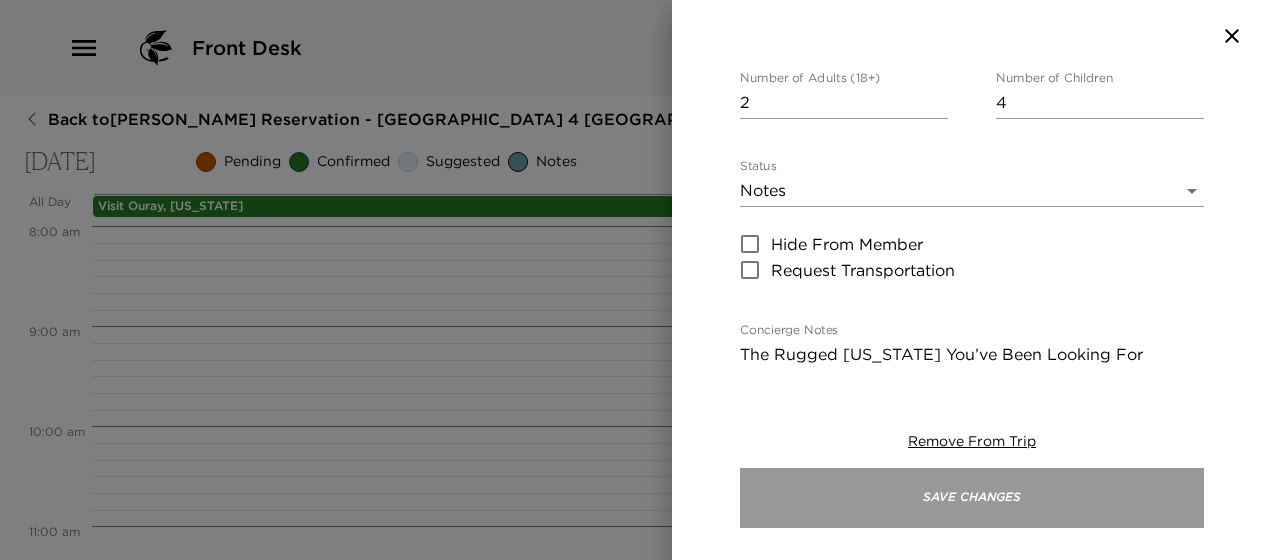 click on "Save Changes" at bounding box center (972, 498) 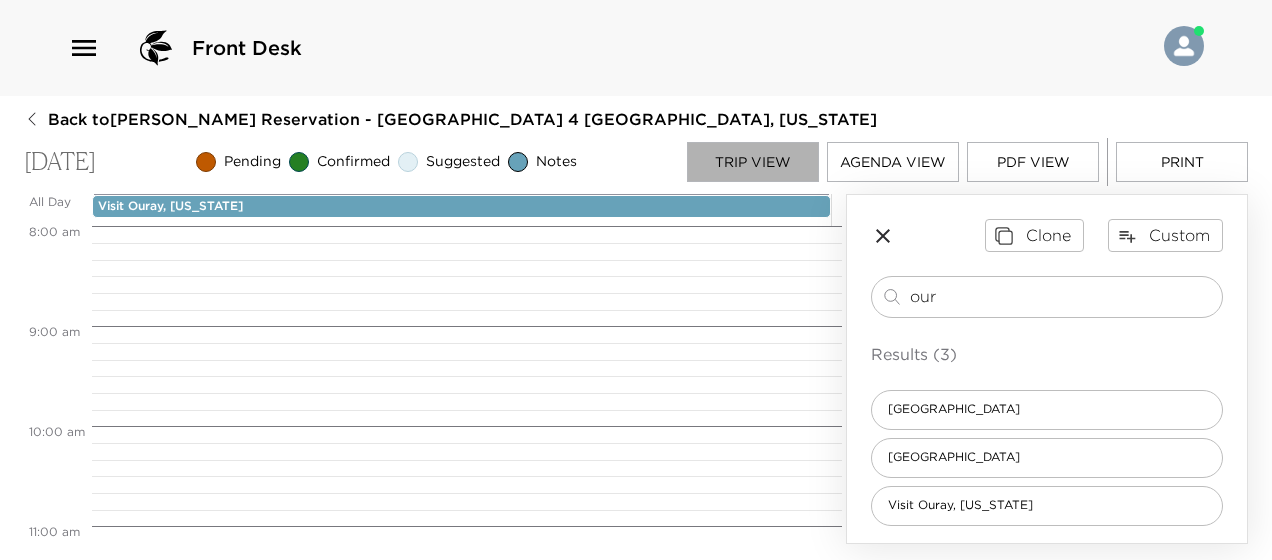 click on "Trip View" at bounding box center [753, 162] 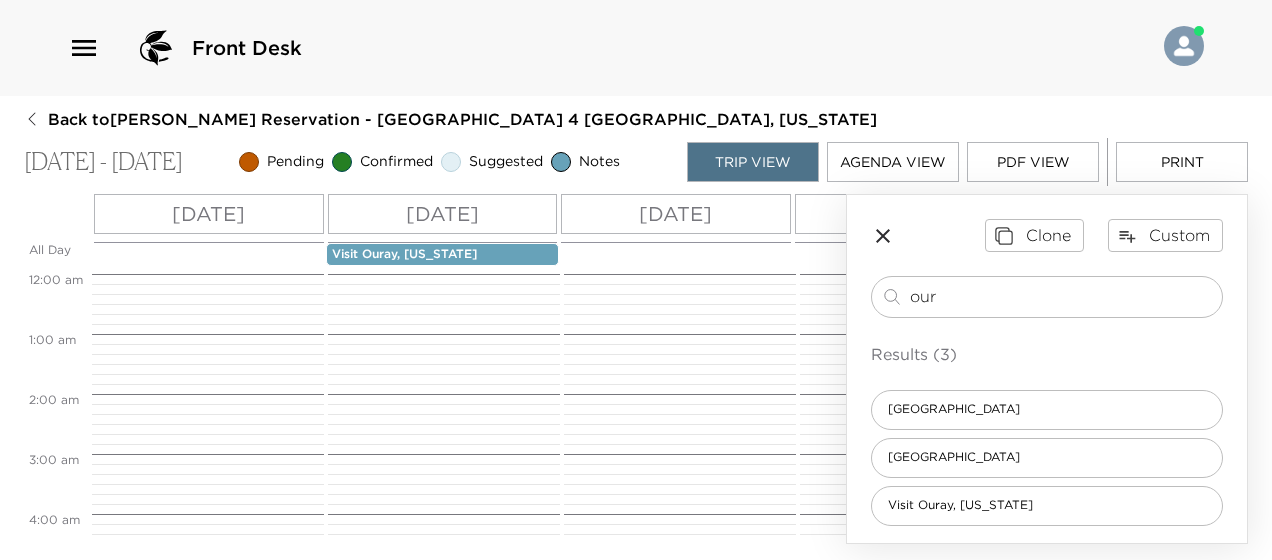 scroll, scrollTop: 955, scrollLeft: 0, axis: vertical 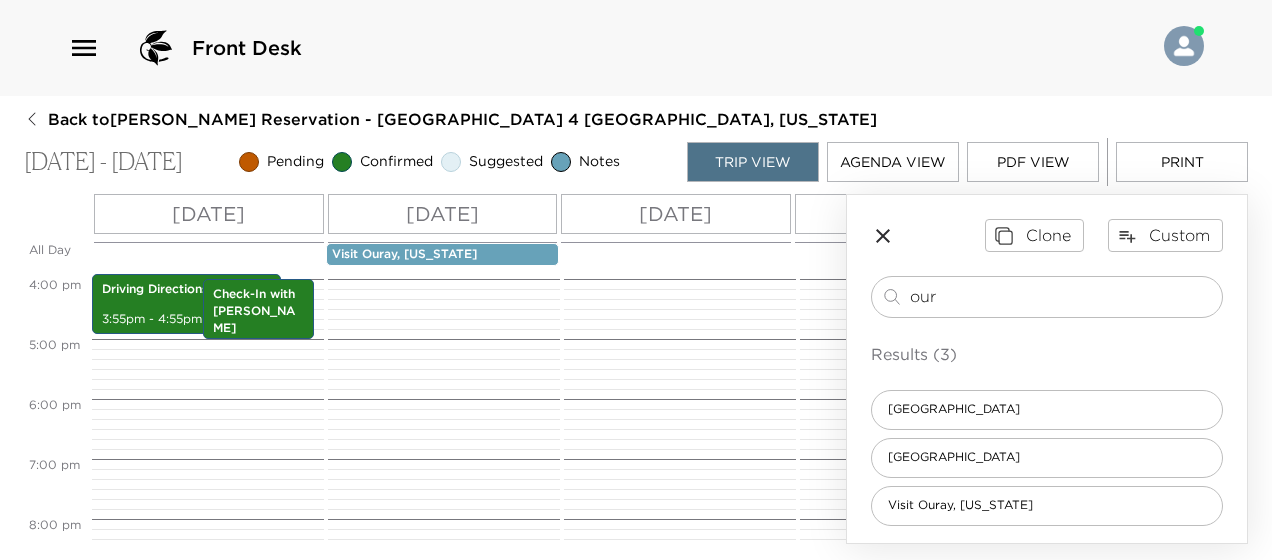 click on "[DATE]" at bounding box center (675, 214) 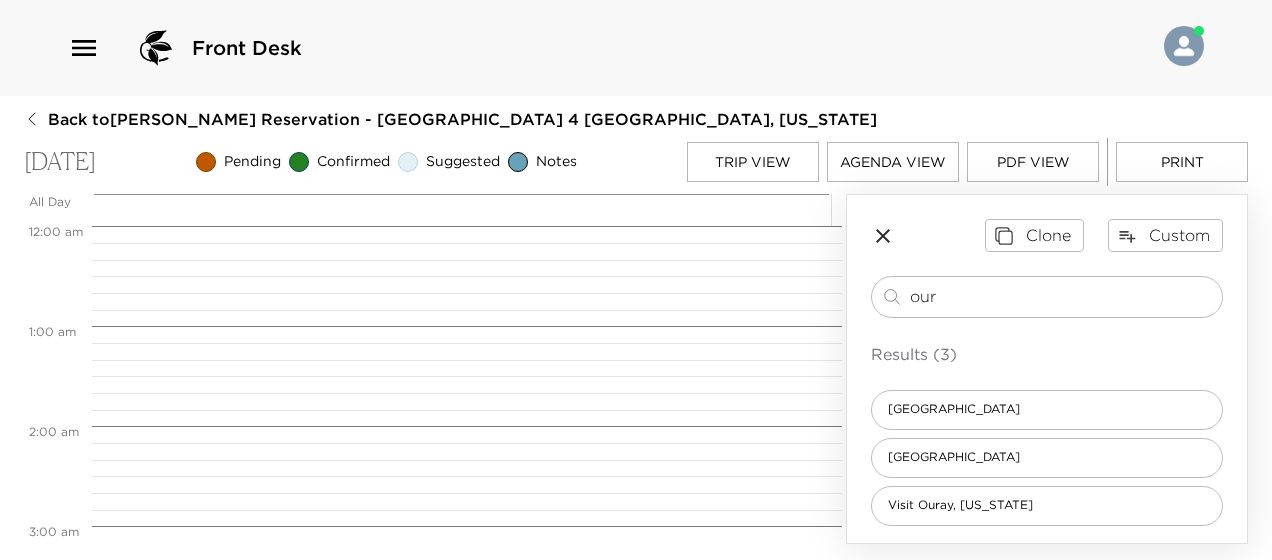 scroll, scrollTop: 800, scrollLeft: 0, axis: vertical 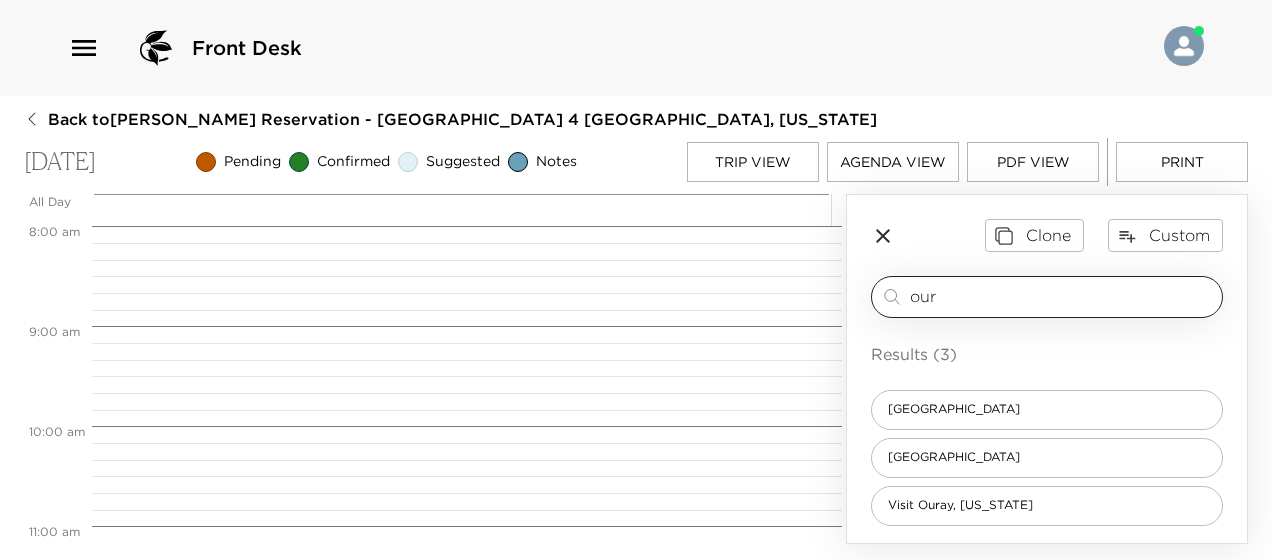 click on "our" at bounding box center [1062, 296] 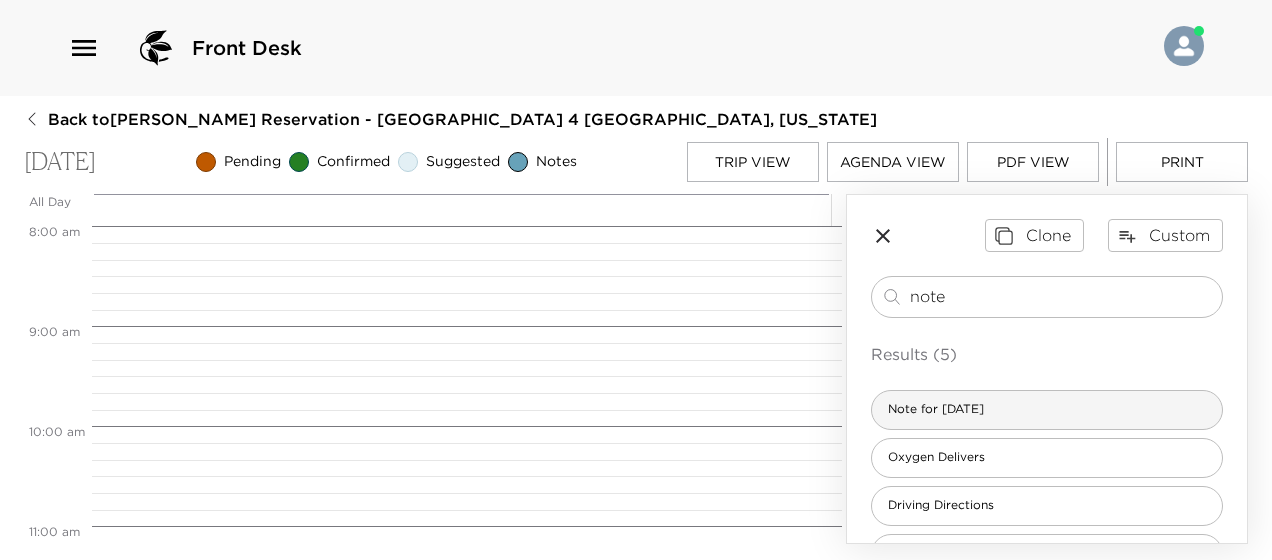 type on "note" 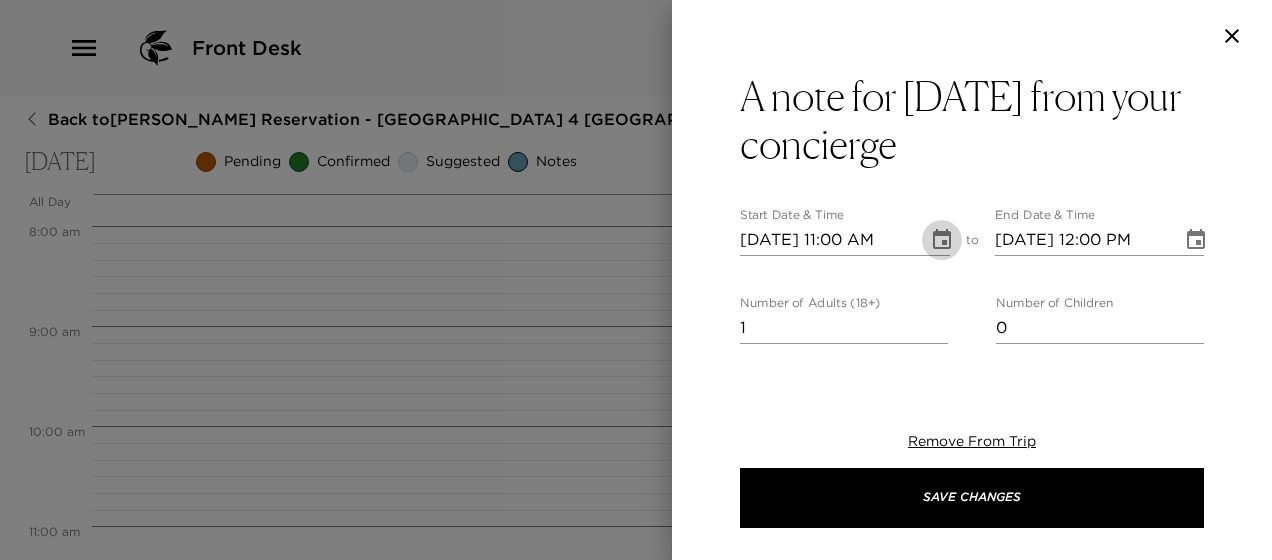 click 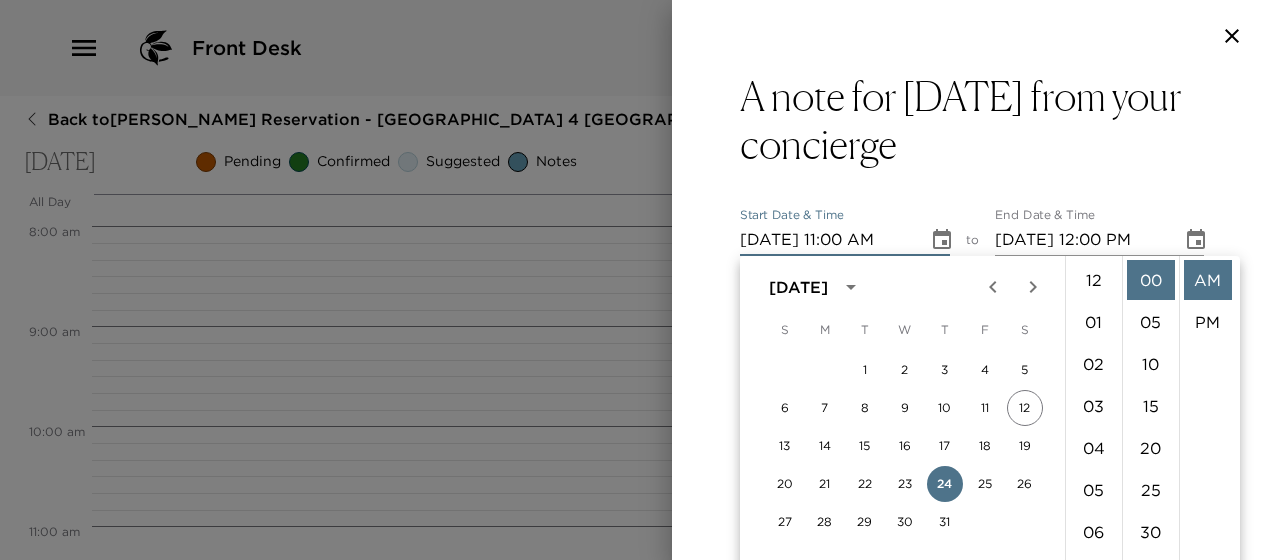 scroll, scrollTop: 462, scrollLeft: 0, axis: vertical 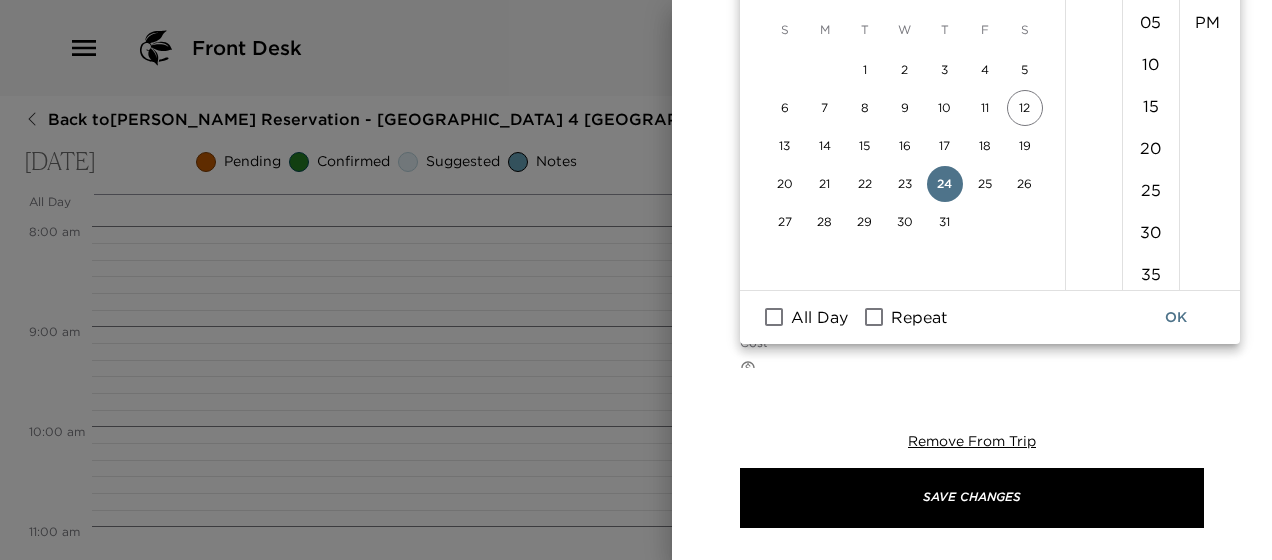 click on "All Day" at bounding box center [819, 317] 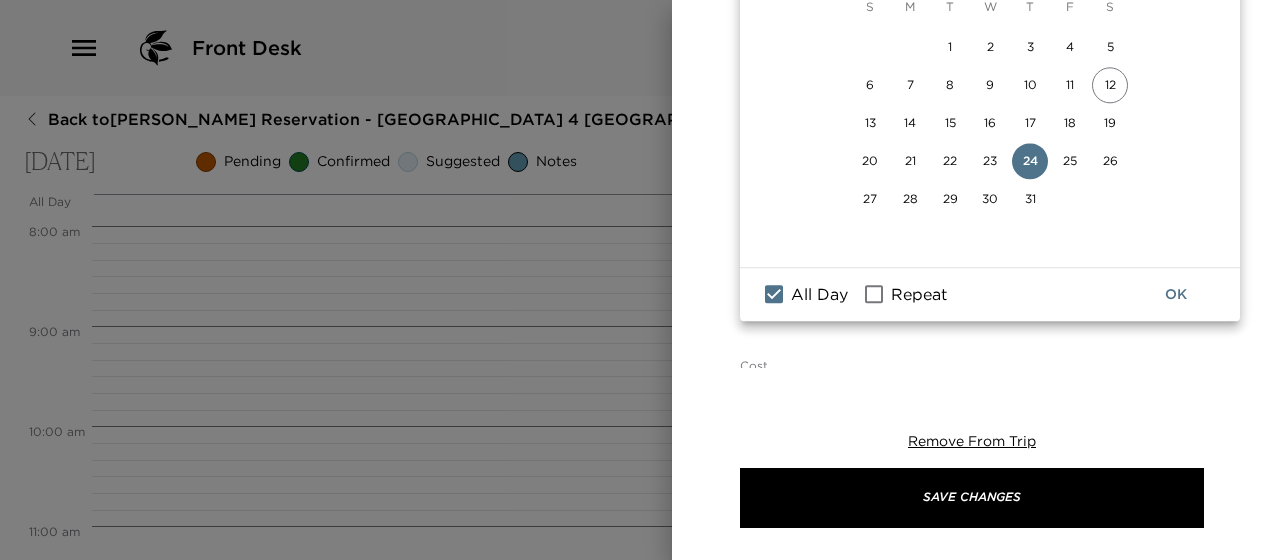 scroll, scrollTop: 322, scrollLeft: 0, axis: vertical 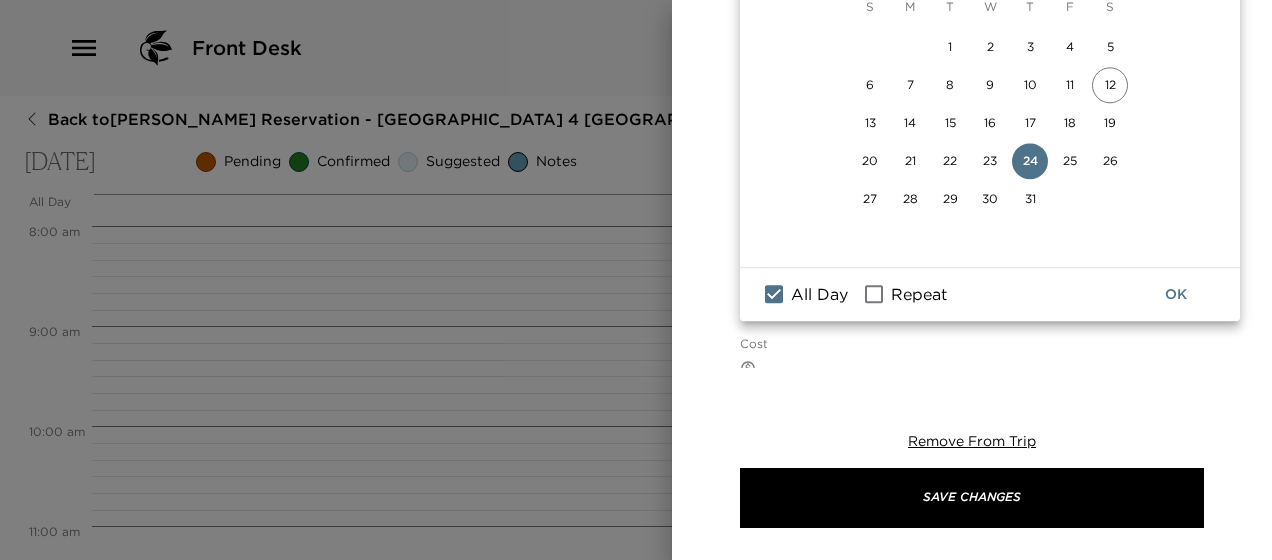 click on "A note for [DATE] from your concierge Start Date & Time [DATE] All day to End Date & Time [DATE] All day Number of Adults (18+) 1 Number of Children 0 Status Confirmed Confirmed Hide From Member Request Transportation Concierge Notes x Cost ​ x Address ​ x Phone Number ​ Email ​ Website ​ Cancellation Policy ​ undefined Recommended Attire ​ undefined Age Range ​ undefined Remove From Trip Save Changes" at bounding box center (972, 280) 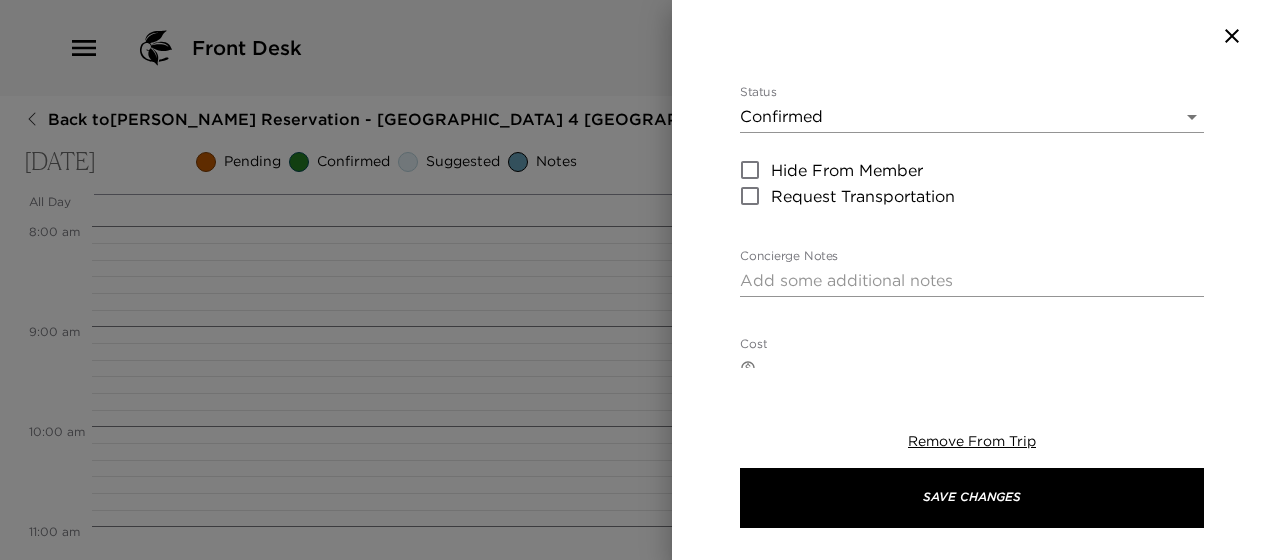 scroll, scrollTop: 20, scrollLeft: 0, axis: vertical 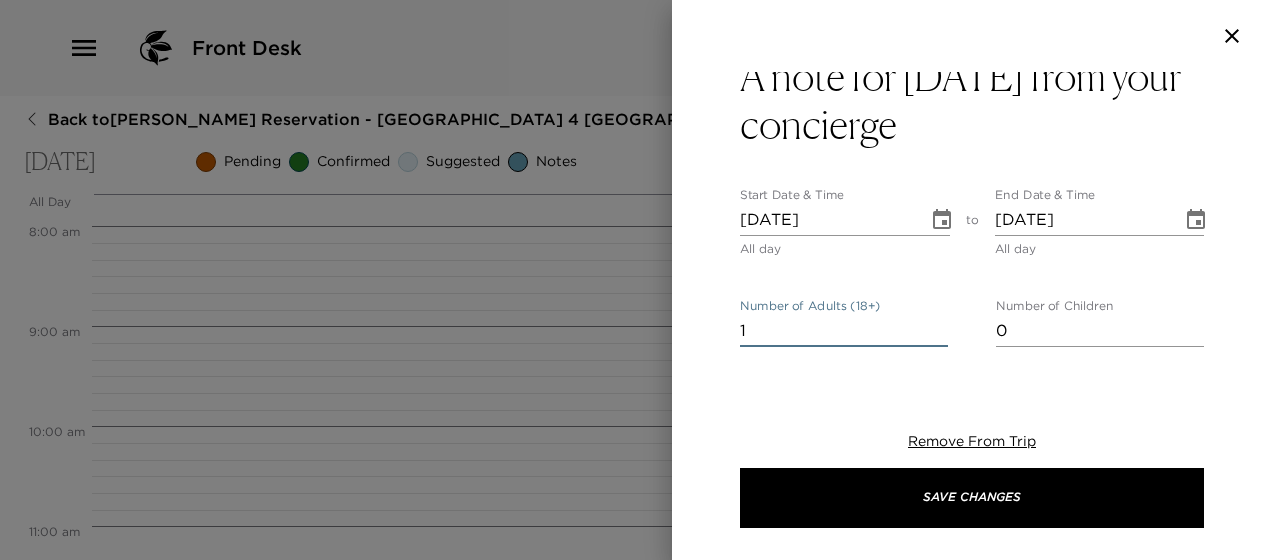 click on "1" at bounding box center [844, 331] 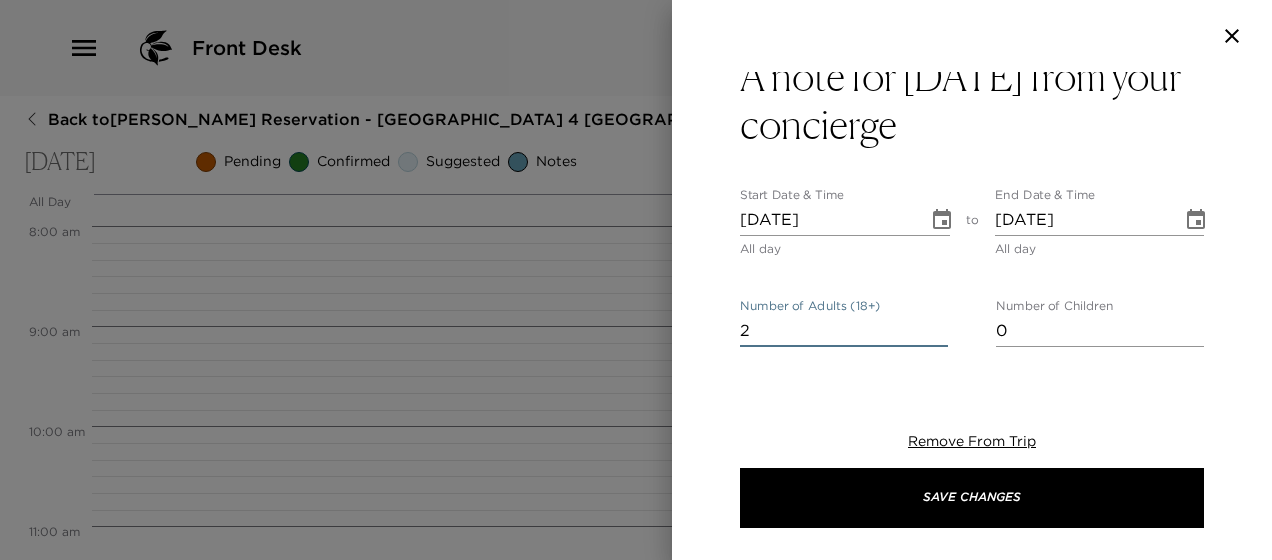 type on "2" 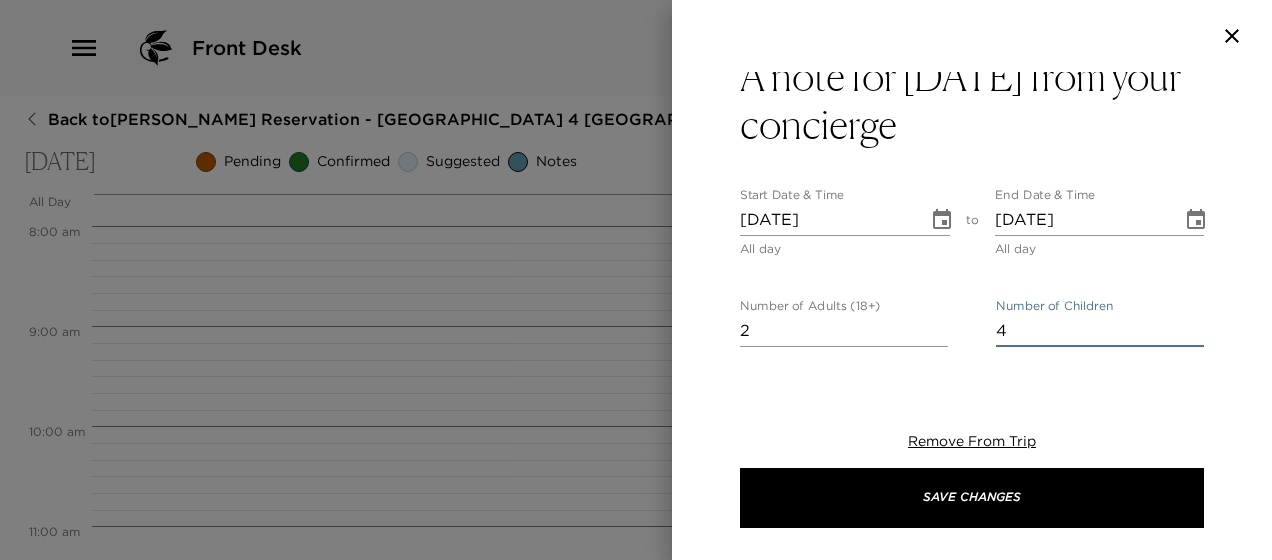 type on "4" 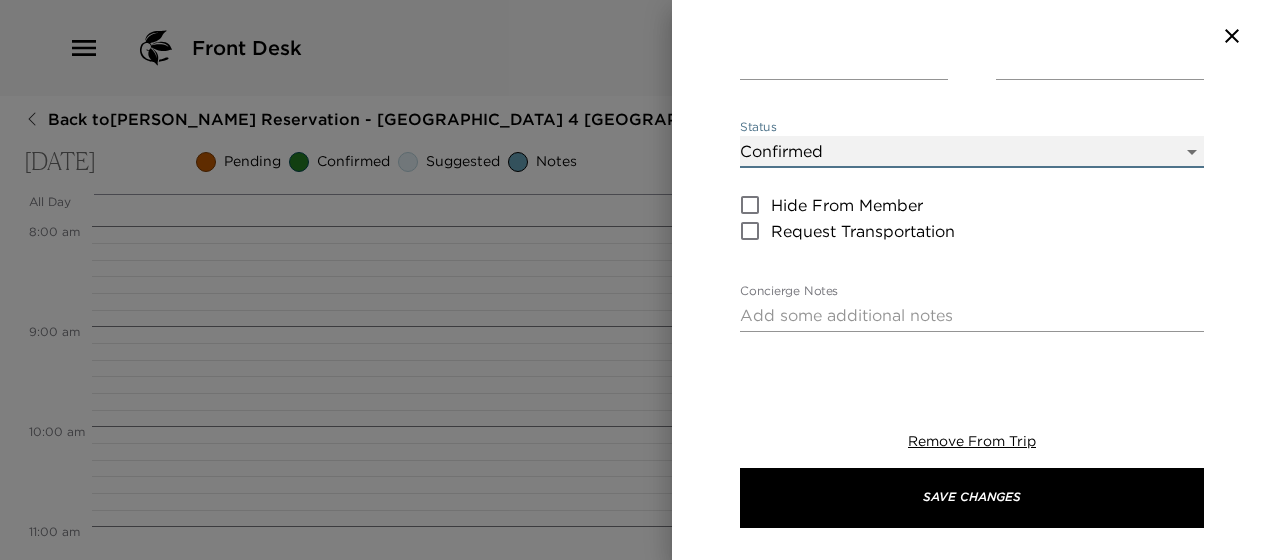 scroll, scrollTop: 318, scrollLeft: 0, axis: vertical 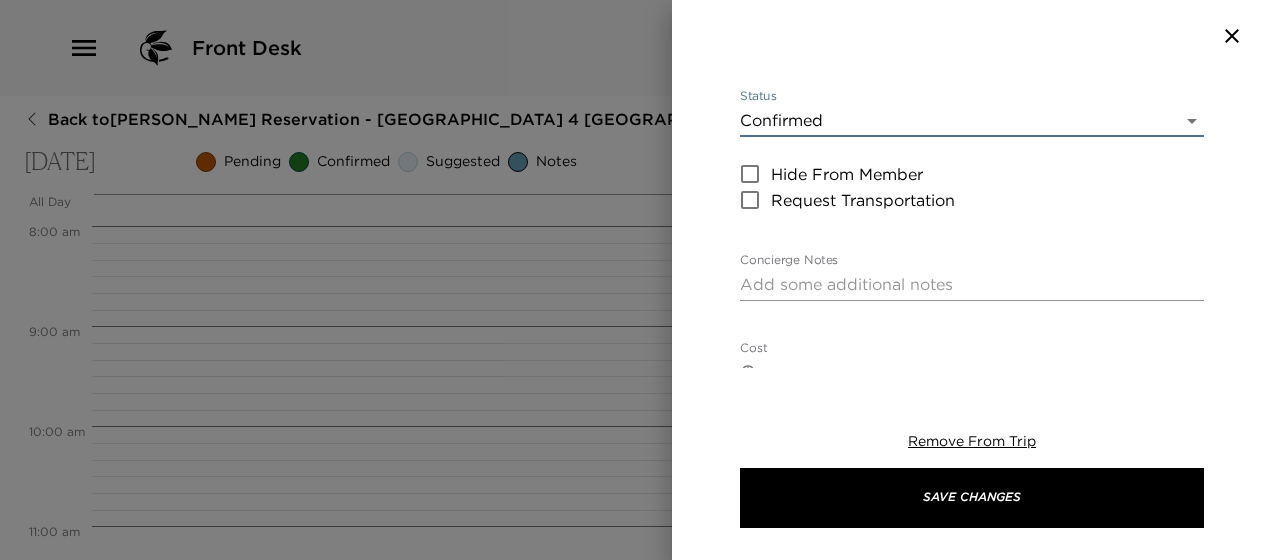 click on "Concierge Notes" at bounding box center [972, 284] 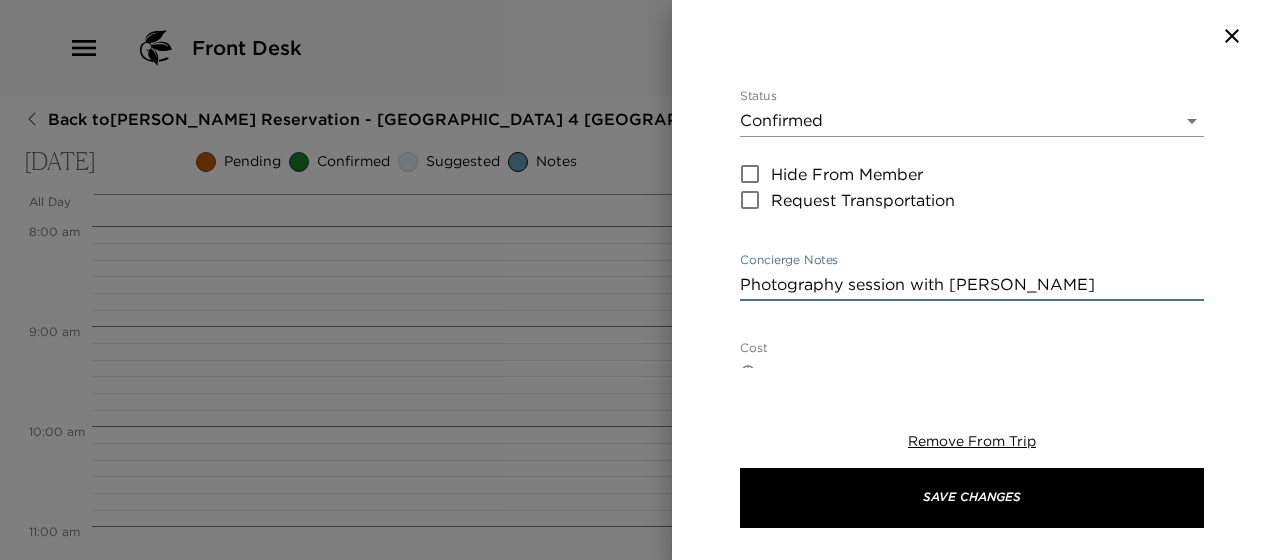 type on "Photography session with [PERSON_NAME]" 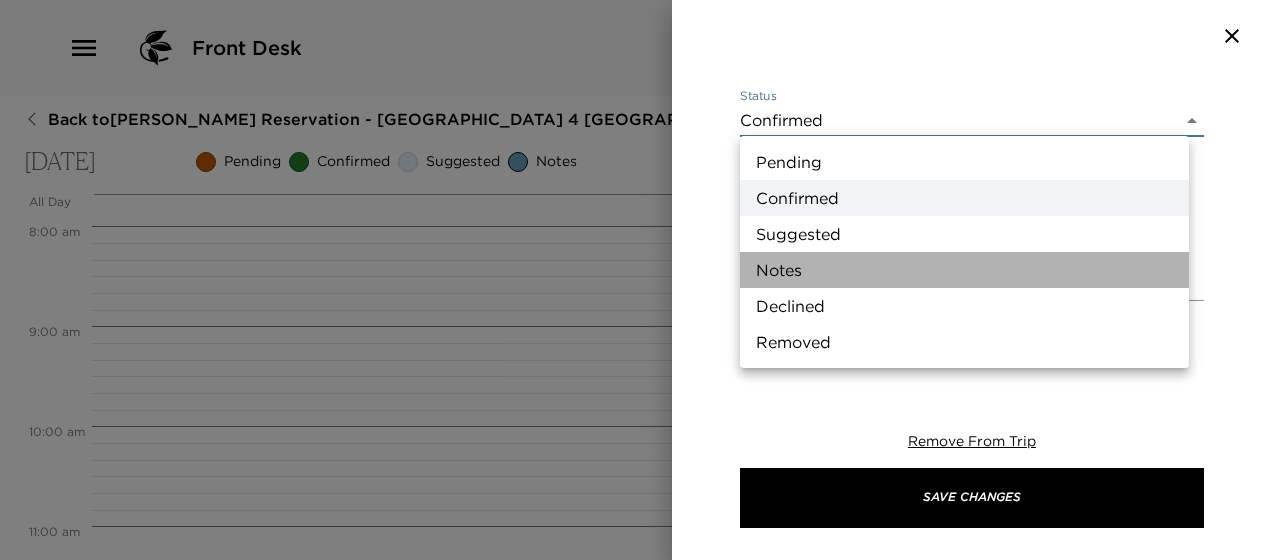 click on "Notes" at bounding box center (964, 270) 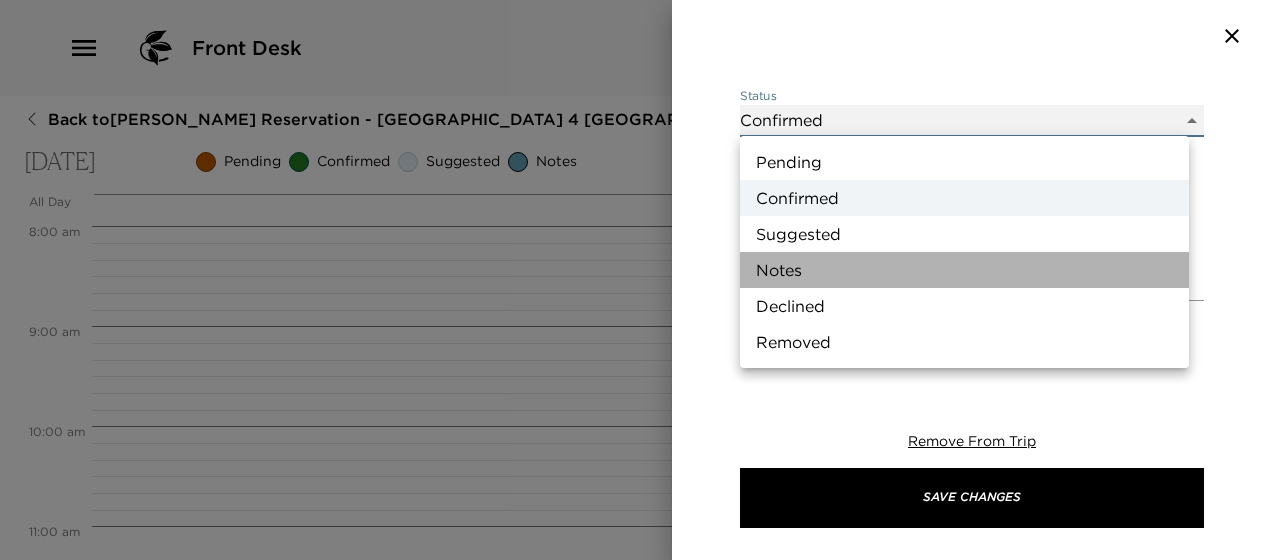 type on "Concierge Note" 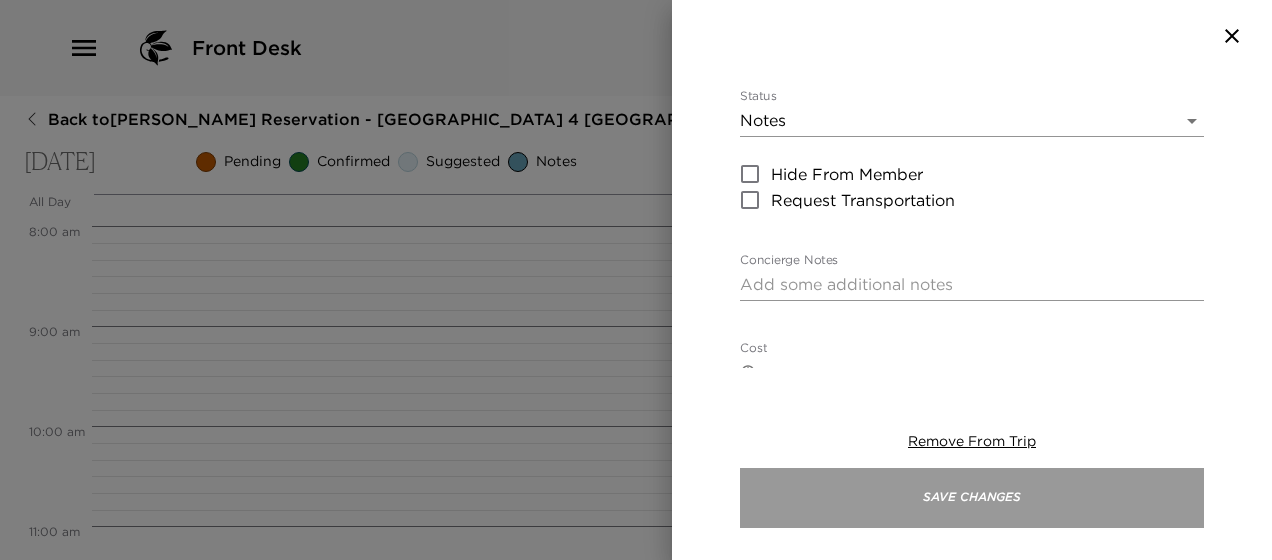 click on "Save Changes" at bounding box center [972, 498] 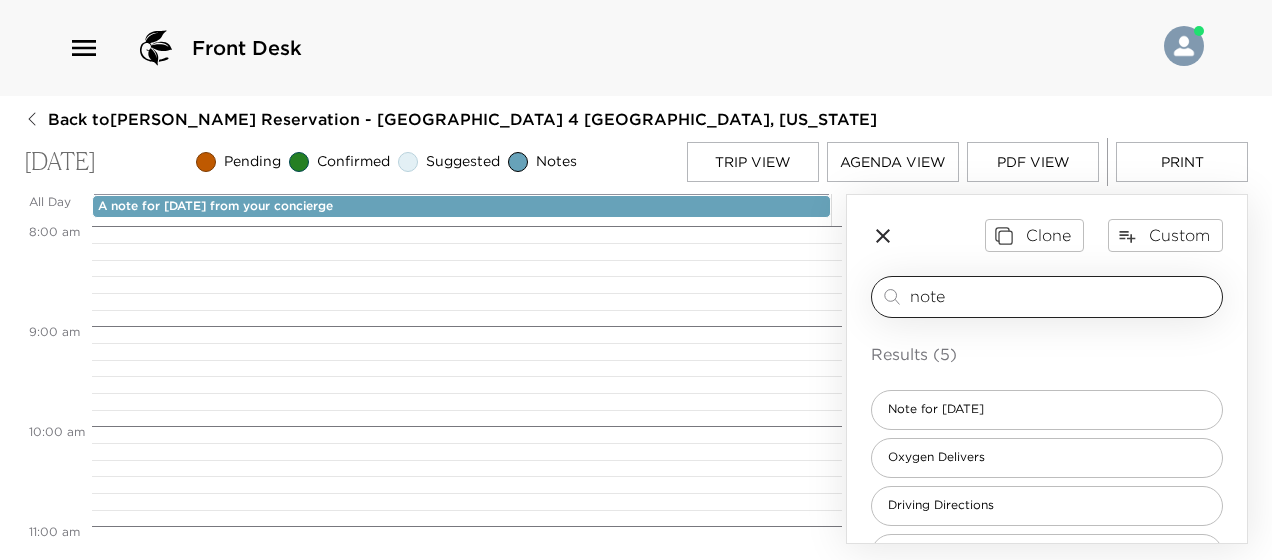 click on "note" at bounding box center [1062, 296] 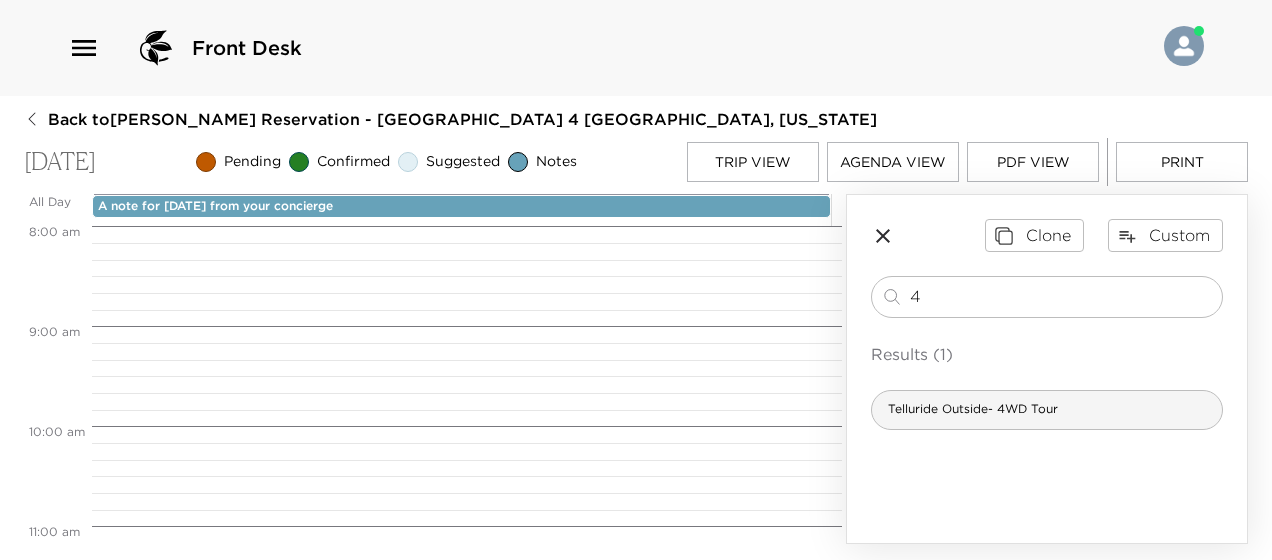 type on "4" 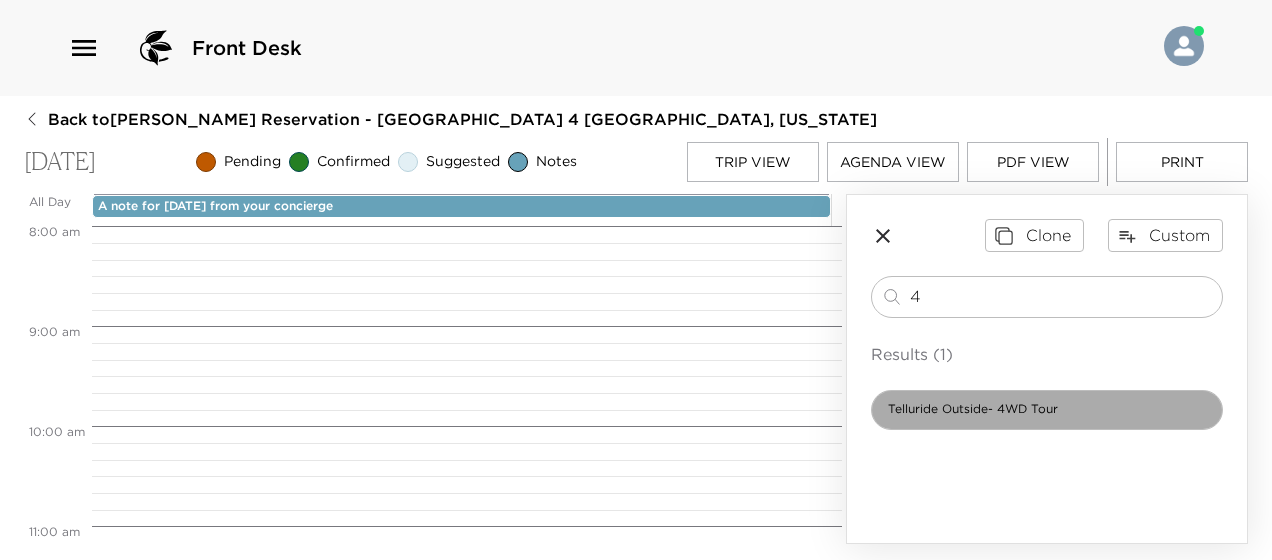 click on "Telluride Outside-  4WD Tour" at bounding box center [973, 409] 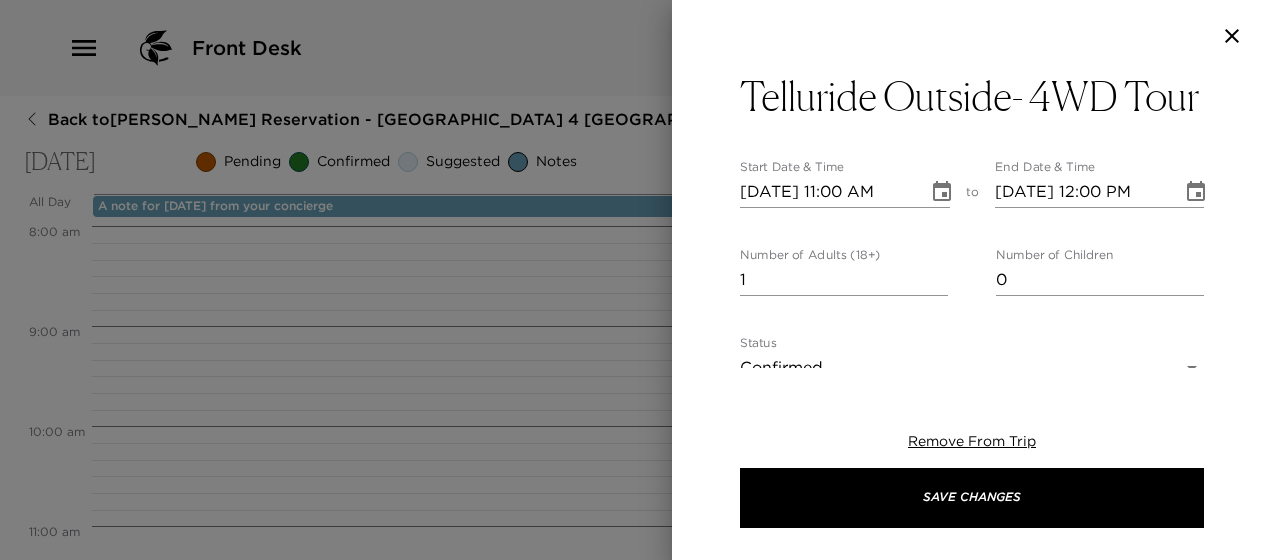 type on "[URL][DOMAIN_NAME]" 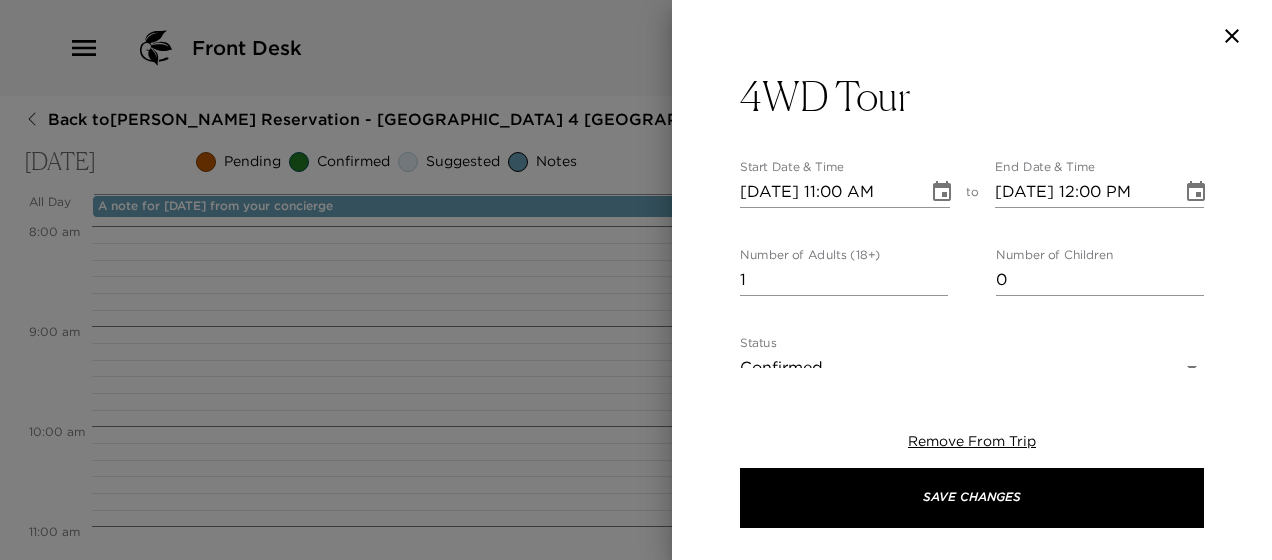 click 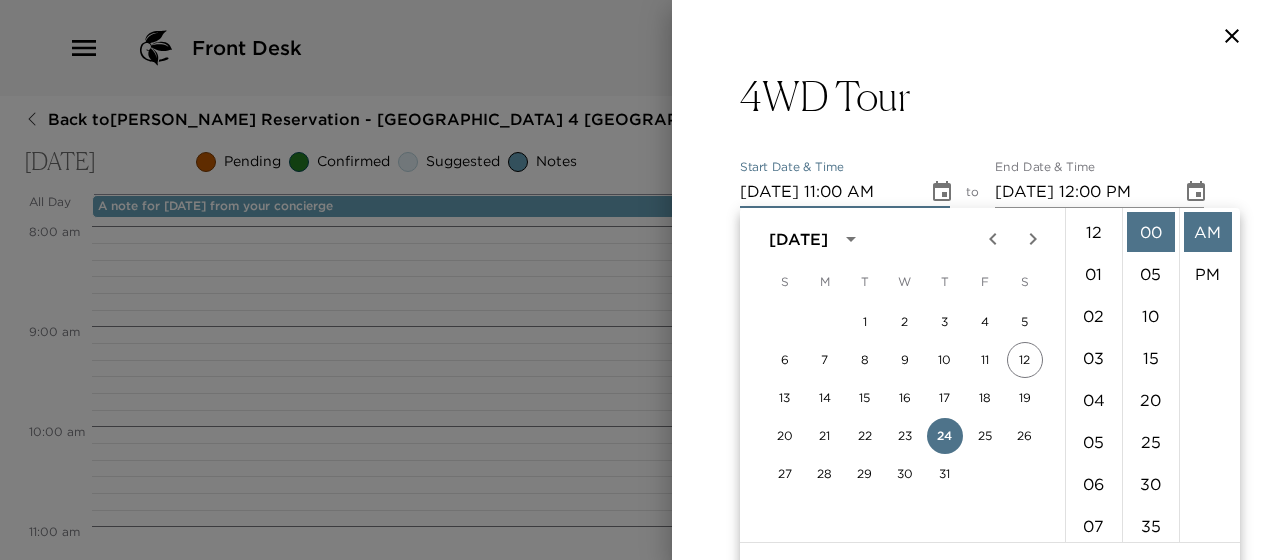scroll, scrollTop: 462, scrollLeft: 0, axis: vertical 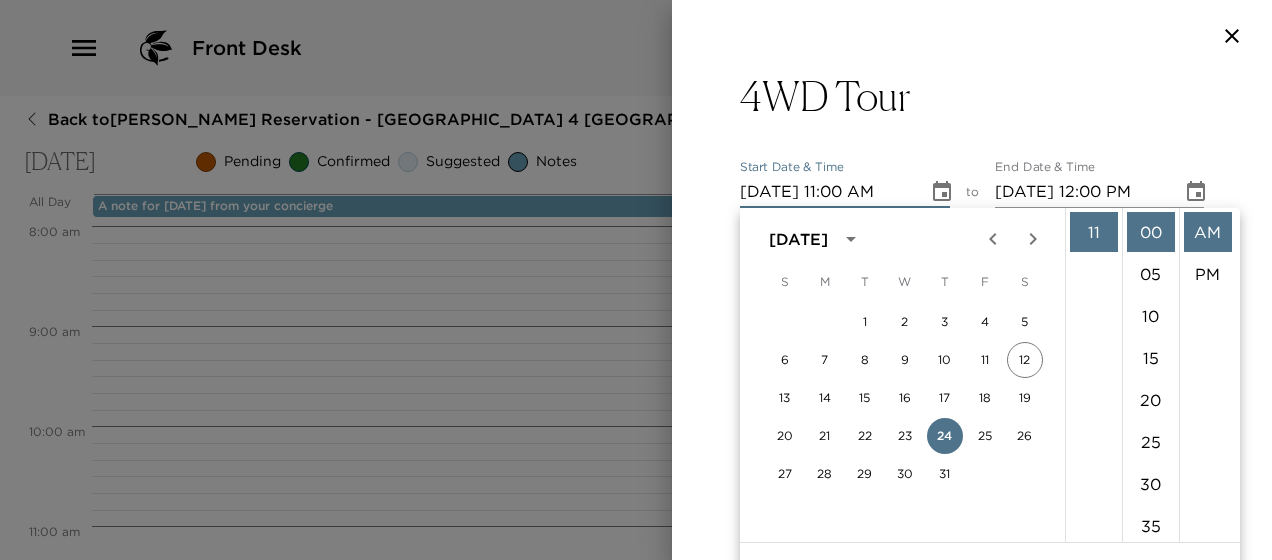 click on "to" at bounding box center (972, 196) 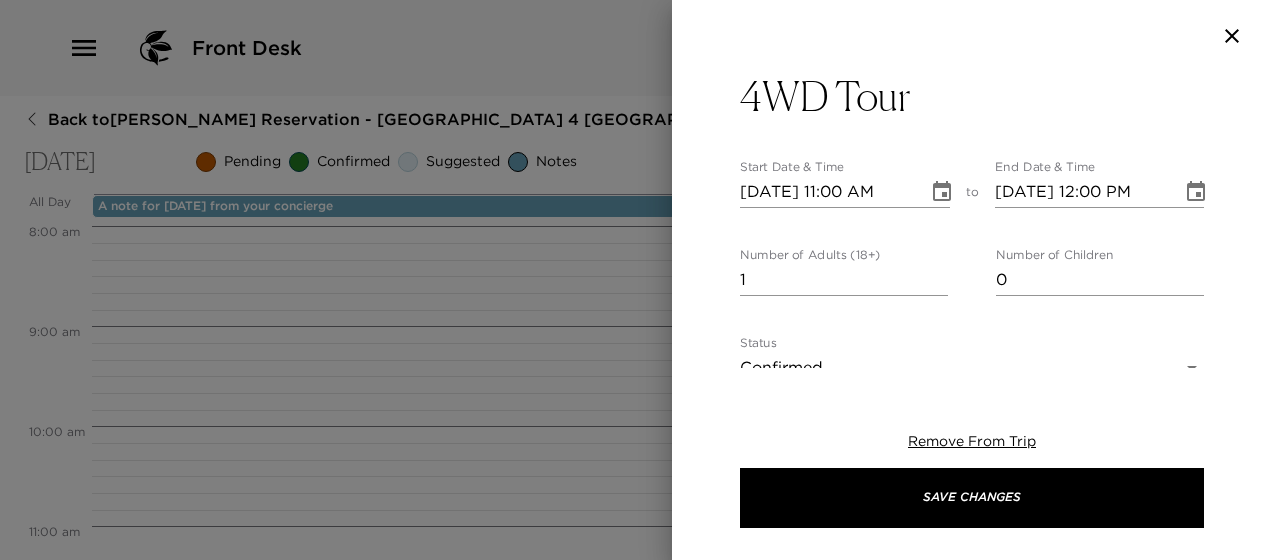 click 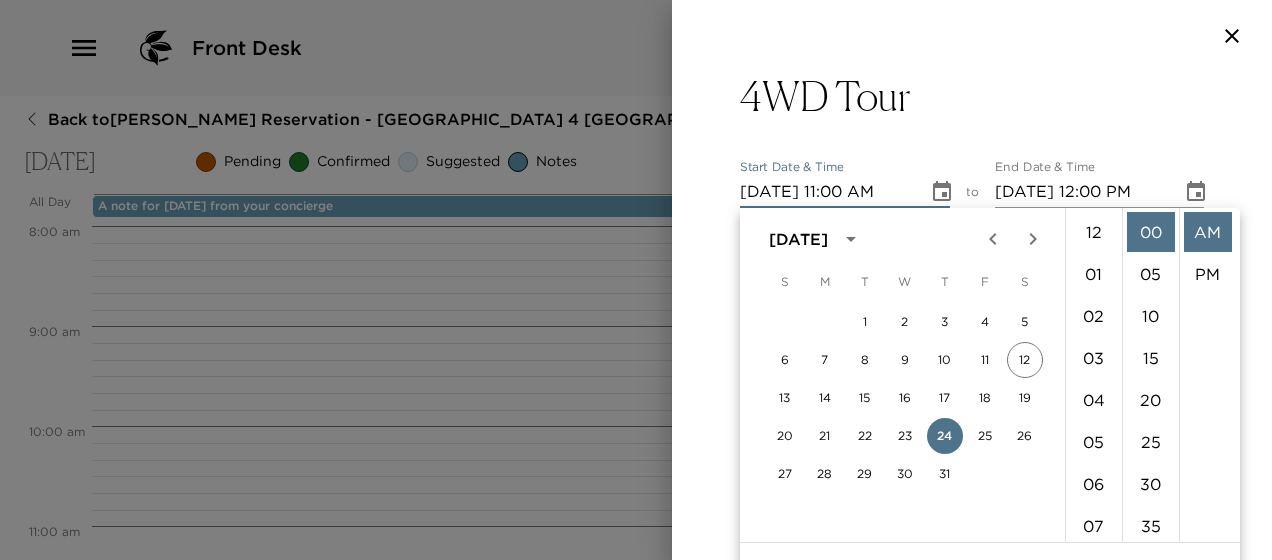 scroll, scrollTop: 462, scrollLeft: 0, axis: vertical 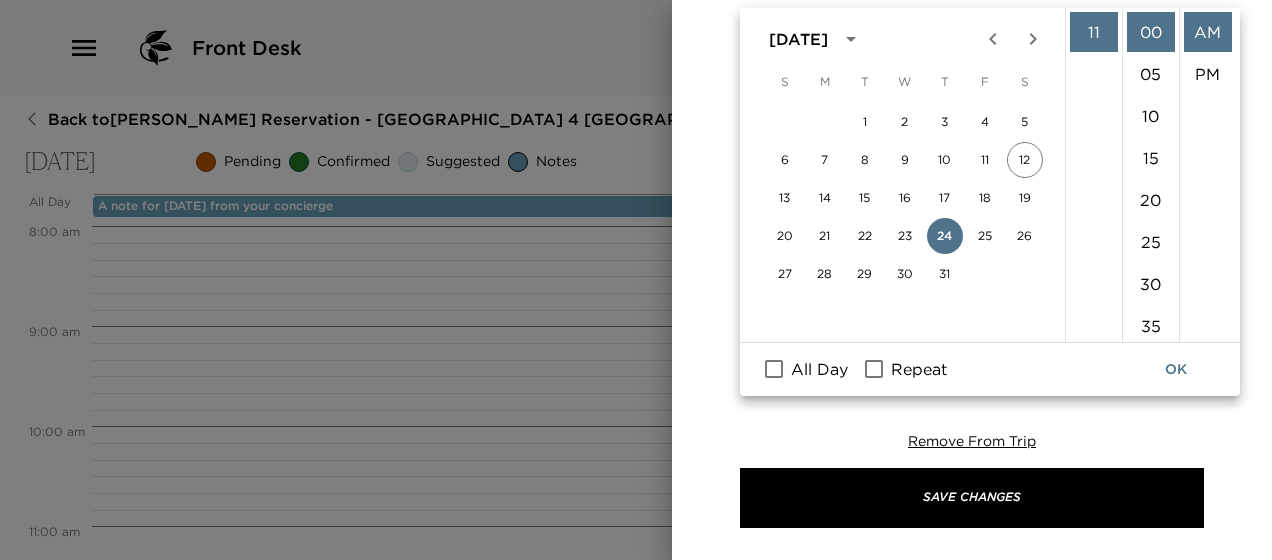 click on "All Day" at bounding box center [819, 369] 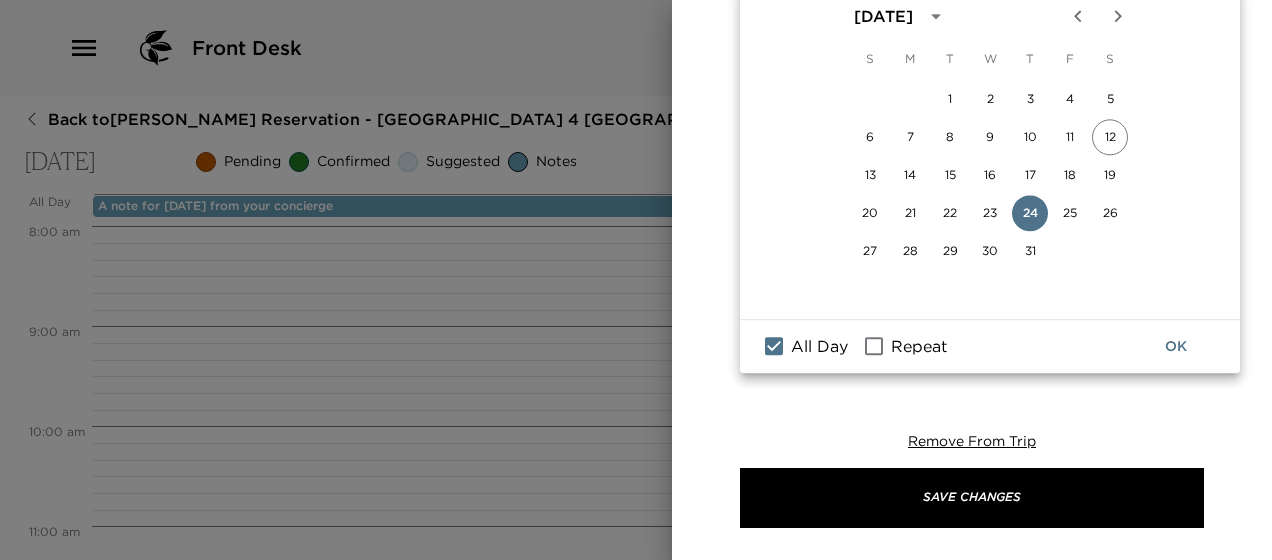 scroll, scrollTop: 222, scrollLeft: 0, axis: vertical 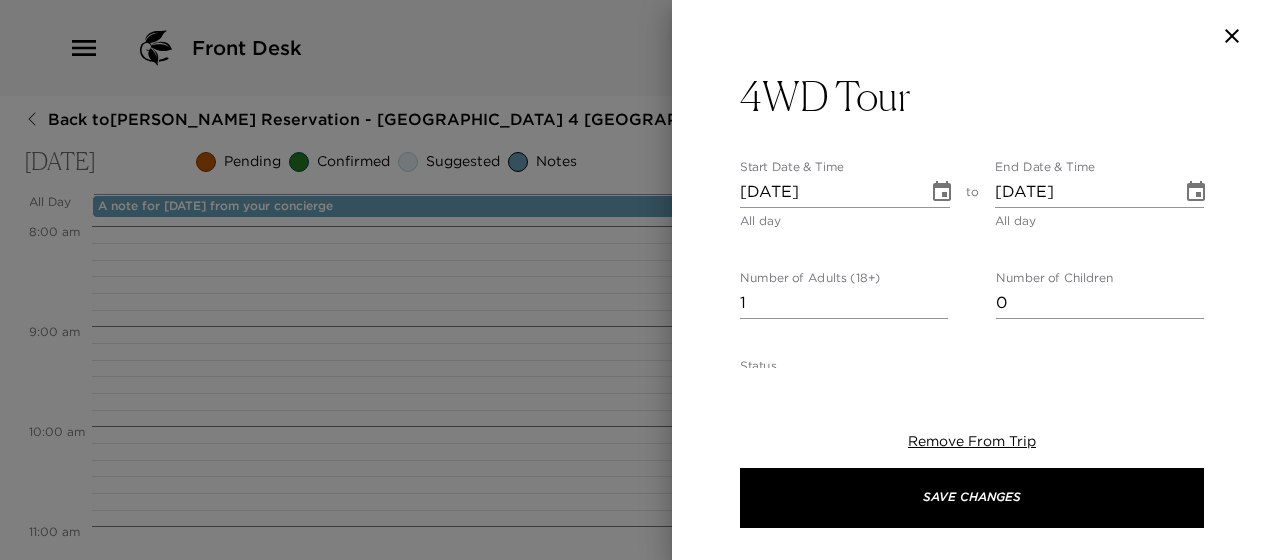 click on "1" at bounding box center [844, 303] 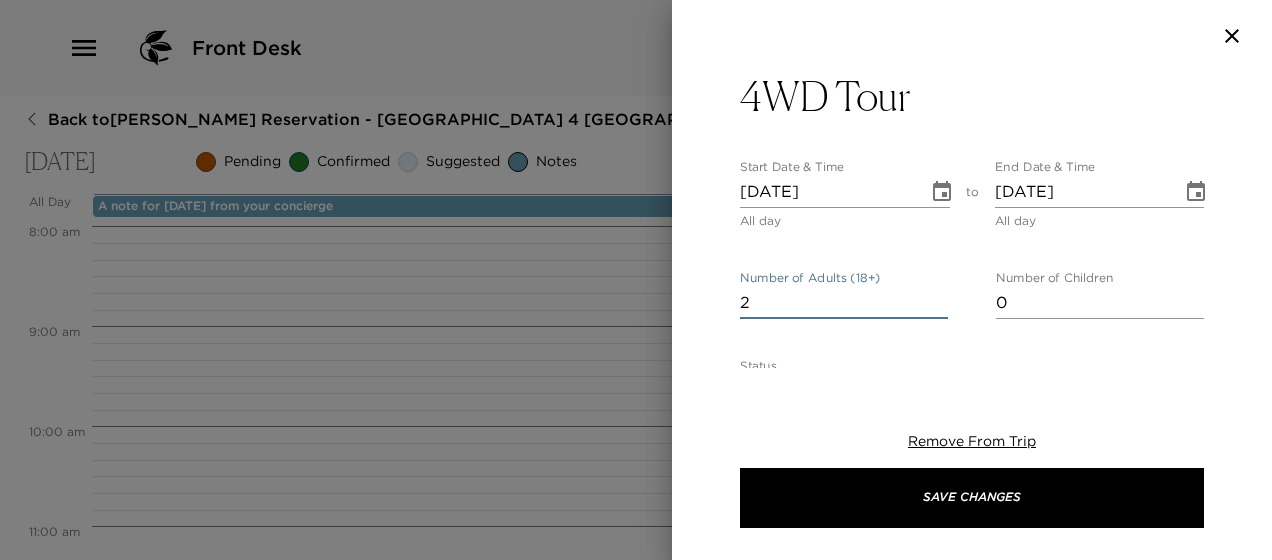 type on "2" 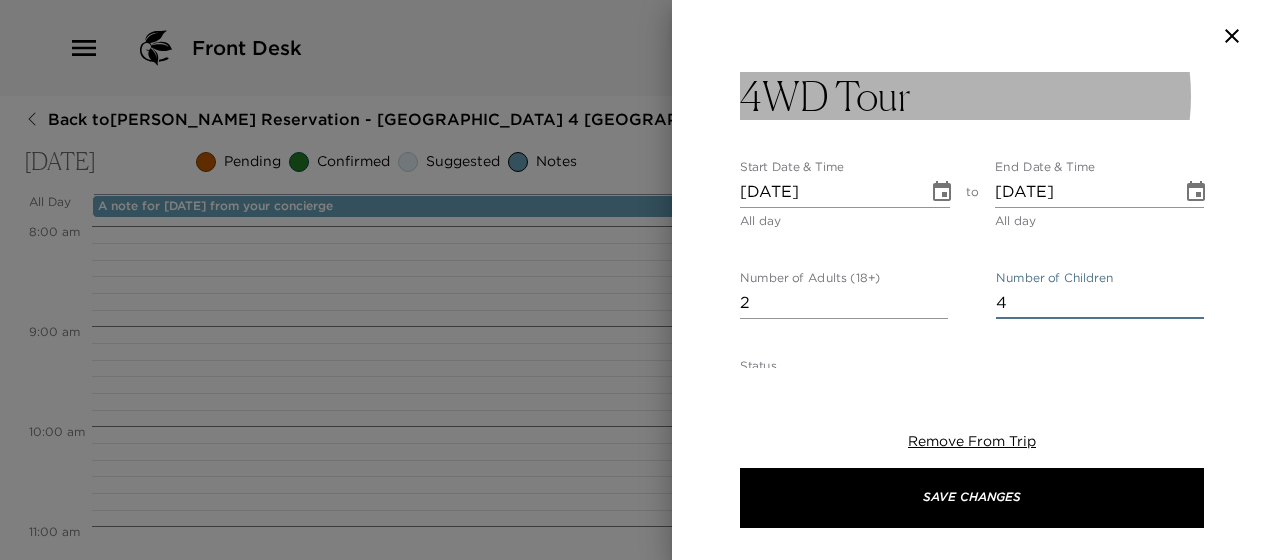 type on "4" 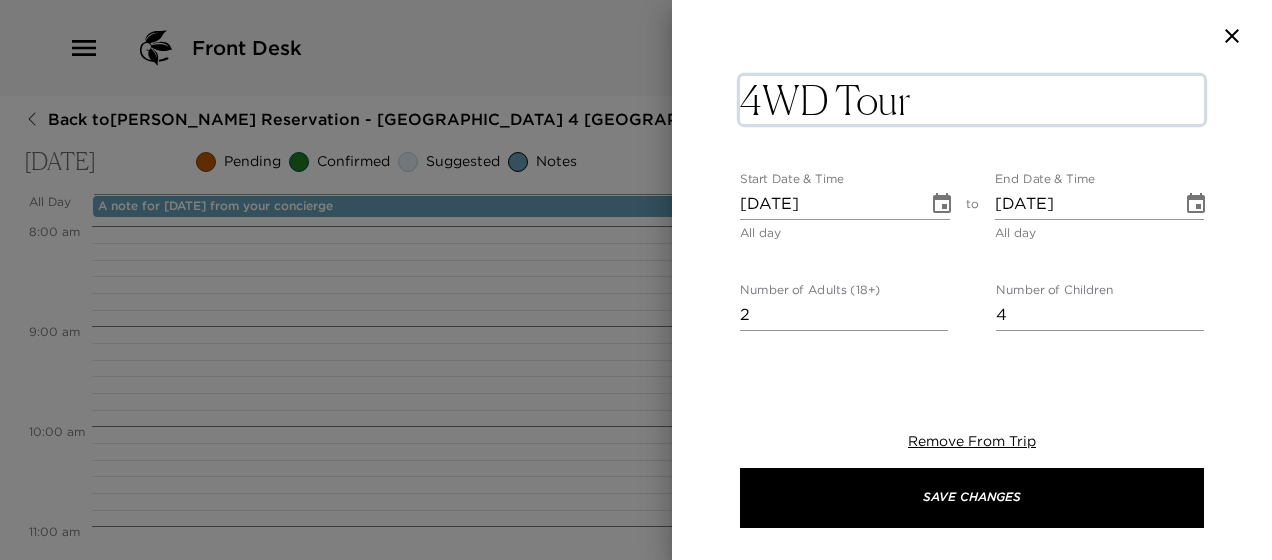 click on "4WD Tour" at bounding box center [972, 100] 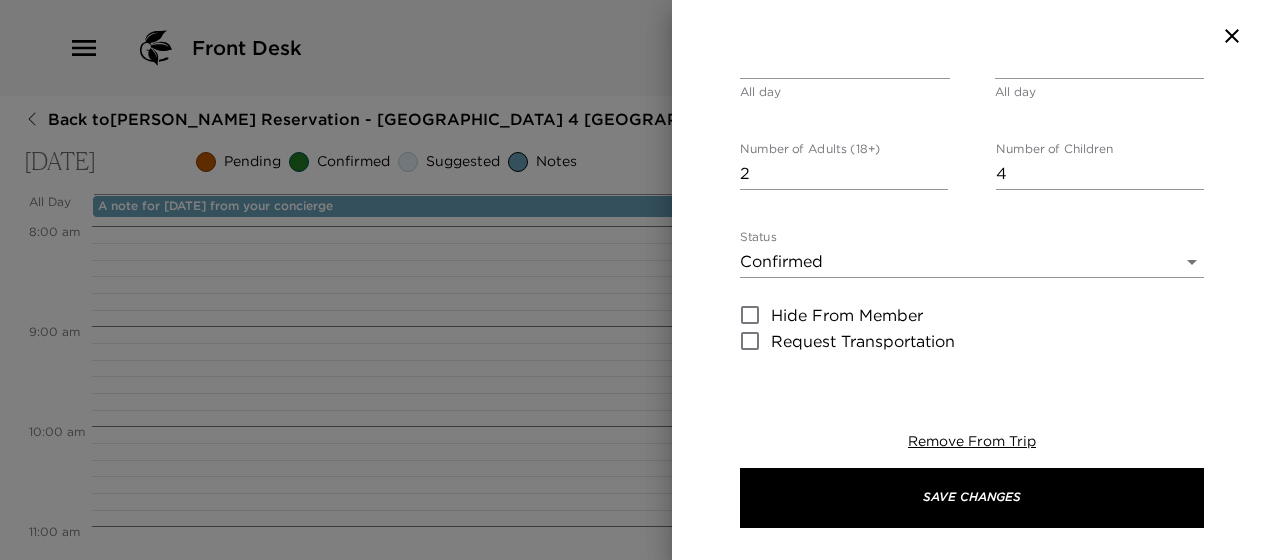 scroll, scrollTop: 0, scrollLeft: 0, axis: both 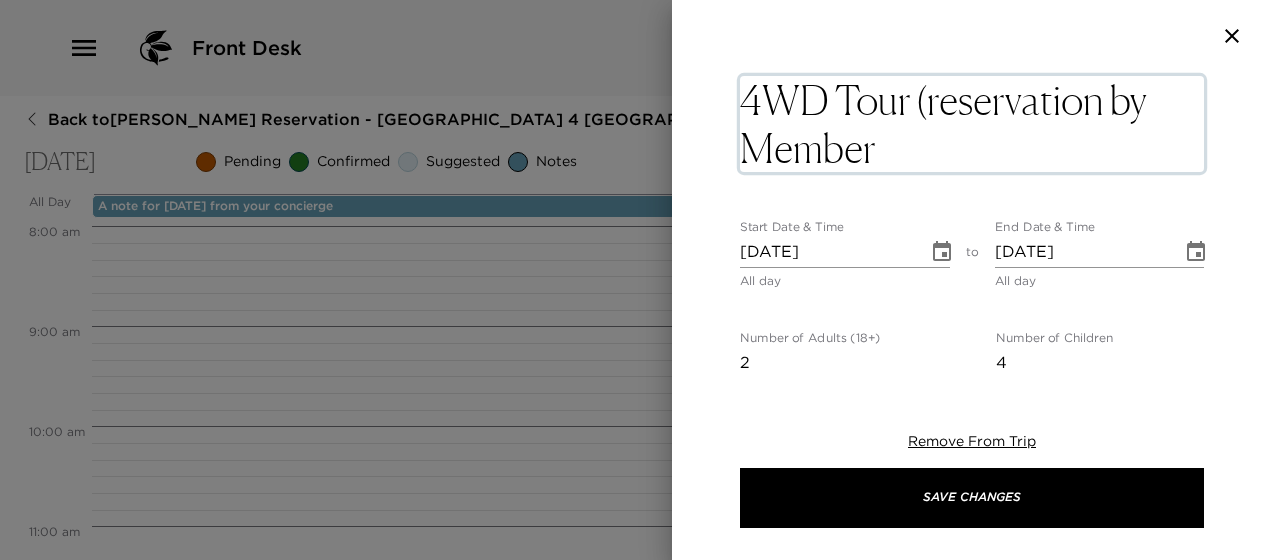 type on "4WD Tour (reservation by Member)" 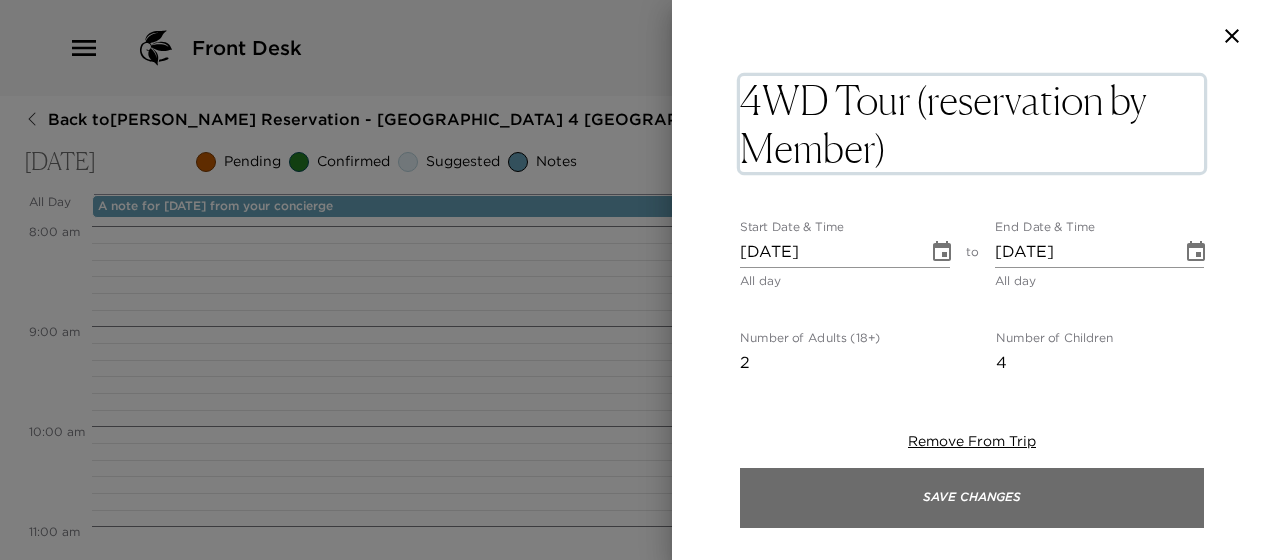 click on "Save Changes" at bounding box center (972, 498) 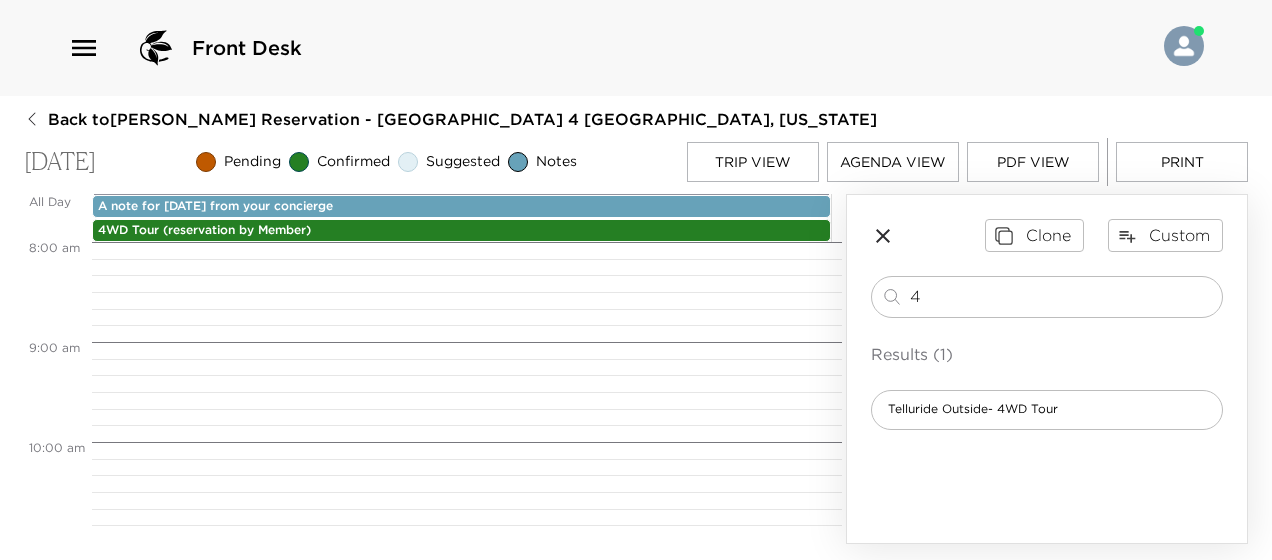 click on "4WD Tour (reservation by Member)" at bounding box center [461, 230] 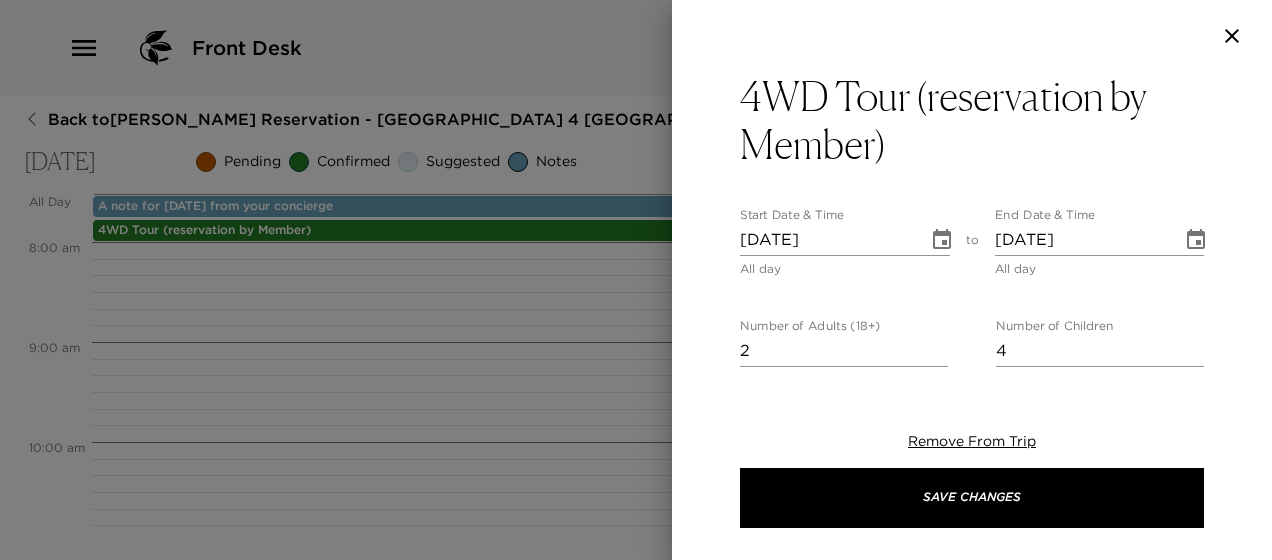scroll, scrollTop: 200, scrollLeft: 0, axis: vertical 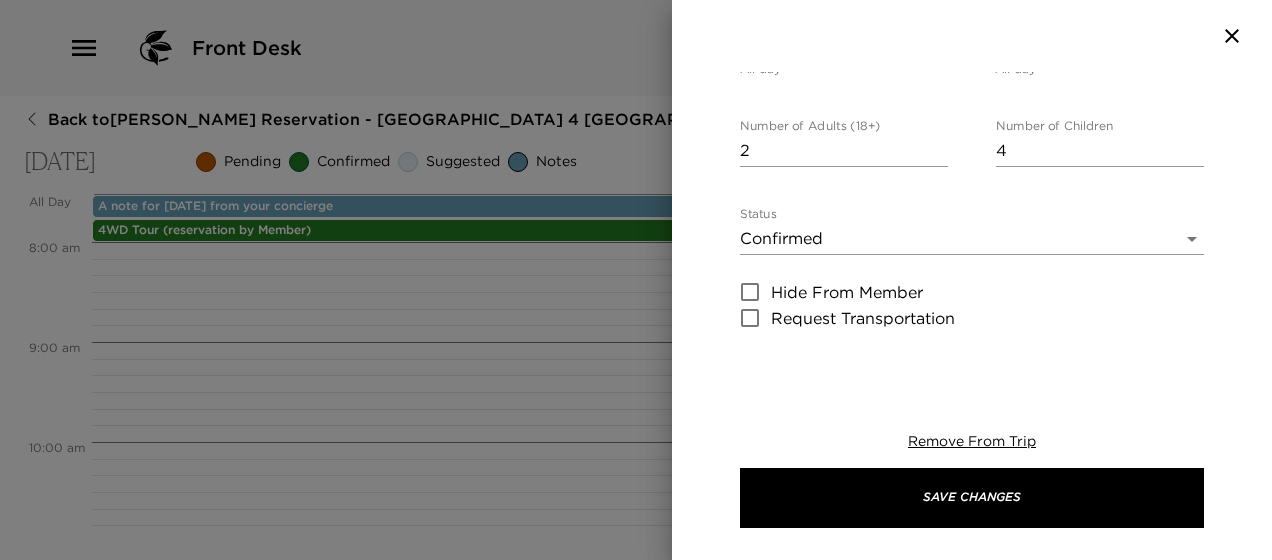 click on "Front Desk Back to  [PERSON_NAME] Reservation - Heritage Crossing 4 [GEOGRAPHIC_DATA], [US_STATE] [DATE] Pending Confirmed Suggested Notes Trip View Agenda View PDF View Print All Day [DATE] A note for [DATE] from your concierge 4WD Tour (reservation by Member) 12:00 AM 1:00 AM 2:00 AM 3:00 AM 4:00 AM 5:00 AM 6:00 AM 7:00 AM 8:00 AM 9:00 AM 10:00 AM 11:00 AM 12:00 PM 1:00 PM 2:00 PM 3:00 PM 4:00 PM 5:00 PM 6:00 PM 7:00 PM 8:00 PM 9:00 PM 10:00 PM 11:00 PM Clone Custom 4 ​ Results (1) Telluride Outside-  4WD Tour 4WD Tour (reservation by Member) Start Date & Time [DATE] All day to End Date & Time [DATE] All day Number of Adults (18+) 2 Number of Children 4 Status Confirmed Confirmed Hide From Member Request Transportation Concierge Notes [URL][DOMAIN_NAME] x Cost ​ x Address ​ [STREET_ADDRESS][US_STATE][US_STATE] x Phone Number ​ [PHONE_NUMBER] Email ​ [EMAIL_ADDRESS][DOMAIN_NAME] Website ​ [URL][DOMAIN_NAME]" at bounding box center (636, 280) 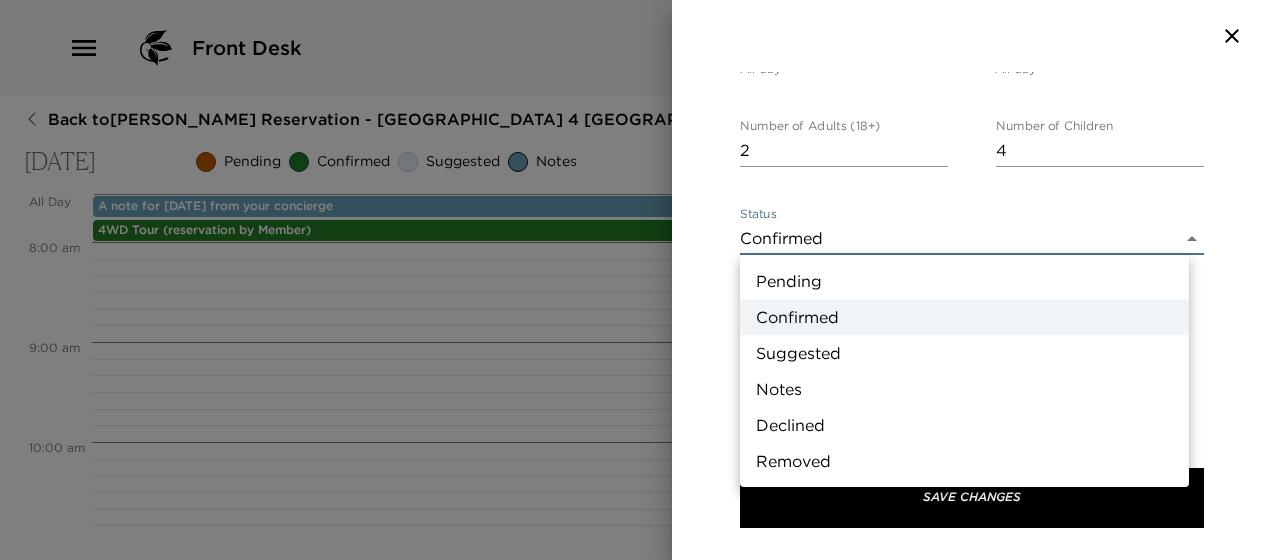 click on "Notes" at bounding box center [964, 389] 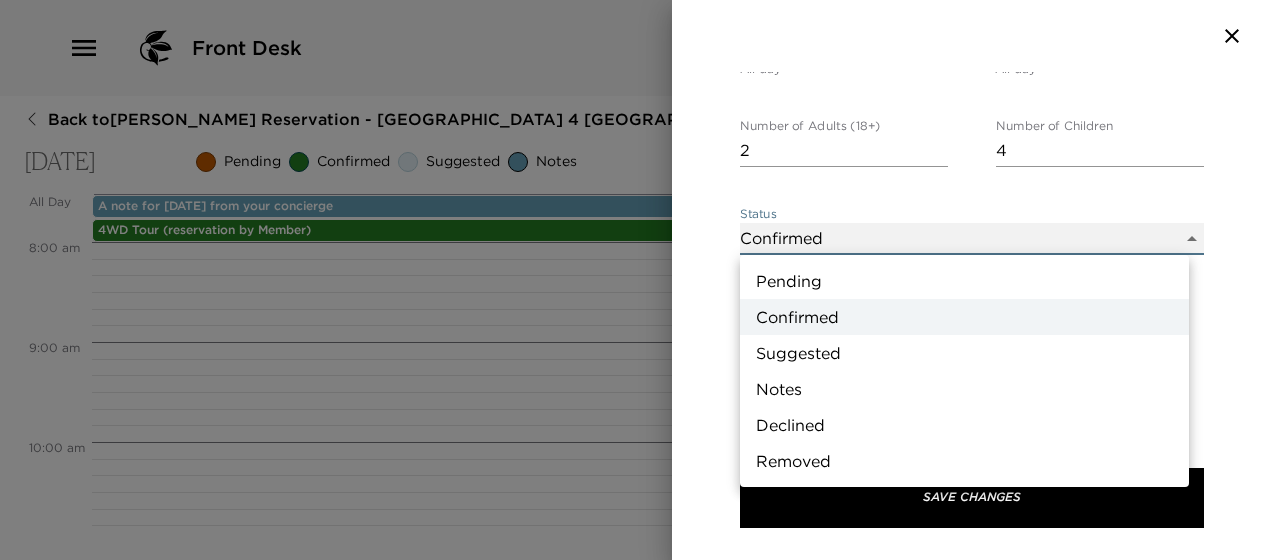 type on "Concierge Note" 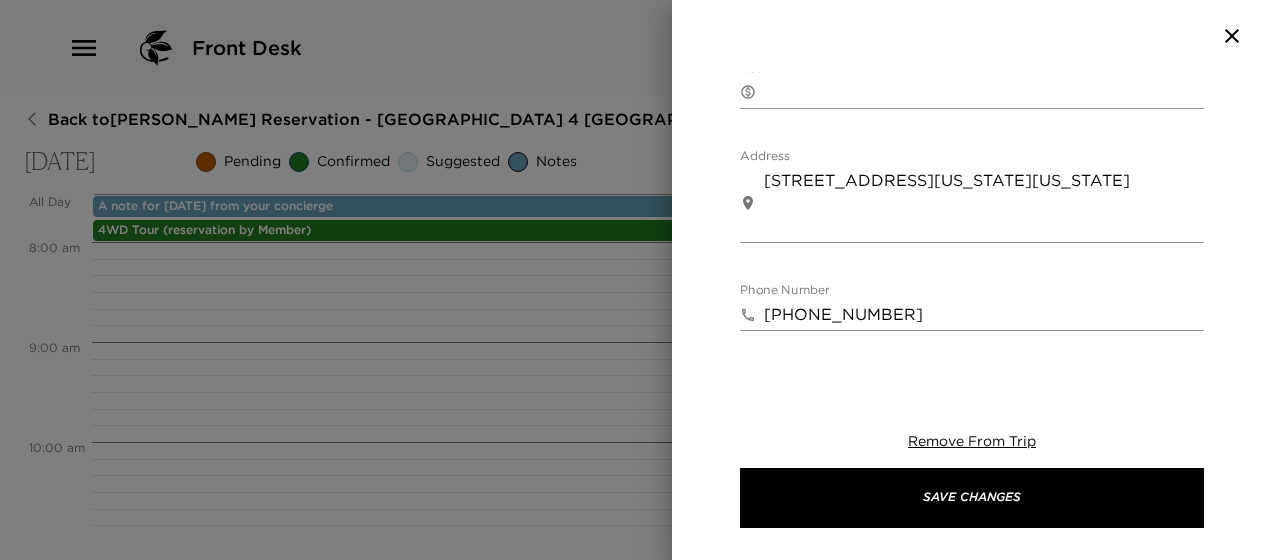 scroll, scrollTop: 600, scrollLeft: 0, axis: vertical 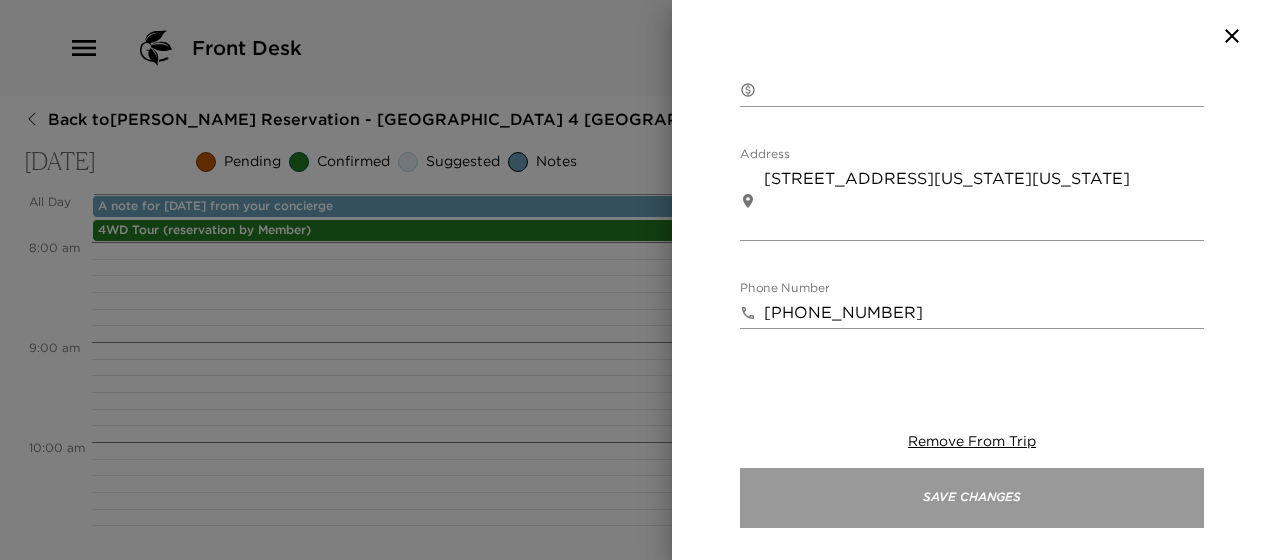 click on "Save Changes" at bounding box center (972, 498) 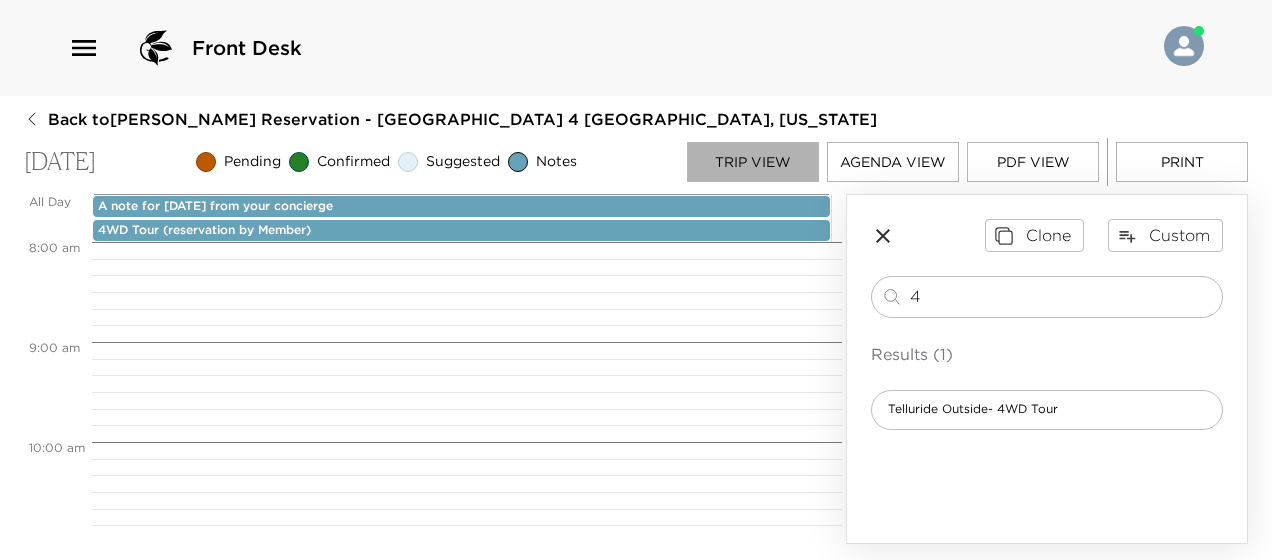 click on "Trip View" at bounding box center (753, 162) 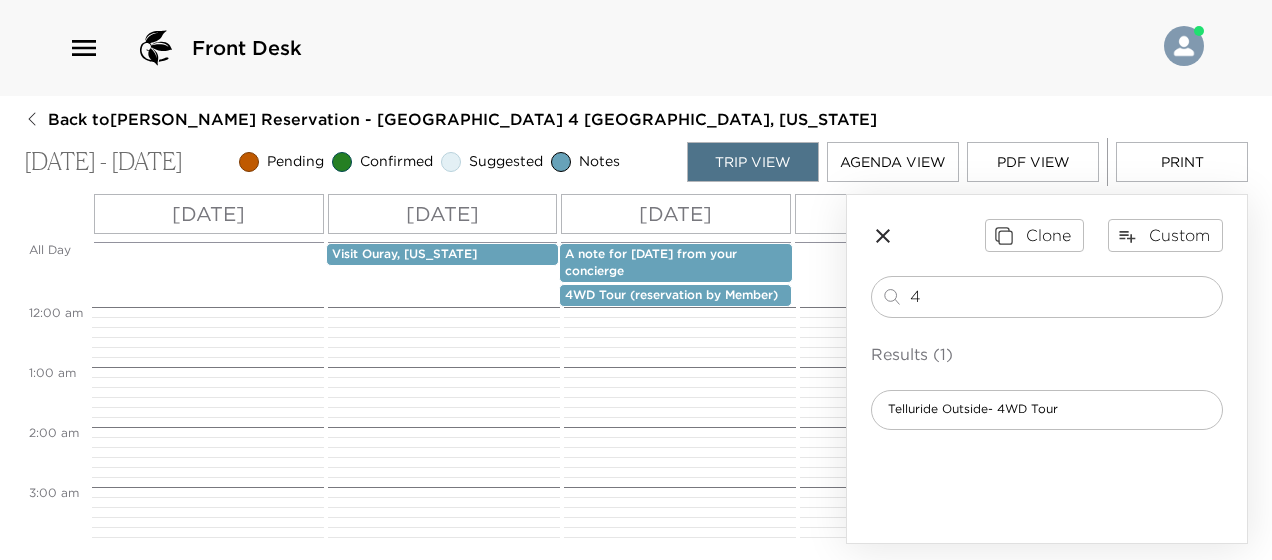 scroll, scrollTop: 955, scrollLeft: 0, axis: vertical 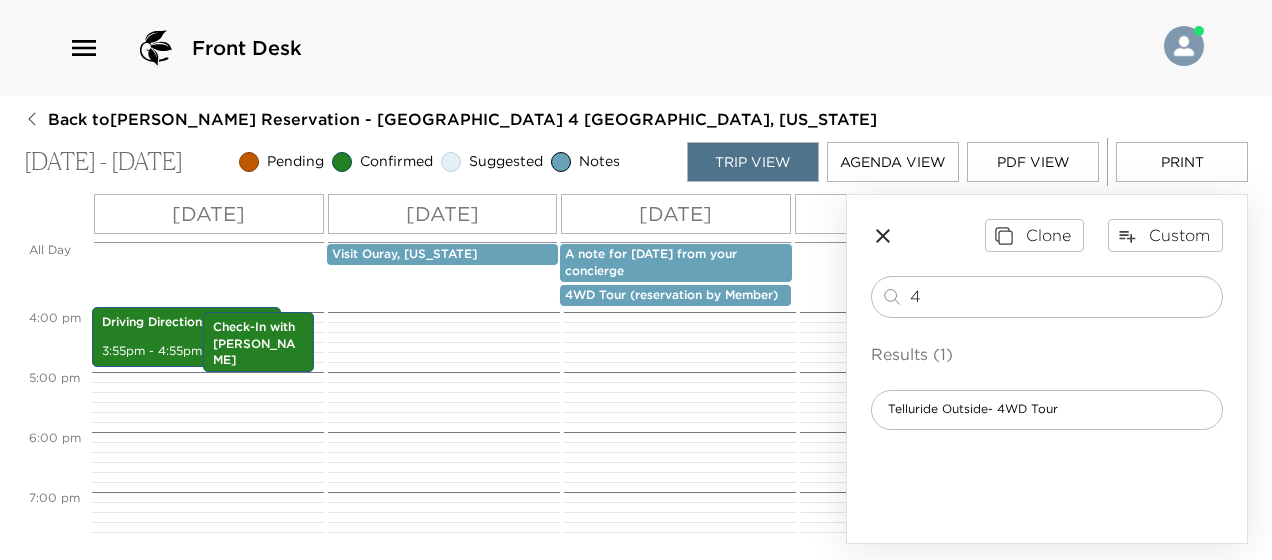 click on "[DATE]" at bounding box center (910, 214) 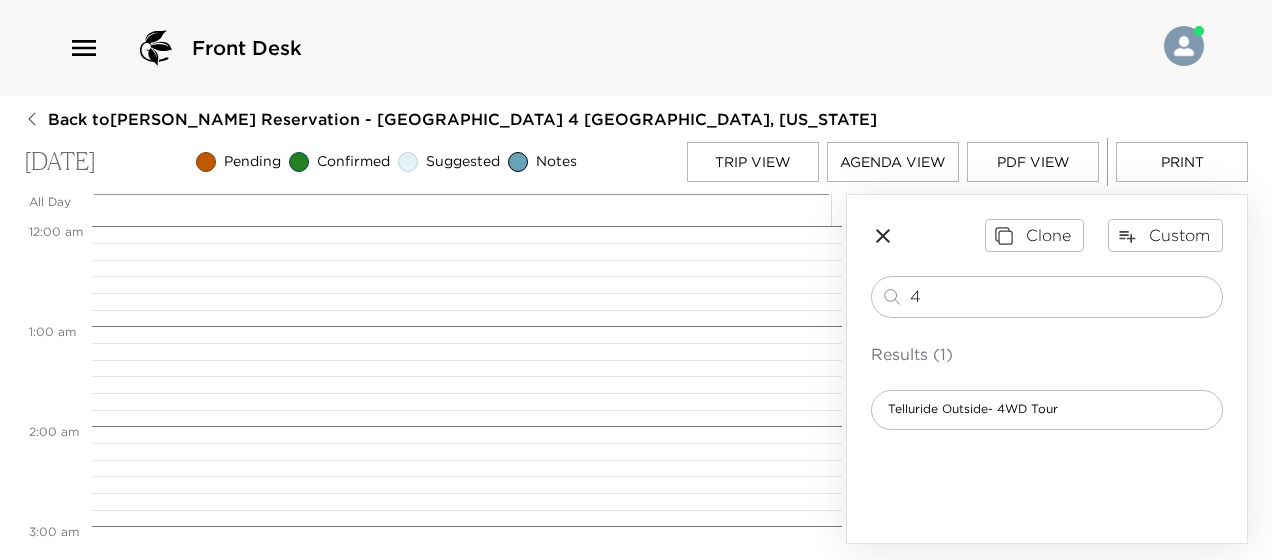 scroll, scrollTop: 800, scrollLeft: 0, axis: vertical 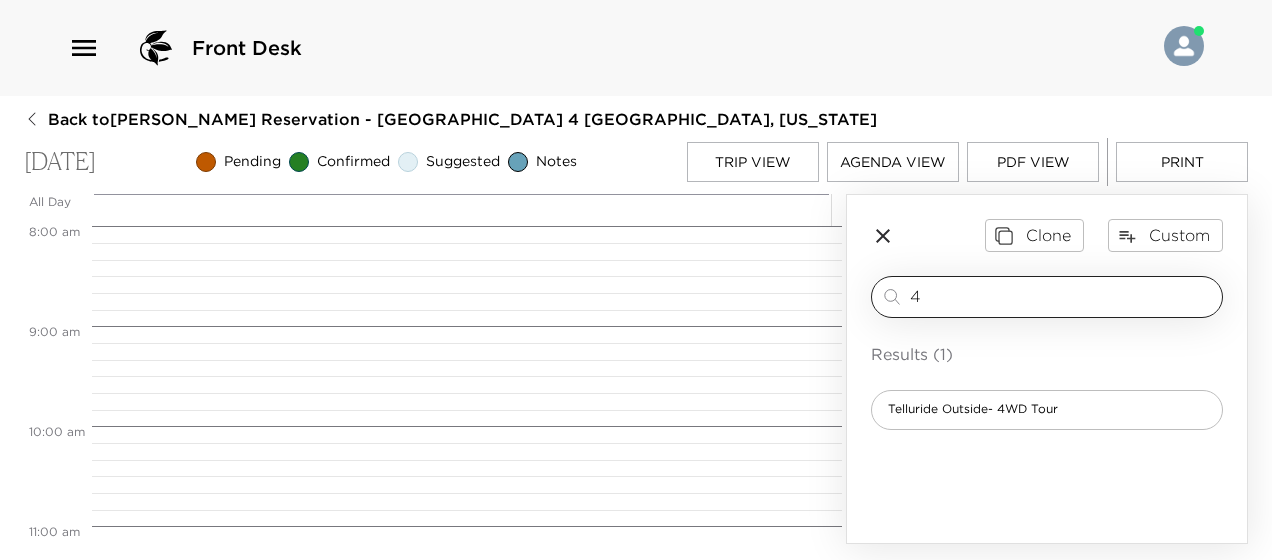 click on "4" at bounding box center (1062, 296) 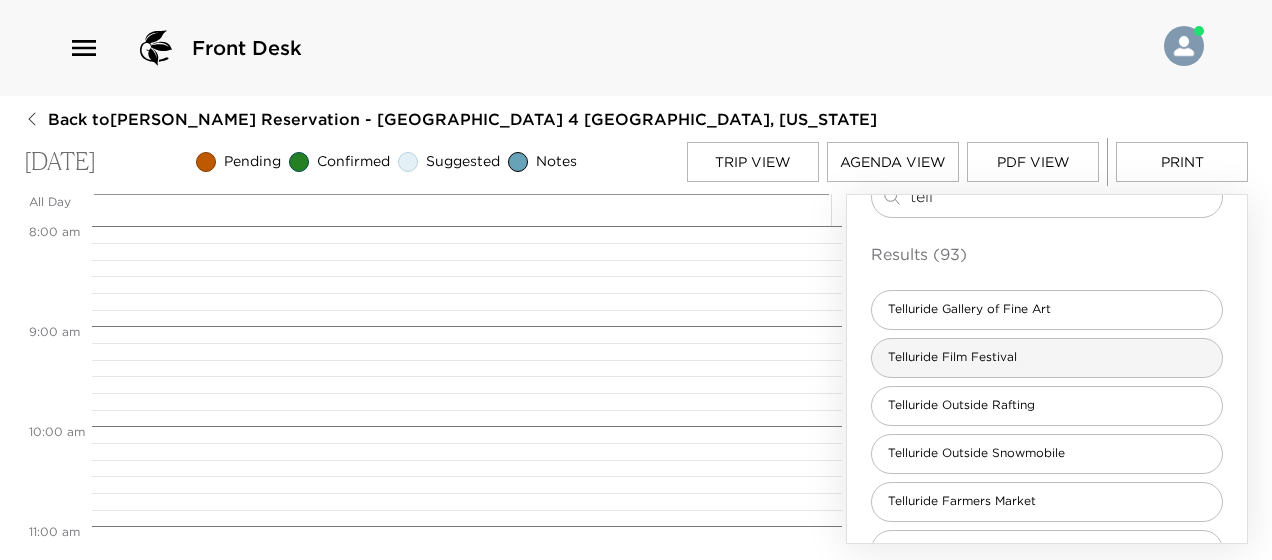 scroll, scrollTop: 200, scrollLeft: 0, axis: vertical 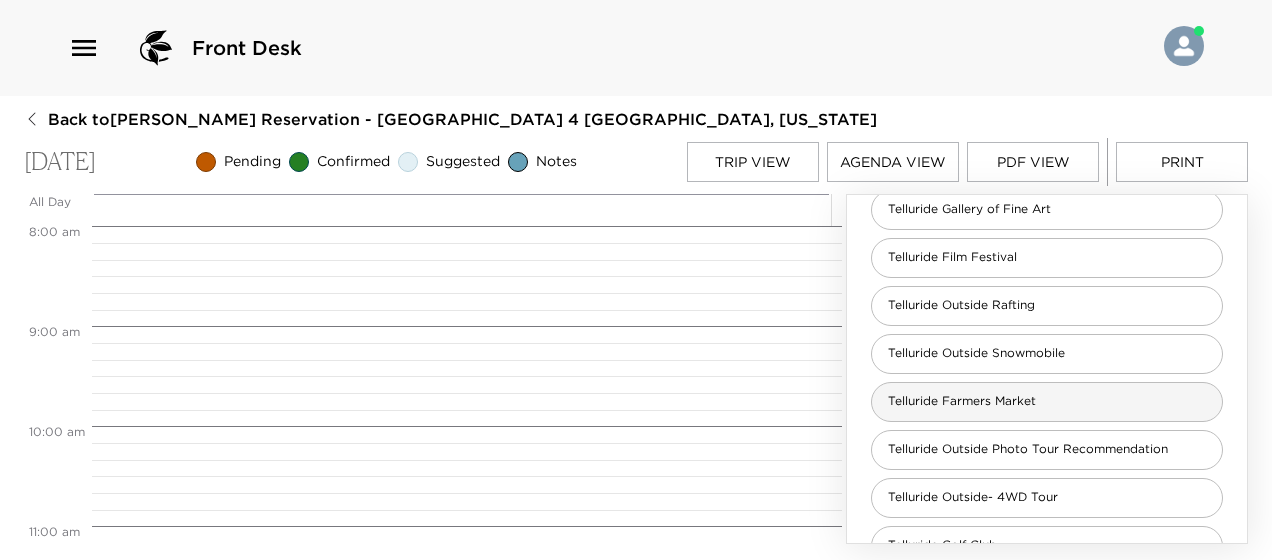 type on "tell" 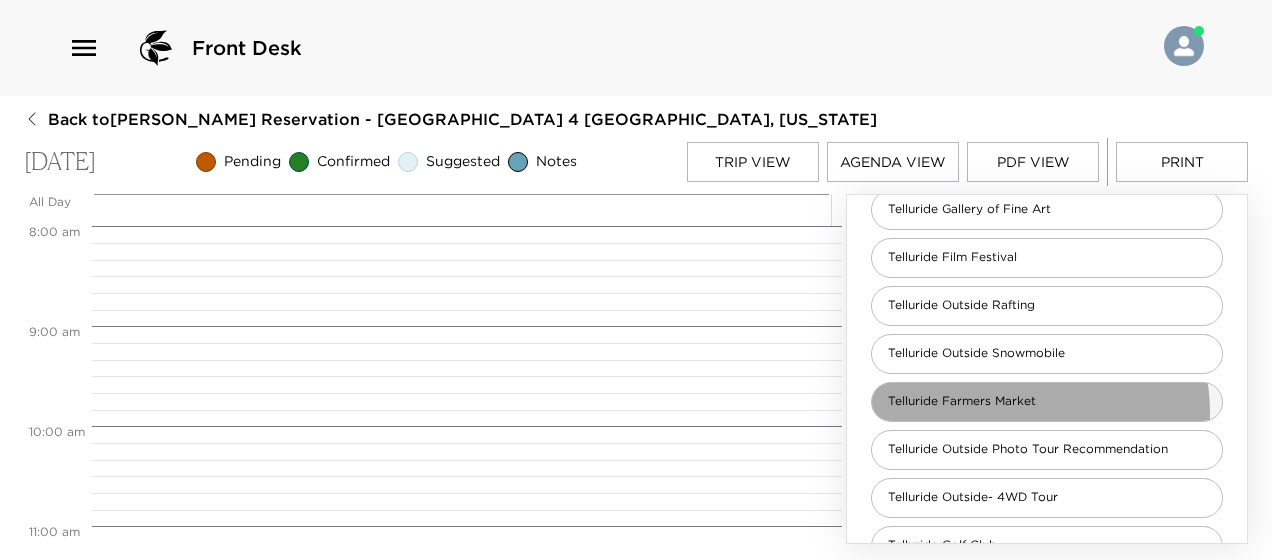 click on "Telluride Farmers Market" at bounding box center (1047, 402) 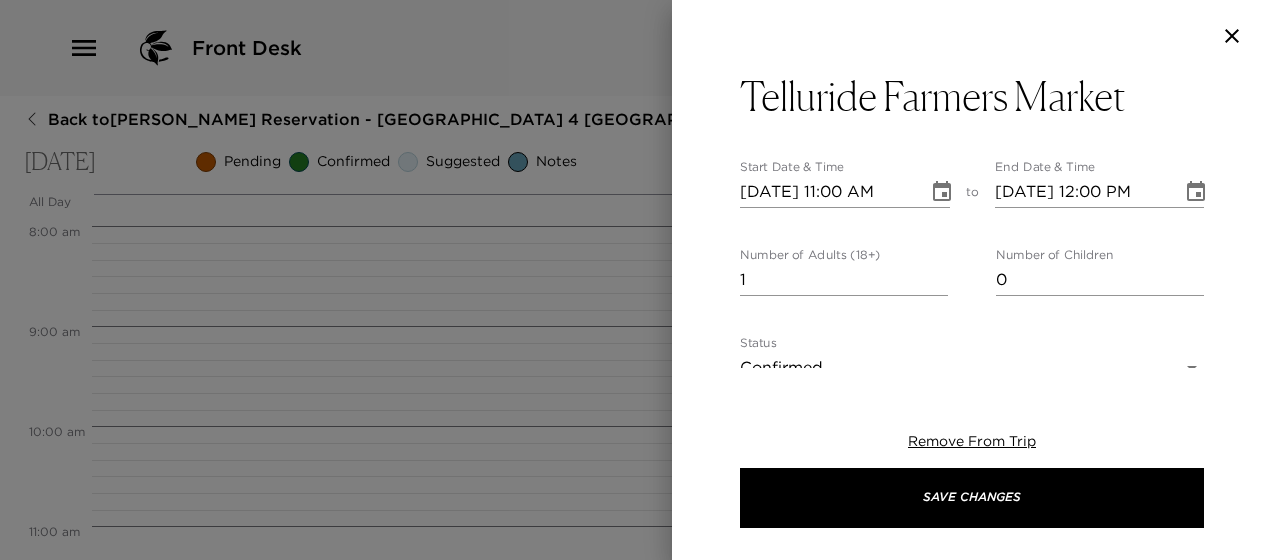 type on "Fridays, 10:30am-3:30pm
2025 Dates: [DATE] - [DATE][STREET_ADDRESS]" 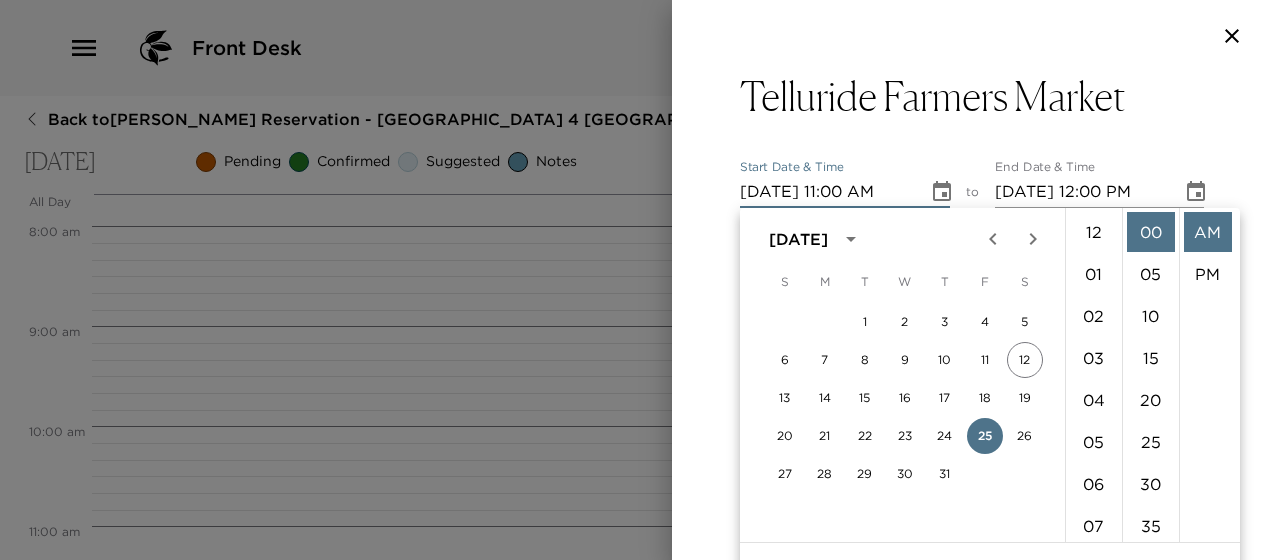 scroll, scrollTop: 462, scrollLeft: 0, axis: vertical 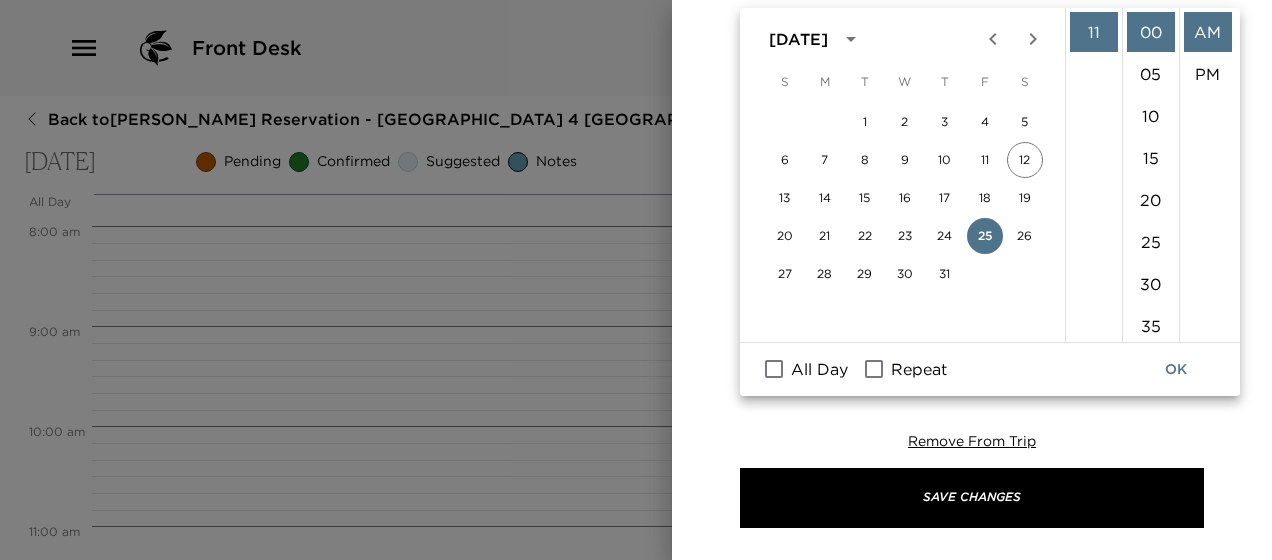 click on "All Day" at bounding box center (819, 369) 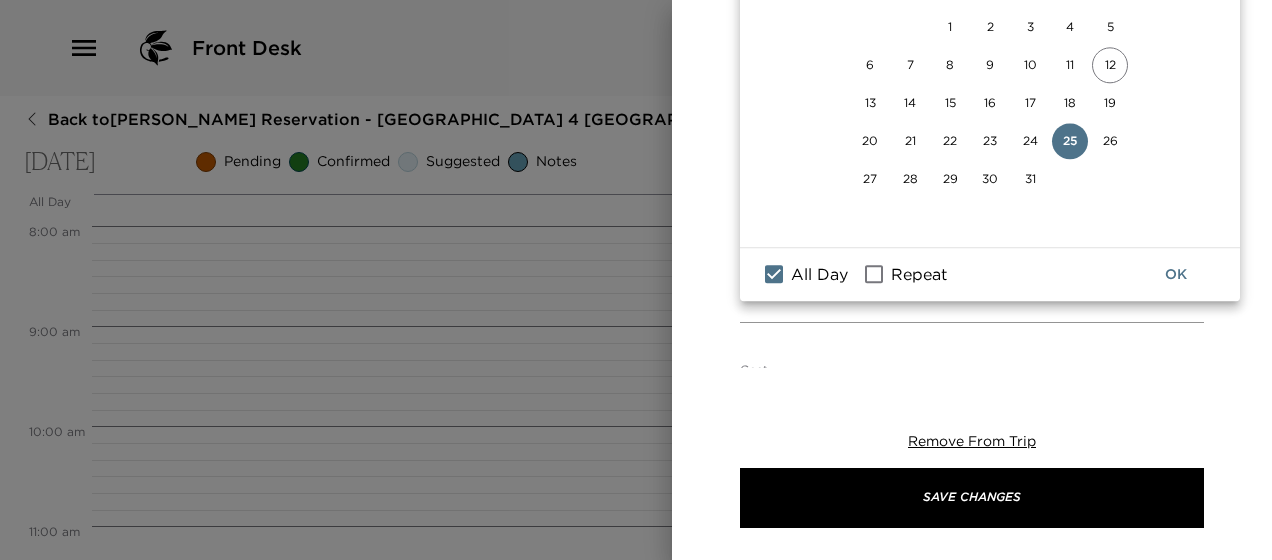 scroll, scrollTop: 322, scrollLeft: 0, axis: vertical 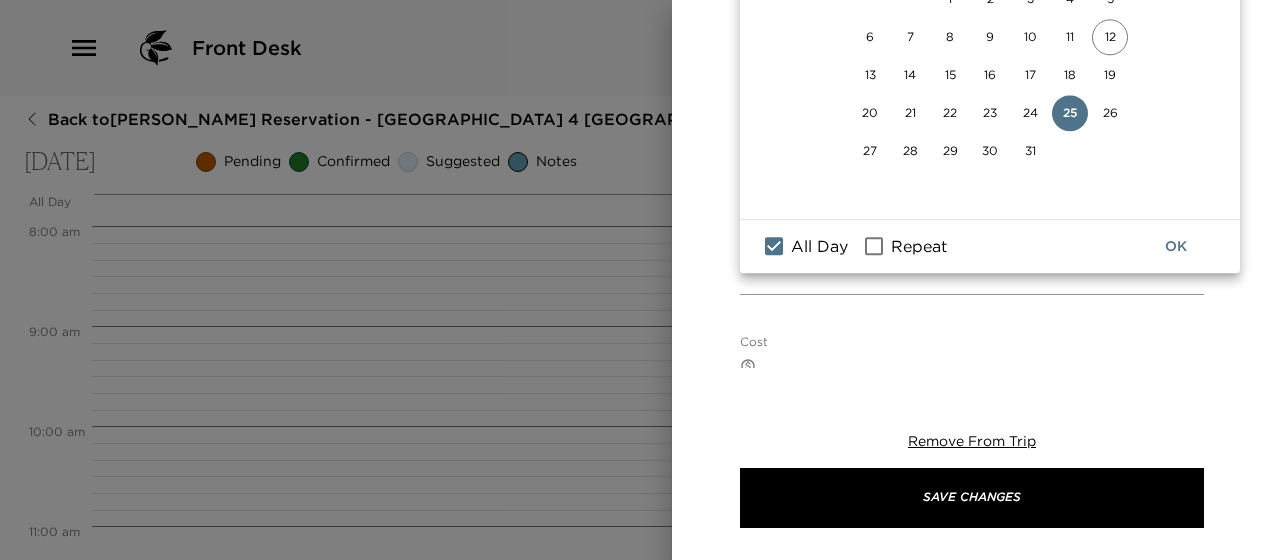 click on "Telluride Farmers Market Start Date & Time [DATE] All day to End Date & Time [DATE] All day Number of Adults (18+) 1 Number of Children 0 Status Confirmed Confirmed Hide From Member Request Transportation Concierge Notes Fridays, 10:30am-3:30pm
2025 Dates: [DATE] - [DATE][STREET_ADDRESS] x Cost ​ x Address ​ [STREET_ADDRESS]
Us x Phone Number ​ Email ​ Website ​ [DOMAIN_NAME] Cancellation Policy ​ undefined Recommended Attire ​ undefined Age Range ​ undefined Remove From Trip Save Changes" at bounding box center (972, 220) 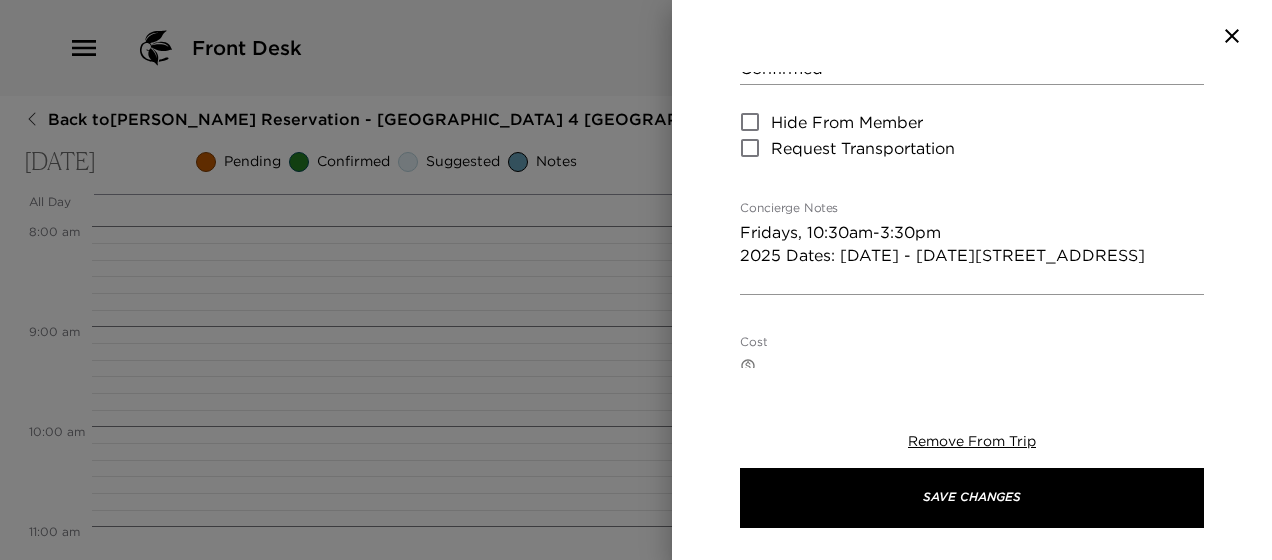 scroll, scrollTop: 0, scrollLeft: 0, axis: both 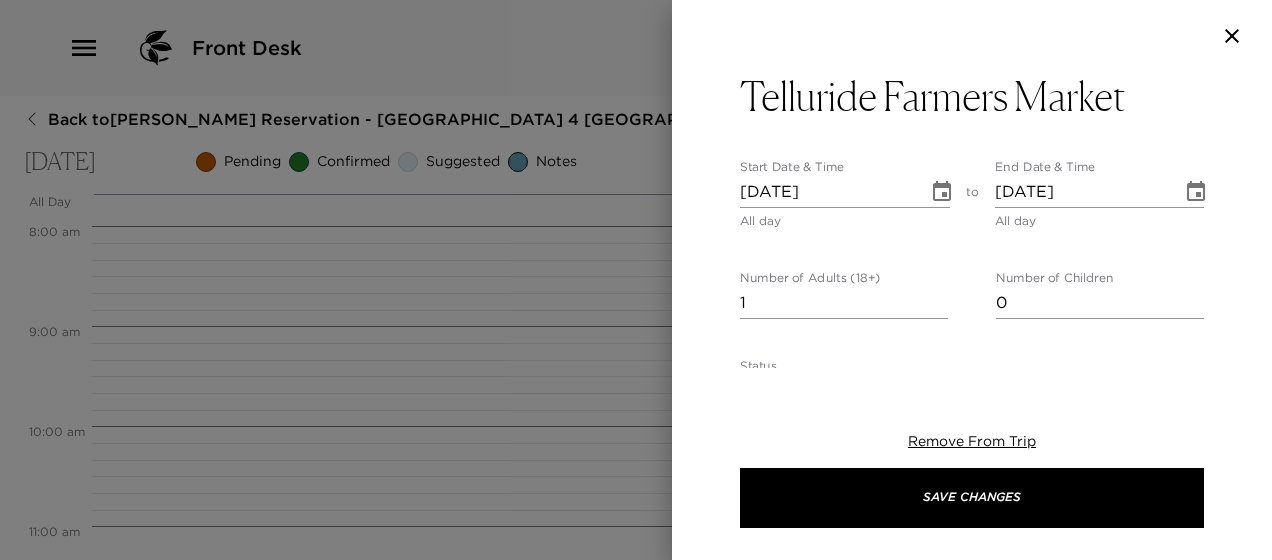click on "1" at bounding box center [844, 303] 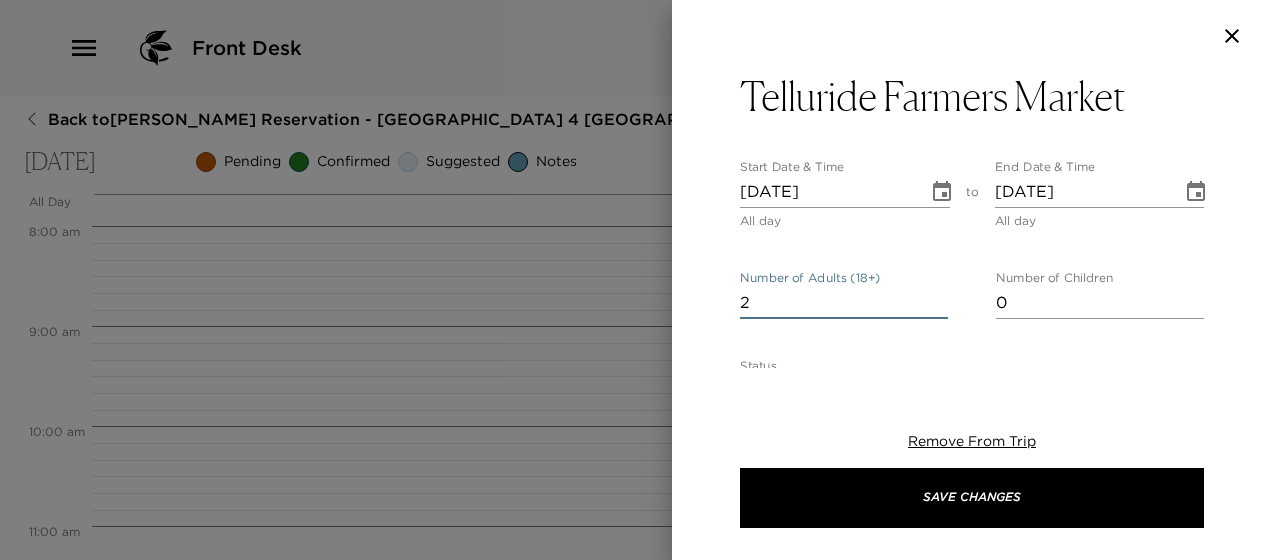 type on "2" 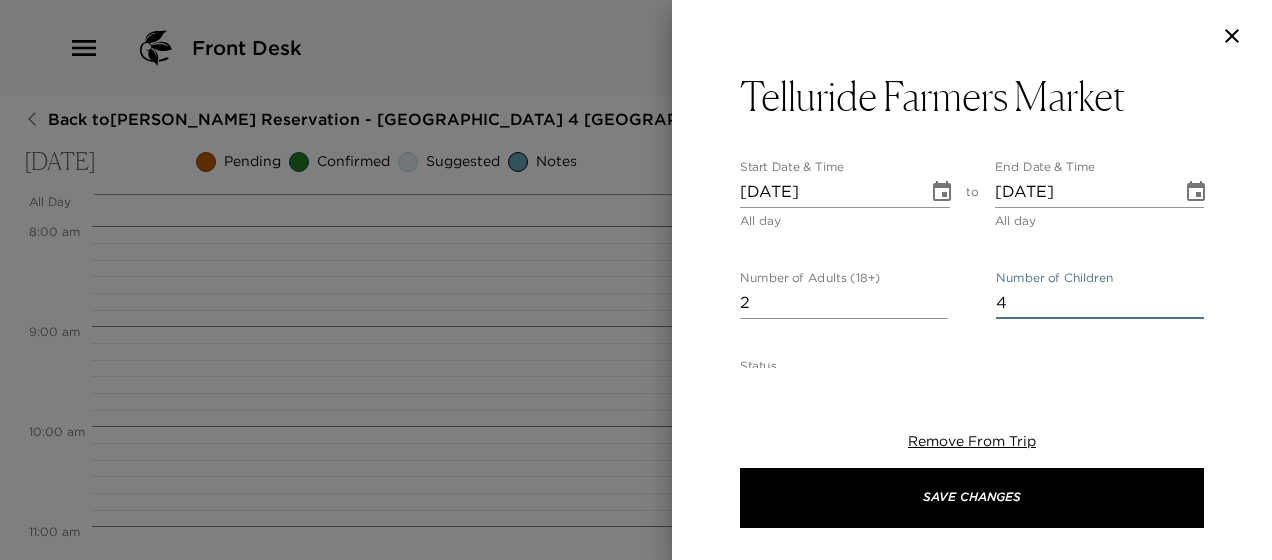 type on "4" 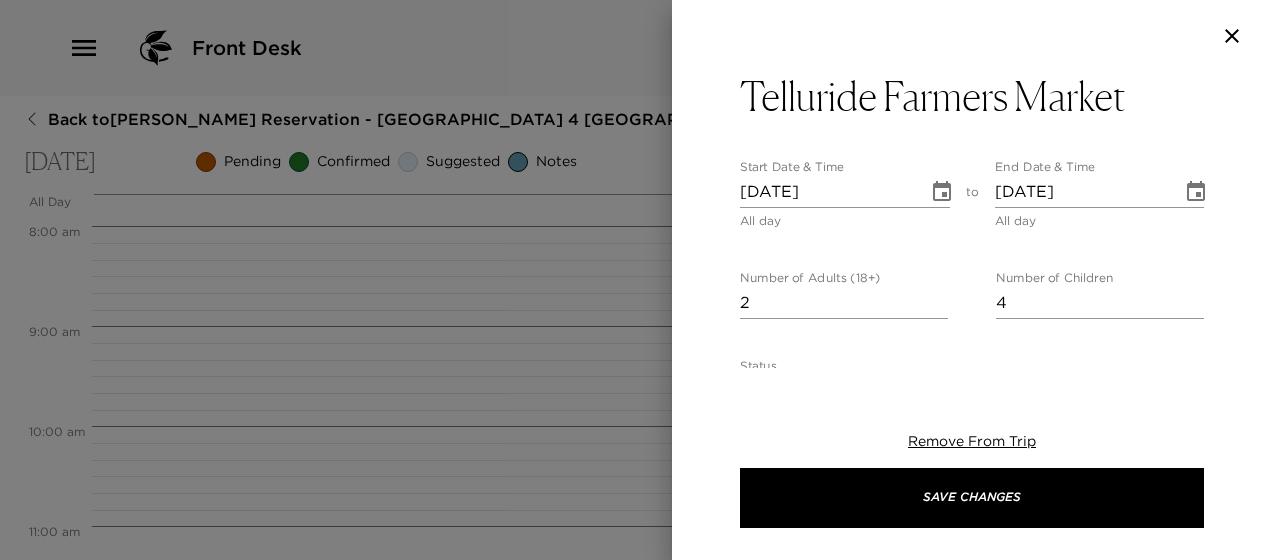 scroll, scrollTop: 100, scrollLeft: 0, axis: vertical 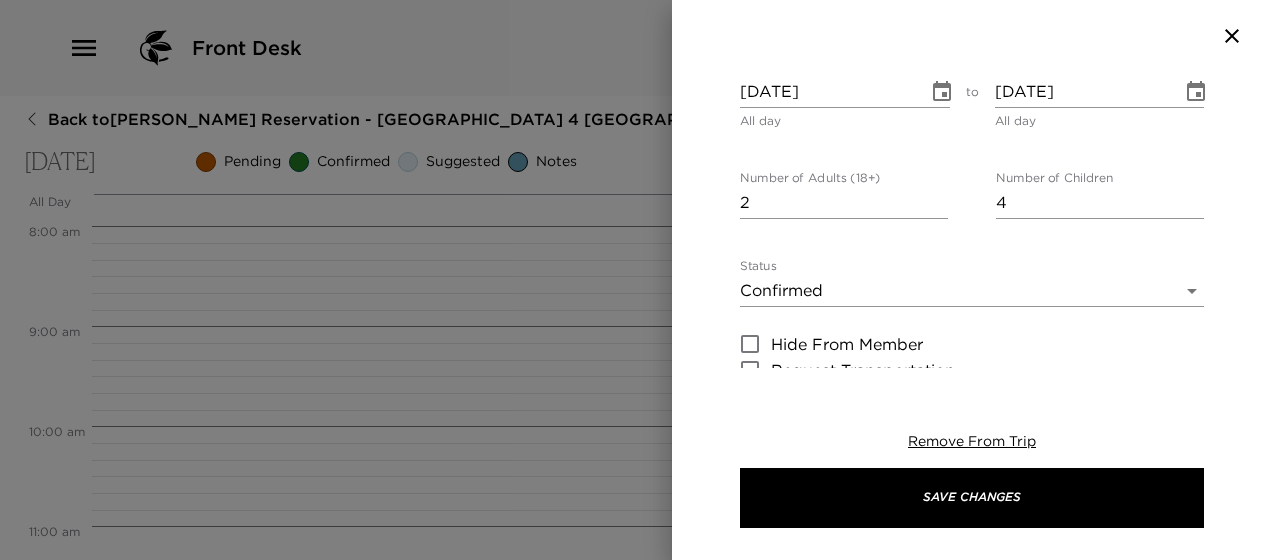 click on "Front Desk Back to  [PERSON_NAME] Reservation - [GEOGRAPHIC_DATA] 4 [GEOGRAPHIC_DATA], [US_STATE] [DATE] Pending Confirmed Suggested Notes Trip View Agenda View PDF View Print All Day [DATE] 12:00 AM 1:00 AM 2:00 AM 3:00 AM 4:00 AM 5:00 AM 6:00 AM 7:00 AM 8:00 AM 9:00 AM 10:00 AM 11:00 AM 12:00 PM 1:00 PM 2:00 PM 3:00 PM 4:00 PM 5:00 PM 6:00 PM 7:00 PM 8:00 PM 9:00 PM 10:00 PM 11:00 PM Clone Custom tell ​ Results (93) Telluride Gallery of Fine Art Telluride Film Festival Telluride Outside Rafting Telluride Outside Snowmobile Telluride Farmers Market Telluride Outside Photo Tour Recommendation Telluride Outside-  4WD Tour Telluride Golf Club Telluride Bike Park Clinic Telluride Canopy Adventure Telluride Farmers Market Start Date & Time [DATE] All day to End Date & Time [DATE] All day Number of Adults (18+) 2 Number of Children 4 Status Confirmed Confirmed Hide From Member Request Transportation Concierge Notes x Cost ​ x Address ​ [GEOGRAPHIC_DATA]
Us x Phone Number ​" at bounding box center [636, 280] 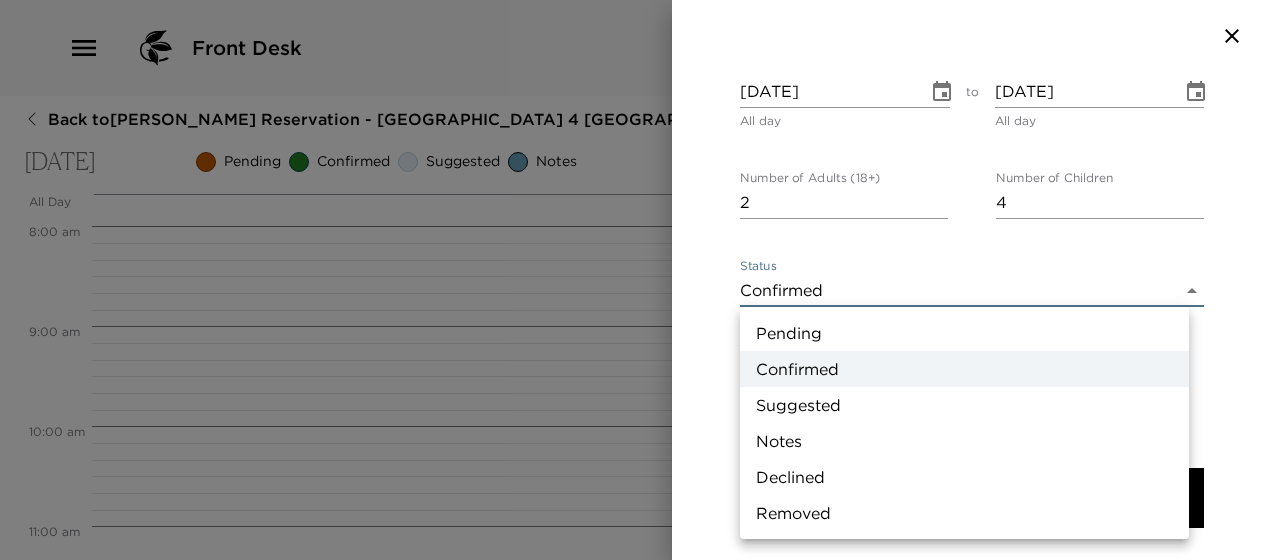 click on "Notes" at bounding box center (964, 441) 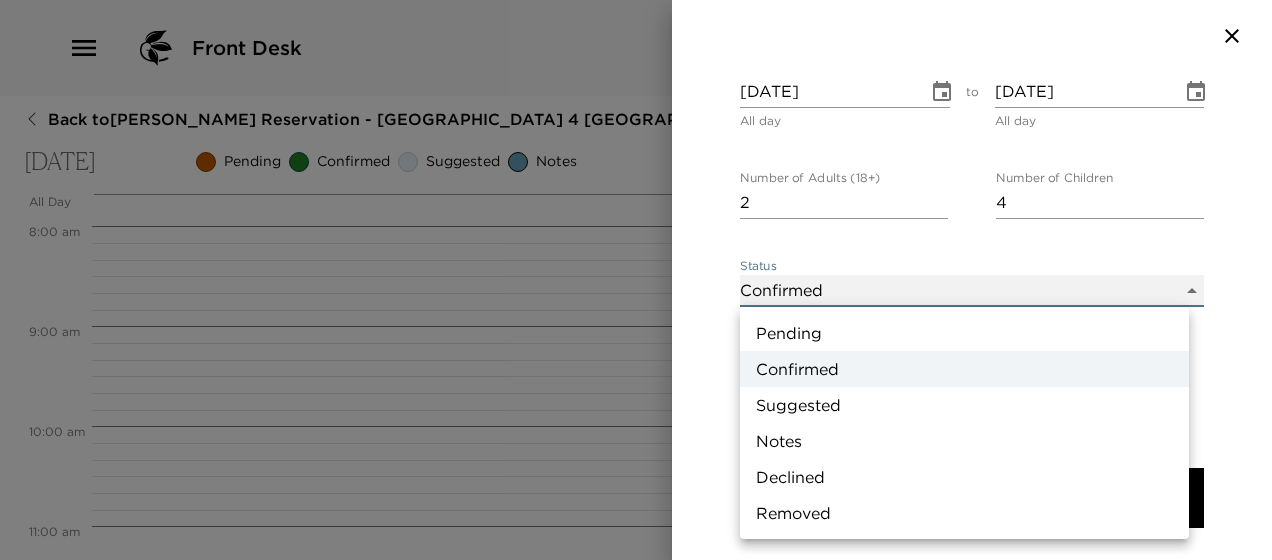 type on "Concierge Note" 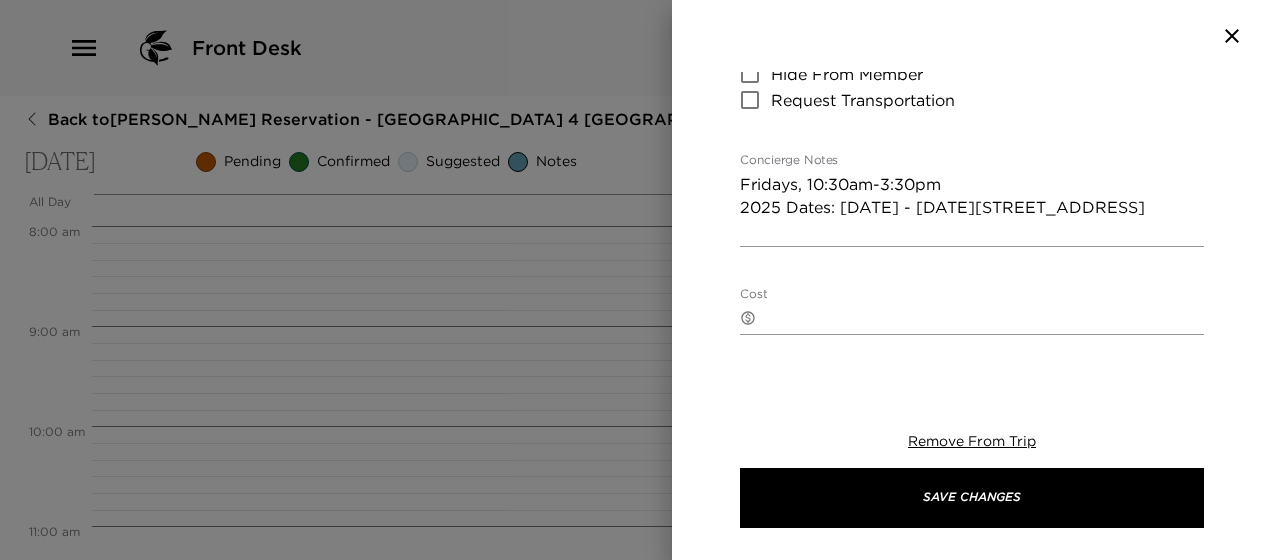 scroll, scrollTop: 400, scrollLeft: 0, axis: vertical 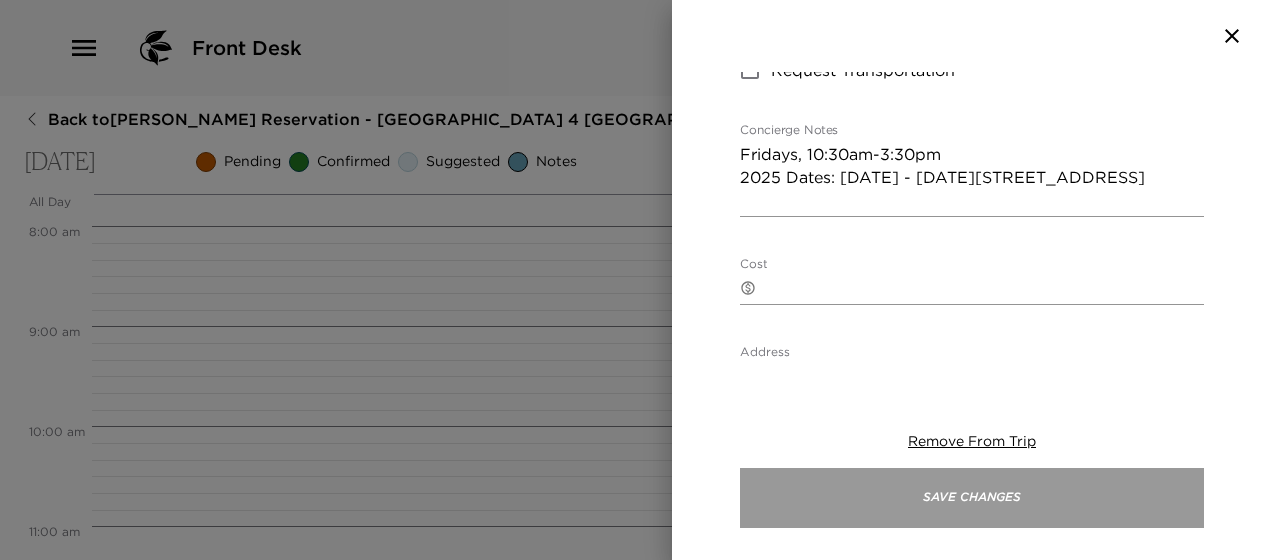 click on "Save Changes" at bounding box center [972, 498] 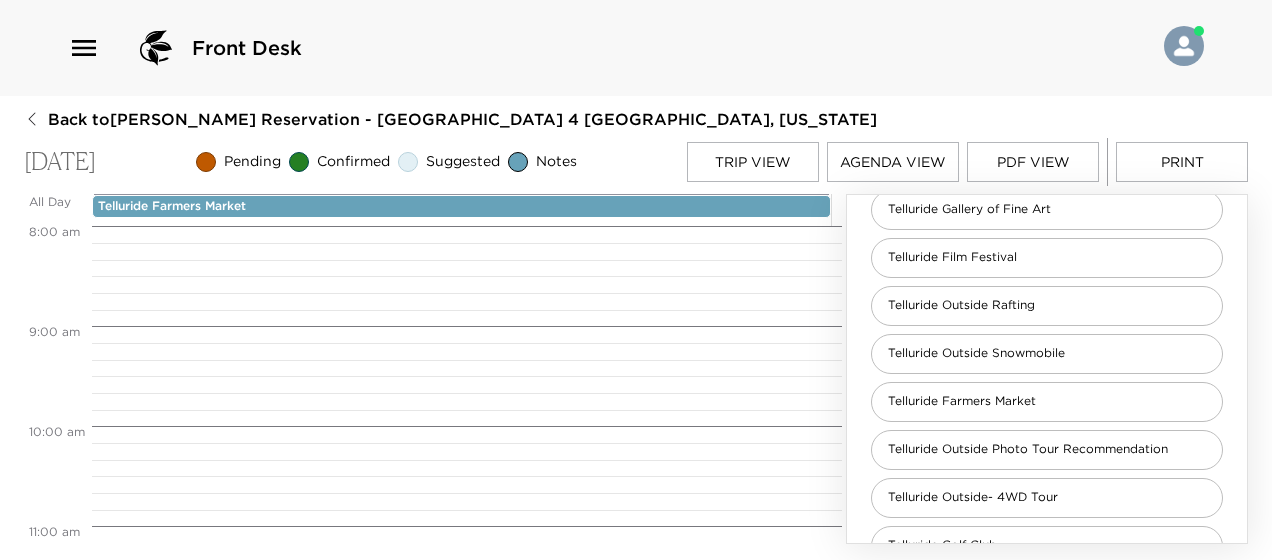 click on "Trip View" at bounding box center (753, 162) 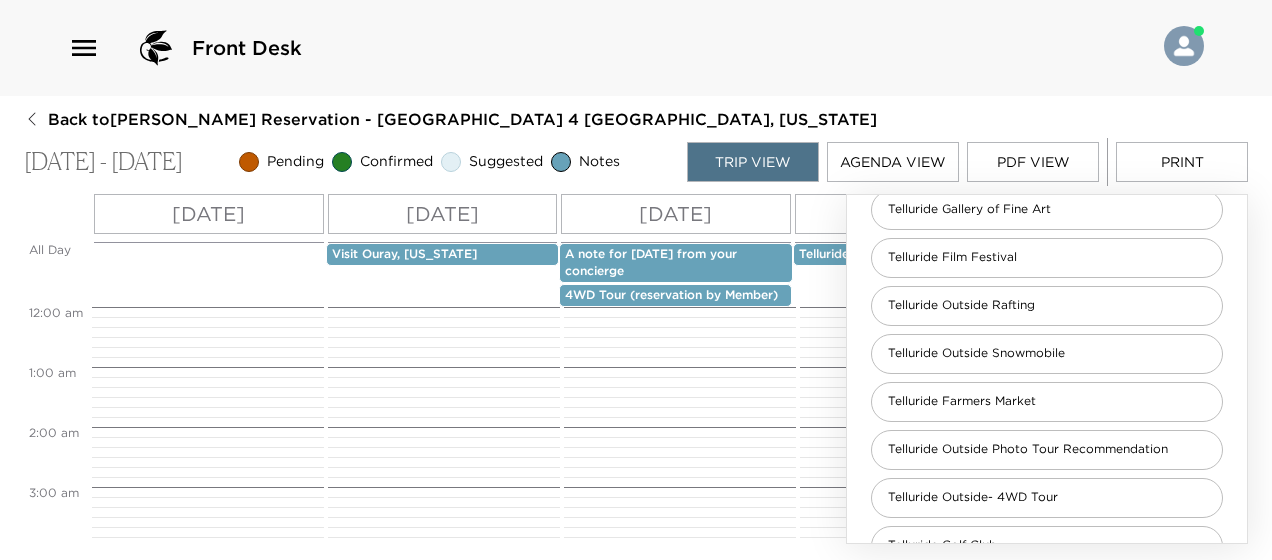 scroll, scrollTop: 955, scrollLeft: 0, axis: vertical 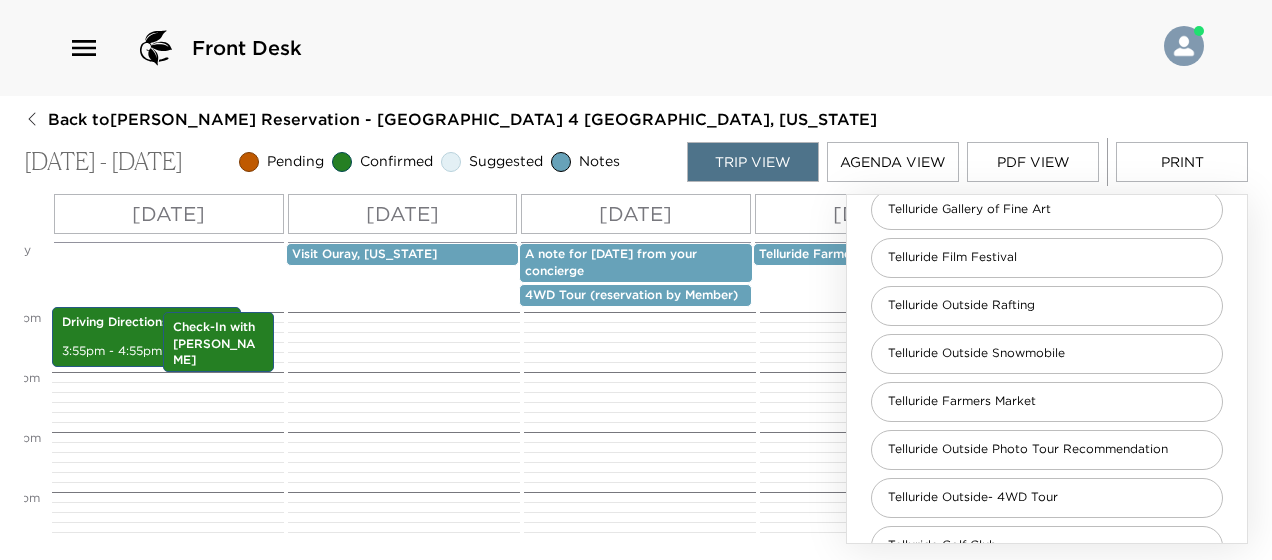 click at bounding box center (873, 72) 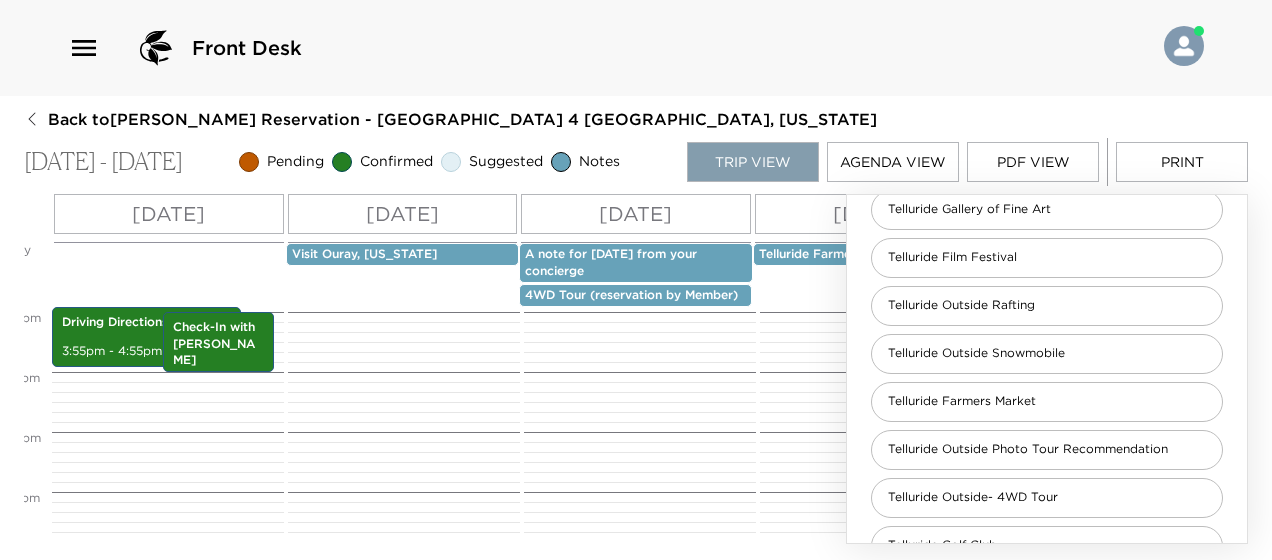 click on "Trip View" at bounding box center [753, 162] 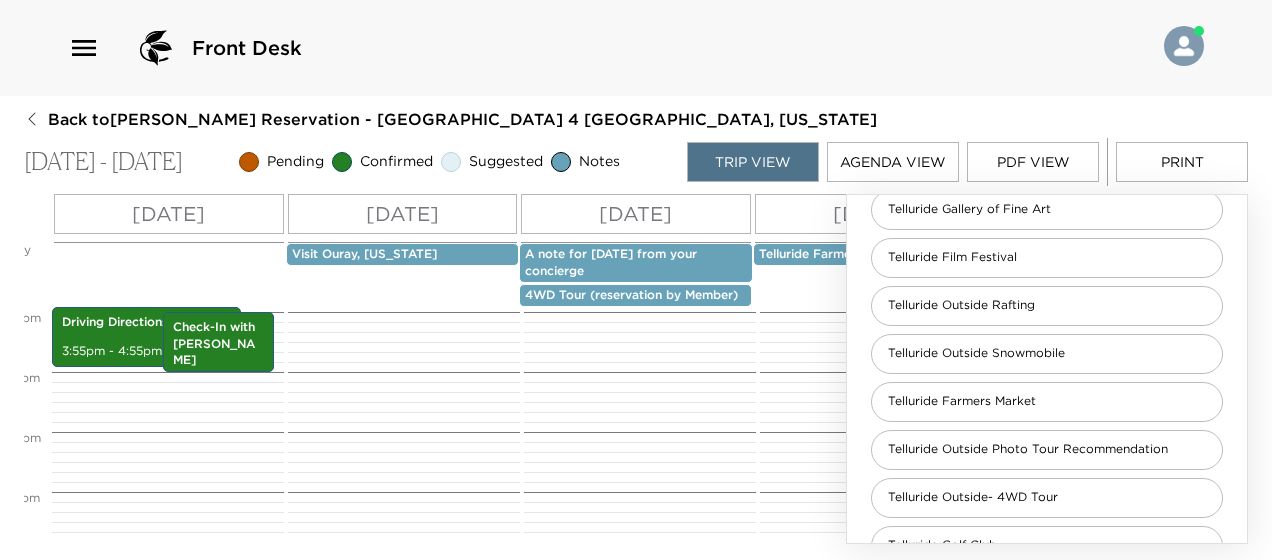click on "[DATE]" at bounding box center [870, 214] 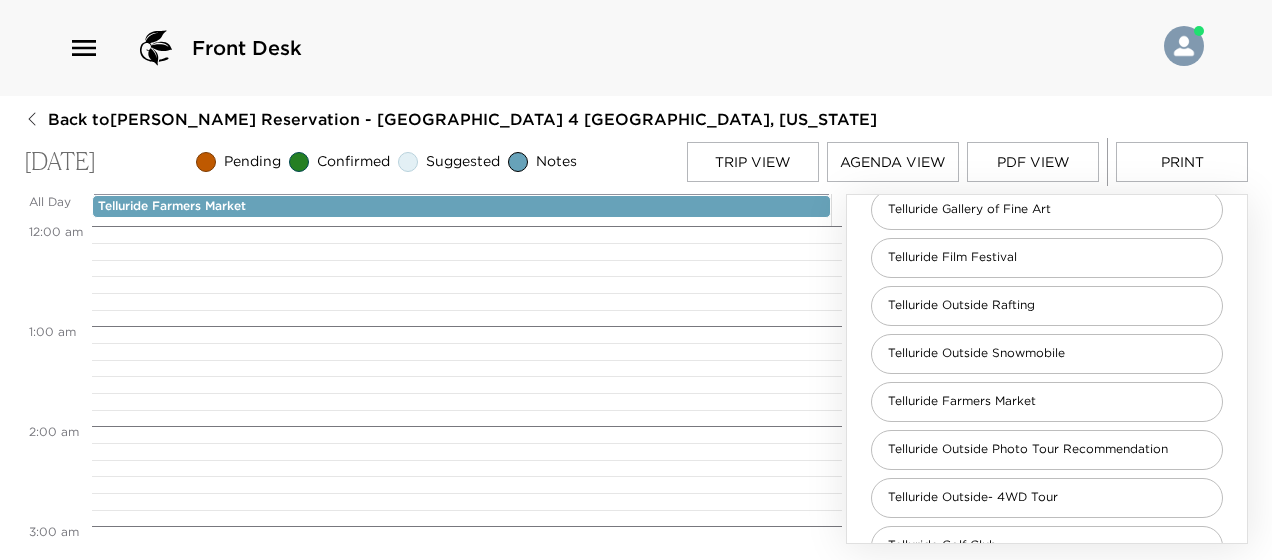 scroll, scrollTop: 0, scrollLeft: 0, axis: both 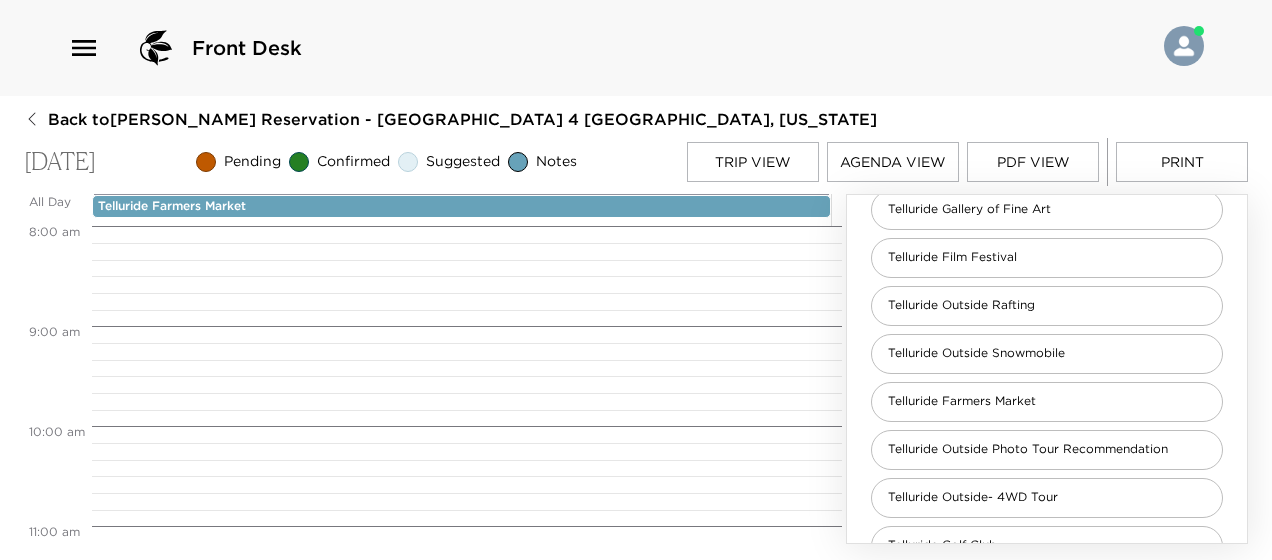 click on "Clone Custom tell ​ Results (93) Telluride Gallery of Fine Art Telluride Film Festival Telluride Outside Rafting Telluride Outside Snowmobile Telluride Farmers Market Telluride Outside Photo Tour Recommendation Telluride Outside-  4WD Tour Telluride Golf Club Telluride [GEOGRAPHIC_DATA] Telluride Canopy Adventure" at bounding box center [1047, 364] 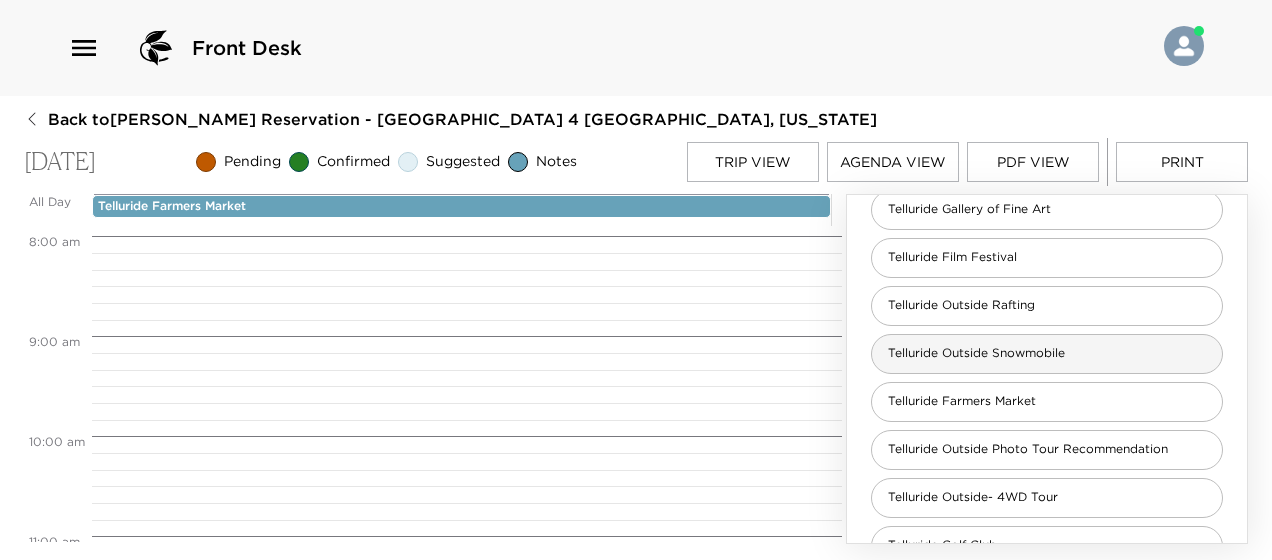 drag, startPoint x: 848, startPoint y: 365, endPoint x: 1112, endPoint y: 334, distance: 265.81384 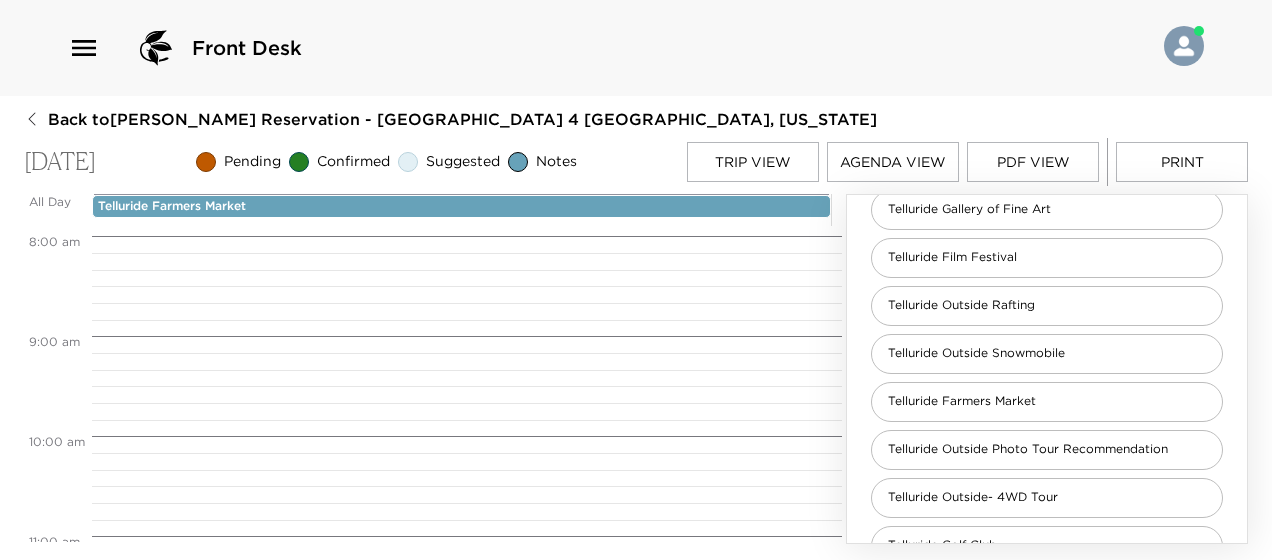 click at bounding box center [467, 278] 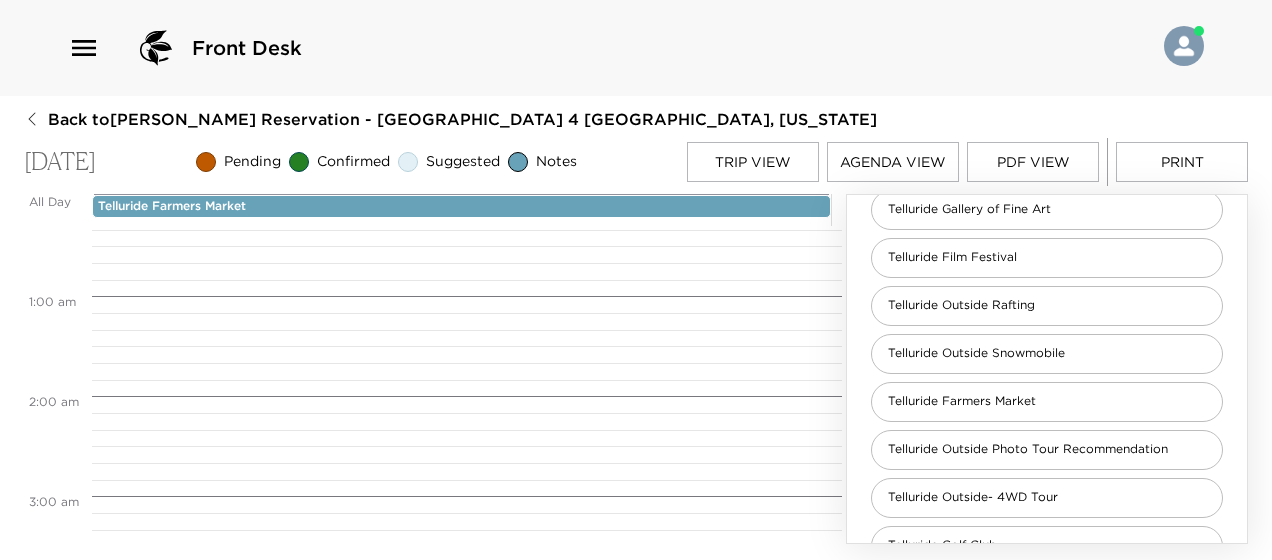 scroll, scrollTop: 0, scrollLeft: 0, axis: both 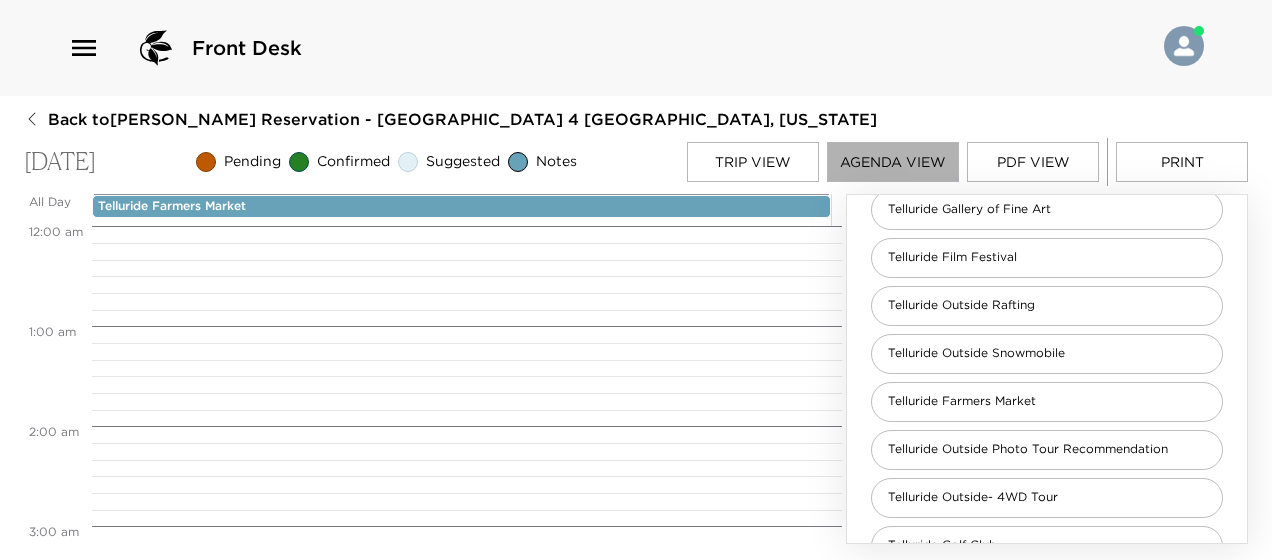 click on "Agenda View" at bounding box center (893, 162) 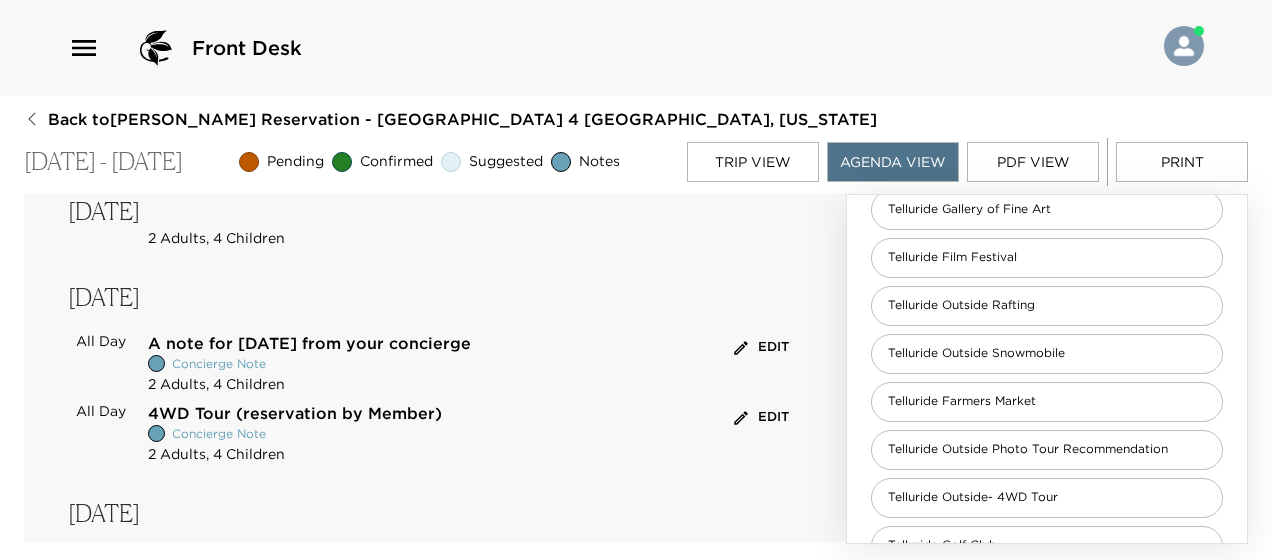 scroll, scrollTop: 432, scrollLeft: 0, axis: vertical 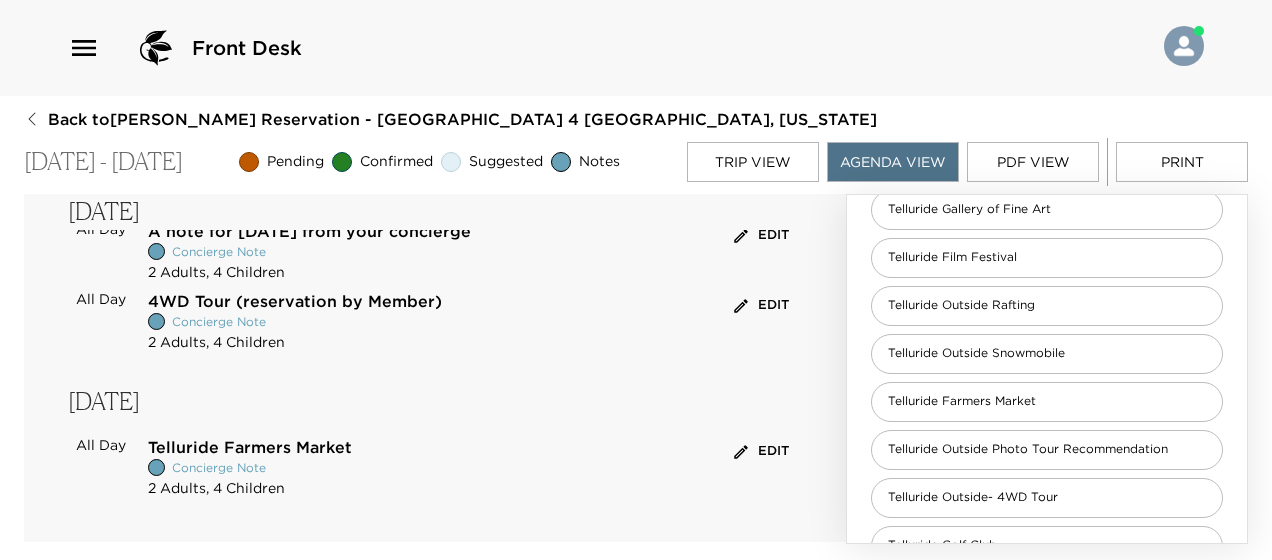 click on "Trip View" at bounding box center [753, 162] 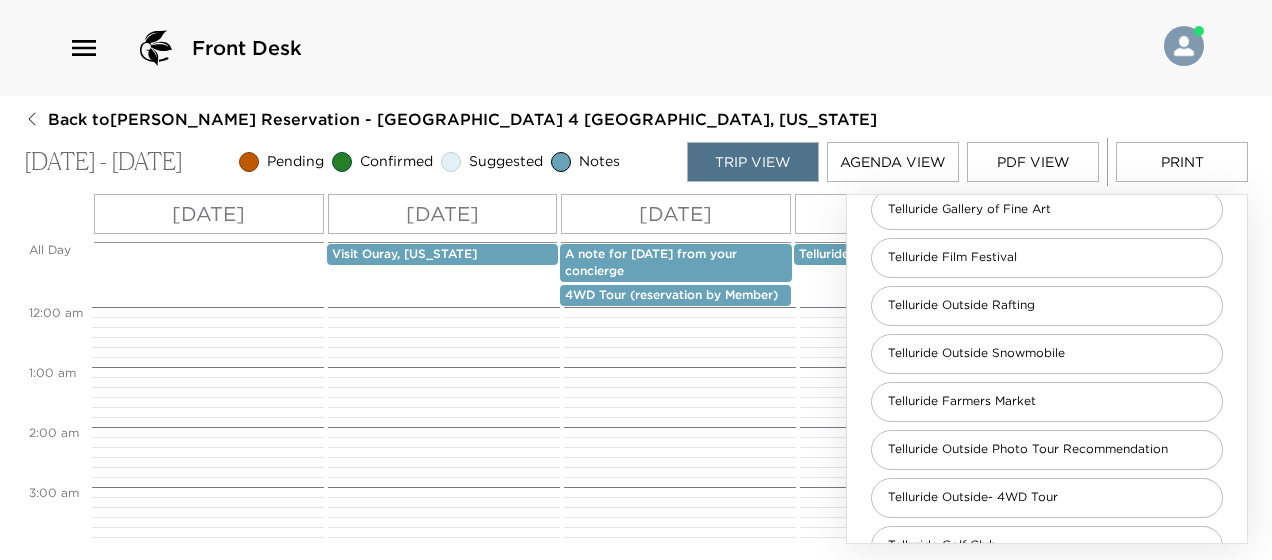 scroll, scrollTop: 955, scrollLeft: 0, axis: vertical 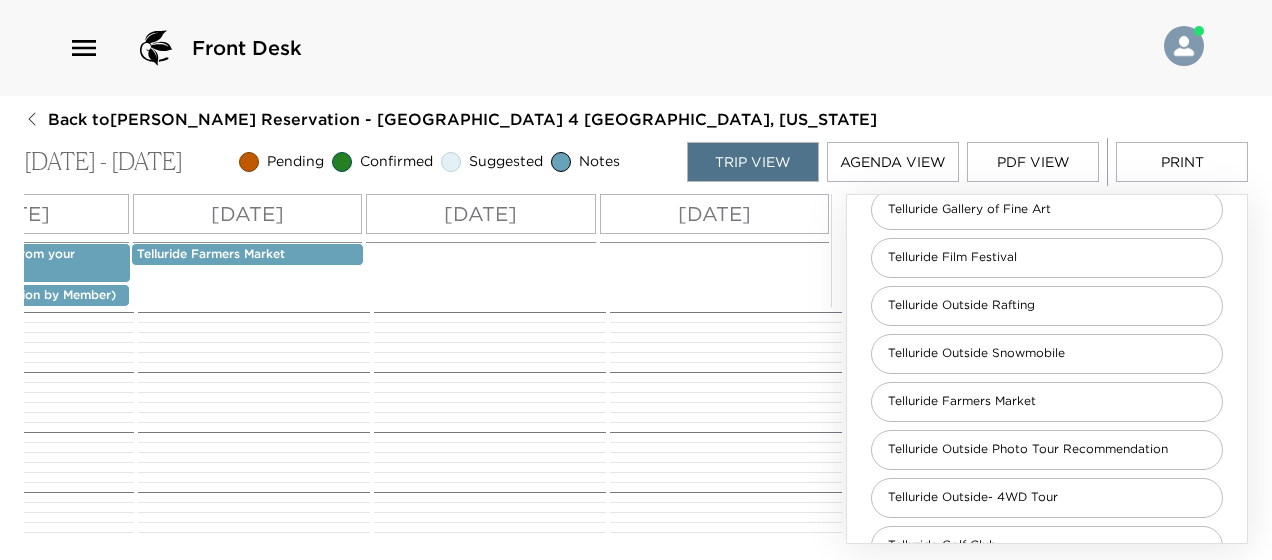 click on "[DATE]" at bounding box center (480, 214) 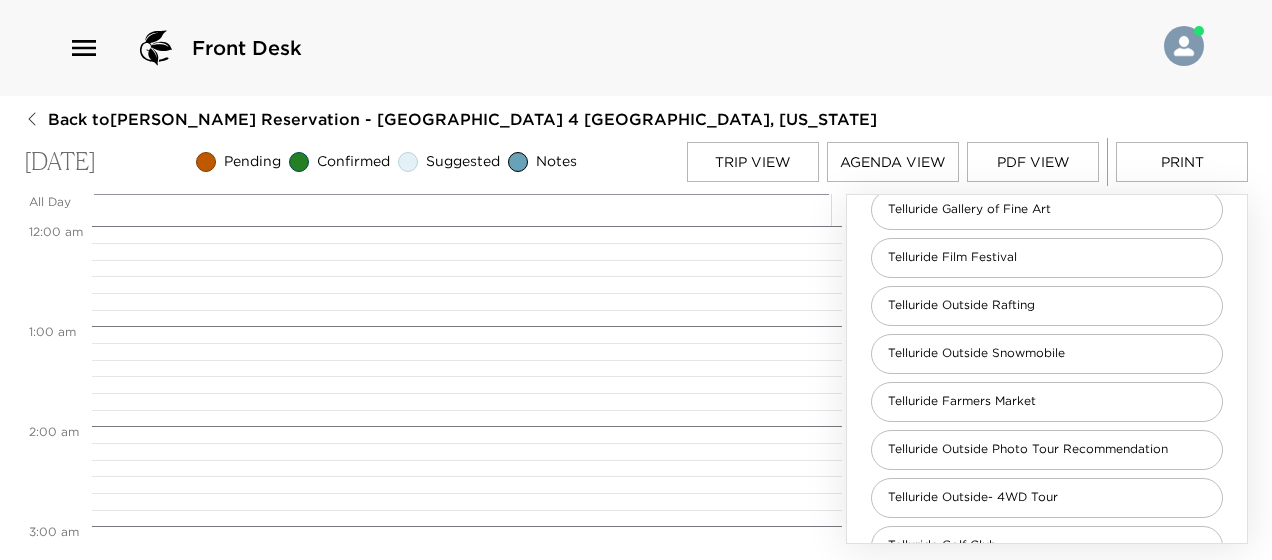 scroll, scrollTop: 800, scrollLeft: 0, axis: vertical 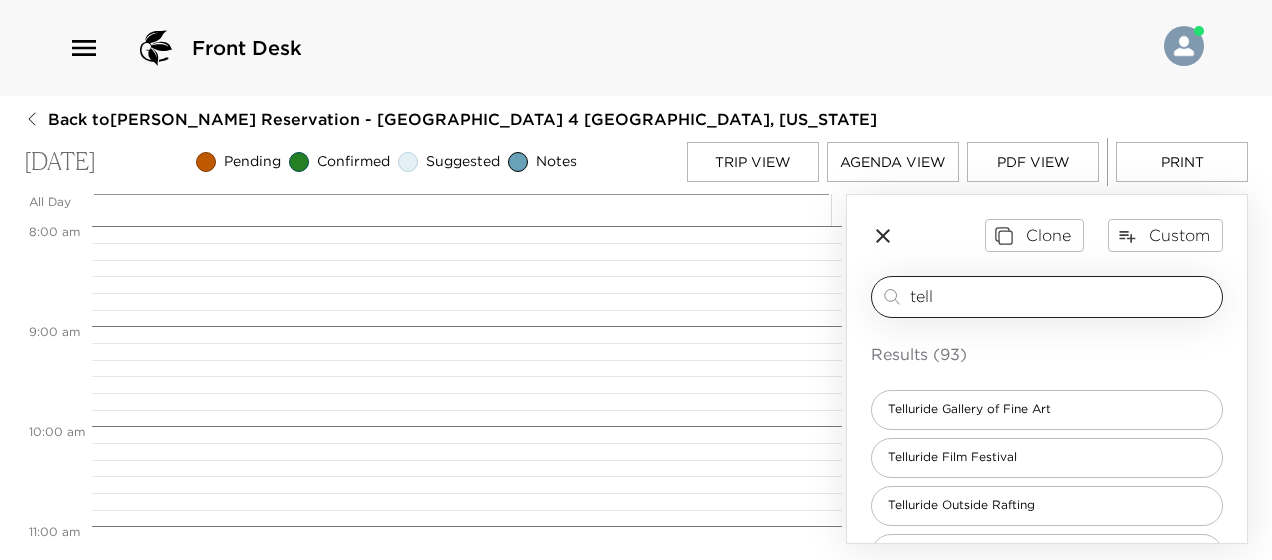 click on "tell" at bounding box center [1062, 296] 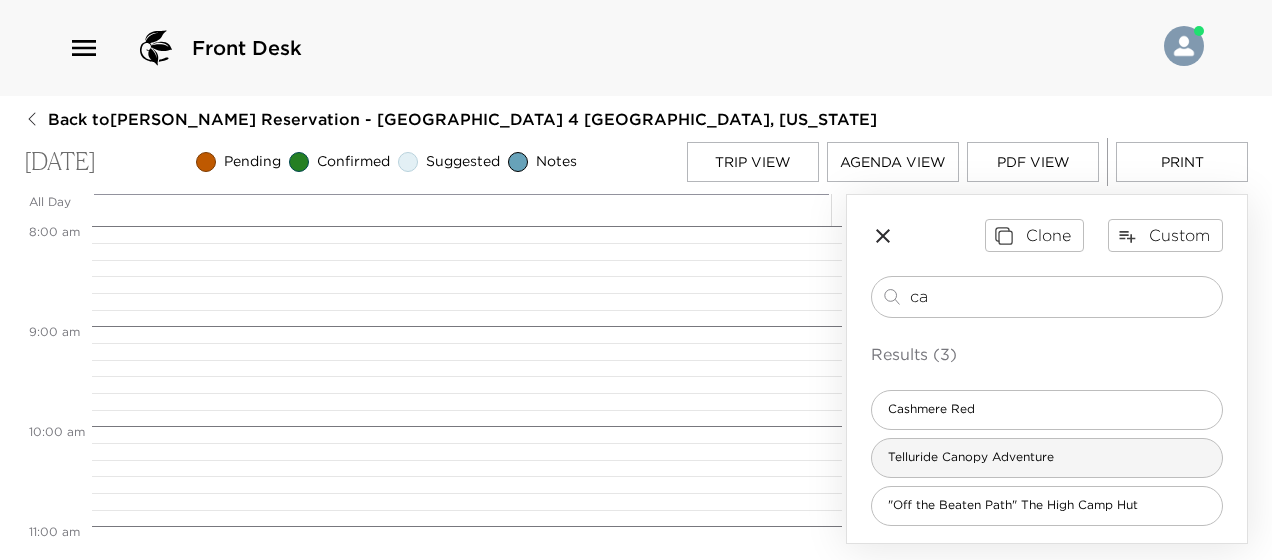 type on "ca" 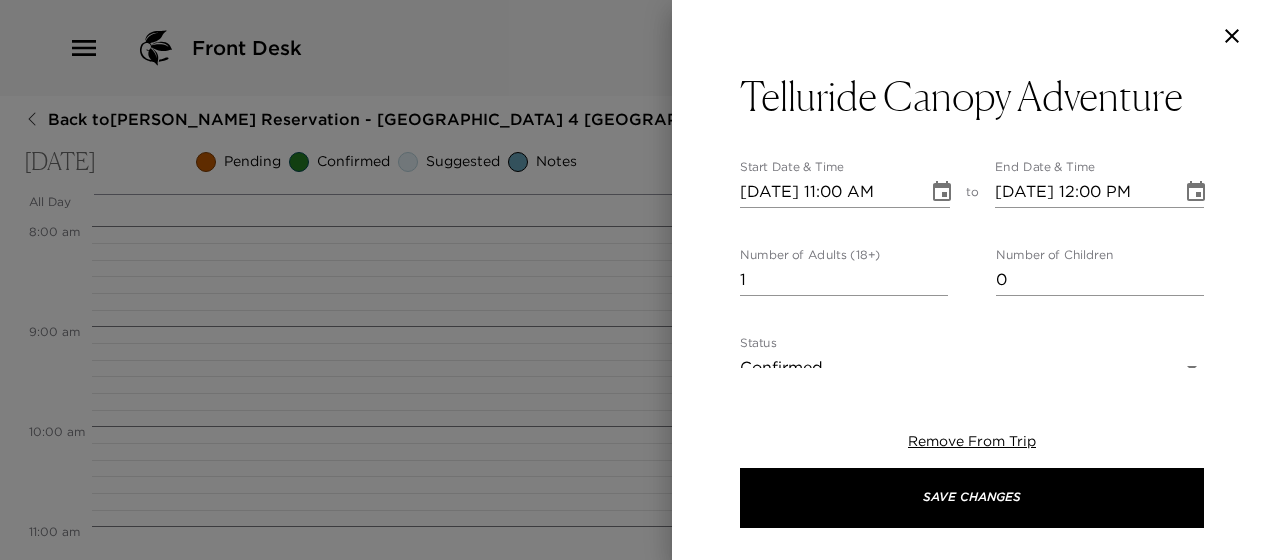 type on "[URL][DOMAIN_NAME]" 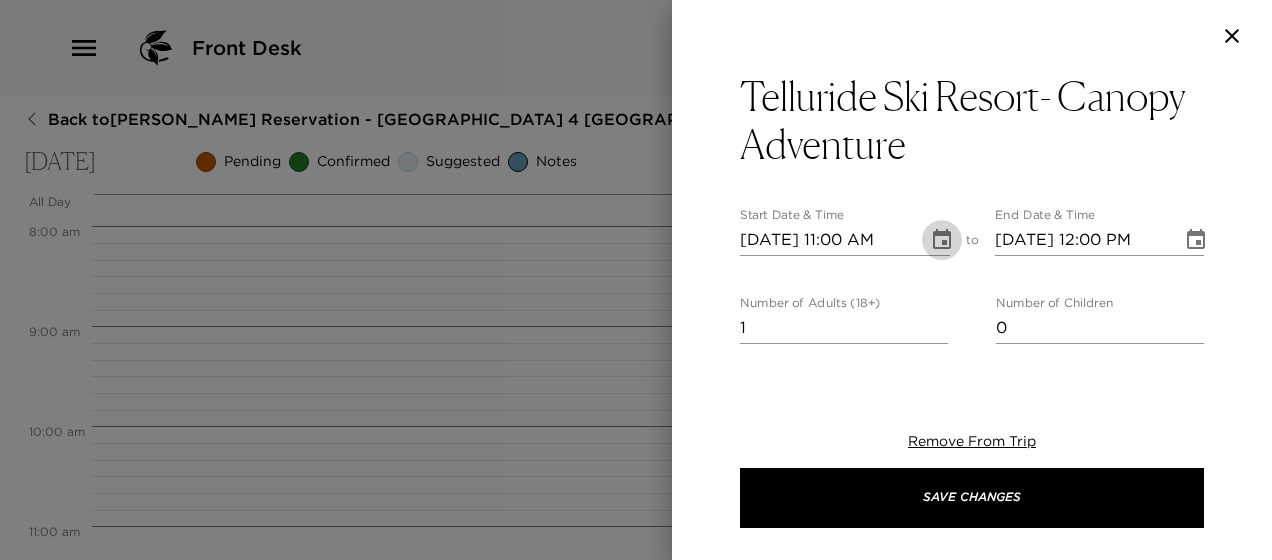 click 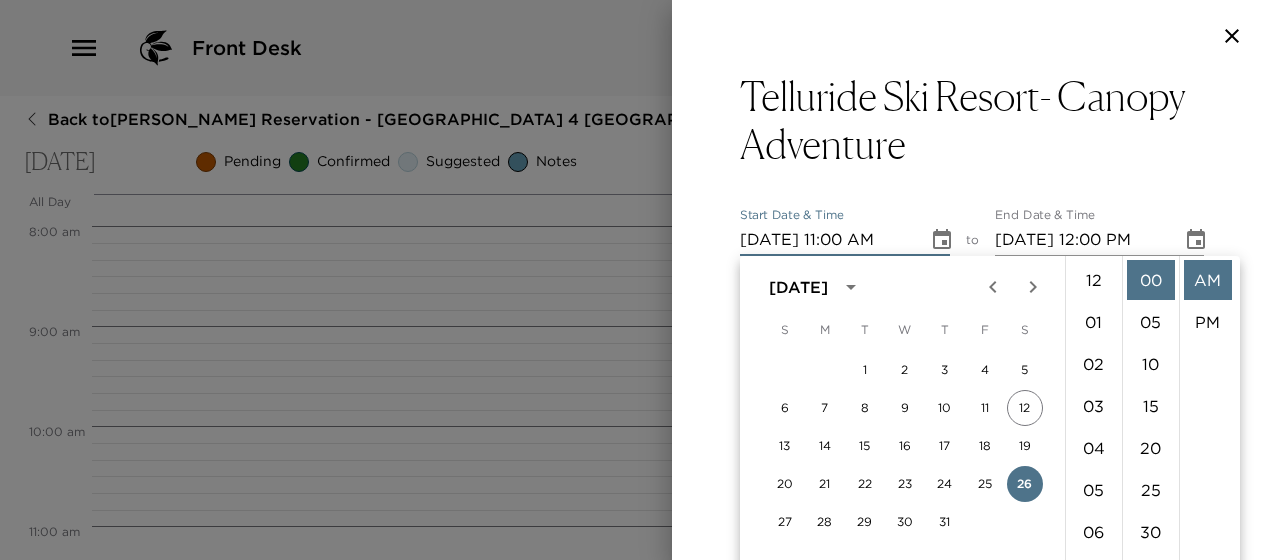 scroll, scrollTop: 462, scrollLeft: 0, axis: vertical 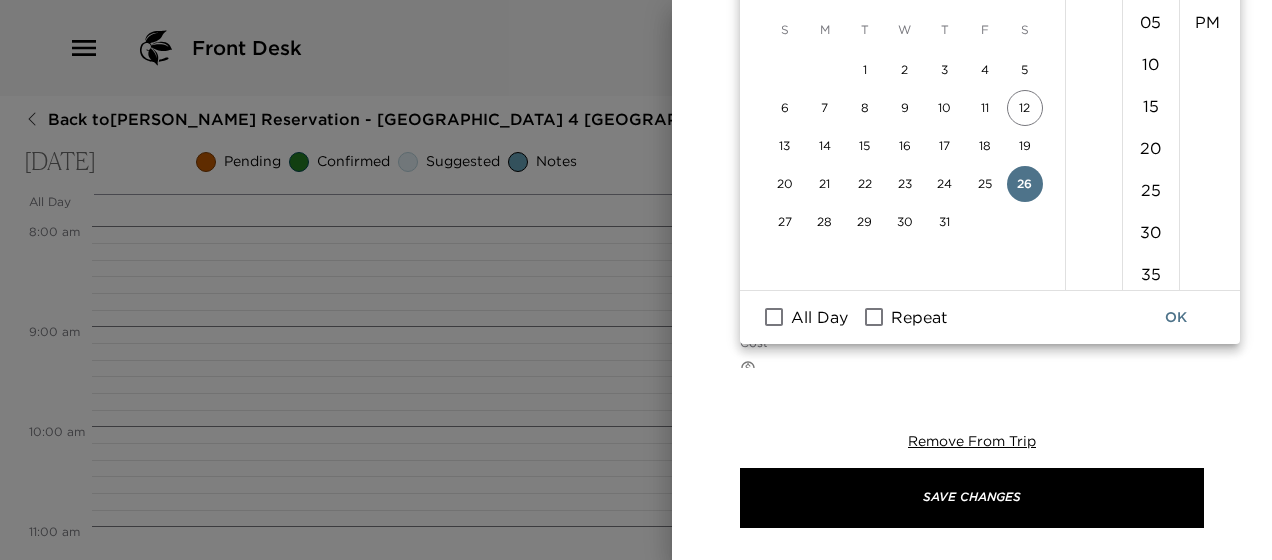 click on "All Day" at bounding box center [819, 317] 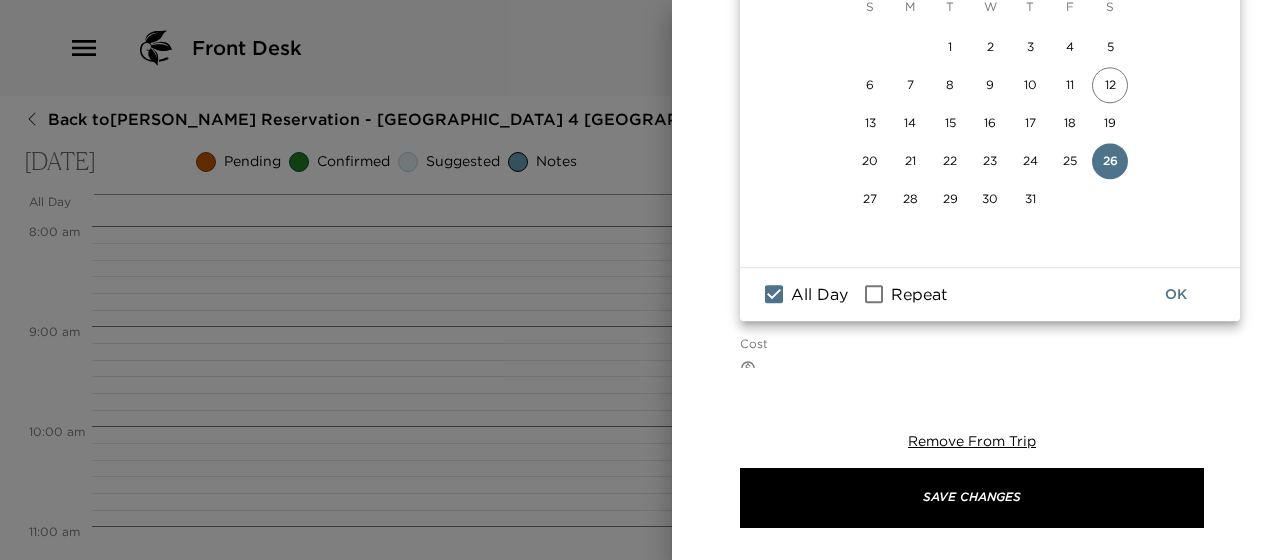 click on "Cost ​ x" at bounding box center (972, 361) 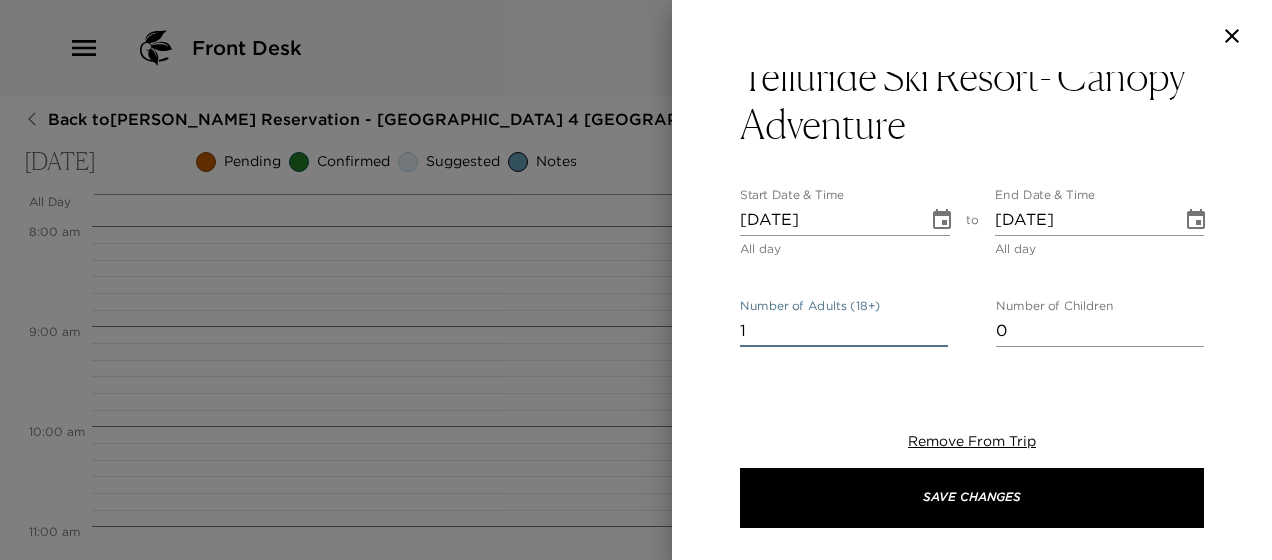 click on "1" at bounding box center (844, 331) 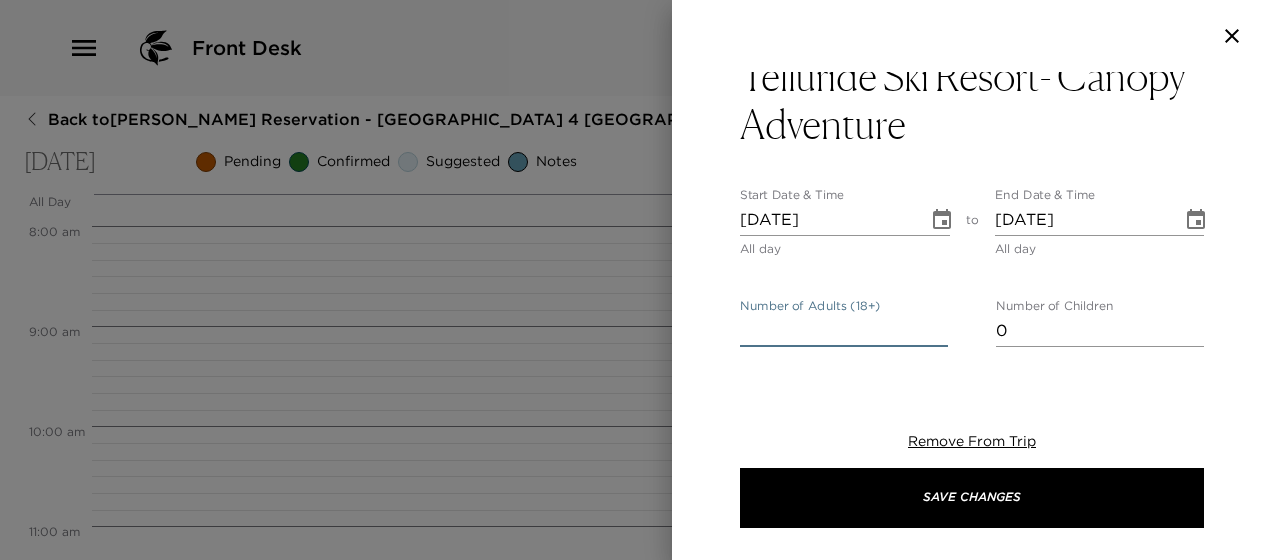 type on "2" 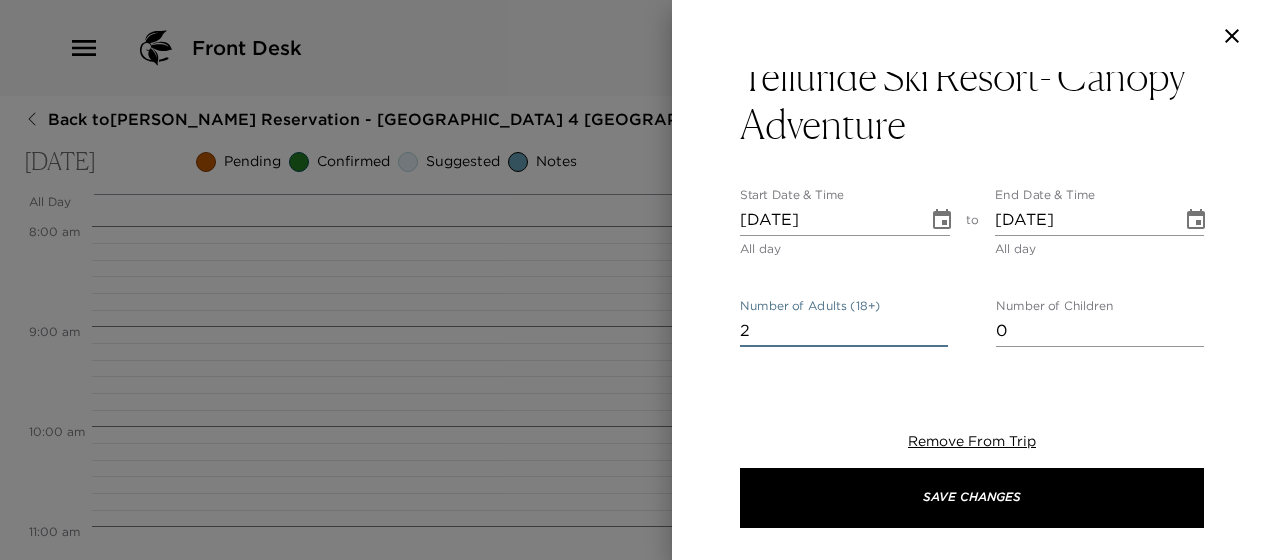 type on "2" 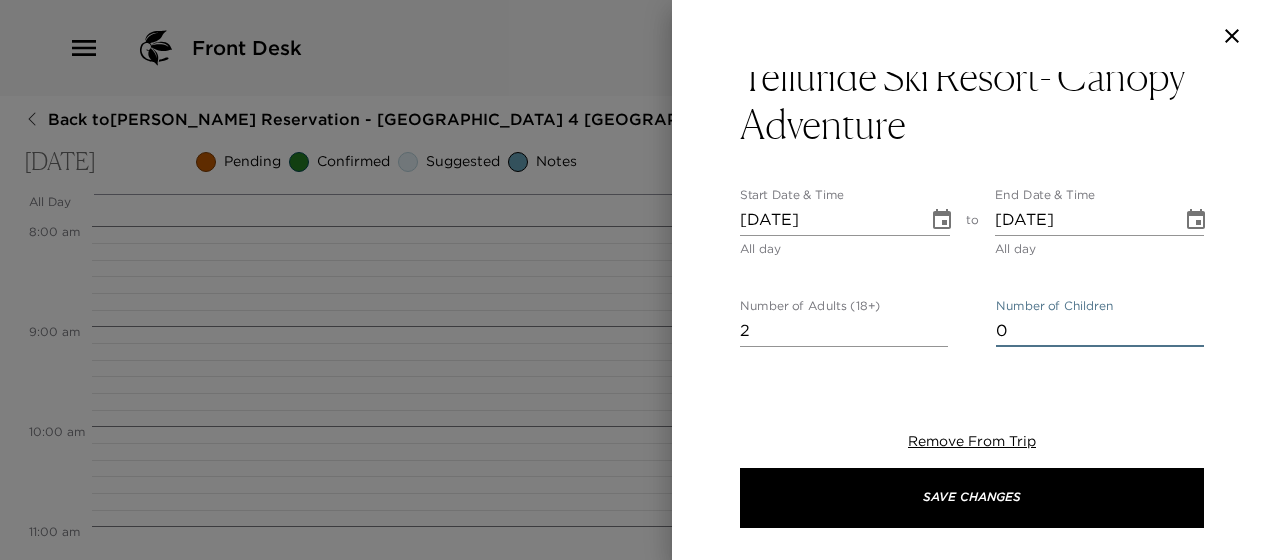type on "4" 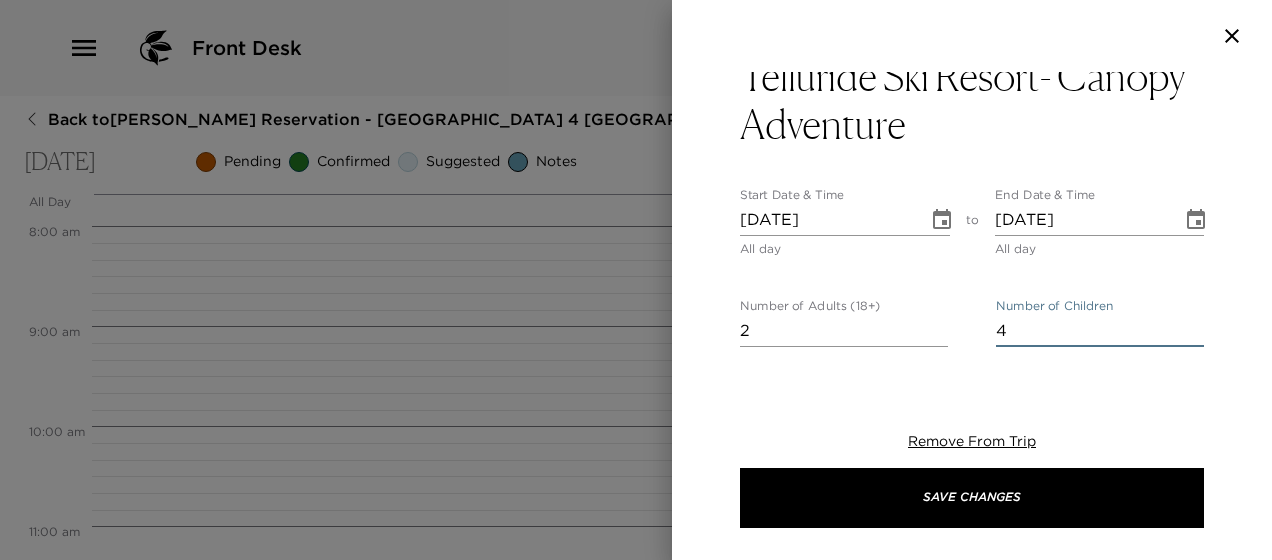 type on "4" 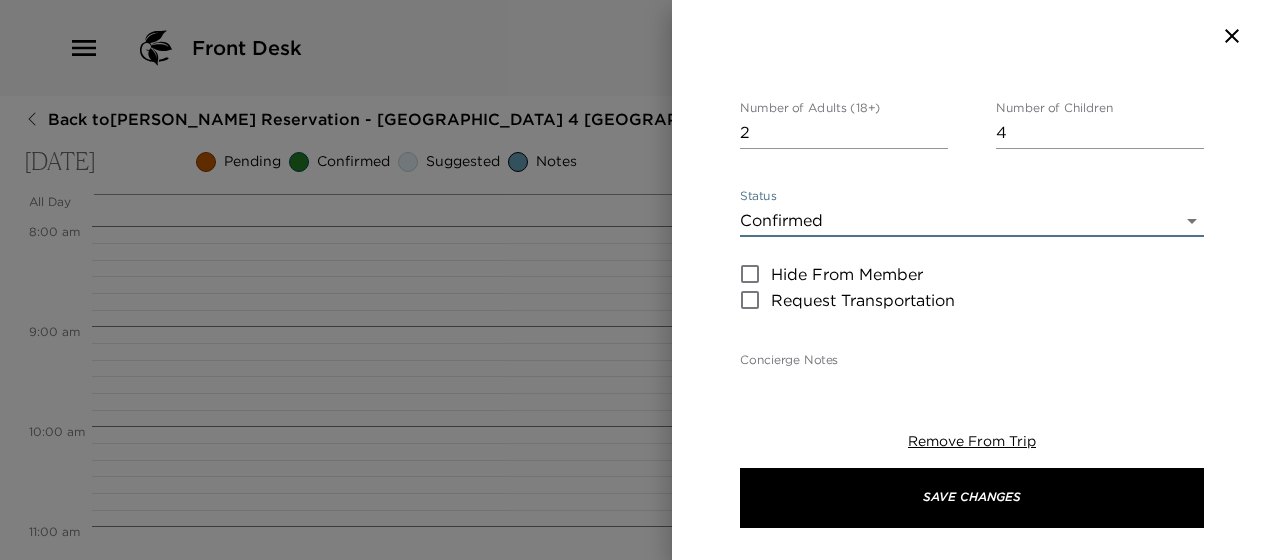type on "Cancellation\Weather Policies:CANCELLATION POLICY: 7 Day Advance Notice RequiredWeather Dependent with money back guarantee if tours are canceledCanopy Adventures start PROMPTLY at the designated time; Late arrivals may not be accommodated" 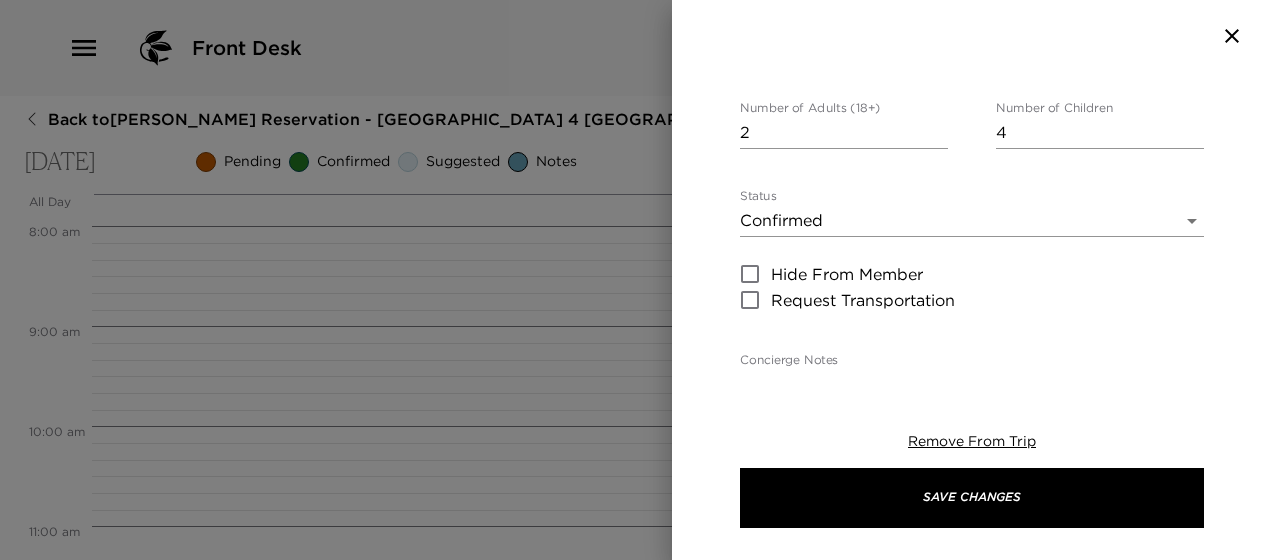 click on "Front Desk Back to  [PERSON_NAME] Reservation - [GEOGRAPHIC_DATA] 4 [GEOGRAPHIC_DATA], [US_STATE] [DATE] Pending Confirmed Suggested Notes Trip View Agenda View PDF View Print All Day [DATE] 12:00 AM 1:00 AM 2:00 AM 3:00 AM 4:00 AM 5:00 AM 6:00 AM 7:00 AM 8:00 AM 9:00 AM 10:00 AM 11:00 AM 12:00 PM 1:00 PM 2:00 PM 3:00 PM 4:00 PM 5:00 PM 6:00 PM 7:00 PM 8:00 PM 9:00 PM 10:00 PM 11:00 PM Clone Custom ca ​ Results (3) Cashmere Red Telluride Canopy Adventure "Off the Beaten Path" The [GEOGRAPHIC_DATA] Telluride Ski Resort- Canopy Adventure Start Date & Time [DATE] All day to End Date & Time [DATE] All day Number of Adults (18+) 2 Number of Children 4 Status Confirmed Confirmed Hide From Member Request Transportation Concierge Notes [URL][DOMAIN_NAME] x Cost ​ x Address ​ [STREET_ADDRESS][US_STATE] x Phone Number ​ [PHONE_NUMBER] Email ​ [EMAIL_ADDRESS][DOMAIN_NAME] Website ​ [URL][DOMAIN_NAME] ​ ​ ​" at bounding box center (636, 280) 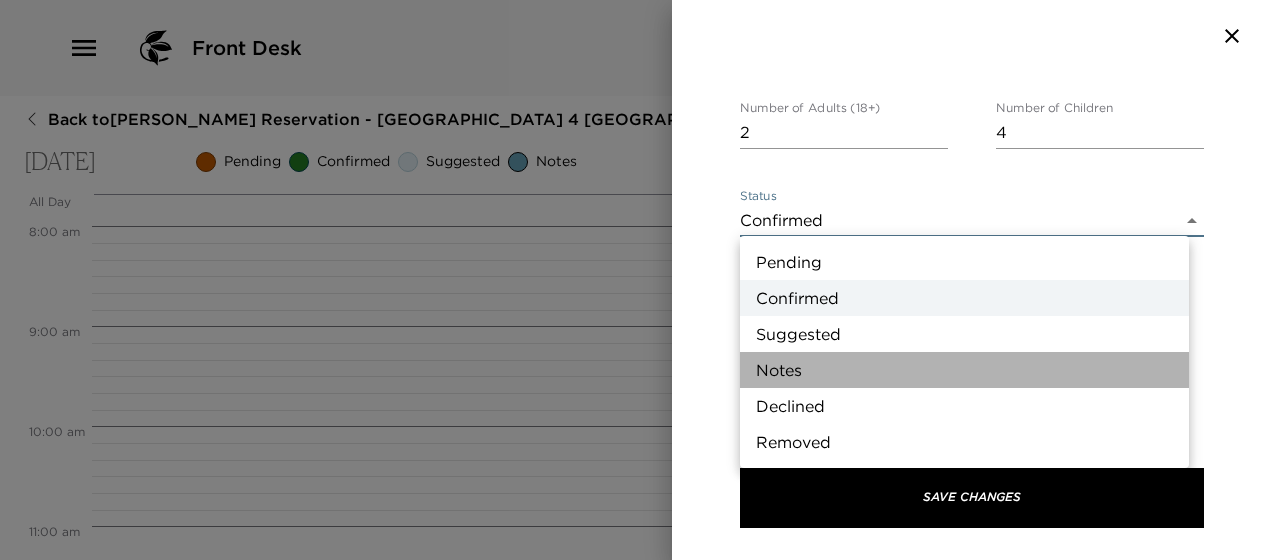 click on "Notes" at bounding box center [964, 370] 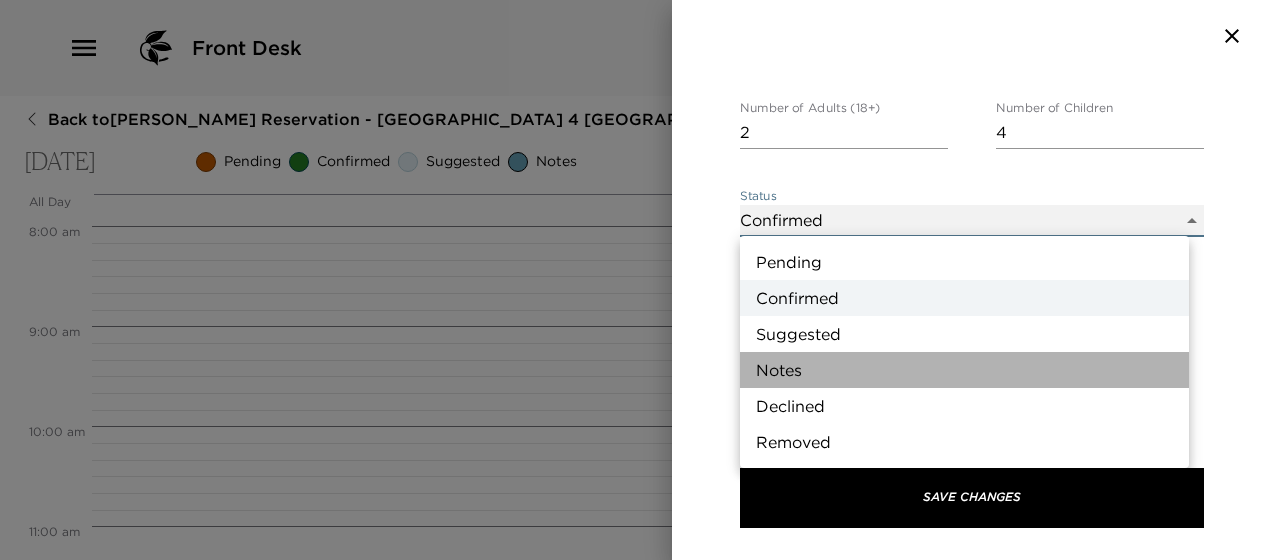 type on "Concierge Note" 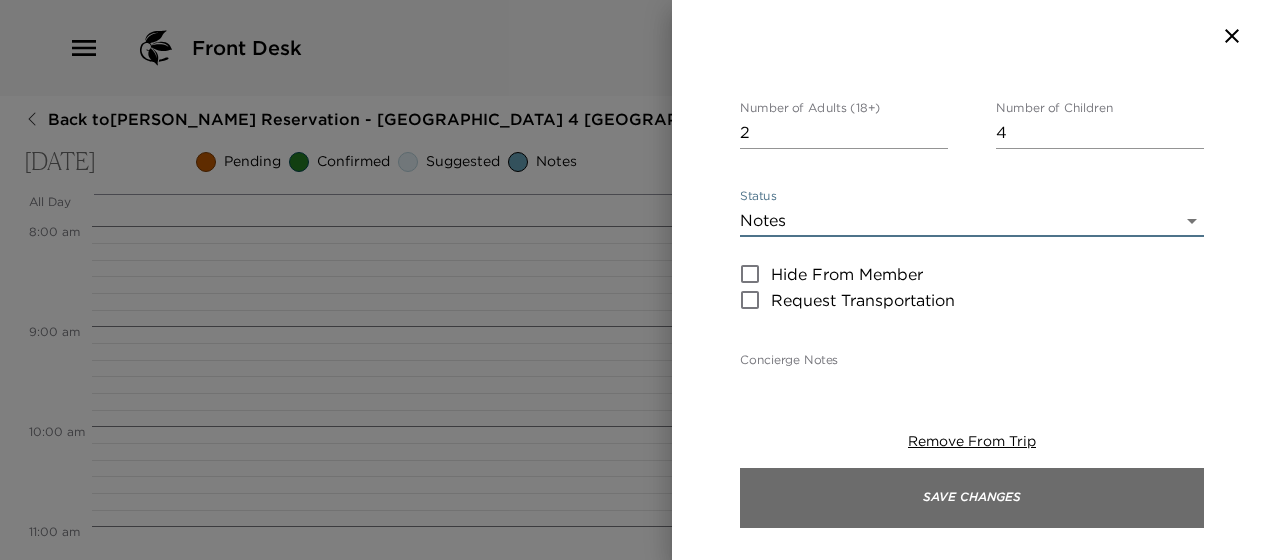 type on "Cancellation\Weather Policies:CANCELLATION POLICY: 7 Day Advance Notice RequiredWeather Dependent with money back guarantee if tours are canceledCanopy Adventures start PROMPTLY at the designated time; Late arrivals may not be accommodated" 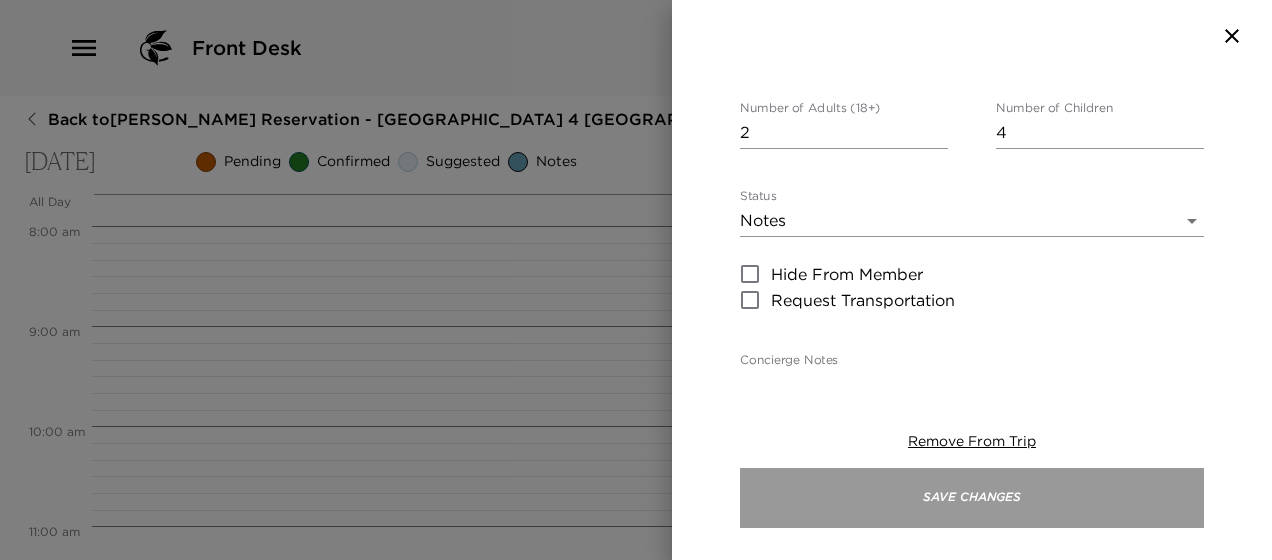 click on "Save Changes" at bounding box center [972, 498] 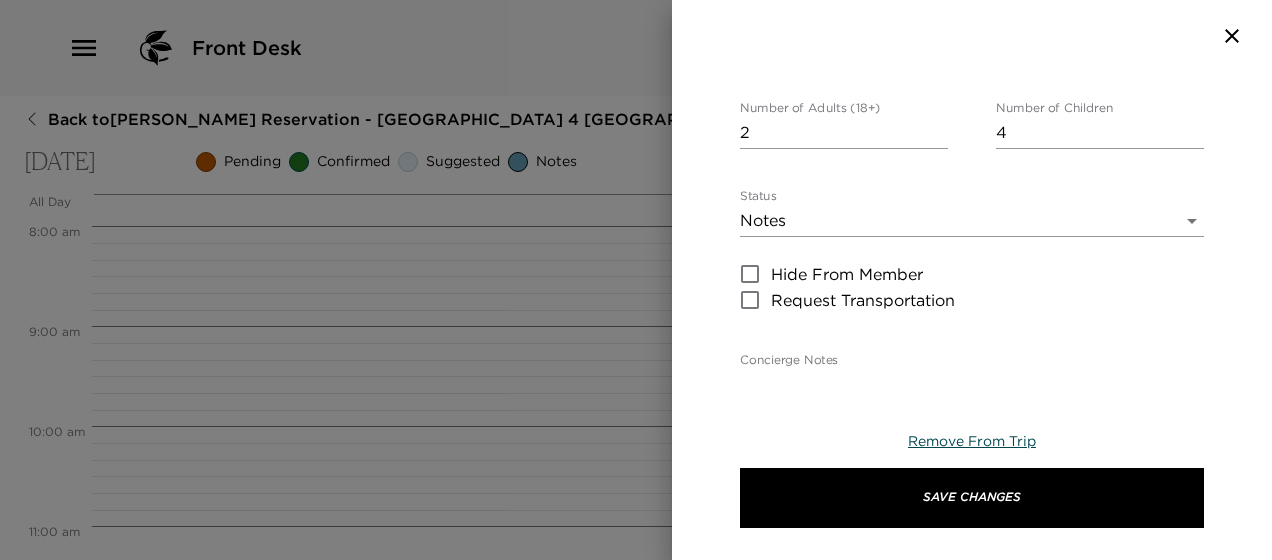 type on "Cancellation\Weather Policies:CANCELLATION POLICY: 7 Day Advance Notice RequiredWeather Dependent with money back guarantee if tours are canceledCanopy Adventures start PROMPTLY at the designated time; Late arrivals may not be accommodated" 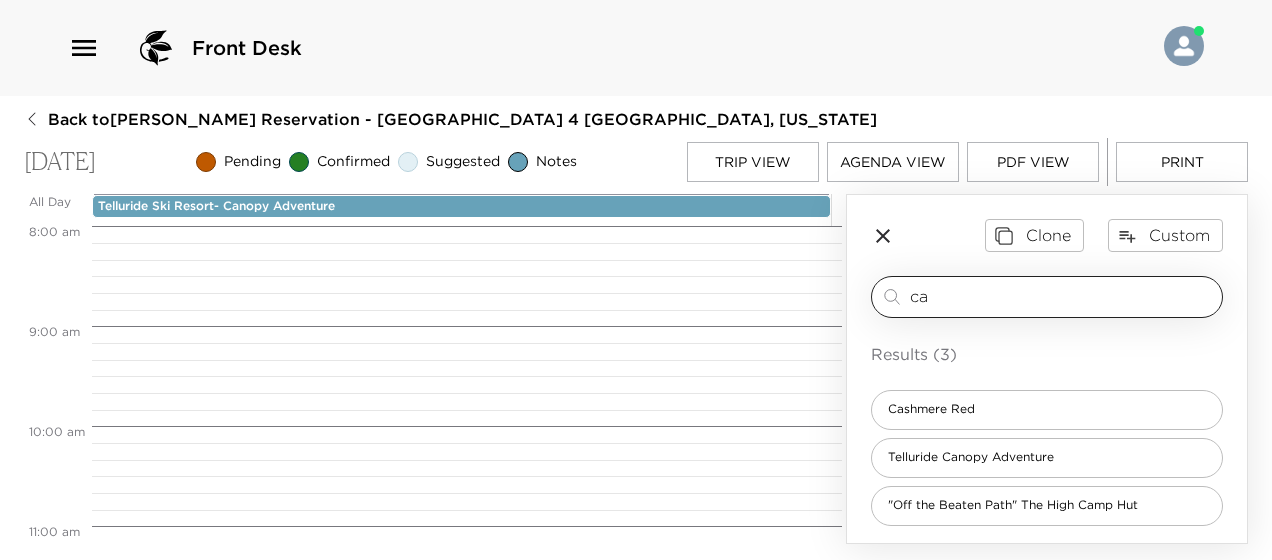 click on "ca" at bounding box center (1062, 296) 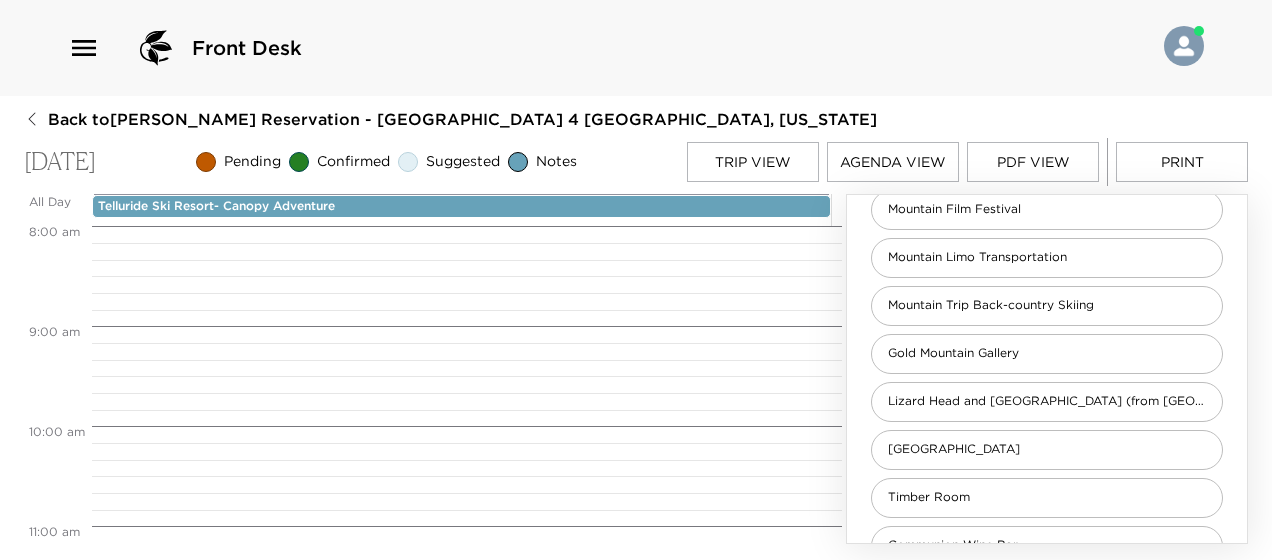 scroll, scrollTop: 90, scrollLeft: 0, axis: vertical 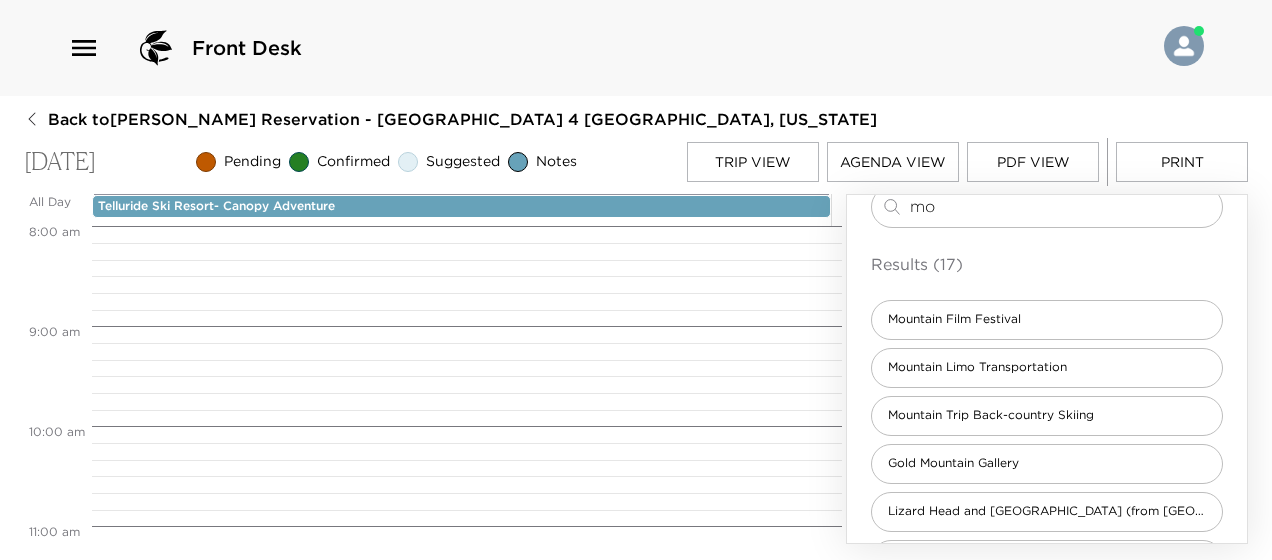 type on "m" 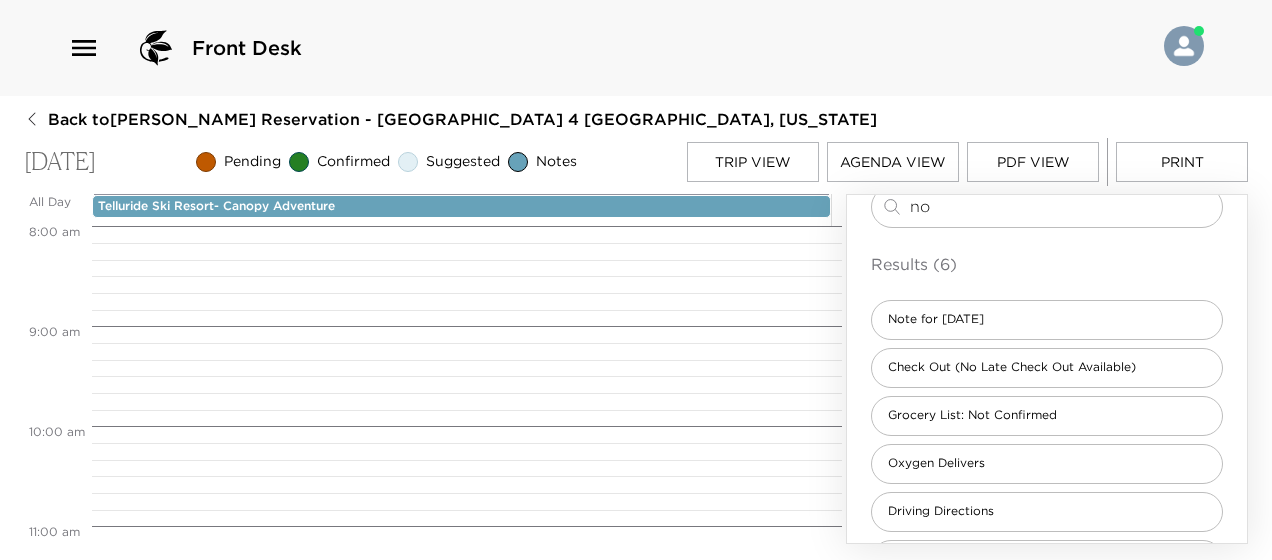type on "no" 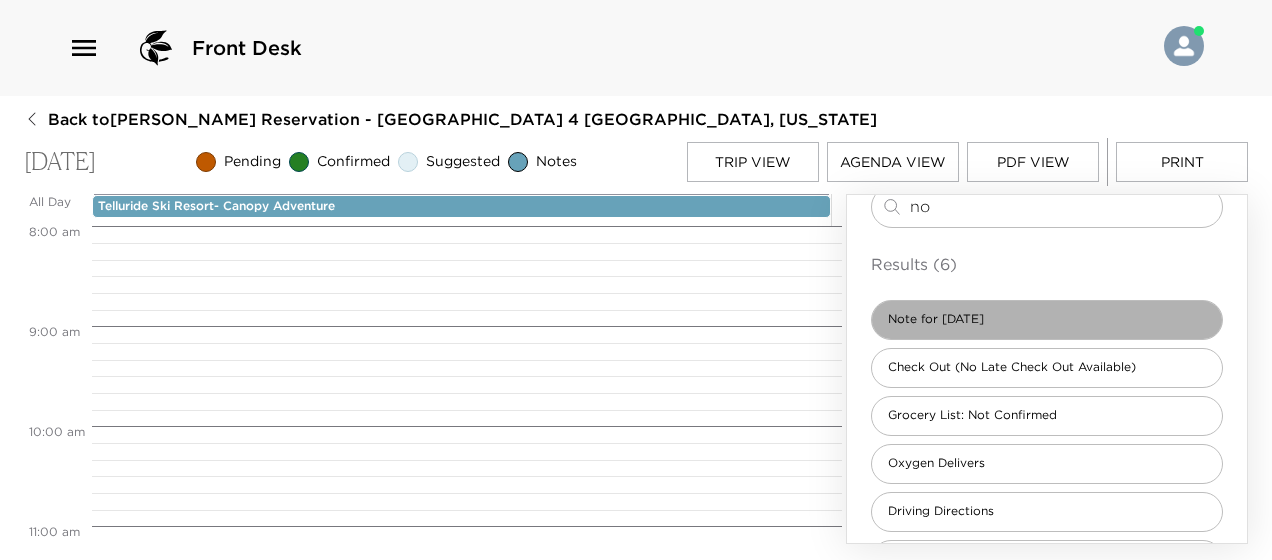 click on "Note for [DATE]" at bounding box center (1047, 320) 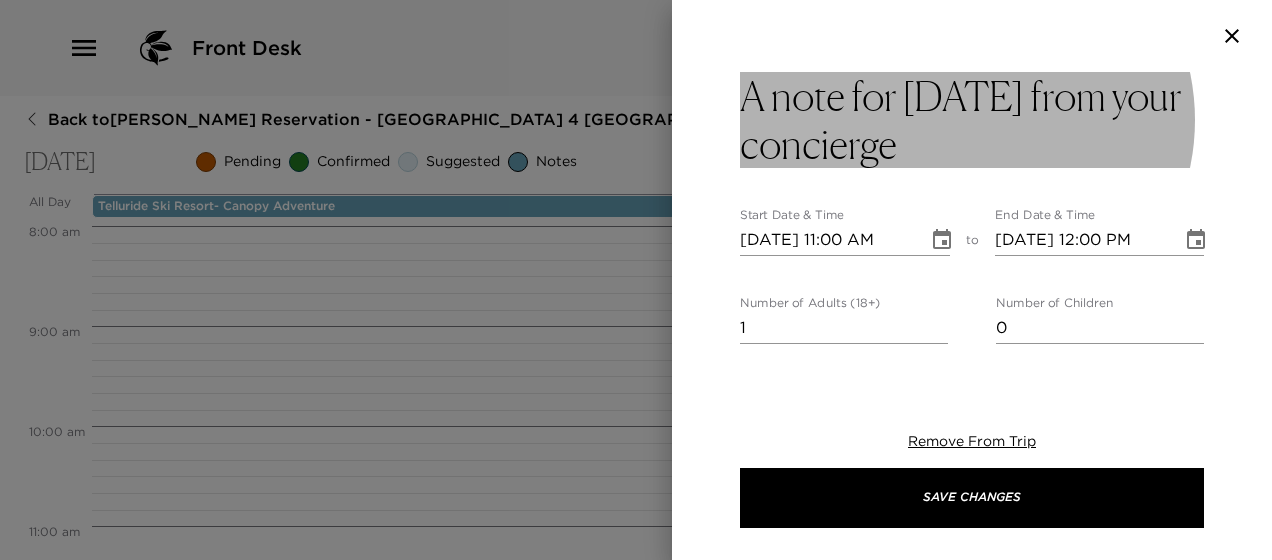 click on "A note for [DATE] from your concierge" at bounding box center [972, 120] 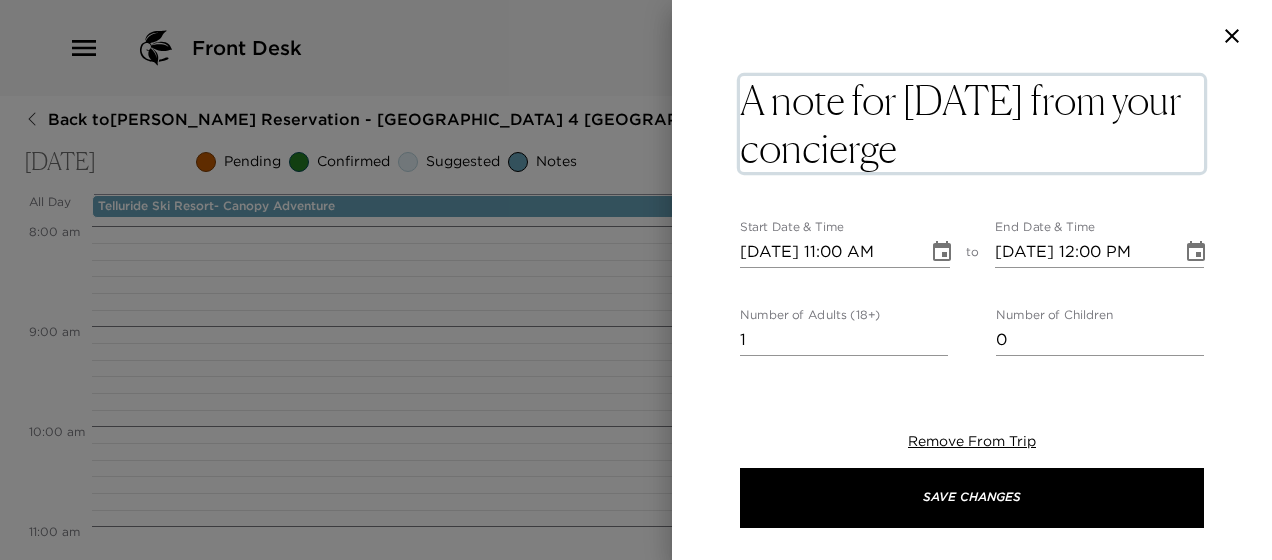 click on "A note for [DATE] from your concierge" at bounding box center (972, 124) 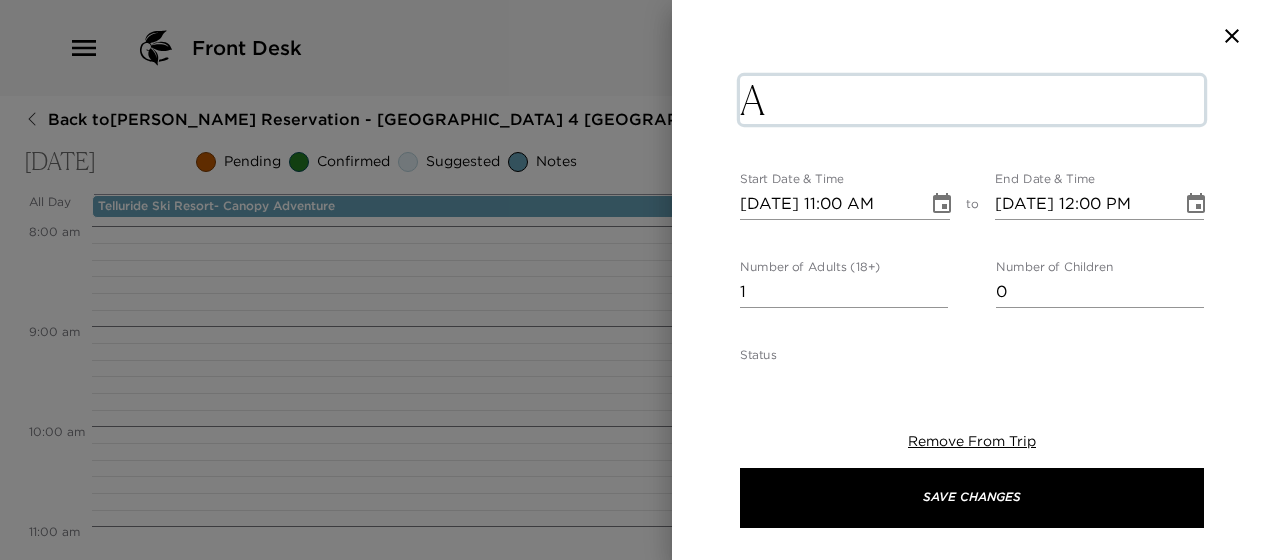 type on "A" 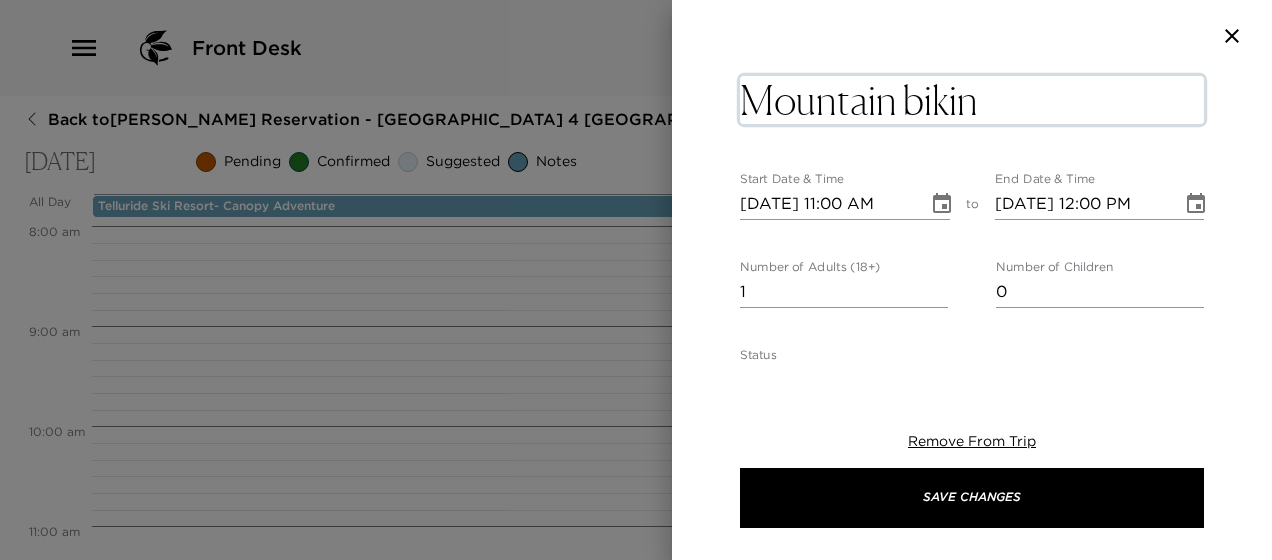 type on "Mountain biking" 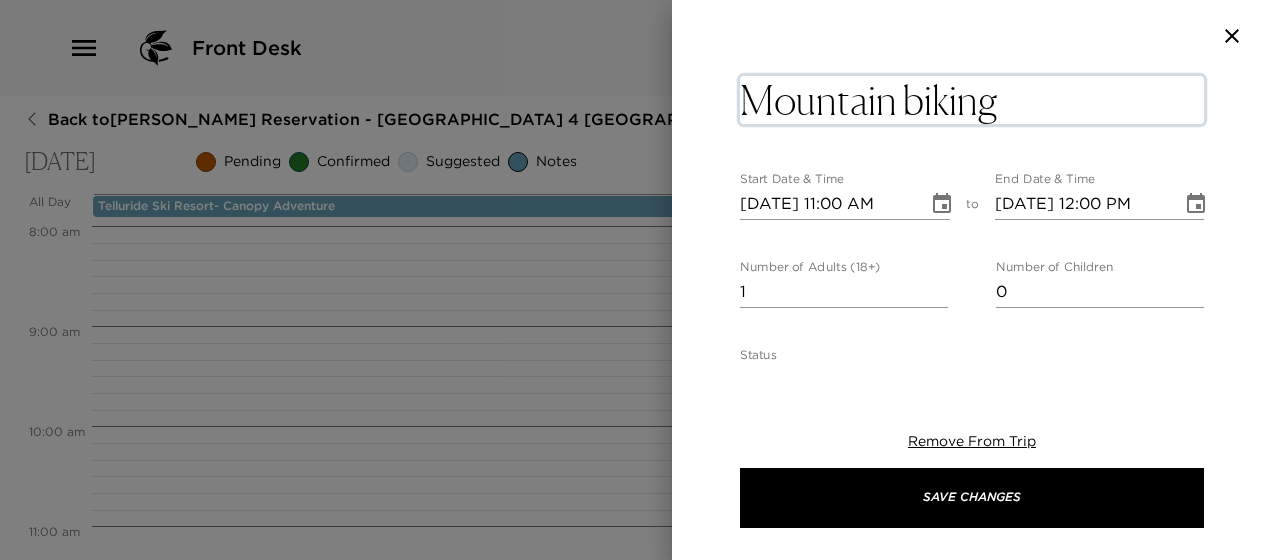 click at bounding box center [942, 204] 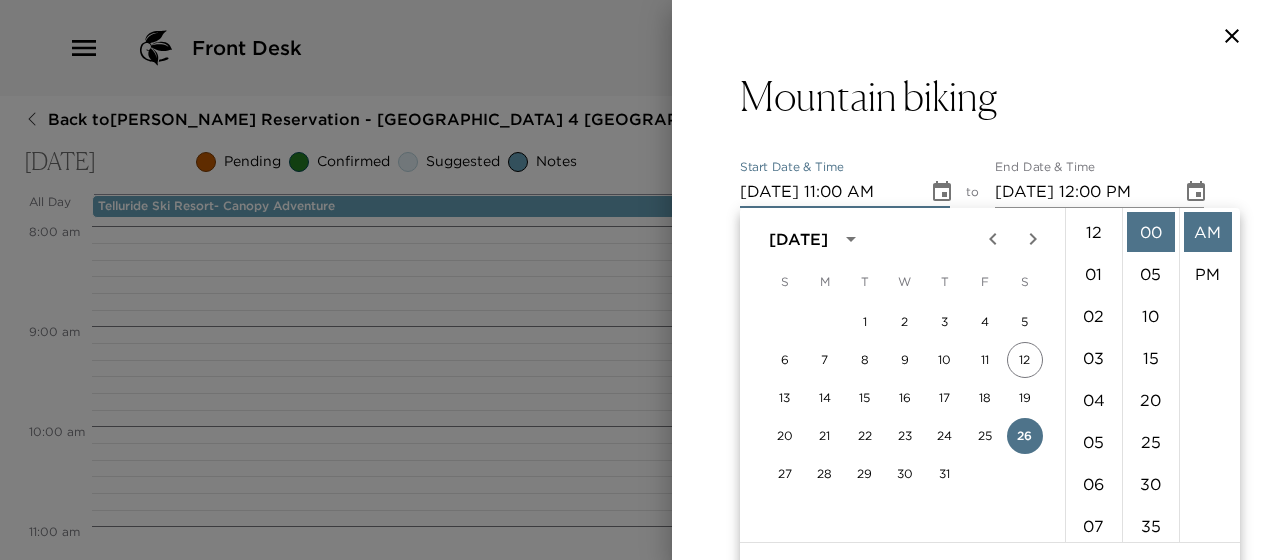 scroll, scrollTop: 462, scrollLeft: 0, axis: vertical 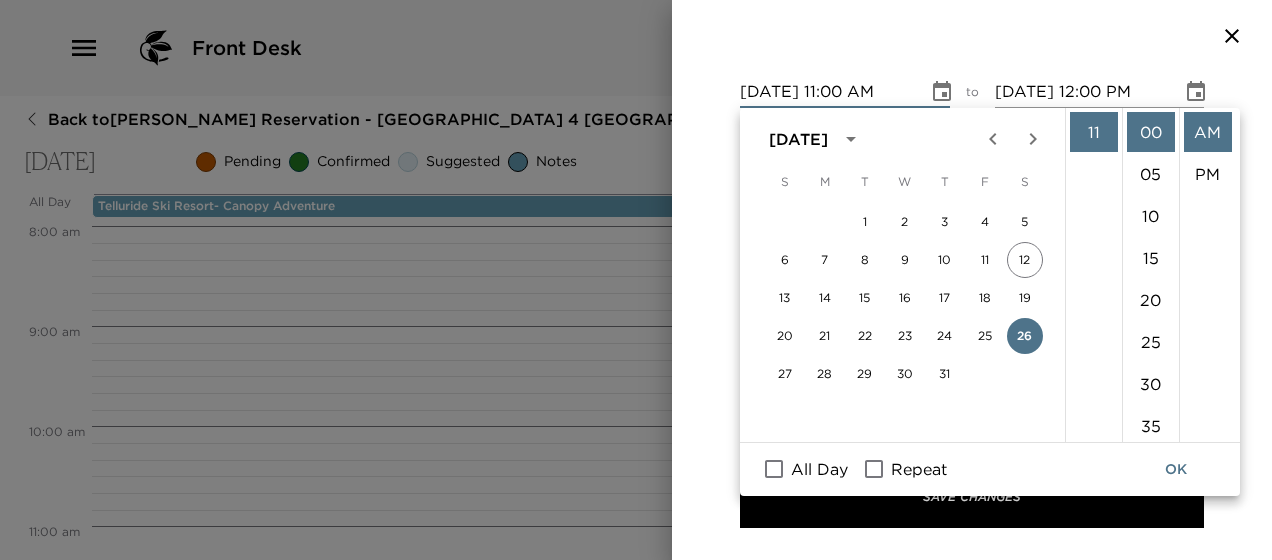 click on "All Day" at bounding box center [819, 469] 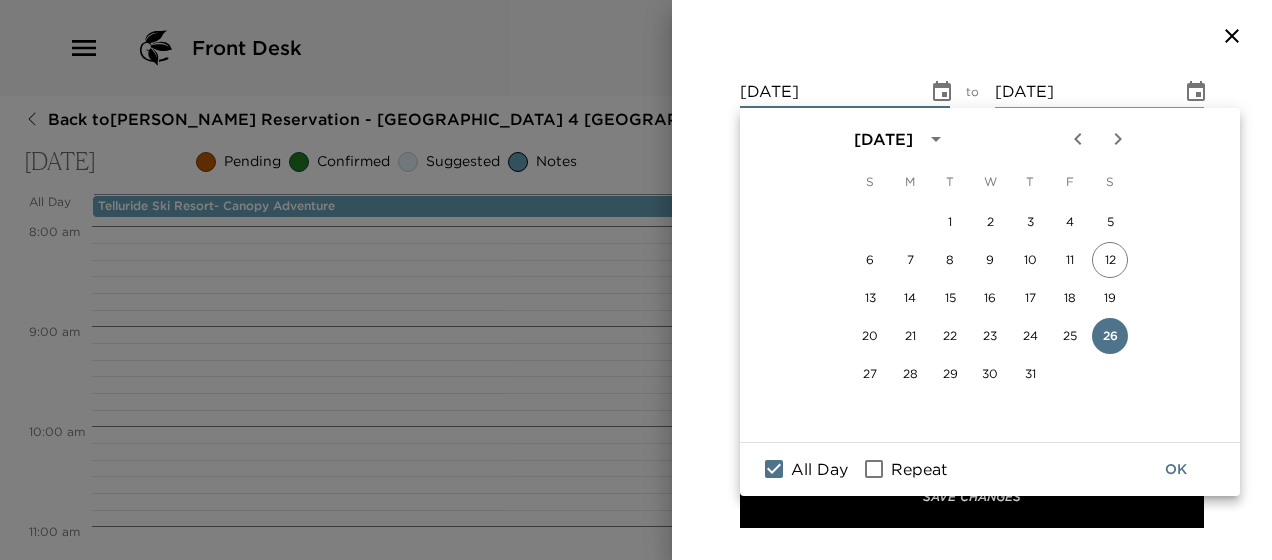 click at bounding box center (972, 36) 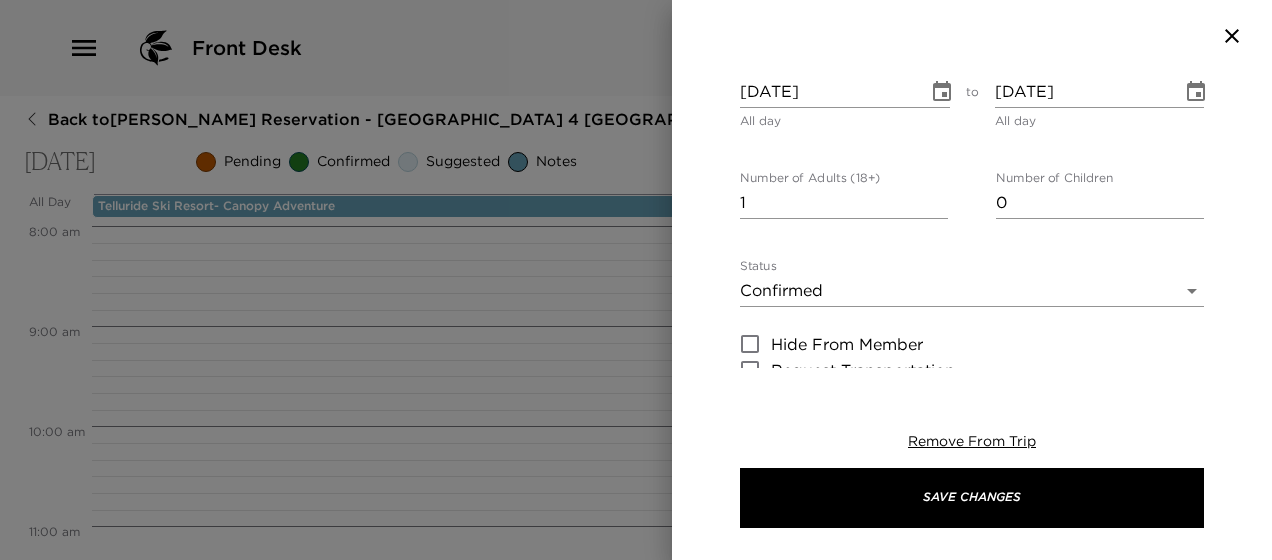 click on "Front Desk Back to  [PERSON_NAME] Reservation - [GEOGRAPHIC_DATA] 4 [GEOGRAPHIC_DATA], [US_STATE] [DATE] Pending Confirmed Suggested Notes Trip View Agenda View PDF View Print All Day [DATE] [GEOGRAPHIC_DATA]- Canopy Adventure 12:00 AM 1:00 AM 2:00 AM 3:00 AM 4:00 AM 5:00 AM 6:00 AM 7:00 AM 8:00 AM 9:00 AM 10:00 AM 11:00 AM 12:00 PM 1:00 PM 2:00 PM 3:00 PM 4:00 PM 5:00 PM 6:00 PM 7:00 PM 8:00 PM 9:00 PM 10:00 PM 11:00 PM Clone Custom no ​ Results (6) Note for [DATE] Check Out (No Late Check Out Available) Grocery List: Not Confirmed Oxygen Delivers Driving Directions Check-In [GEOGRAPHIC_DATA] biking Start Date & Time [DATE] All day to End Date & Time [DATE] All day Number of Adults (18+) 1 Number of Children 0 Status Confirmed Confirmed Hide From Member Request Transportation Concierge Notes x Cost ​ x Address ​ x Phone Number ​ Email ​ Website ​ Cancellation Policy ​ undefined Recommended Attire ​ undefined Age Range ​ undefined Remove From Trip Save Changes" at bounding box center [636, 280] 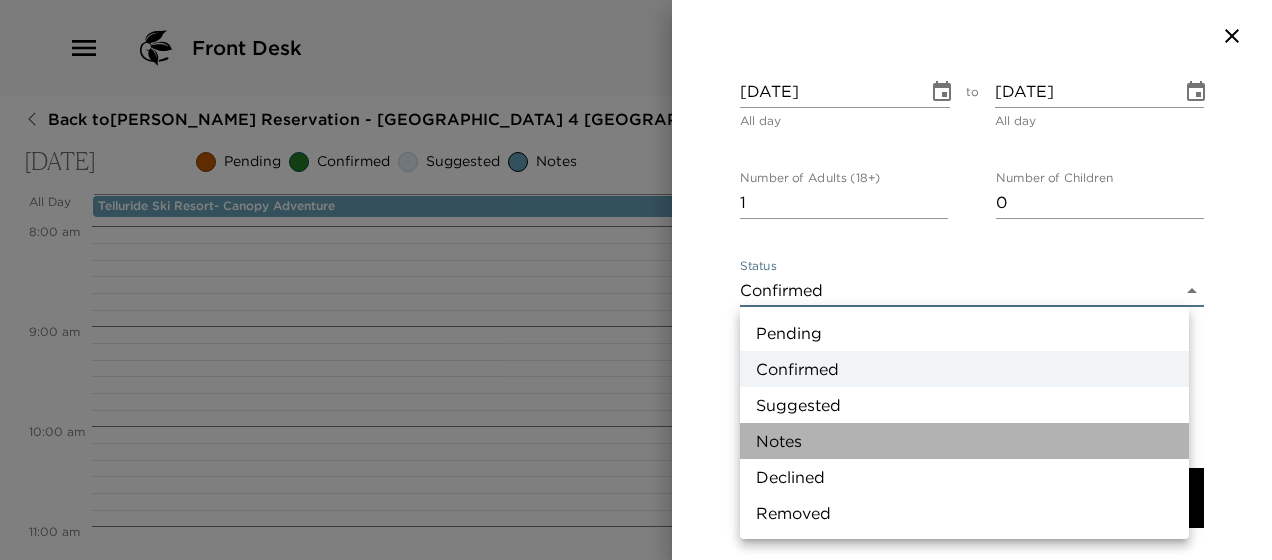 click on "Notes" at bounding box center (964, 441) 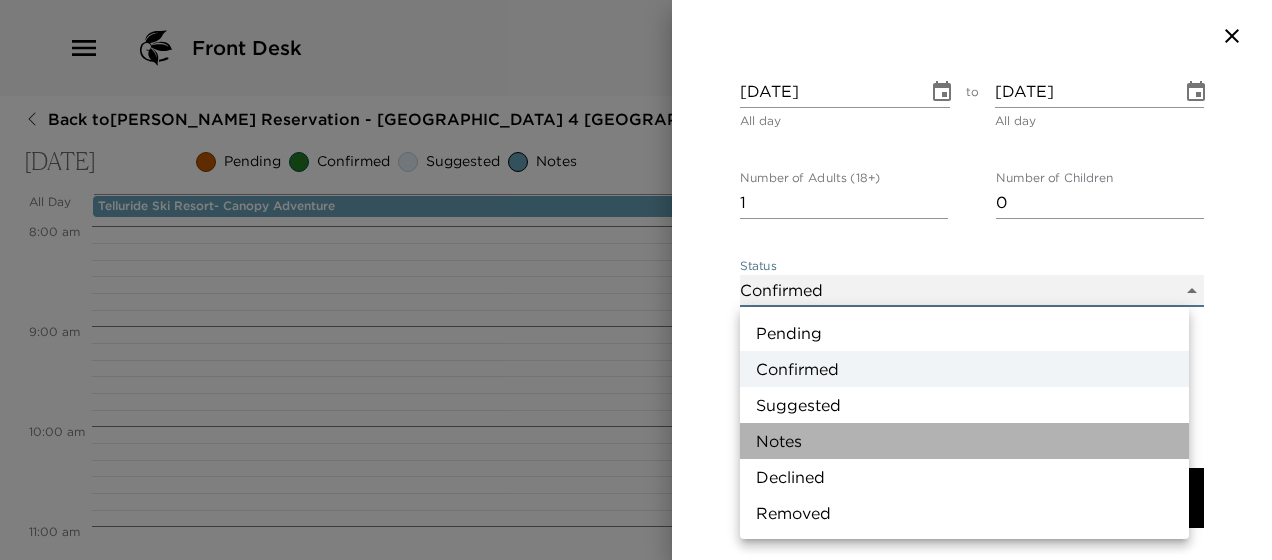 type on "Concierge Note" 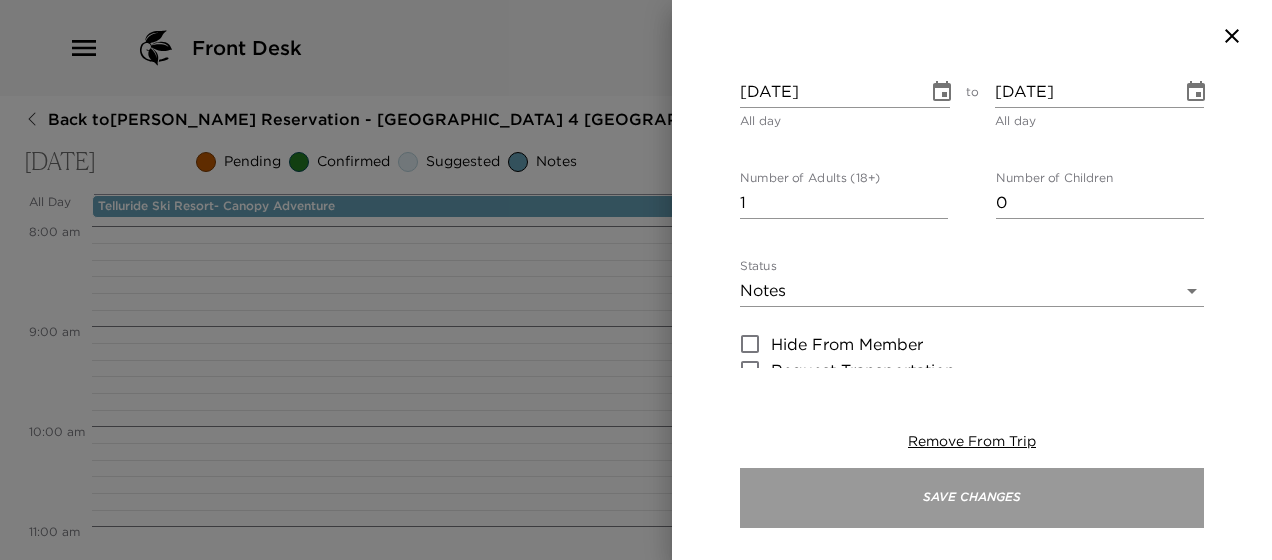 click on "Save Changes" at bounding box center (972, 498) 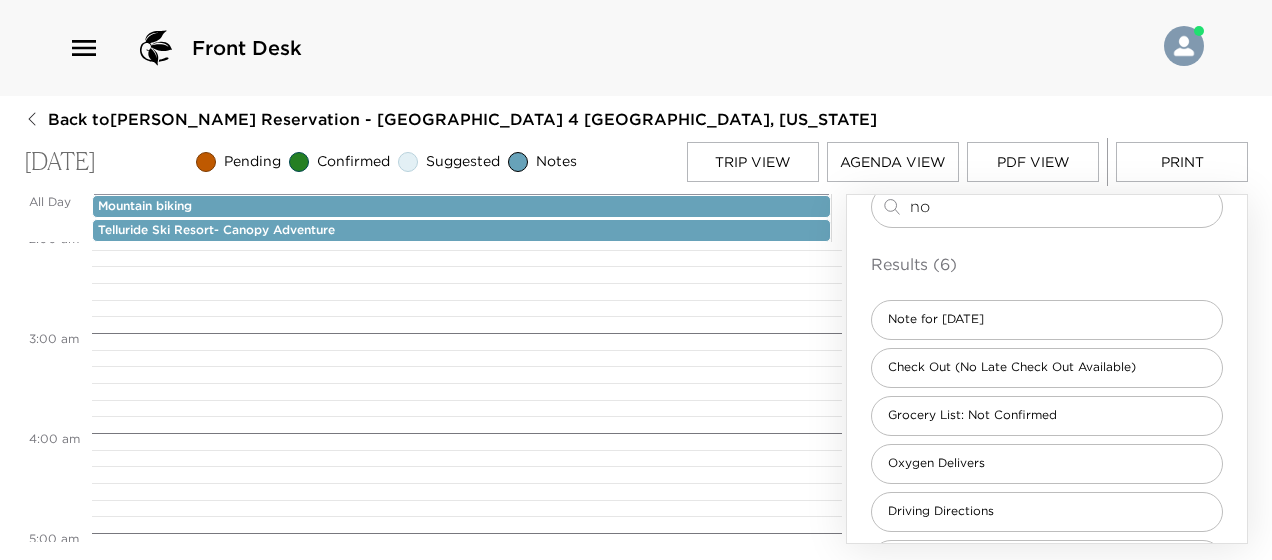 scroll, scrollTop: 0, scrollLeft: 0, axis: both 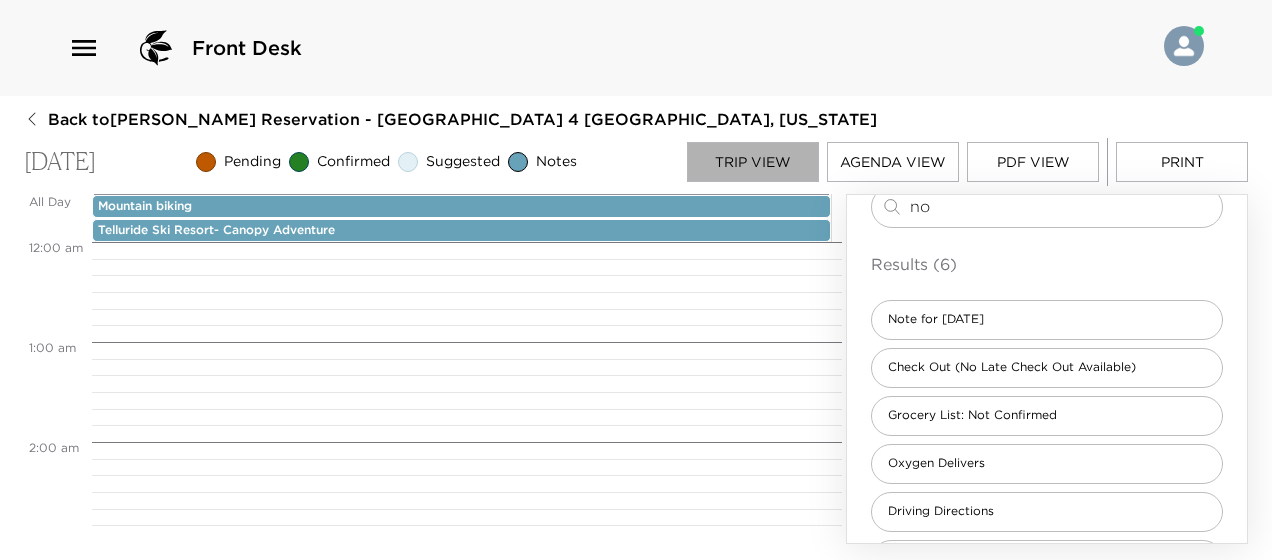 click on "Trip View" at bounding box center (753, 162) 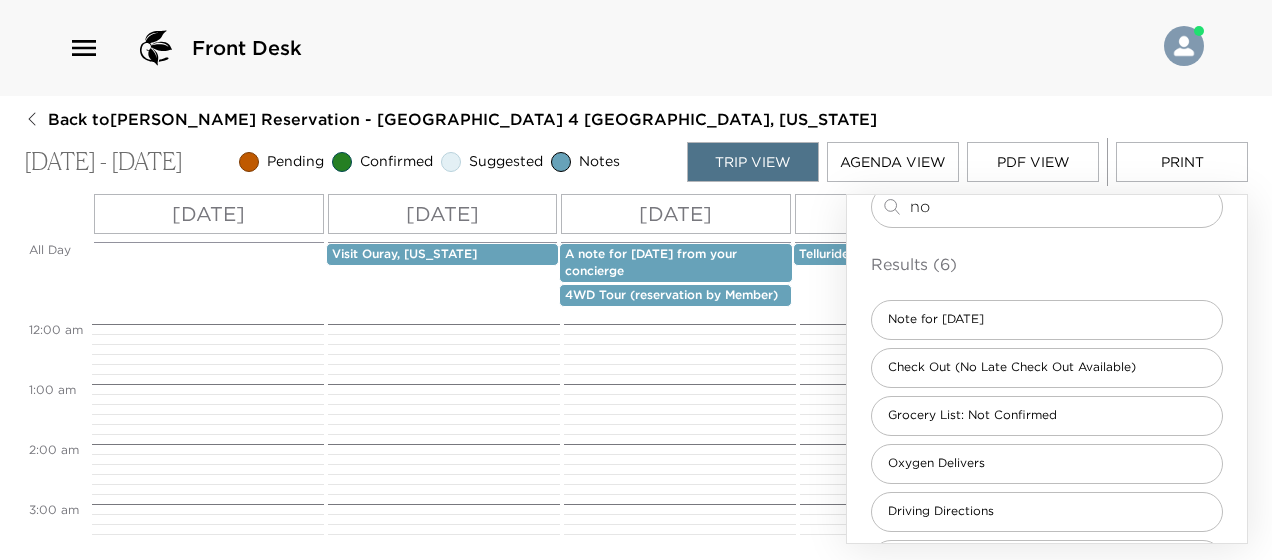 scroll, scrollTop: 955, scrollLeft: 0, axis: vertical 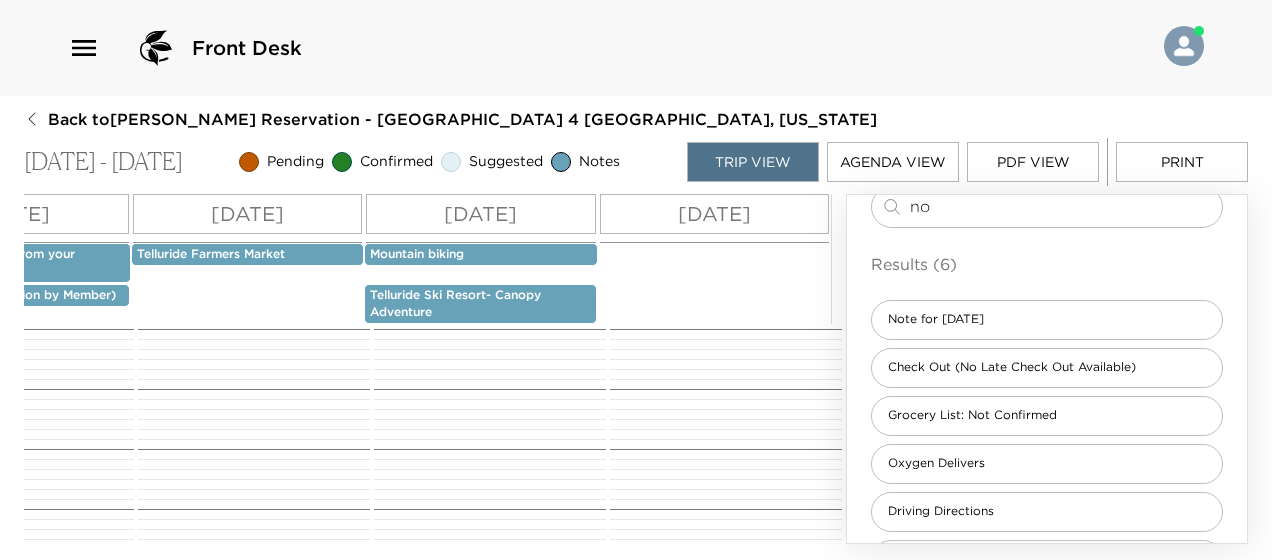 click on "[DATE]" at bounding box center (715, 214) 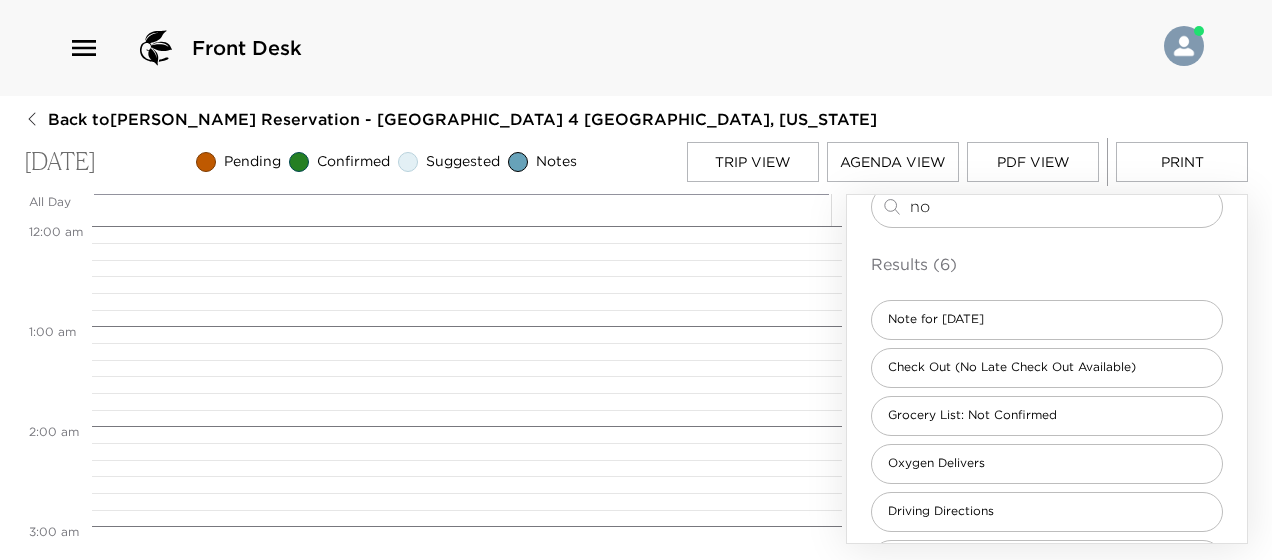 scroll, scrollTop: 0, scrollLeft: 0, axis: both 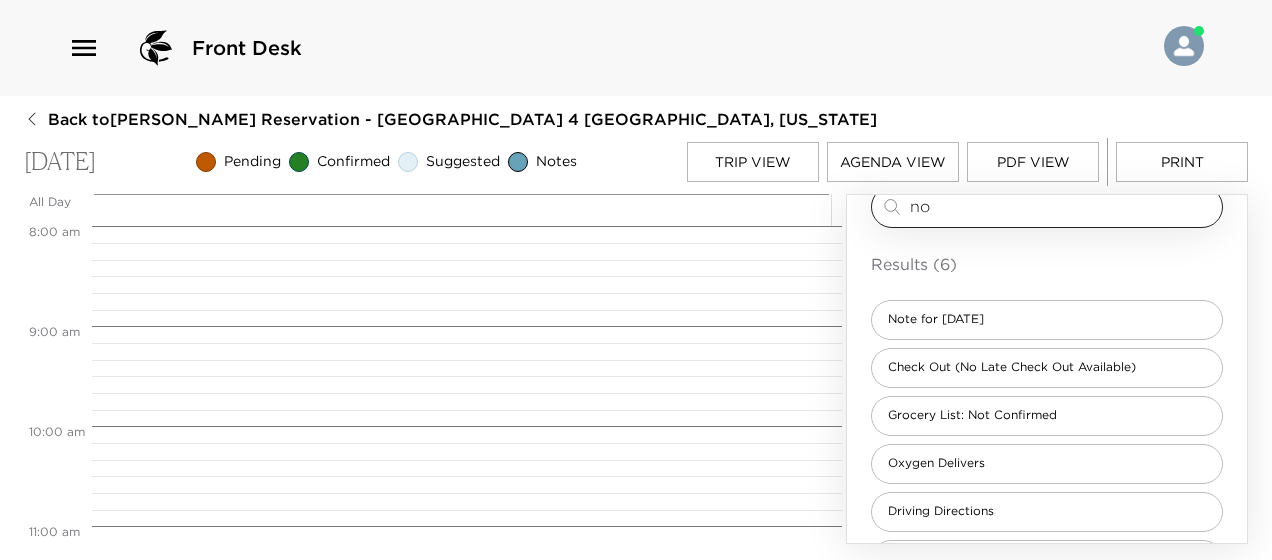 click on "no" at bounding box center [1062, 206] 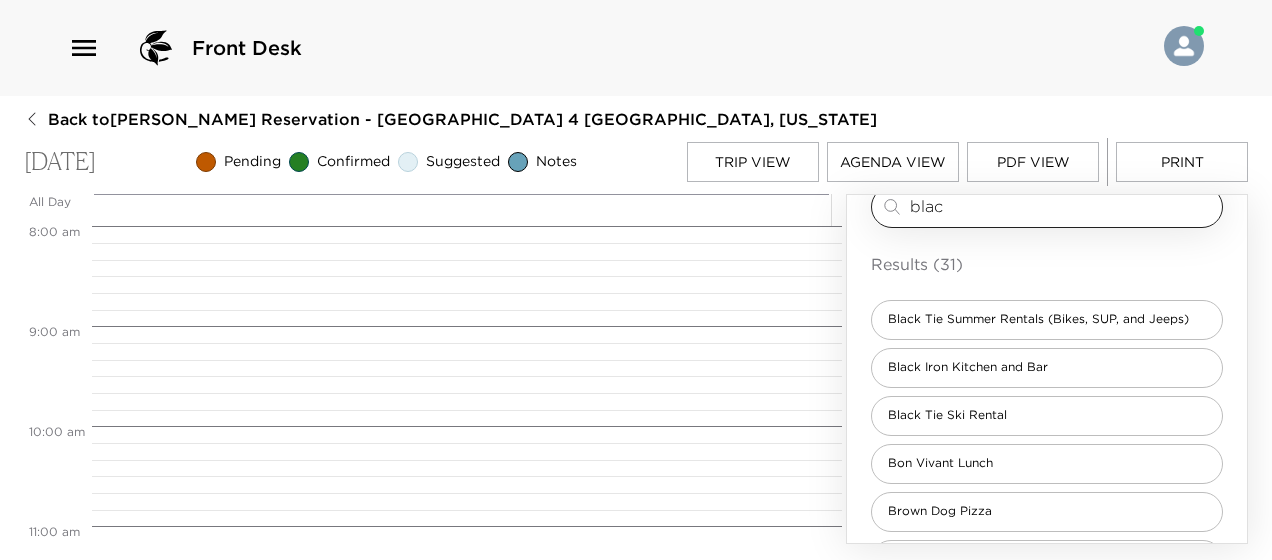 scroll, scrollTop: 5, scrollLeft: 0, axis: vertical 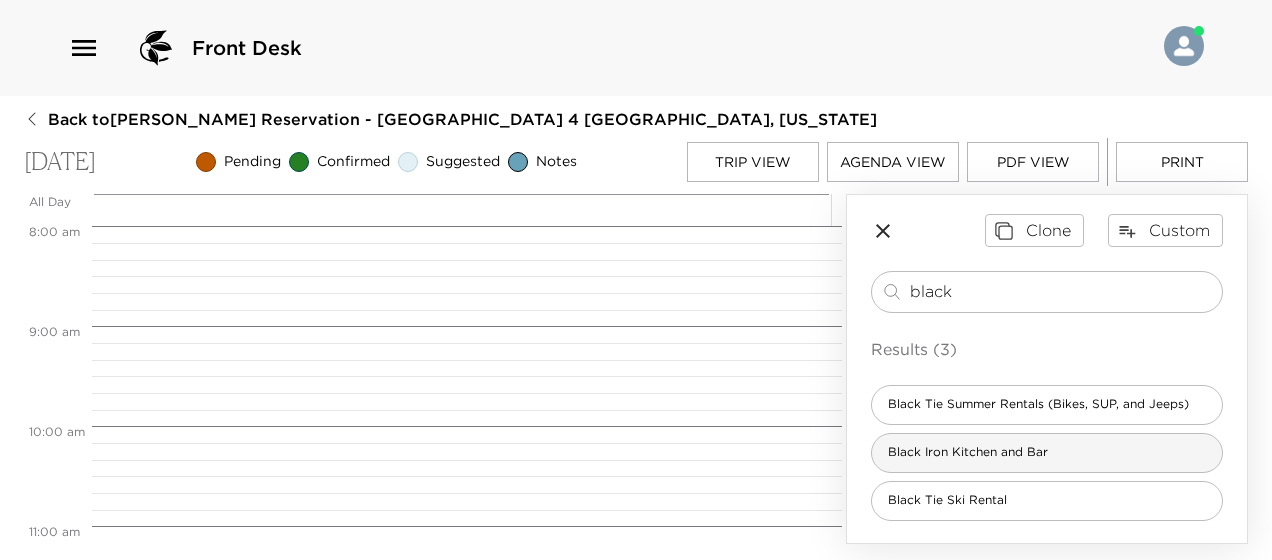 type on "black" 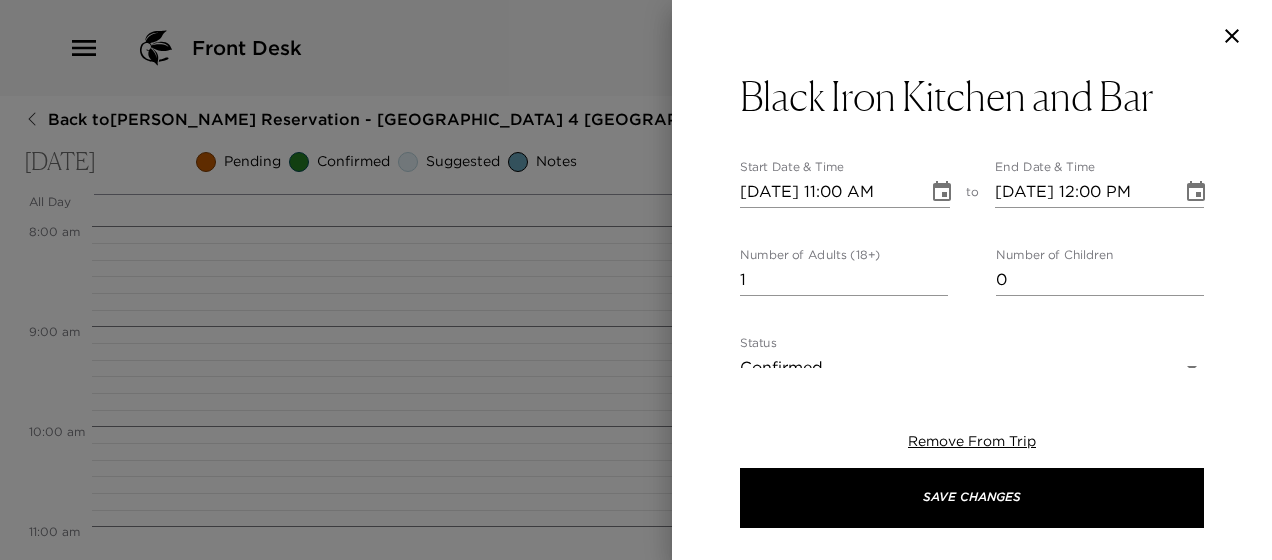 type on "Comfortable for the entire family, Black Iron Kitchen & Bar features warm [PERSON_NAME], dark steel, and natural stone, providing a modern yet casual dining environment. Located in [GEOGRAPHIC_DATA], signature fire-tables accent the outdoor plaza, and provide the perfect seat for people watching and liquid restoration after a day on the mountain." 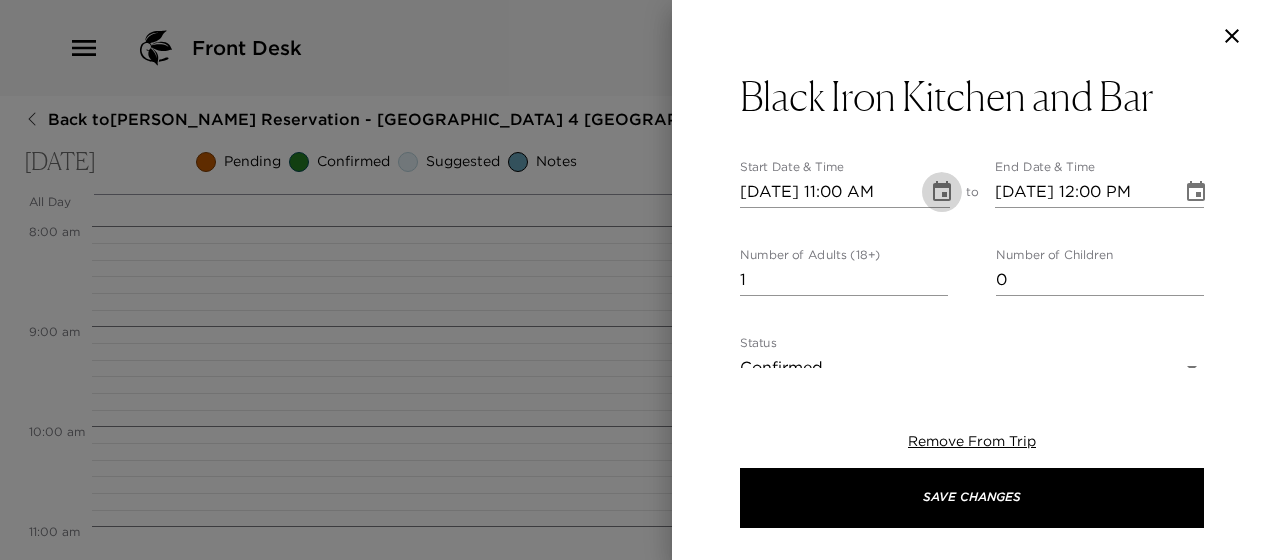 click 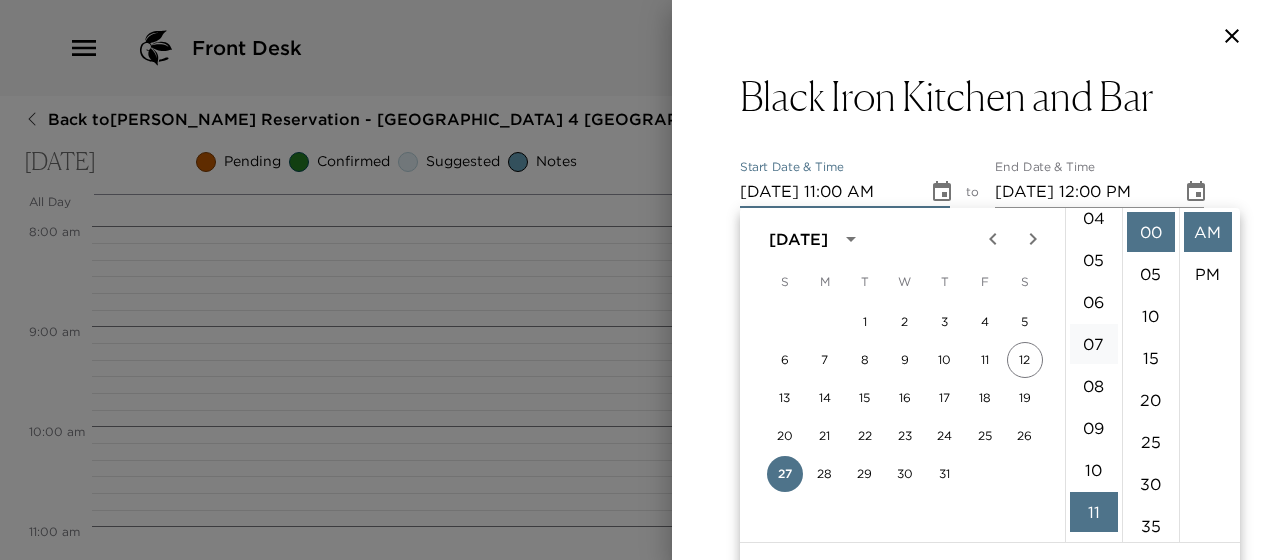 scroll, scrollTop: 200, scrollLeft: 0, axis: vertical 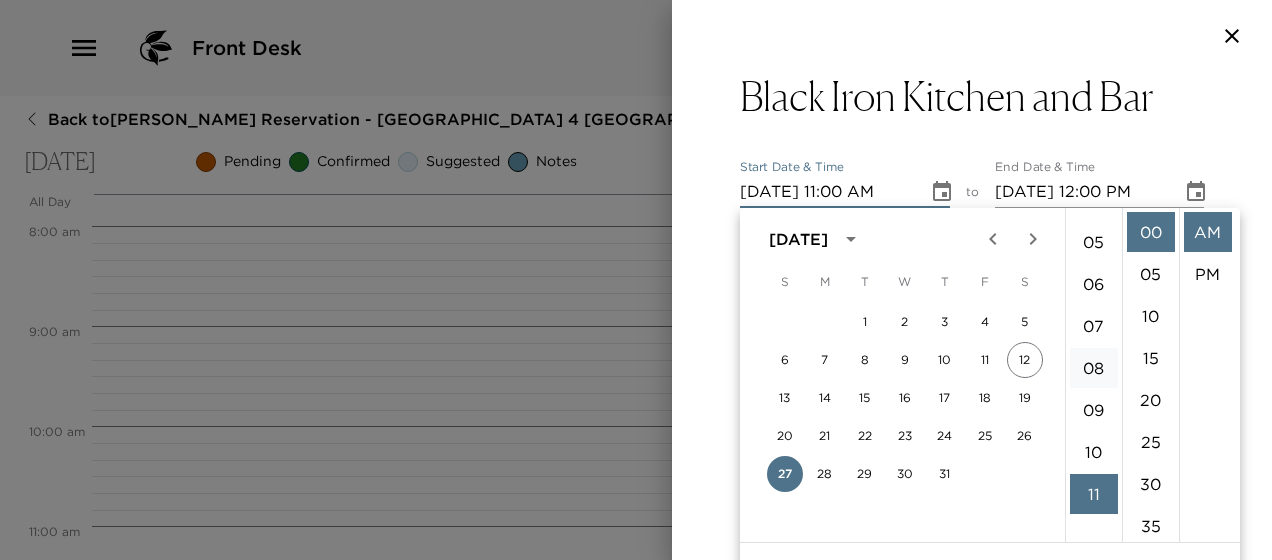 click on "08" at bounding box center (1094, 368) 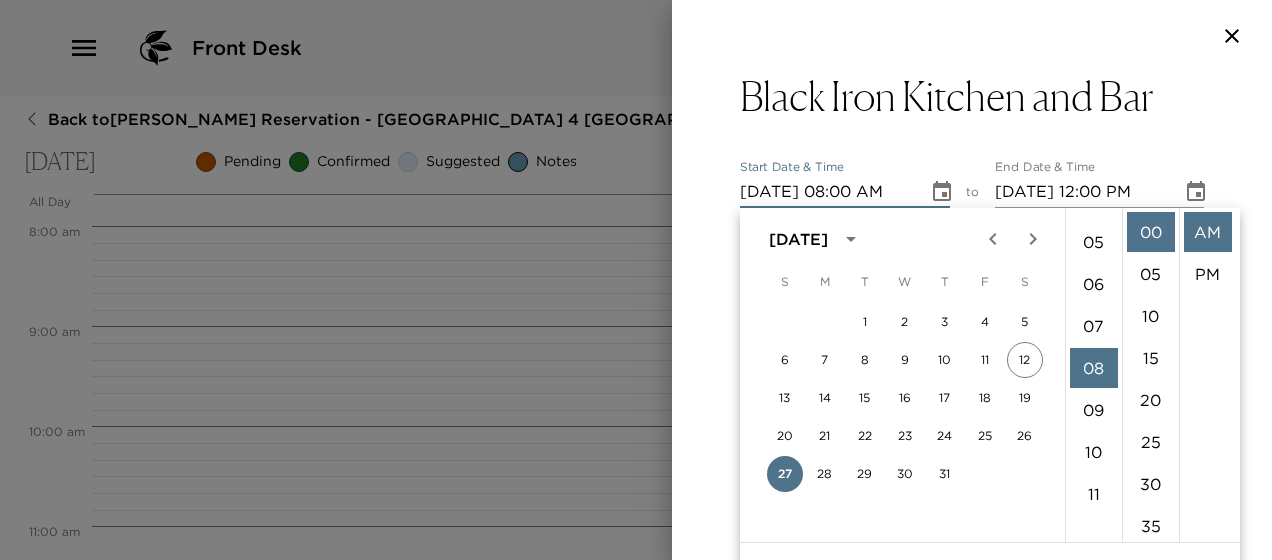 scroll, scrollTop: 336, scrollLeft: 0, axis: vertical 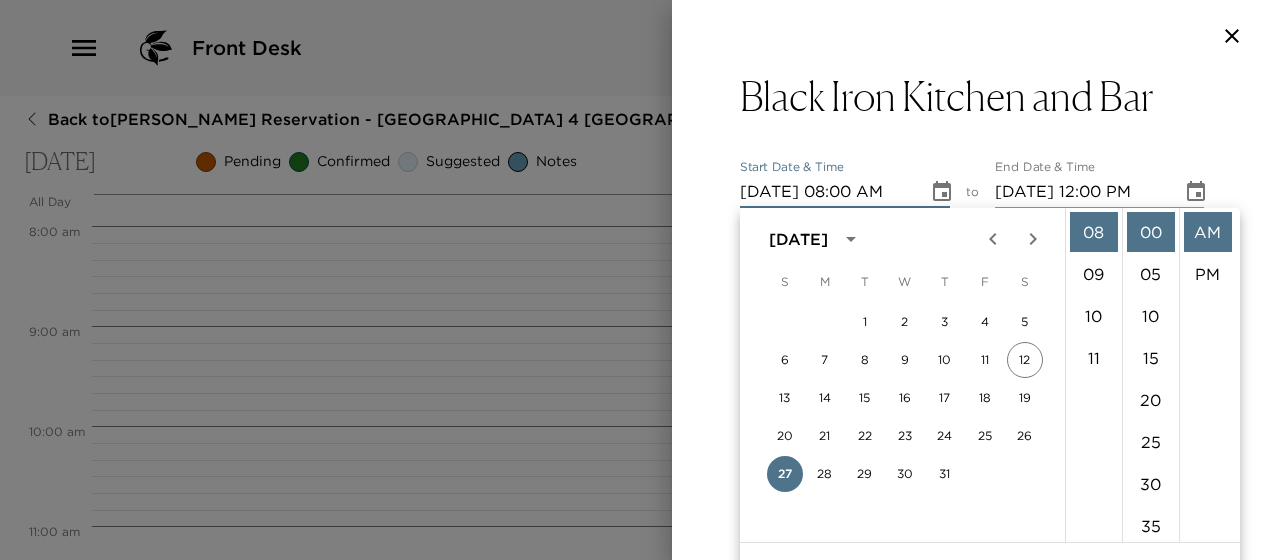 click on "Start Date & Time [DATE] 08:00 AM to End Date & Time [DATE] 12:00 PM" at bounding box center (972, 184) 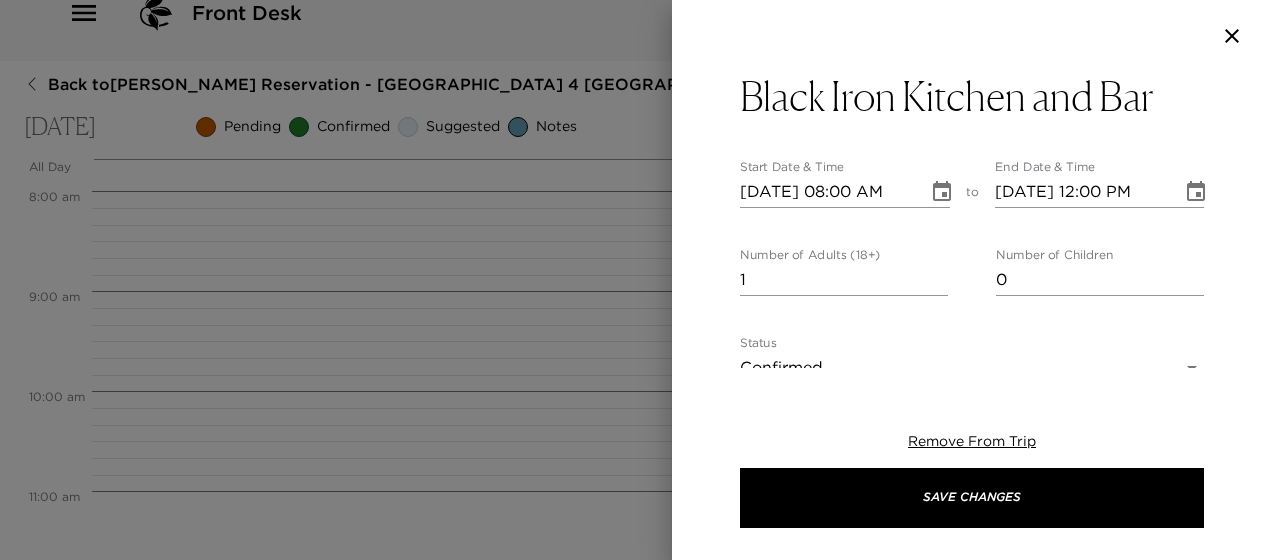 scroll, scrollTop: 0, scrollLeft: 0, axis: both 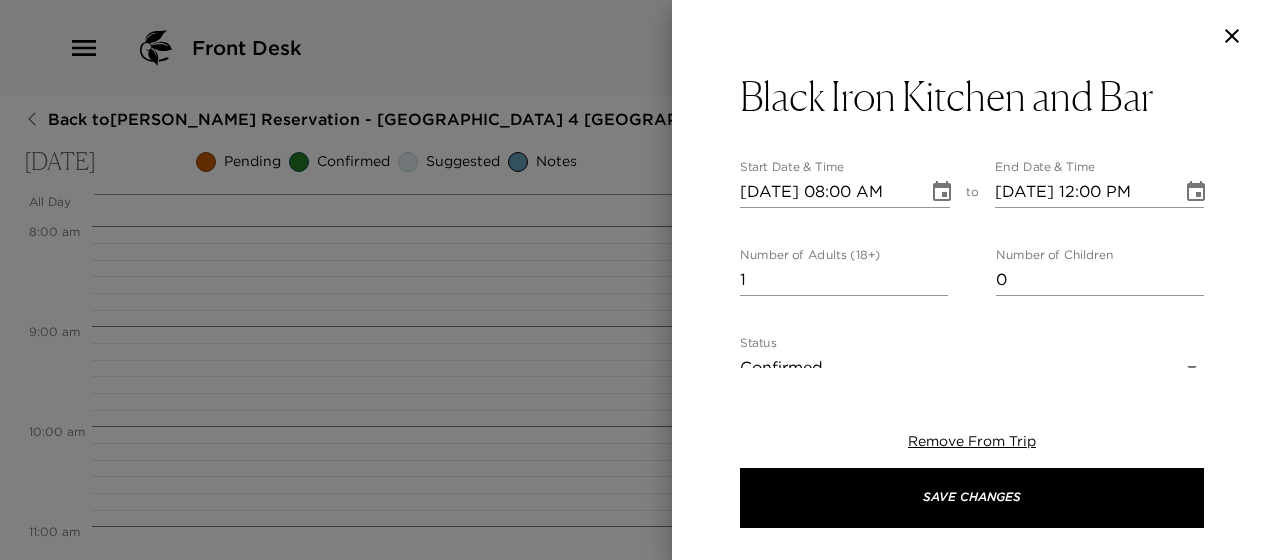 click on "1" at bounding box center [844, 280] 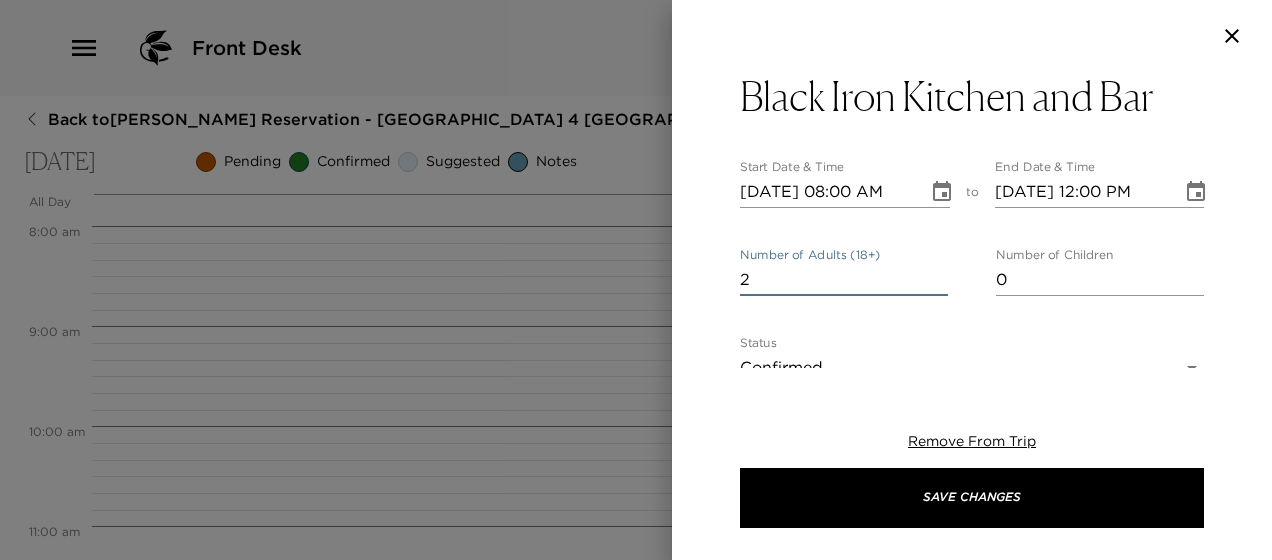 type on "2" 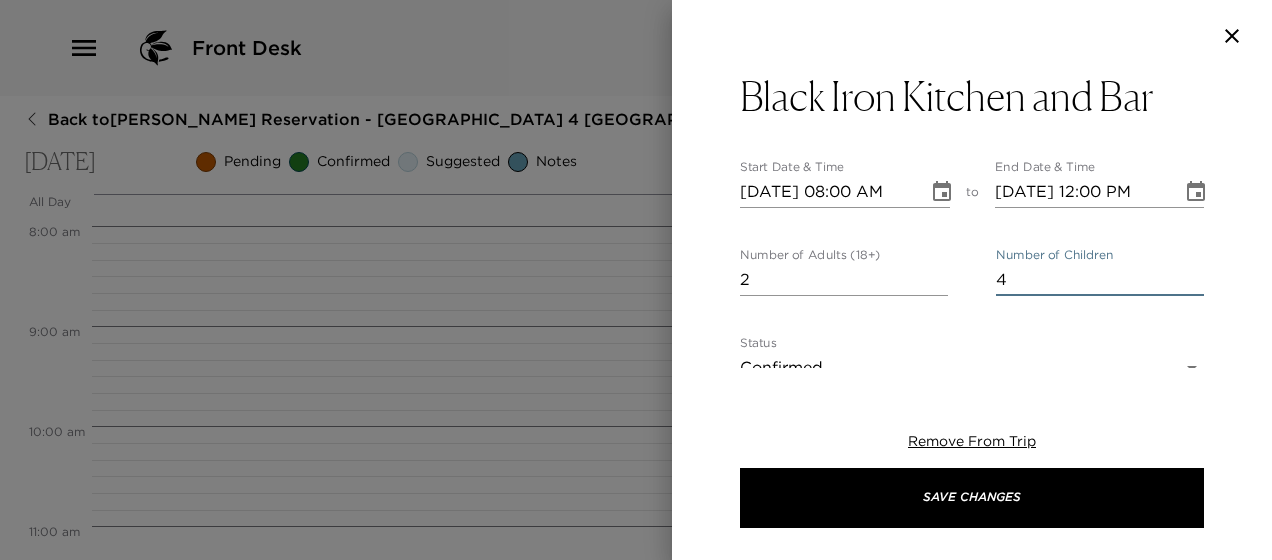 type on "4" 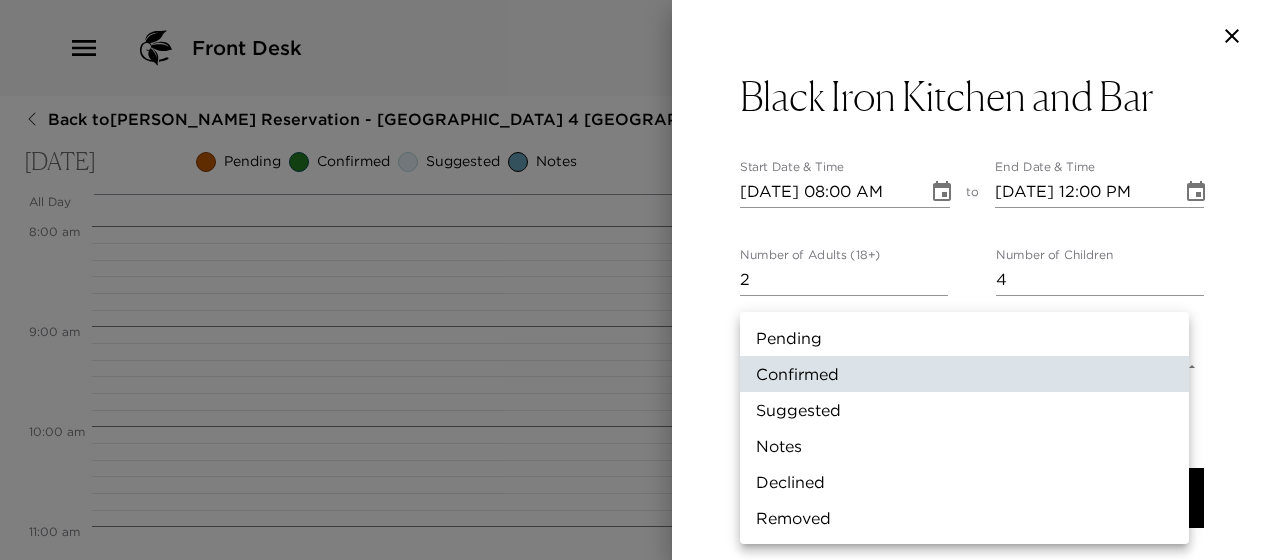 click on "Front Desk Back to  [PERSON_NAME] Reservation - [GEOGRAPHIC_DATA] 4 [GEOGRAPHIC_DATA], [US_STATE] [DATE] Pending Confirmed Suggested Notes Trip View Agenda View PDF View Print All Day [DATE] 12:00 AM 1:00 AM 2:00 AM 3:00 AM 4:00 AM 5:00 AM 6:00 AM 7:00 AM 8:00 AM 9:00 AM 10:00 AM 11:00 AM 12:00 PM 1:00 PM 2:00 PM 3:00 PM 4:00 PM 5:00 PM 6:00 PM 7:00 PM 8:00 PM 9:00 PM 10:00 PM 11:00 PM Clone Custom black ​ Results (3) Black Tie Summer Rentals (Bikes, SUP, and Jeeps) Black Iron Kitchen and Bar Black Tie Ski Rental Black Iron Kitchen and Bar Start Date & Time [DATE] 08:00 AM to End Date & Time [DATE] 12:00 PM Number of Adults (18+) 2 Number of Children 4 Status Confirmed Confirmed Hide From Member Request Transportation Concierge Notes x Cost ​ x Address ​ [STREET_ADDRESS][US_STATE] x Phone Number ​ [PHONE_NUMBER] Email ​ Website ​ [URL][DOMAIN_NAME] Cancellation Policy ​ ​" at bounding box center (636, 280) 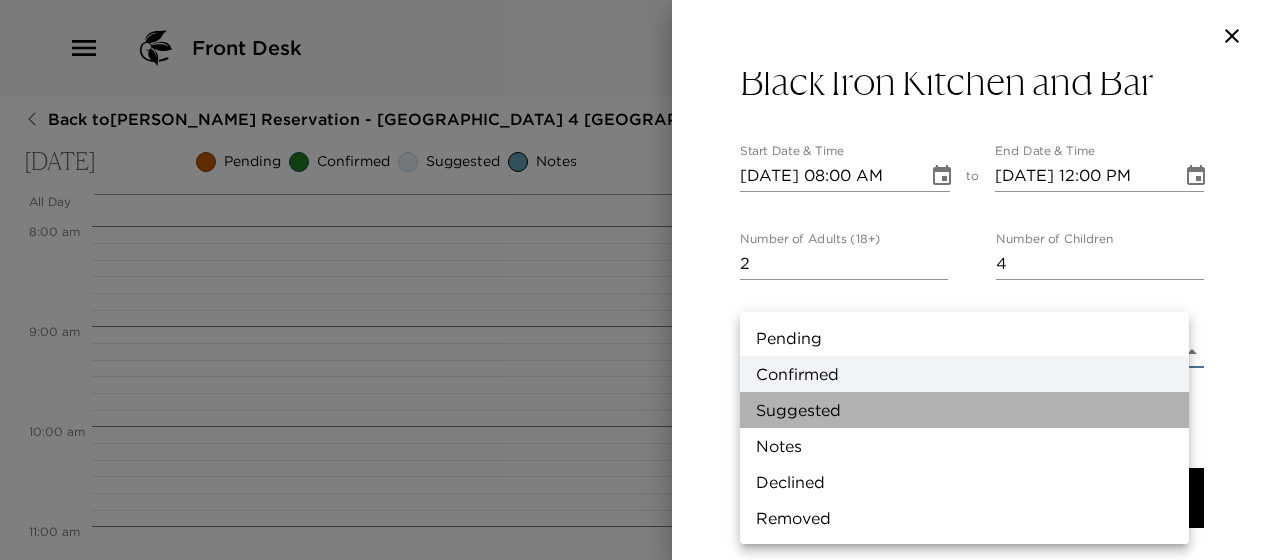 click on "Suggested" at bounding box center (964, 410) 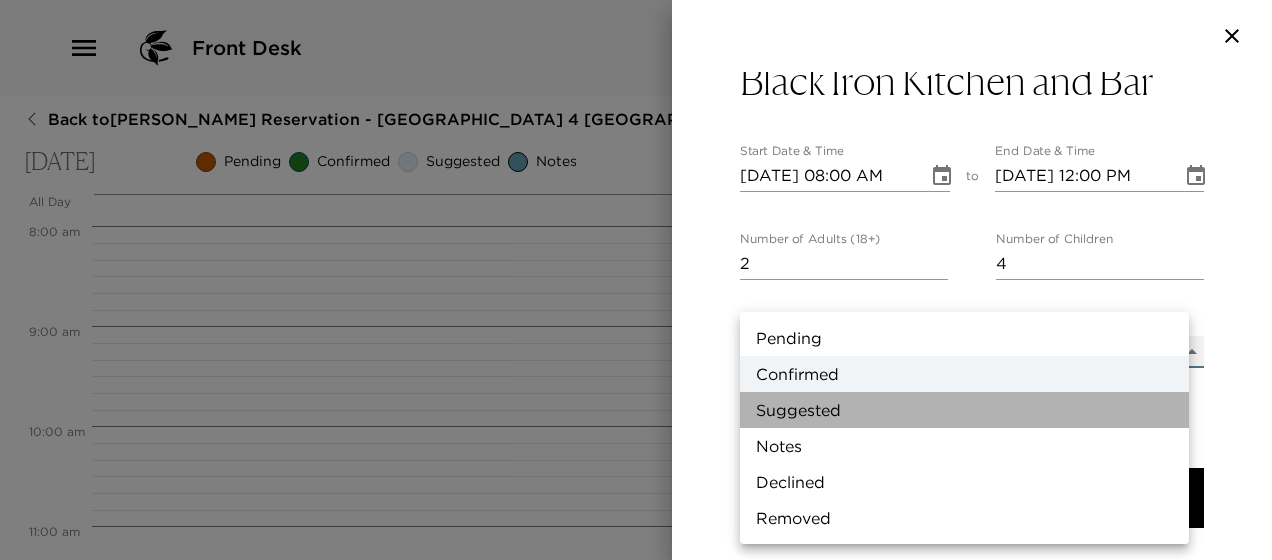 type on "Suggestion" 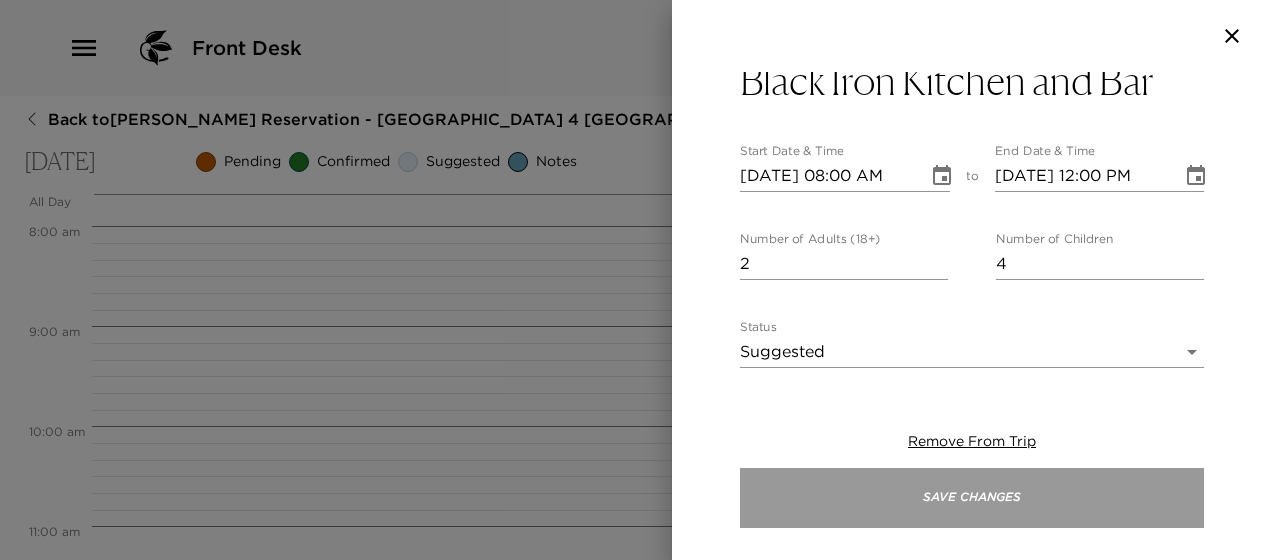 click on "Save Changes" at bounding box center (972, 498) 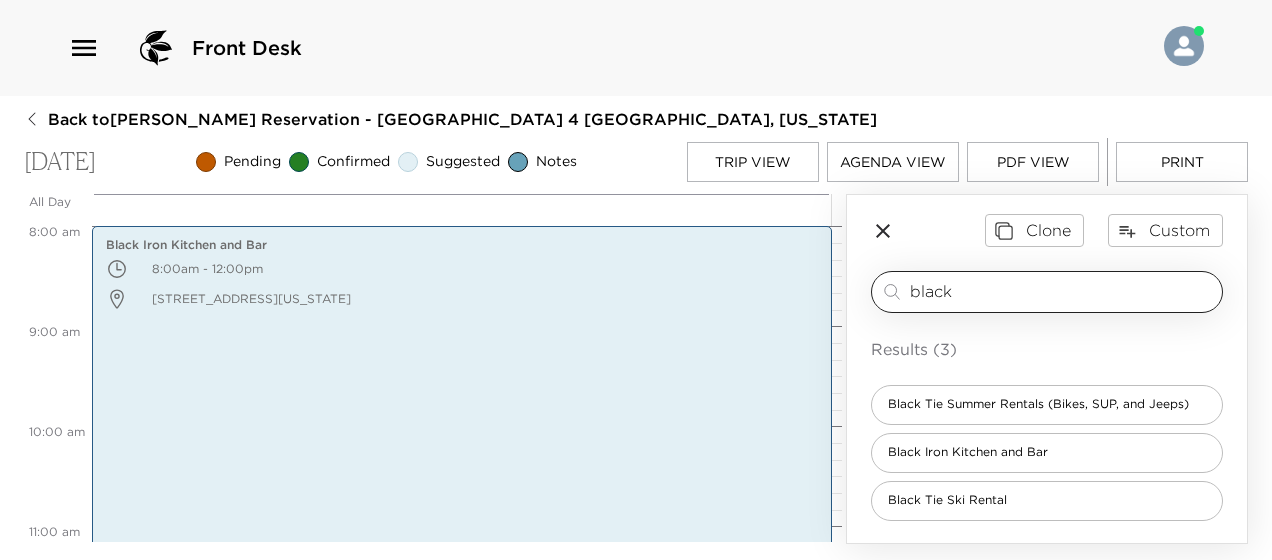 click on "black" at bounding box center [1062, 291] 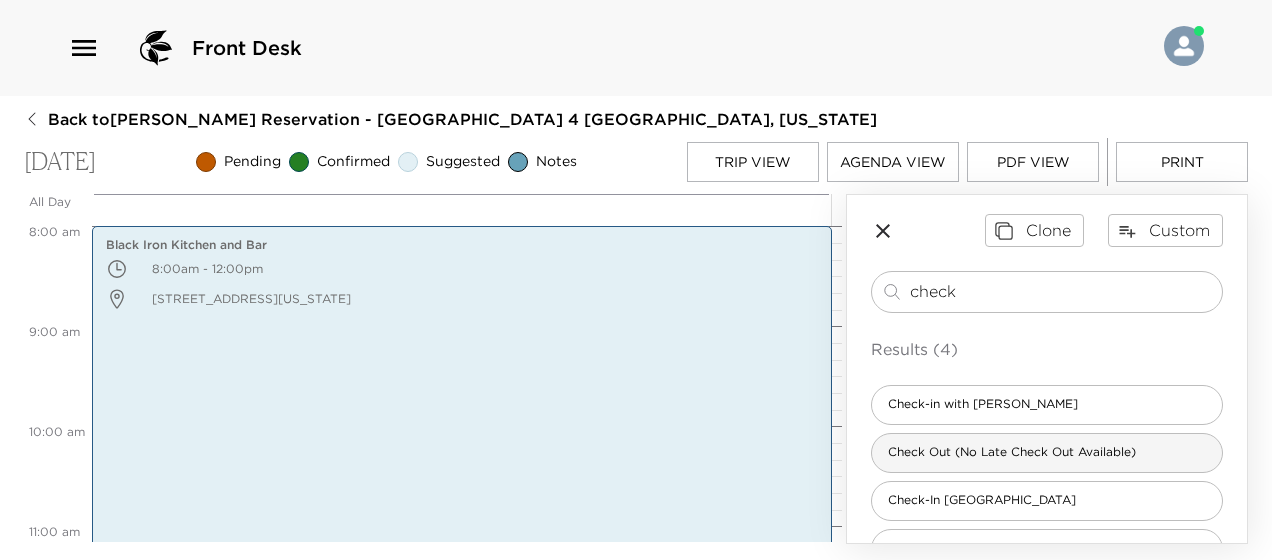 type on "check" 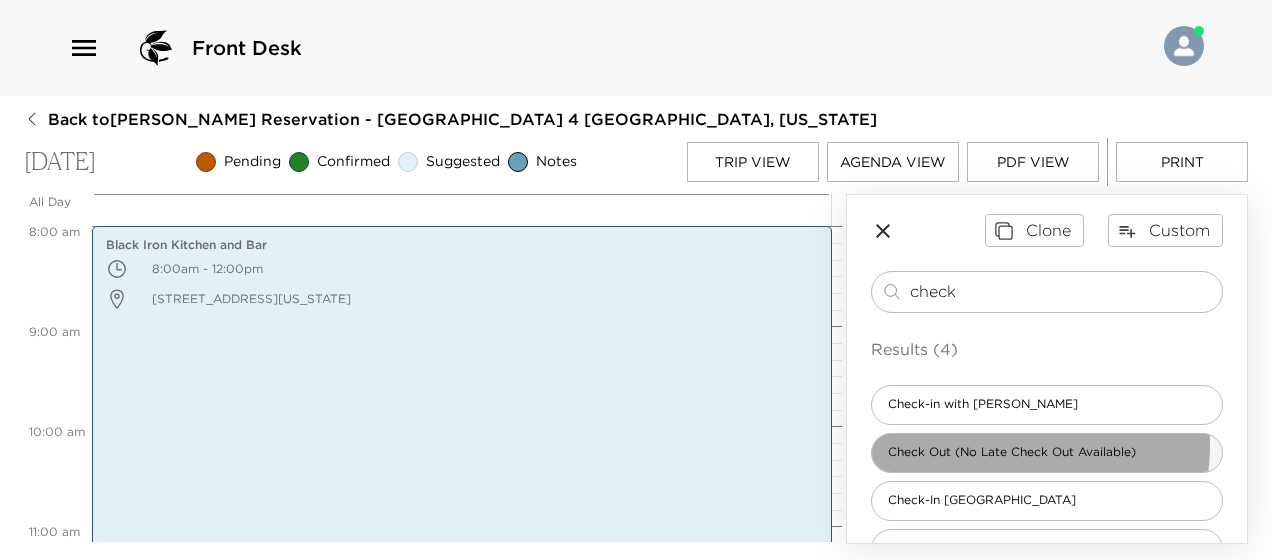 click on "Check Out (No Late Check Out Available)" at bounding box center [1012, 452] 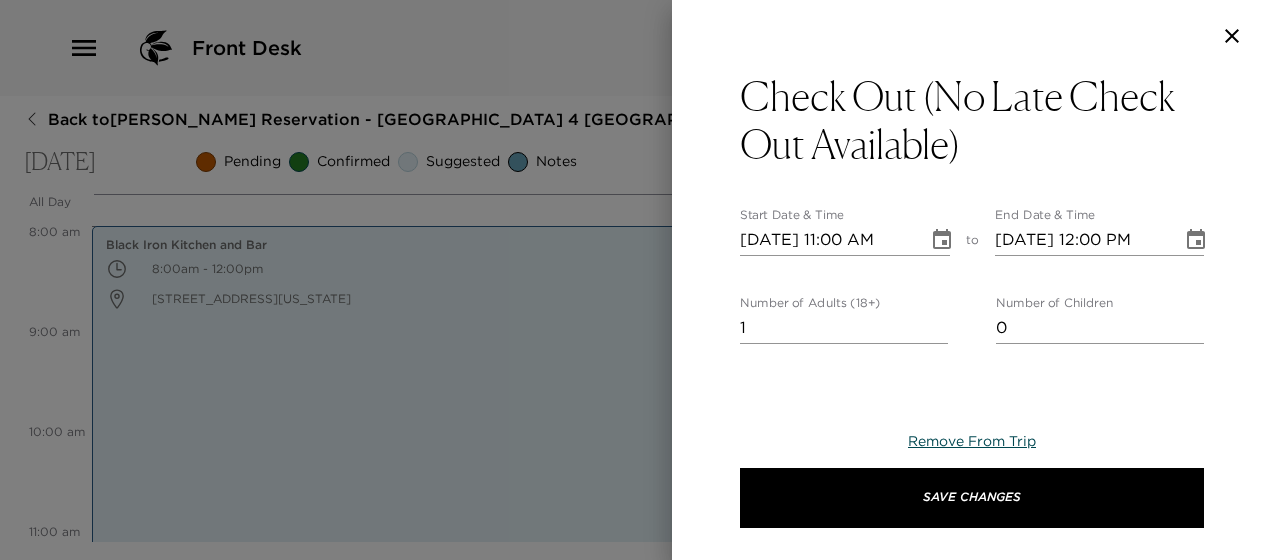 type on "In preparation for your departure, an Exclusive Resorts concierge team member will meet prior to your departure to bid you a farewell, gather any additional feedback about this visit and review your house bill incidentals.
It has been a pleasure assisting you and we wish you a safe journey home!" 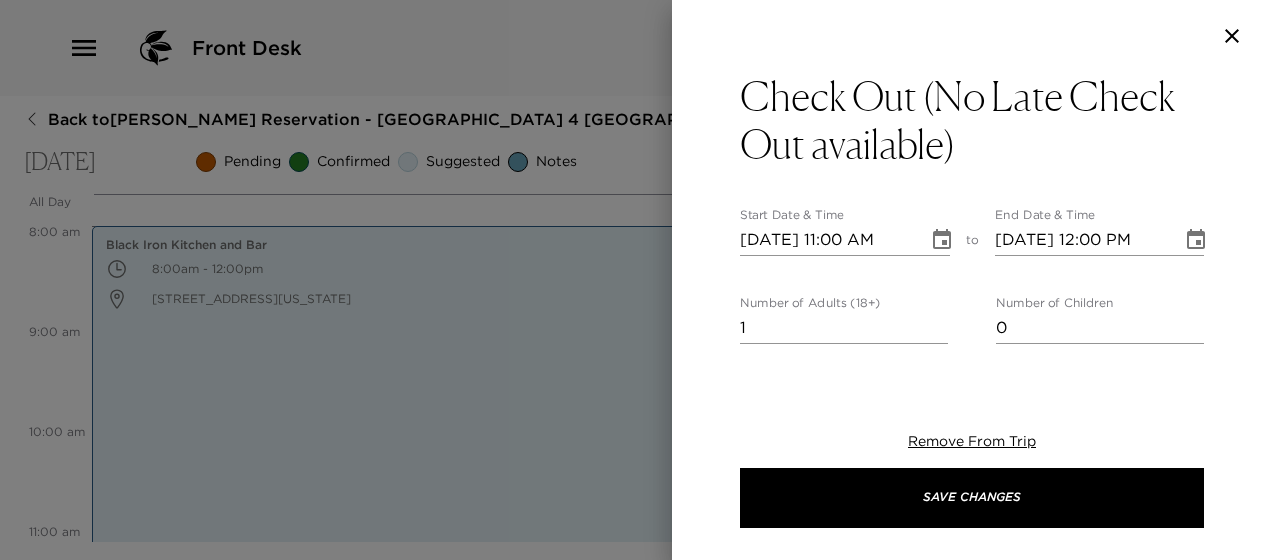 click on "1" at bounding box center (844, 328) 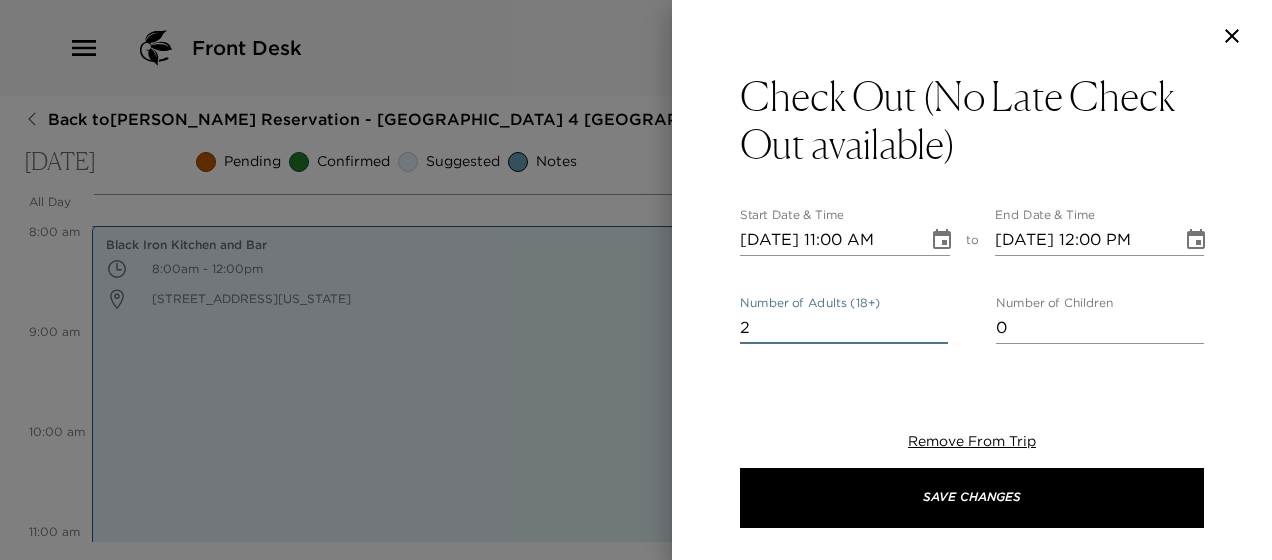 type on "2" 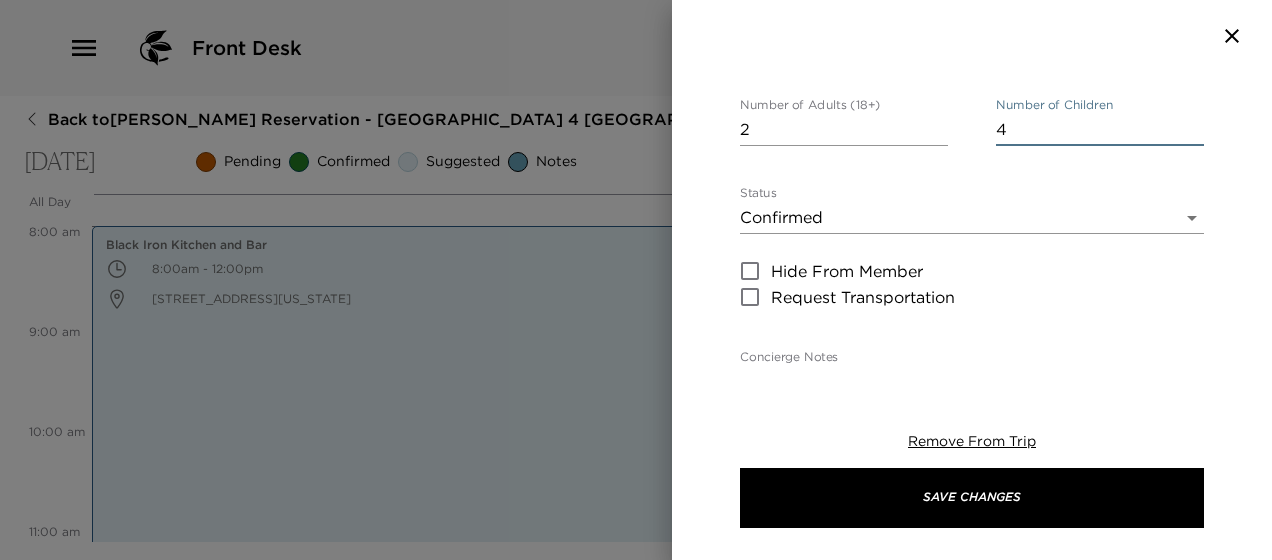 scroll, scrollTop: 200, scrollLeft: 0, axis: vertical 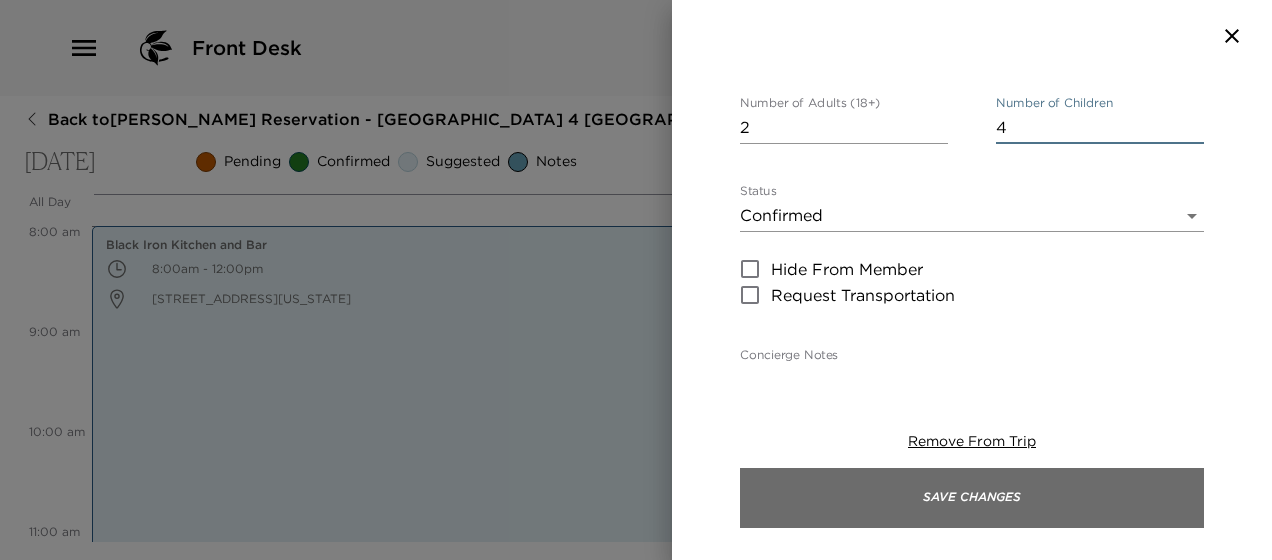 type on "4" 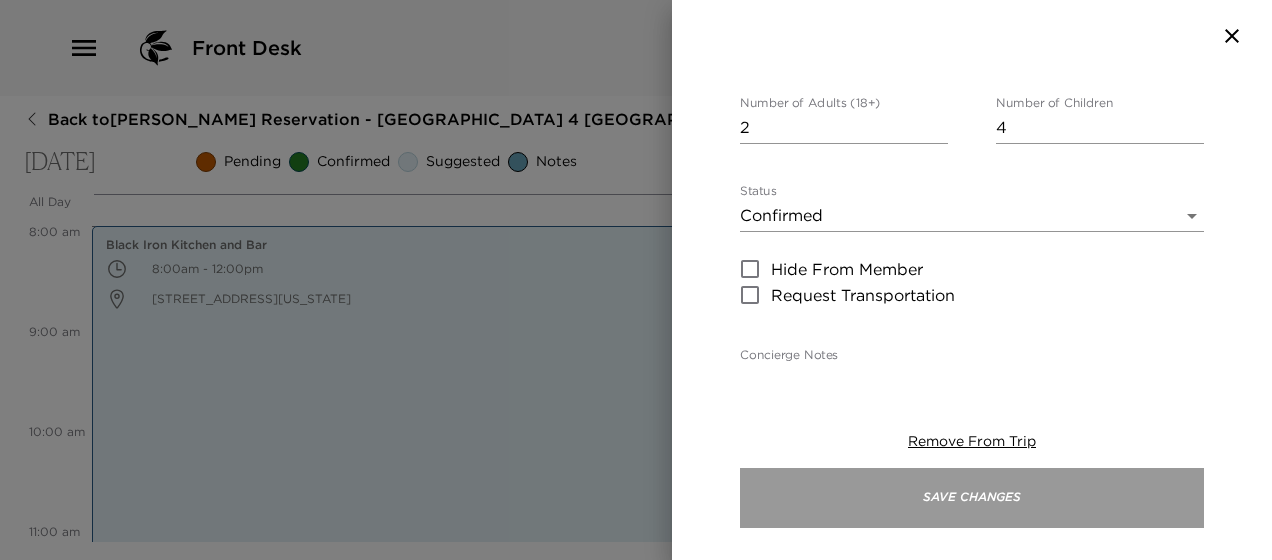 click on "Save Changes" at bounding box center (972, 498) 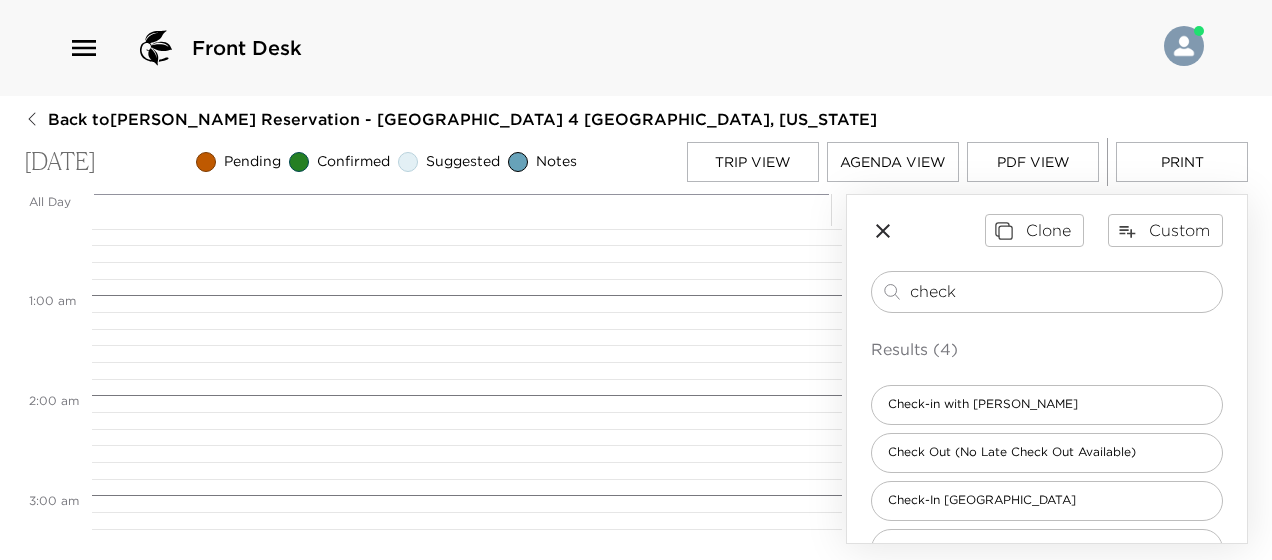 scroll, scrollTop: 0, scrollLeft: 0, axis: both 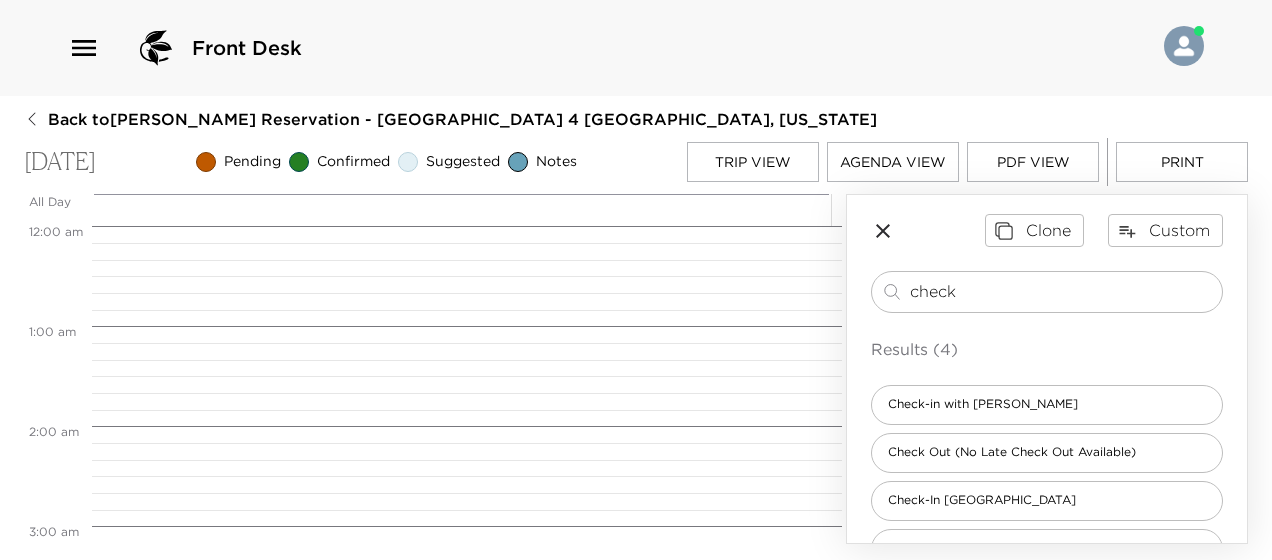 click on "Trip View" at bounding box center (753, 162) 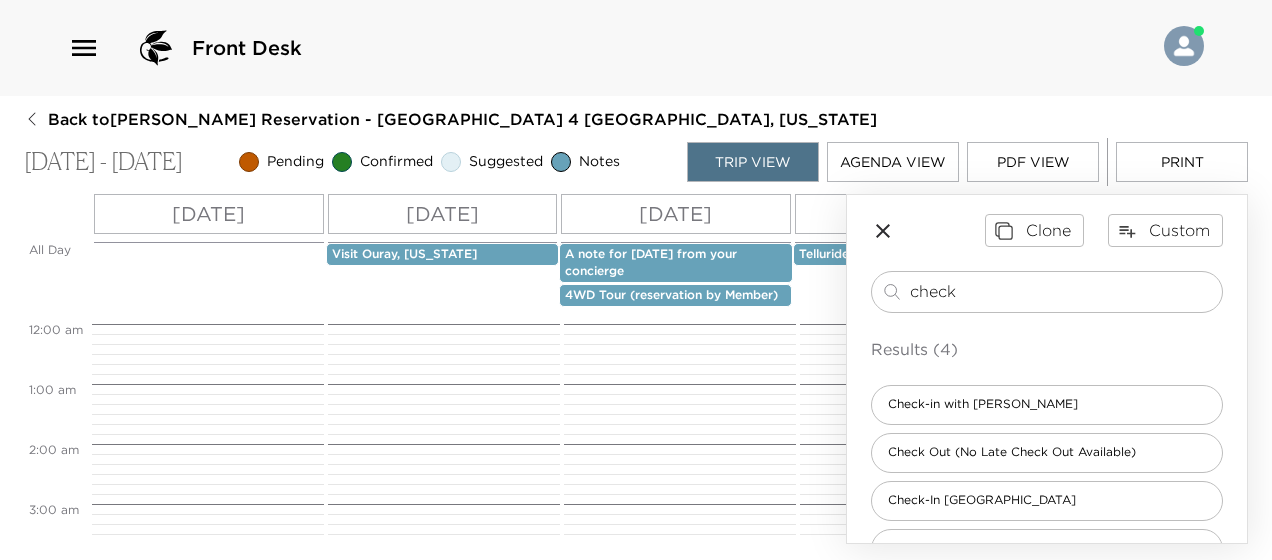 scroll, scrollTop: 955, scrollLeft: 0, axis: vertical 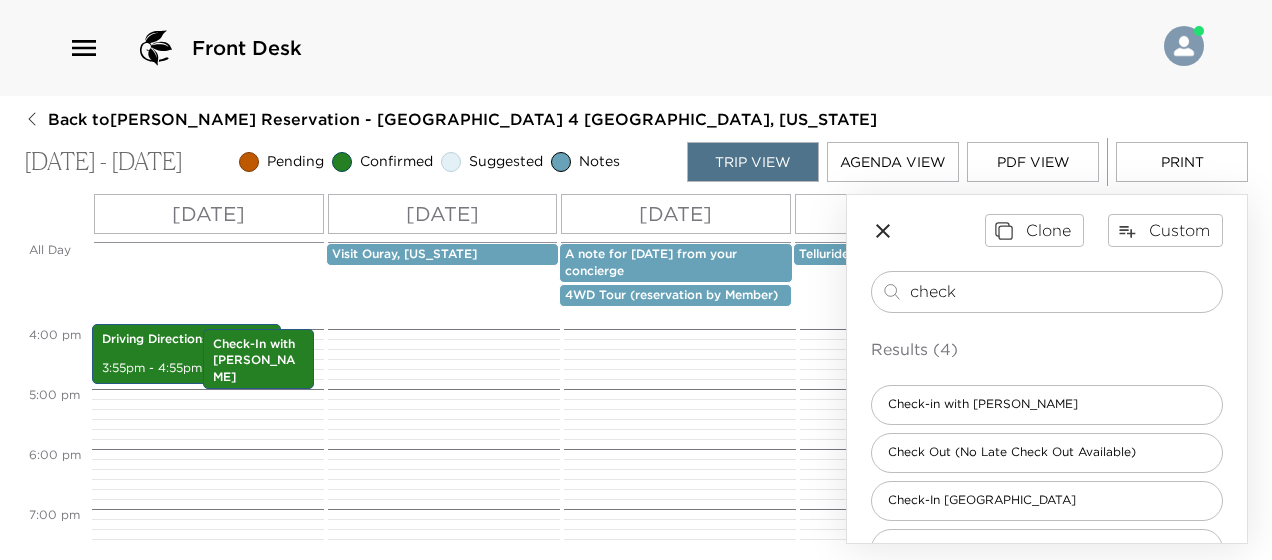 click on "[DATE]" at bounding box center [208, 214] 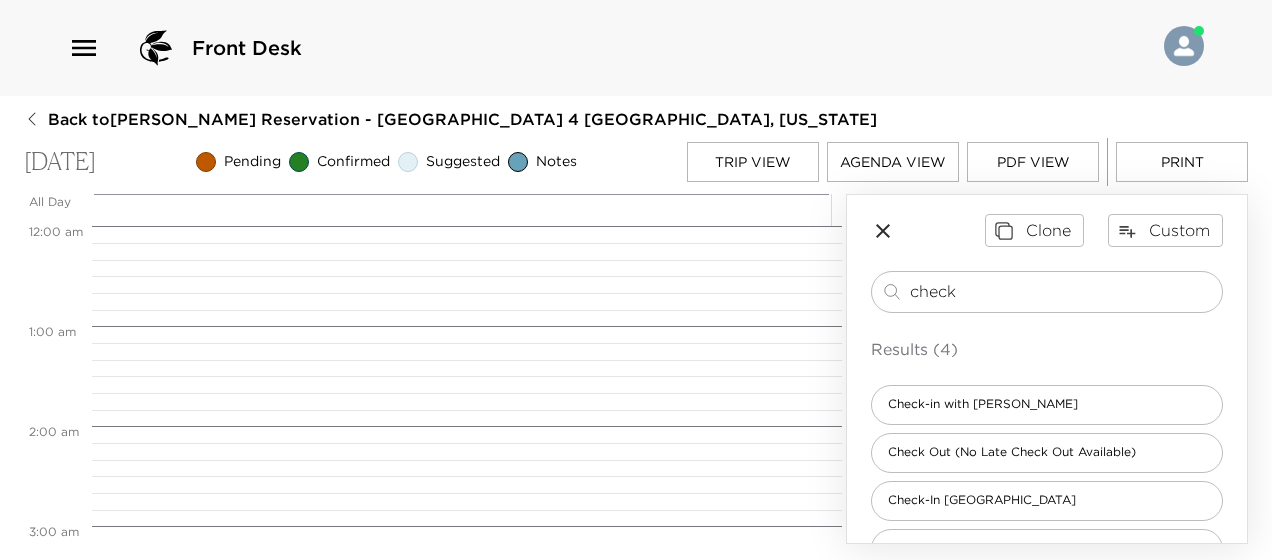 scroll, scrollTop: 1592, scrollLeft: 0, axis: vertical 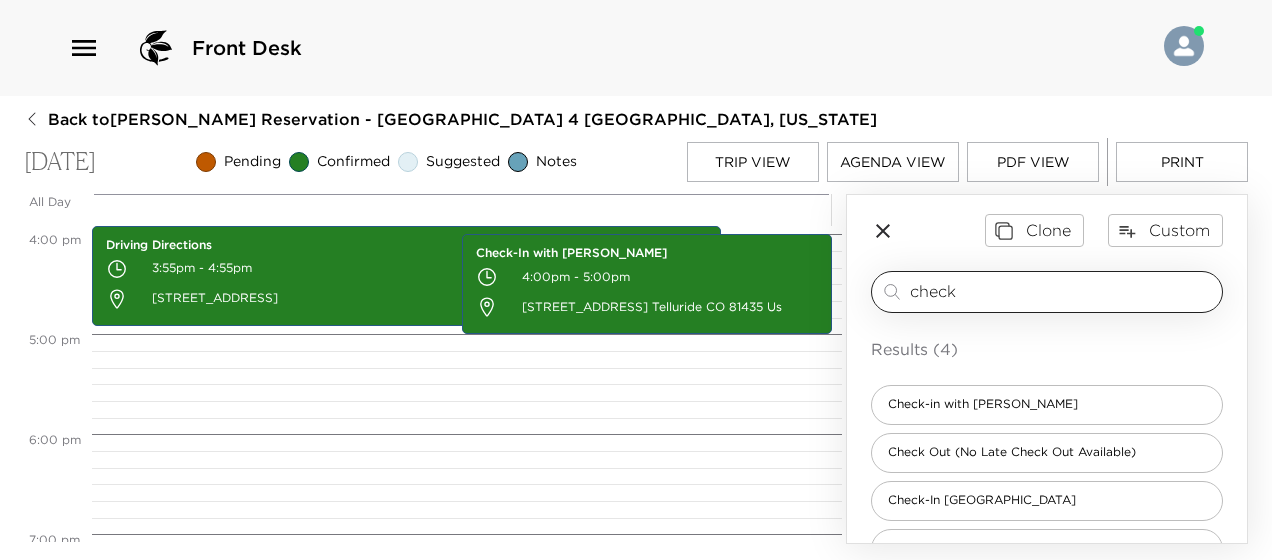 click on "check" at bounding box center (1062, 291) 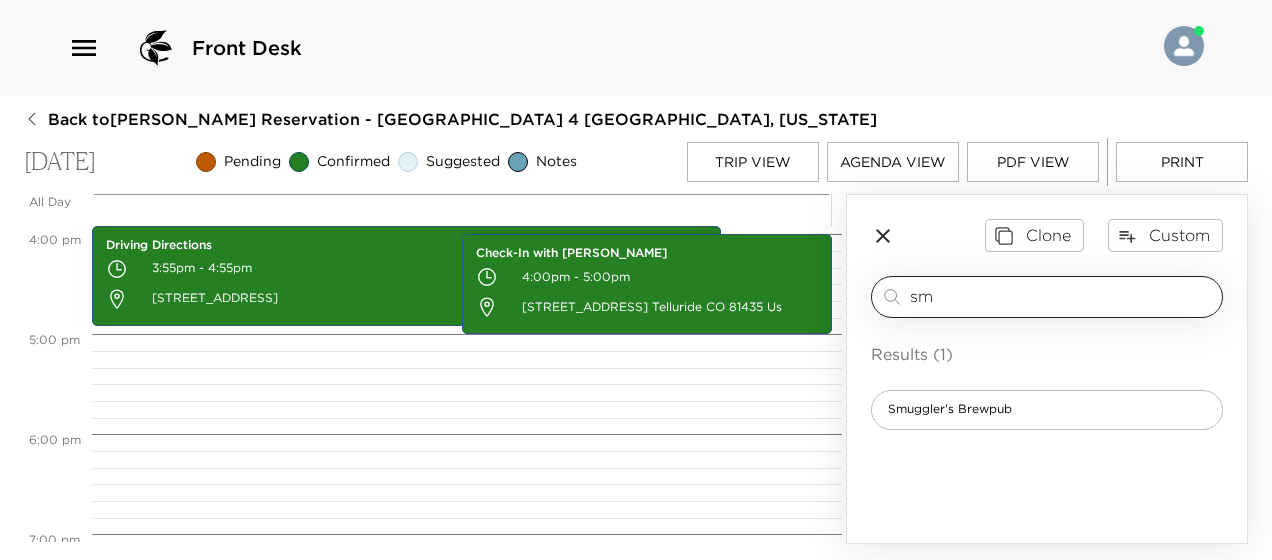 scroll, scrollTop: 0, scrollLeft: 0, axis: both 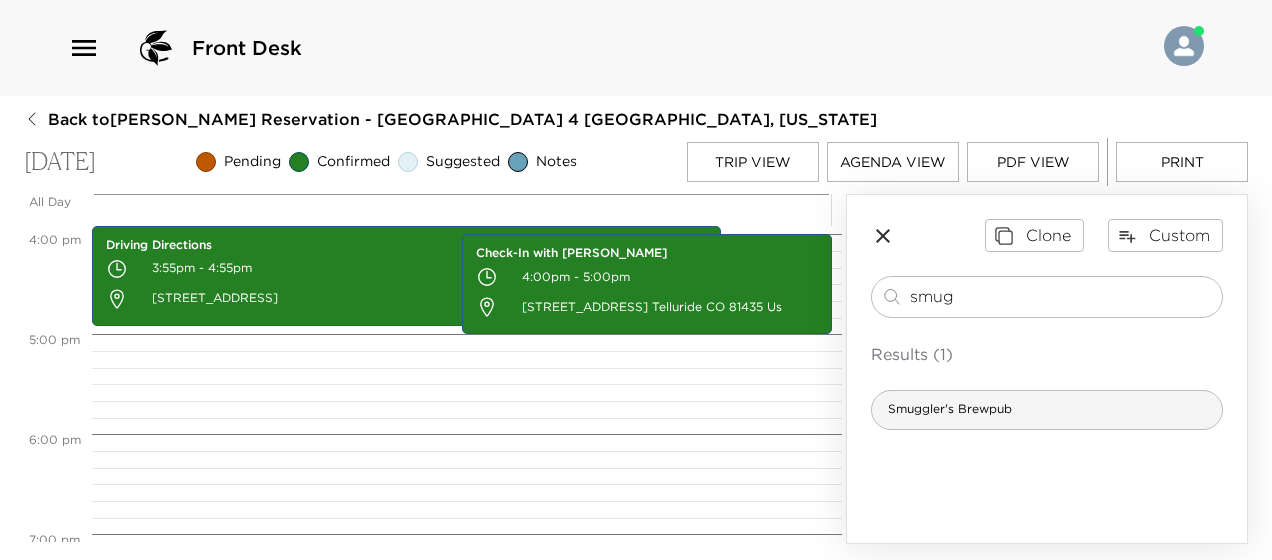 type on "smug" 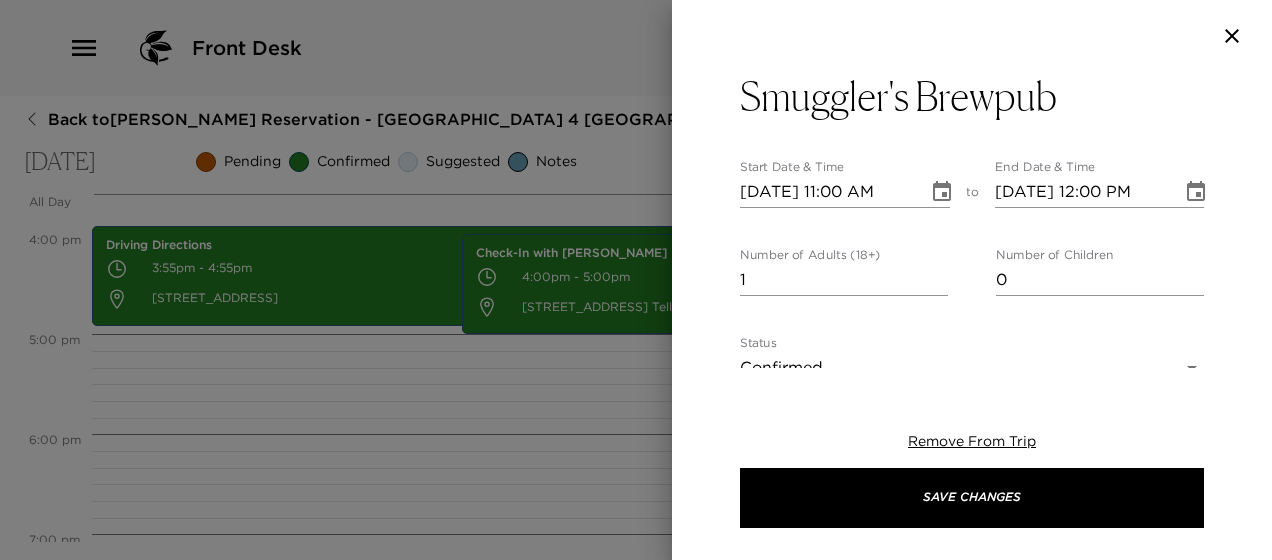 type on "Smuggler's Brewpub From homemade root beer to award winning ales, there is something to wet everyone's palette. American Cuisine with casual dining. Please allow a 15 minute Gondola ride and a 5 minute walk to Smugglers. Helpful Hint: When you are dining at Smuggler's try one of their seasonal micro brews." 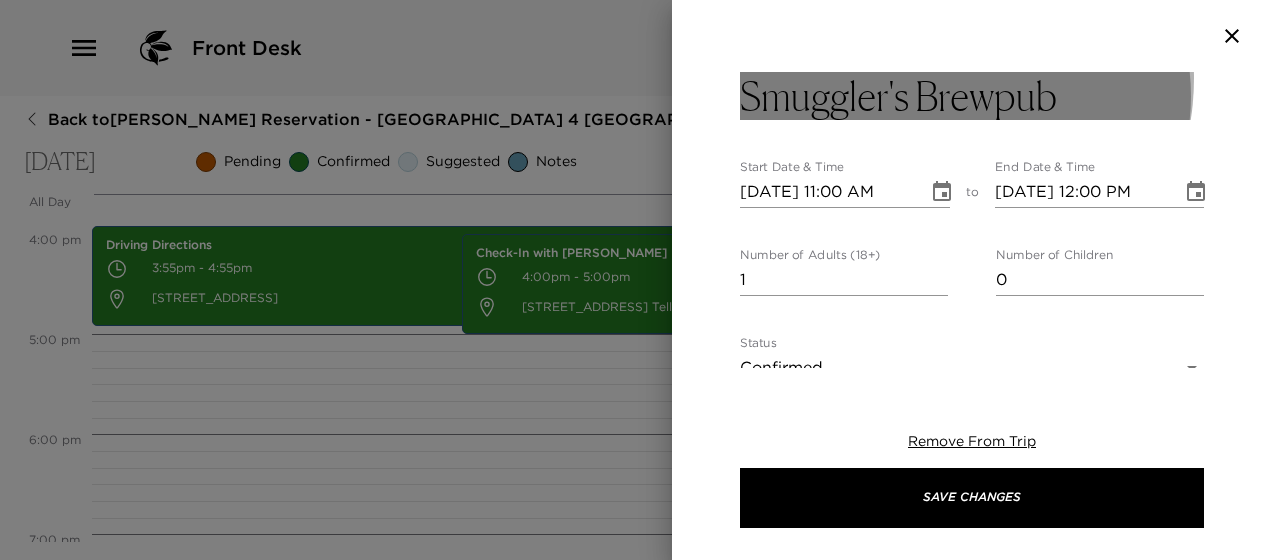 click on "Smuggler's Brewpub" at bounding box center [898, 96] 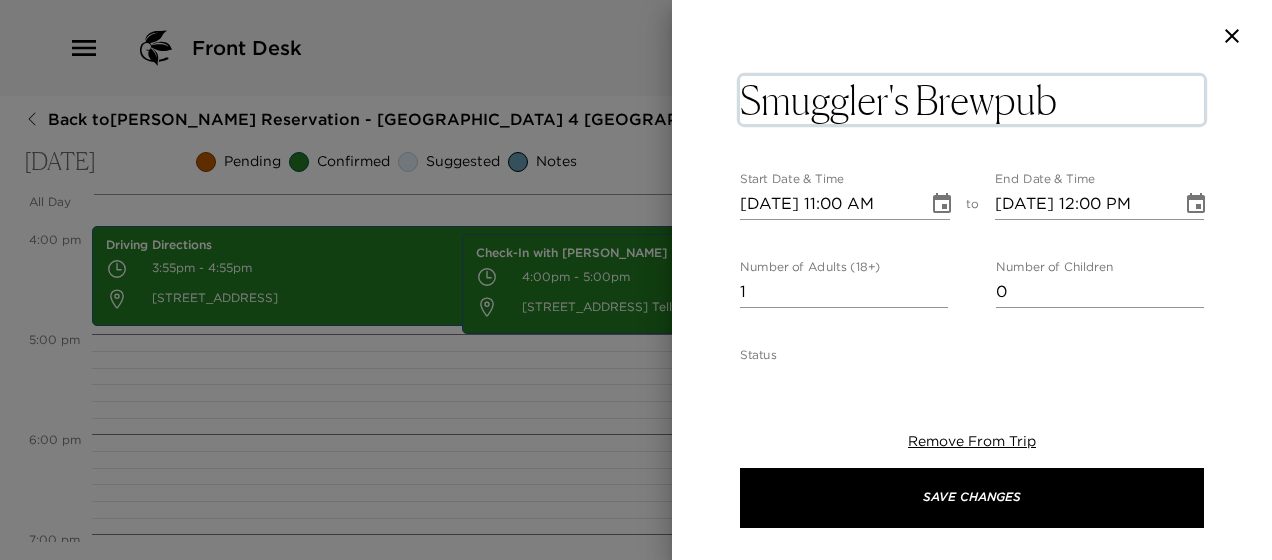 click on "Smuggler's Brewpub" at bounding box center (972, 100) 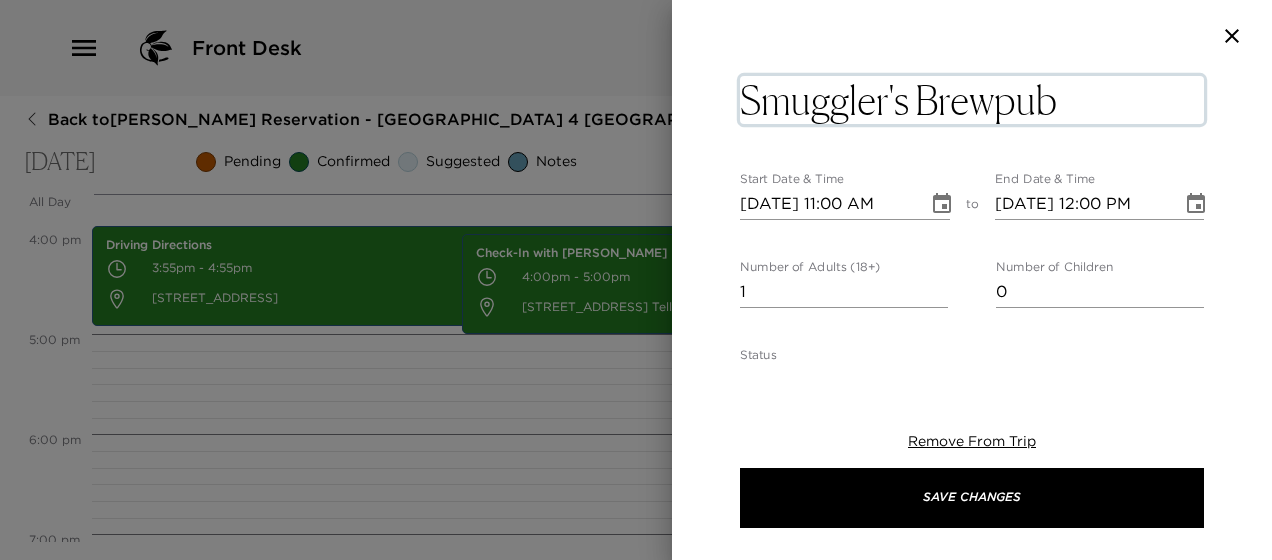 type on "Cancellation policy: Please be advise all reservations cancelled less than 48 hours will be subject to a $29 charge per person in party" 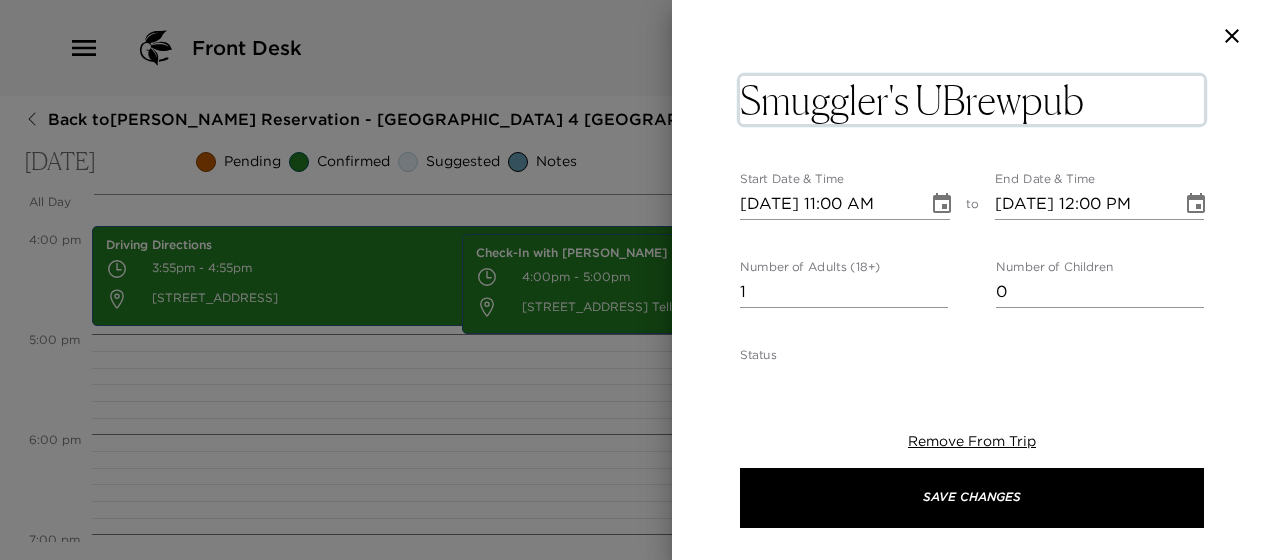 type on "Cancellation policy: Please be advise all reservations cancelled less than 48 hours will be subject to a $29 charge per person in party" 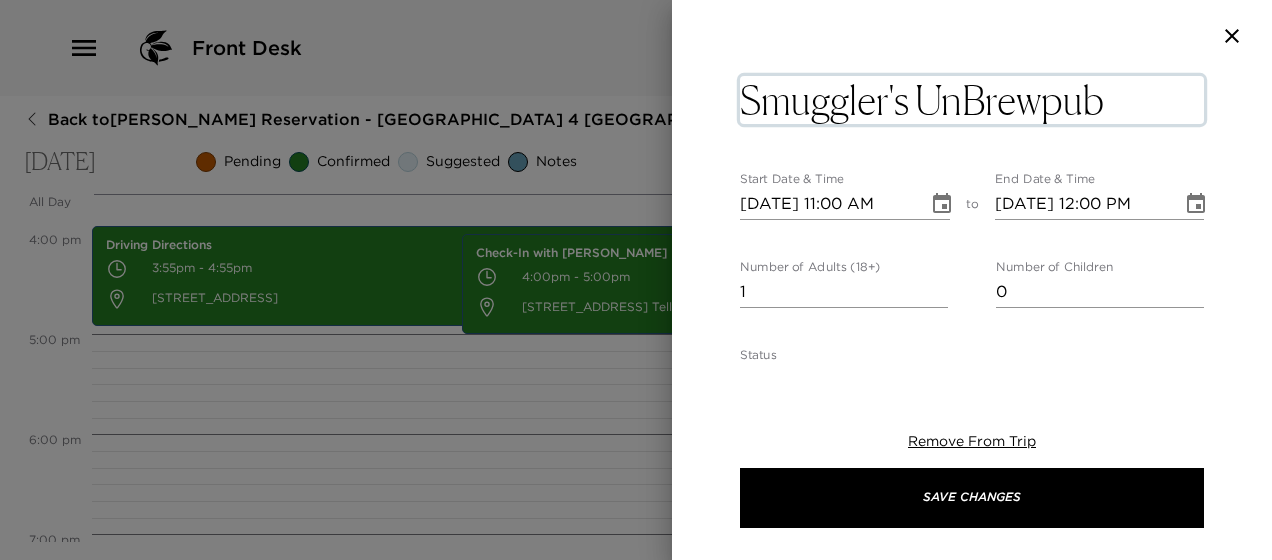 type on "Cancellation policy: Please be advise all reservations cancelled less than 48 hours will be subject to a $29 charge per person in party" 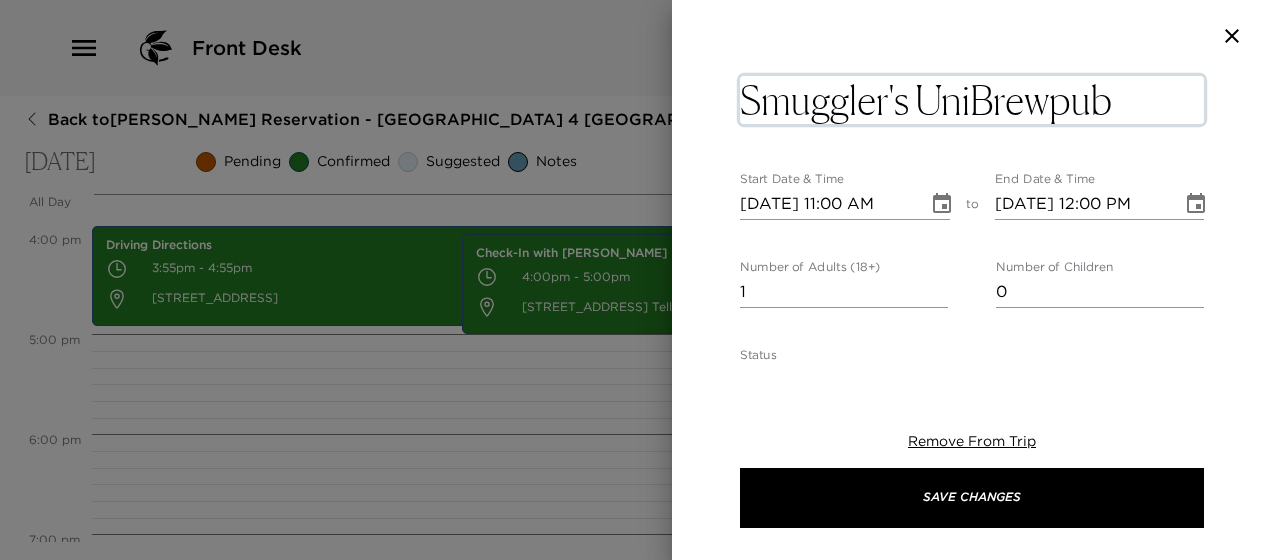 type on "Cancellation policy: Please be advise all reservations cancelled less than 48 hours will be subject to a $29 charge per person in party" 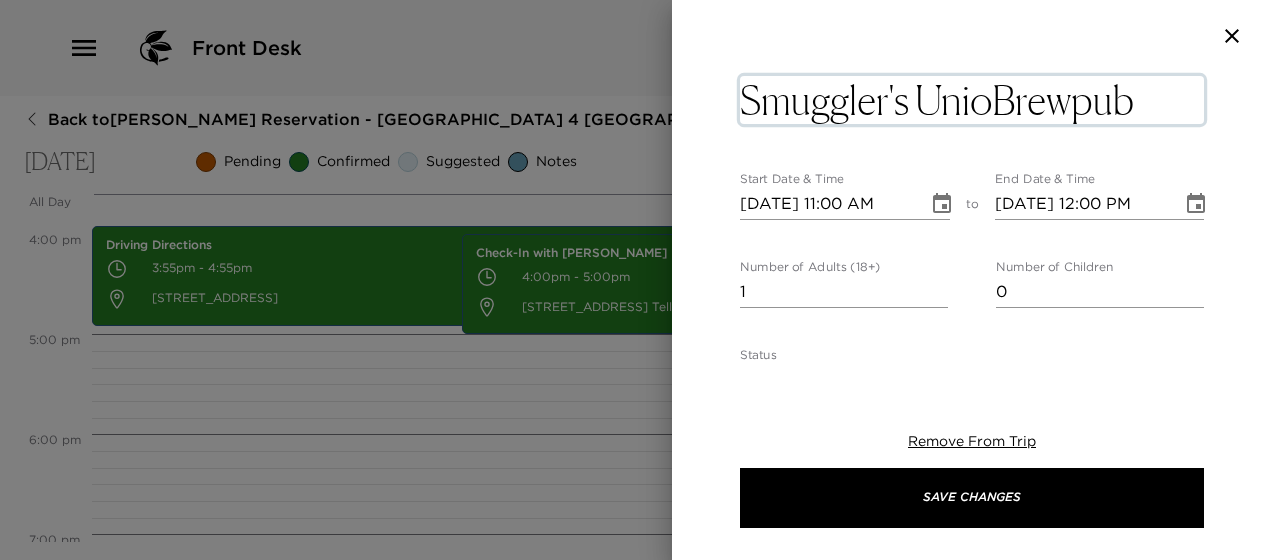 type on "Cancellation policy: Please be advise all reservations cancelled less than 48 hours will be subject to a $29 charge per person in party" 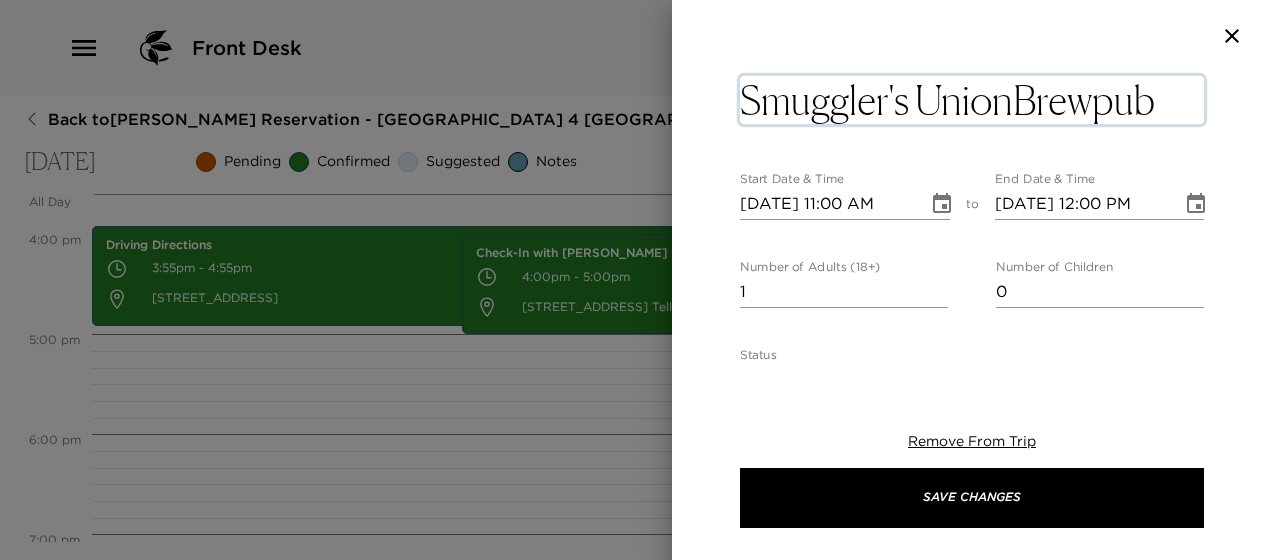 type on "Cancellation policy: Please be advise all reservations cancelled less than 48 hours will be subject to a $29 charge per person in party" 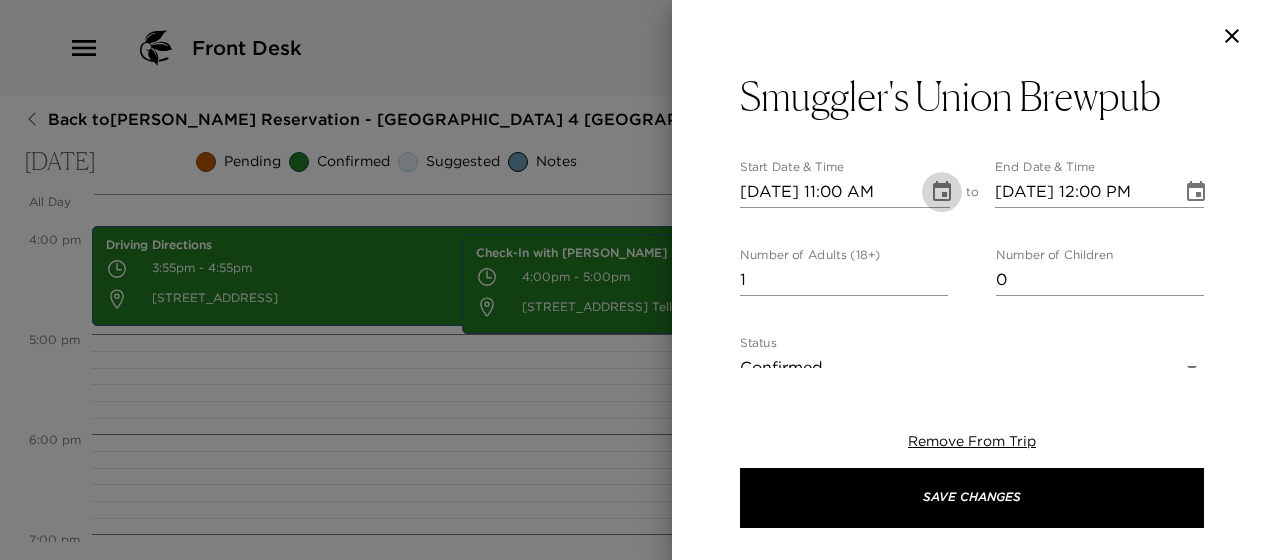 click 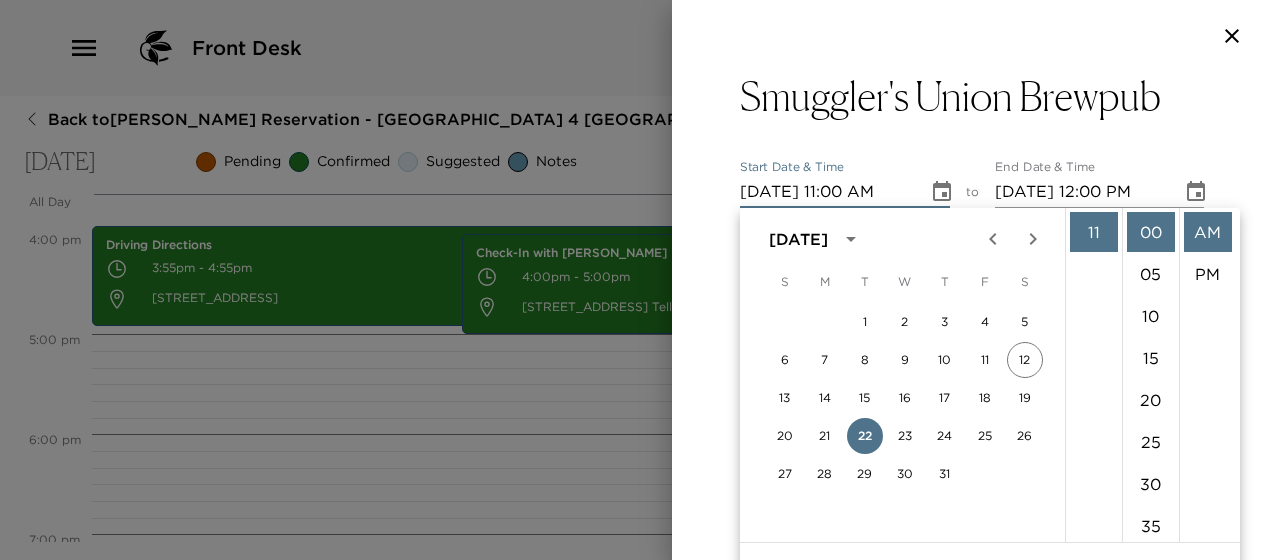 scroll, scrollTop: 162, scrollLeft: 0, axis: vertical 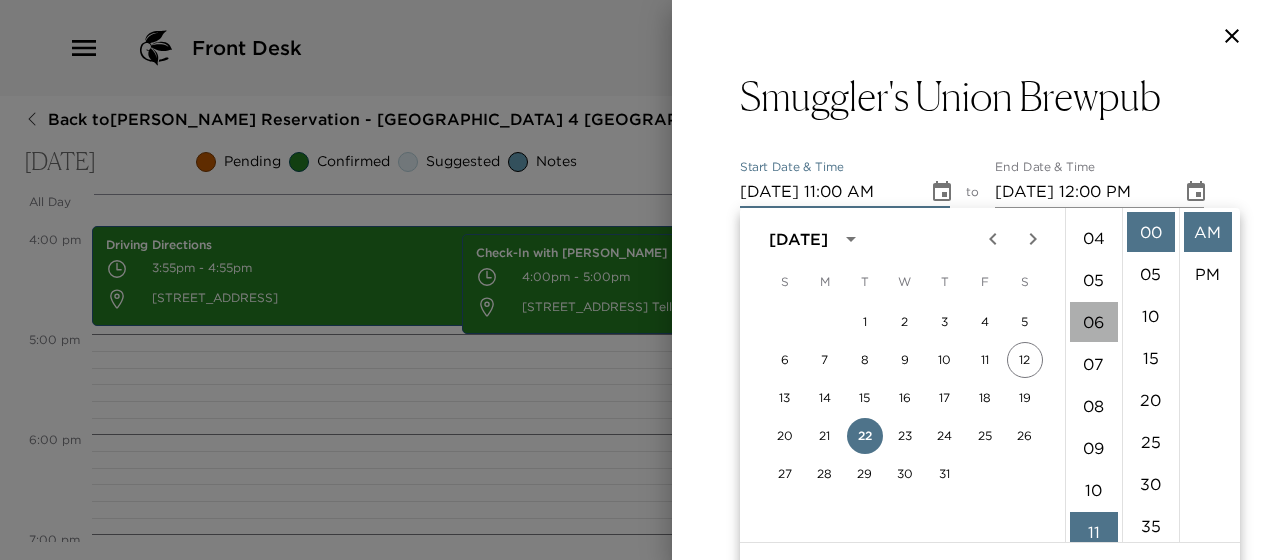 click on "06" at bounding box center [1094, 322] 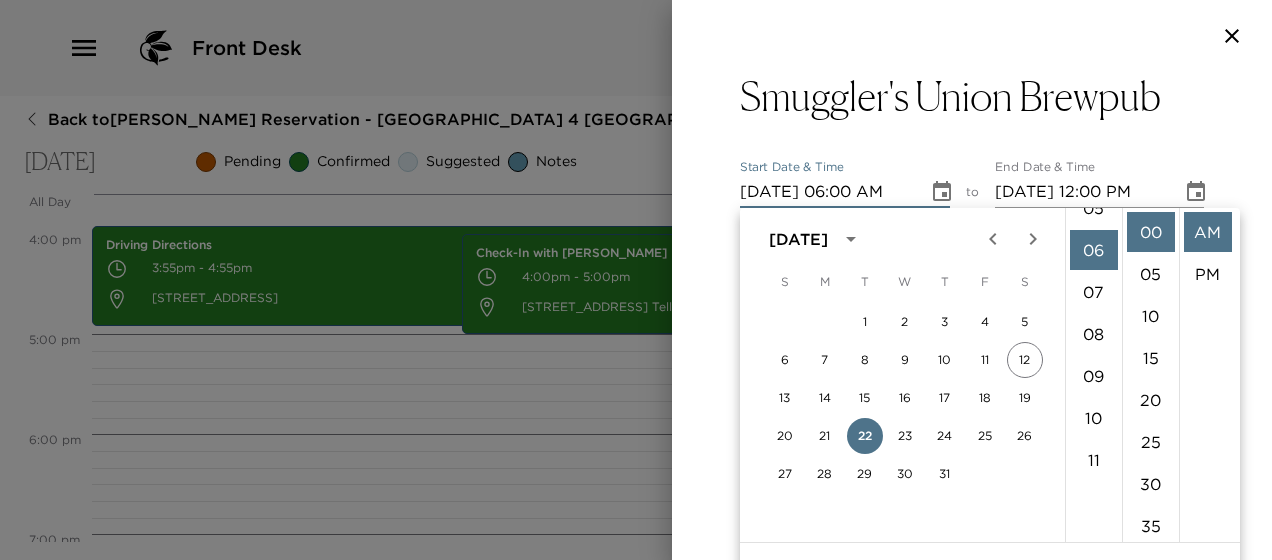 scroll, scrollTop: 252, scrollLeft: 0, axis: vertical 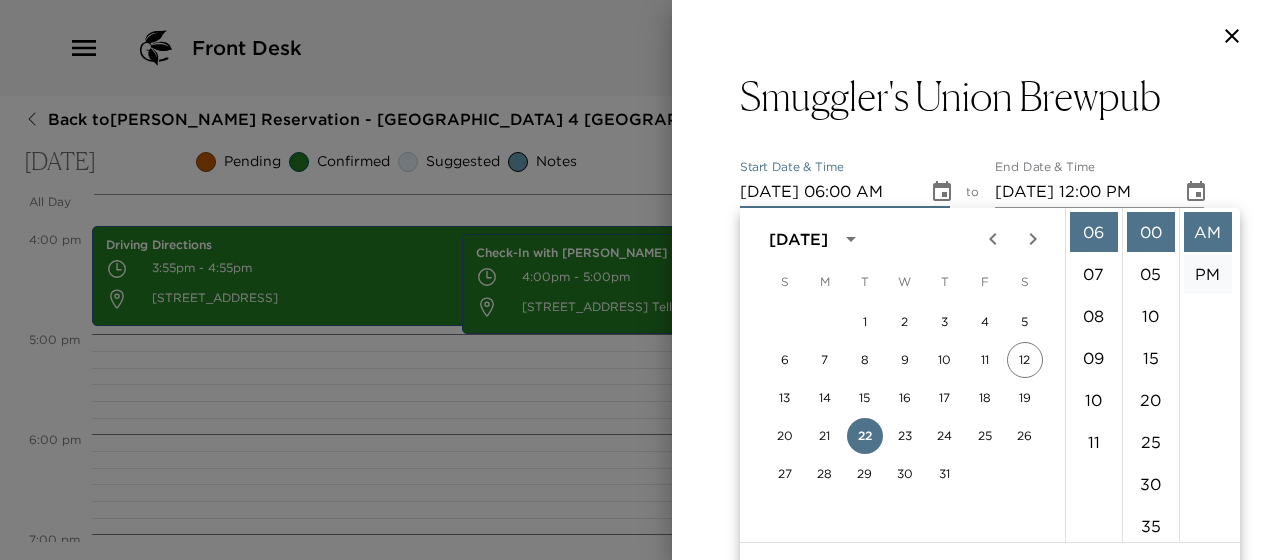click on "PM" at bounding box center [1208, 274] 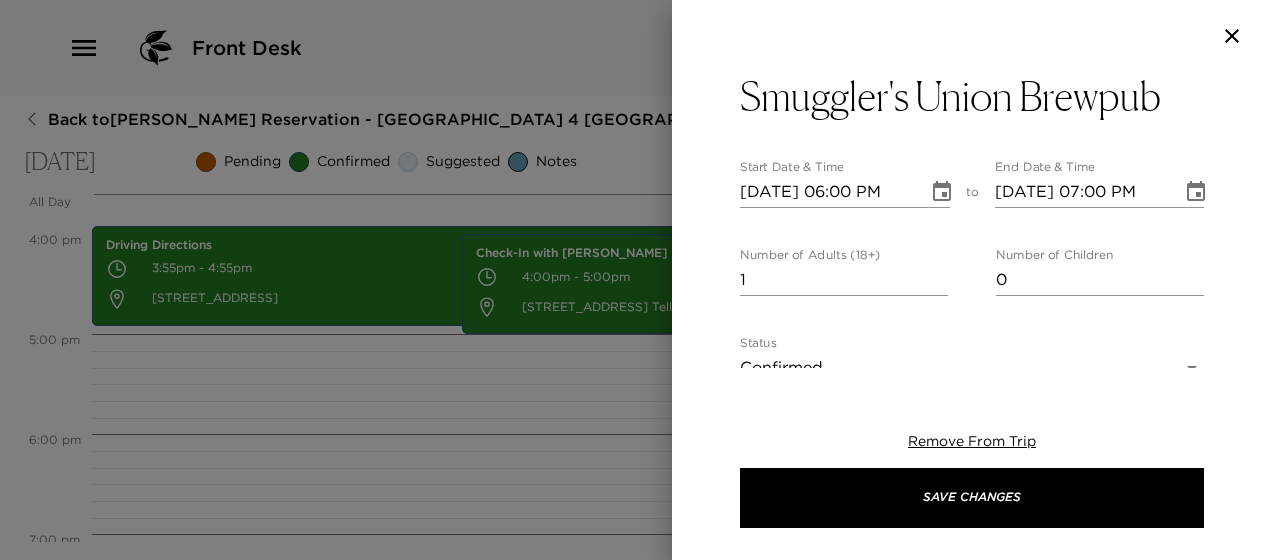 scroll, scrollTop: 42, scrollLeft: 0, axis: vertical 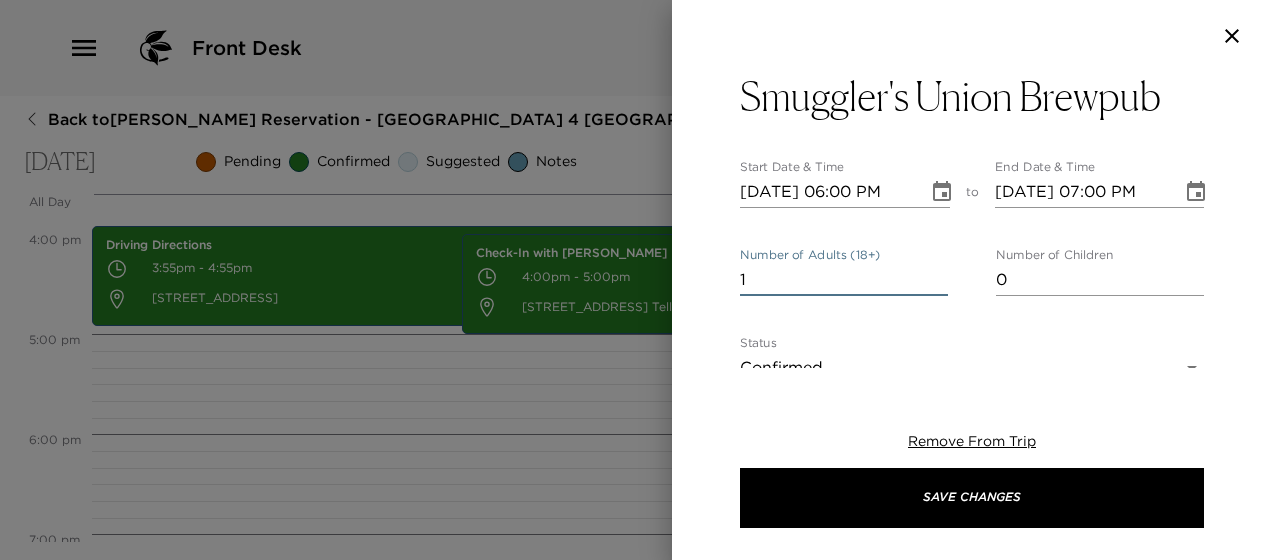 type 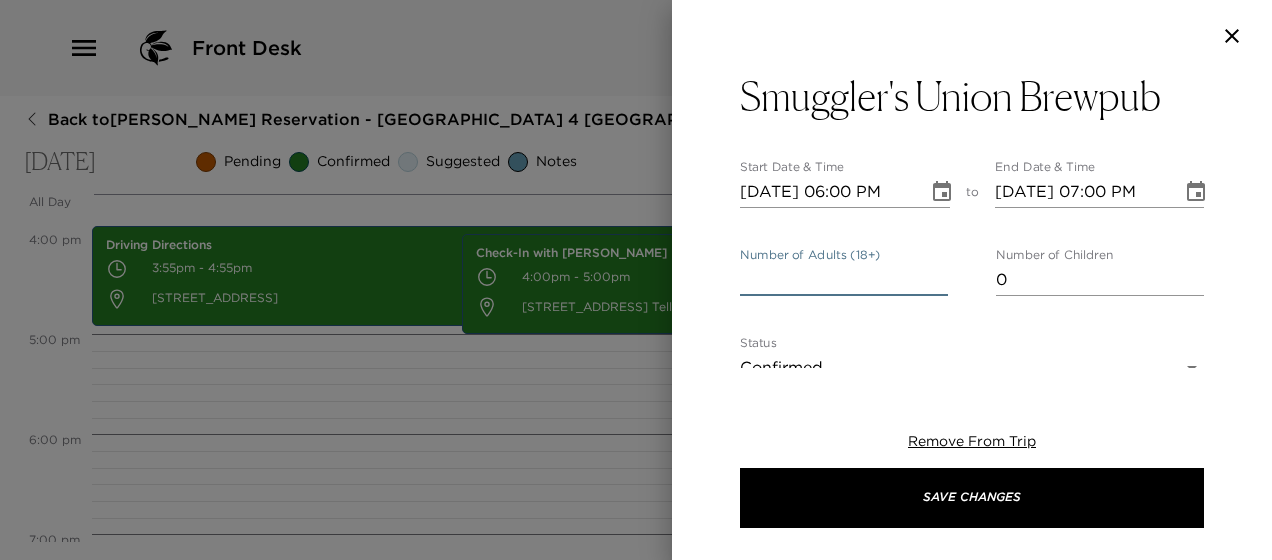 type on "2" 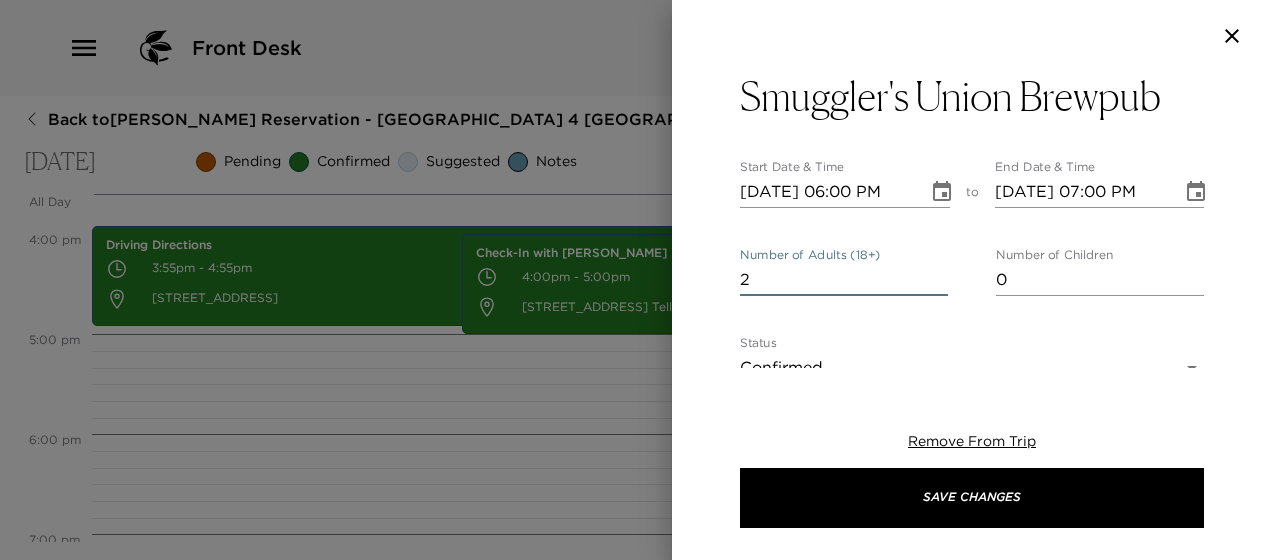 type on "2" 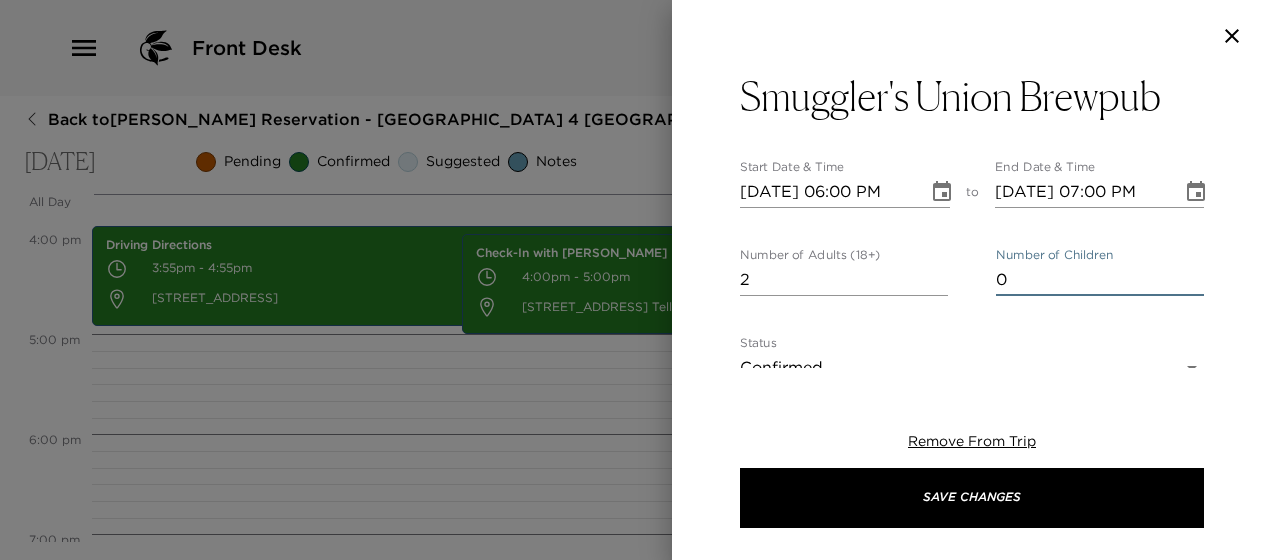 type on "4" 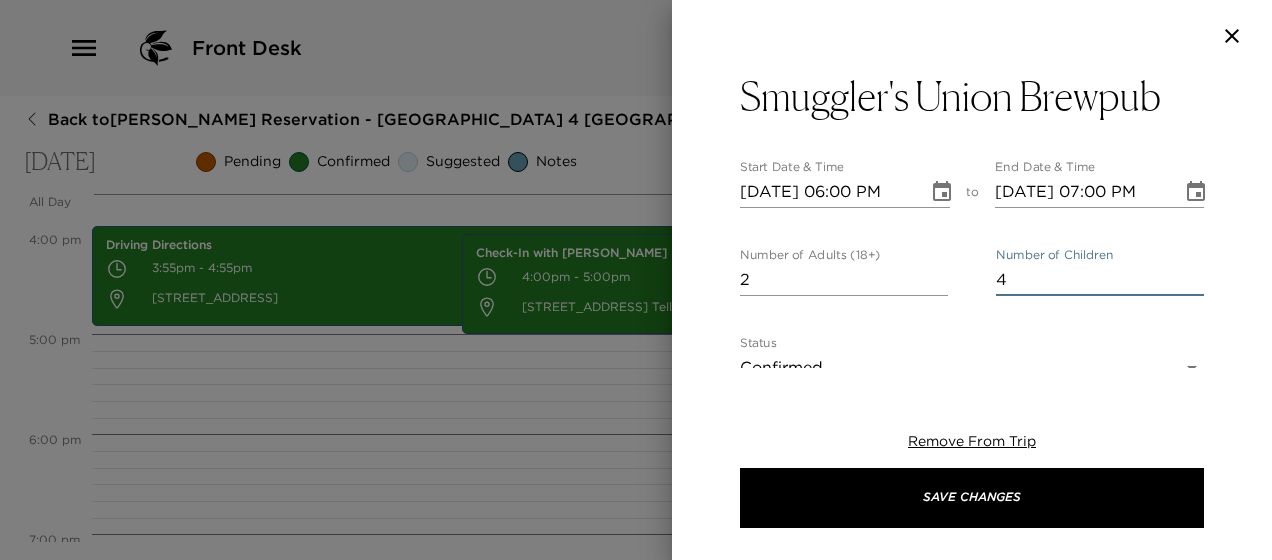 type on "4" 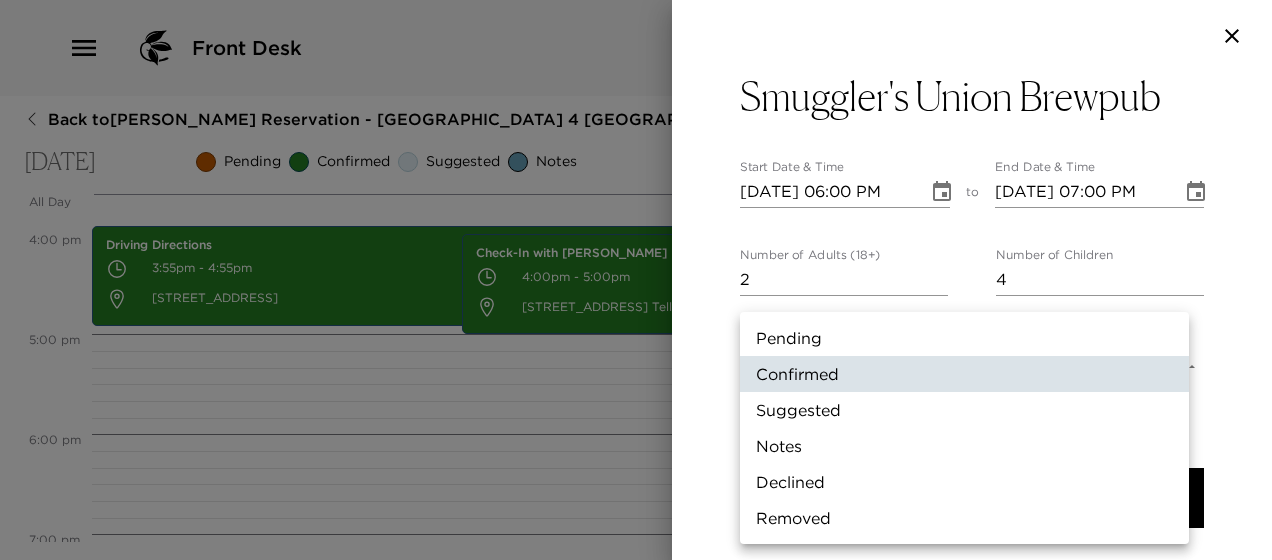 scroll, scrollTop: 16, scrollLeft: 0, axis: vertical 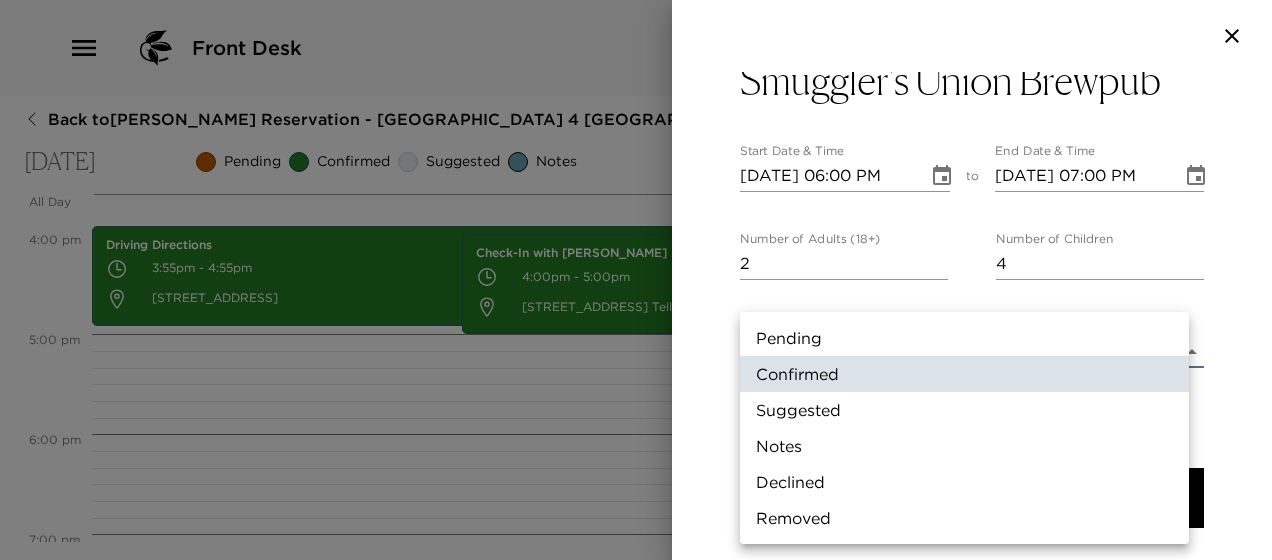 click on "Front Desk Back to  [PERSON_NAME] Reservation - [GEOGRAPHIC_DATA] 4 [GEOGRAPHIC_DATA], [US_STATE] [DATE] Pending Confirmed Suggested Notes Trip View Agenda View PDF View Print All Day [DATE] 12:00 AM 1:00 AM 2:00 AM 3:00 AM 4:00 AM 5:00 AM 6:00 AM 7:00 AM 8:00 AM 9:00 AM 10:00 AM 11:00 AM 12:00 PM 1:00 PM 2:00 PM 3:00 PM 4:00 PM 5:00 PM 6:00 PM 7:00 PM 8:00 PM 9:00 PM 10:00 PM 11:00 PM Driving Directions 3:55pm - 4:55pm [STREET_ADDRESS] Check-In with [GEOGRAPHIC_DATA] 4:00pm - 5:00pm [STREET_ADDRESS]
Telluride CO 81435
Us Clone Custom smug ​ Results (1) Smuggler's Brewpub Smuggler's Union Brewpub Start Date & Time [DATE] 06:00 PM to End Date & Time [DATE] 07:00 PM Number of Adults (18+) 2 Number of Children 4 Status Confirmed Confirmed Hide From Member Request Transportation Concierge Notes x Cost ​ x Address ​ [STREET_ADDRESS][US_STATE] x Phone Number ​ [PHONE_NUMBER] Email ​ Website ​ [URL][DOMAIN_NAME] ​ ​" at bounding box center [636, 280] 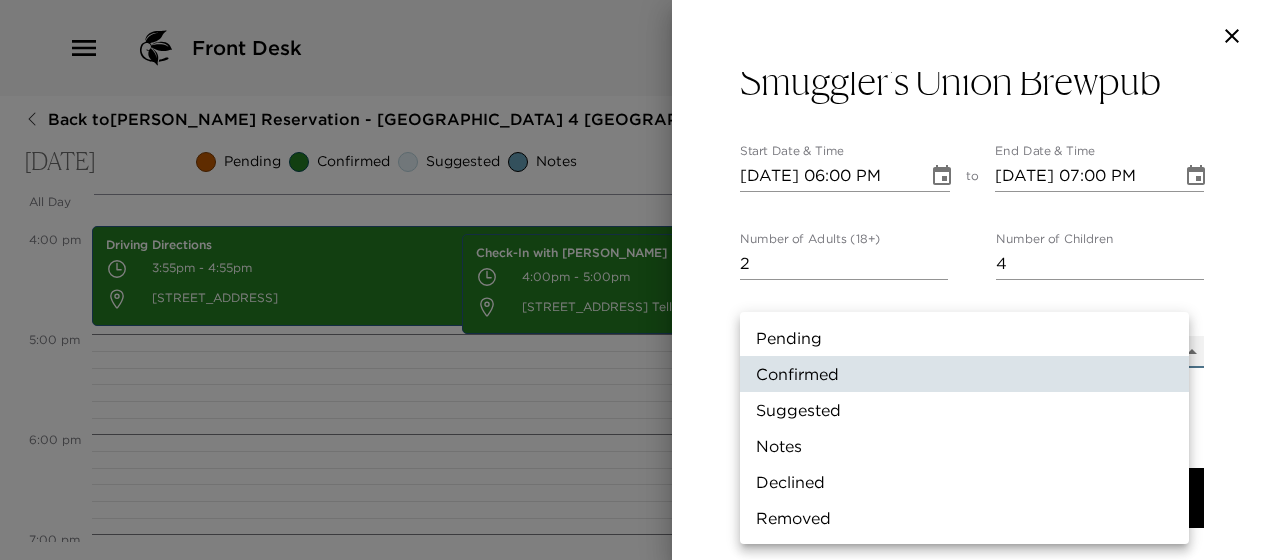type on "Suggestion" 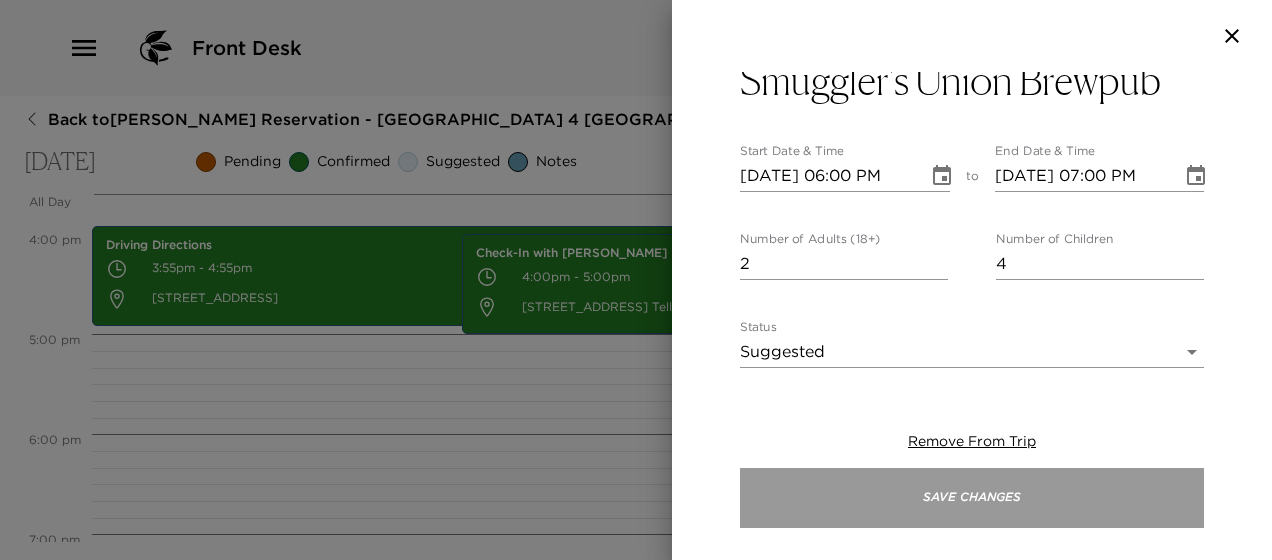 drag, startPoint x: 947, startPoint y: 492, endPoint x: 946, endPoint y: 475, distance: 17.029387 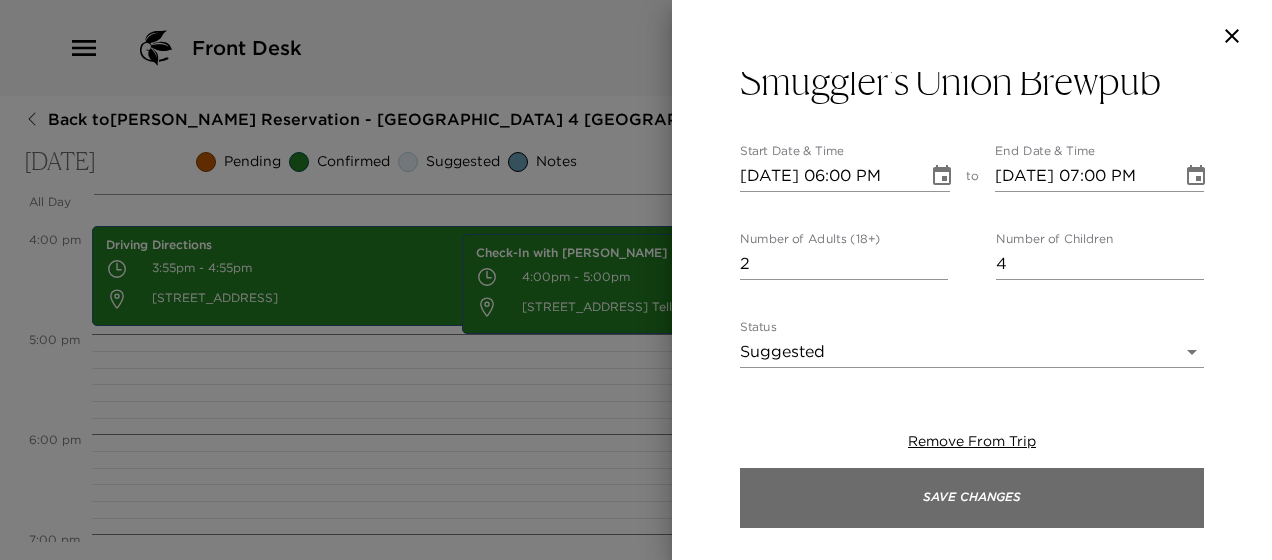 type on "Cancellation policy: Please be advise all reservations cancelled less than 48 hours will be subject to a $29 charge per person in party" 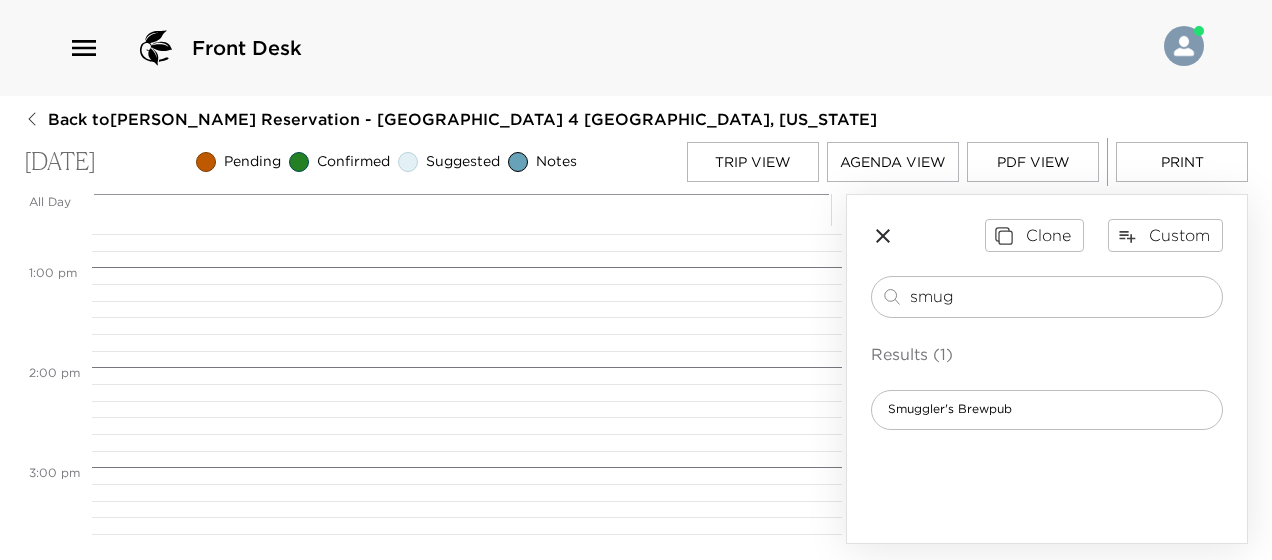 scroll, scrollTop: 1484, scrollLeft: 0, axis: vertical 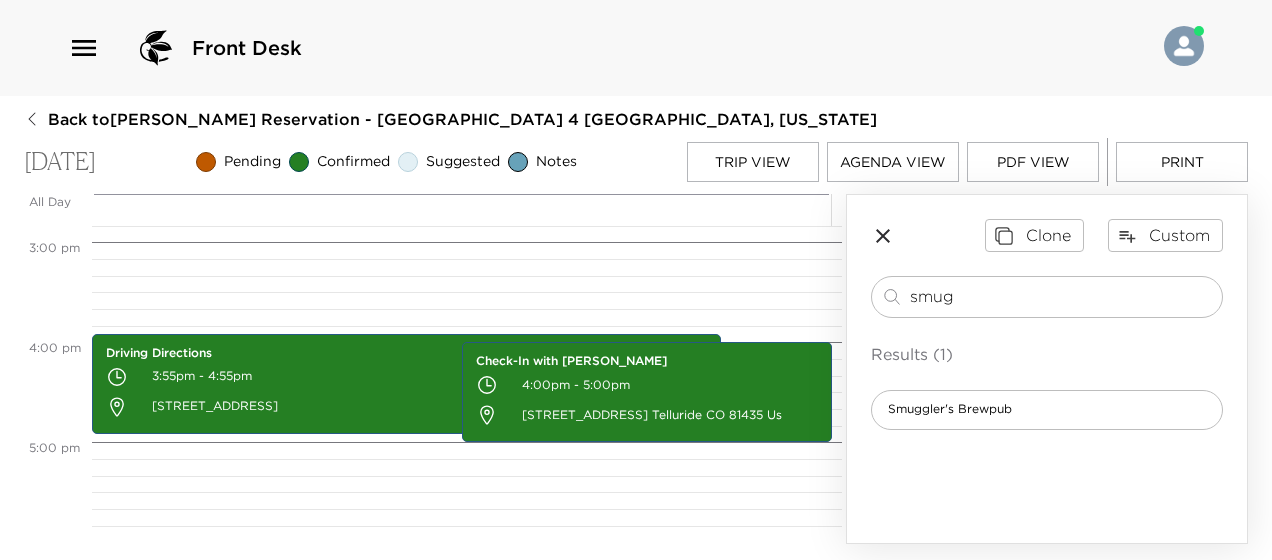 click on "Trip View" at bounding box center [753, 162] 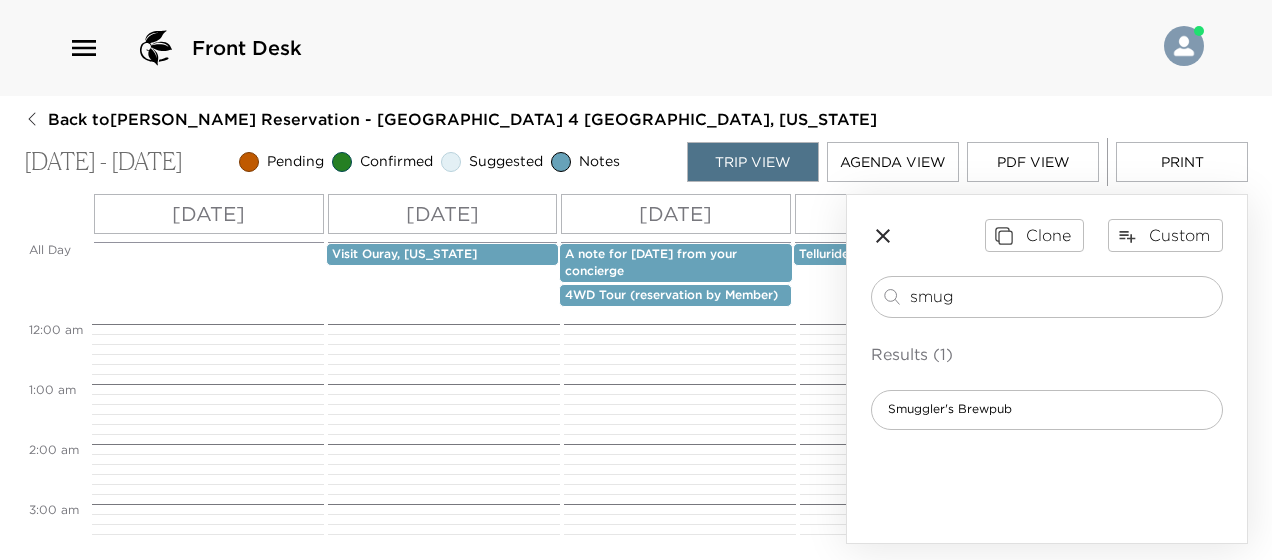 scroll, scrollTop: 955, scrollLeft: 0, axis: vertical 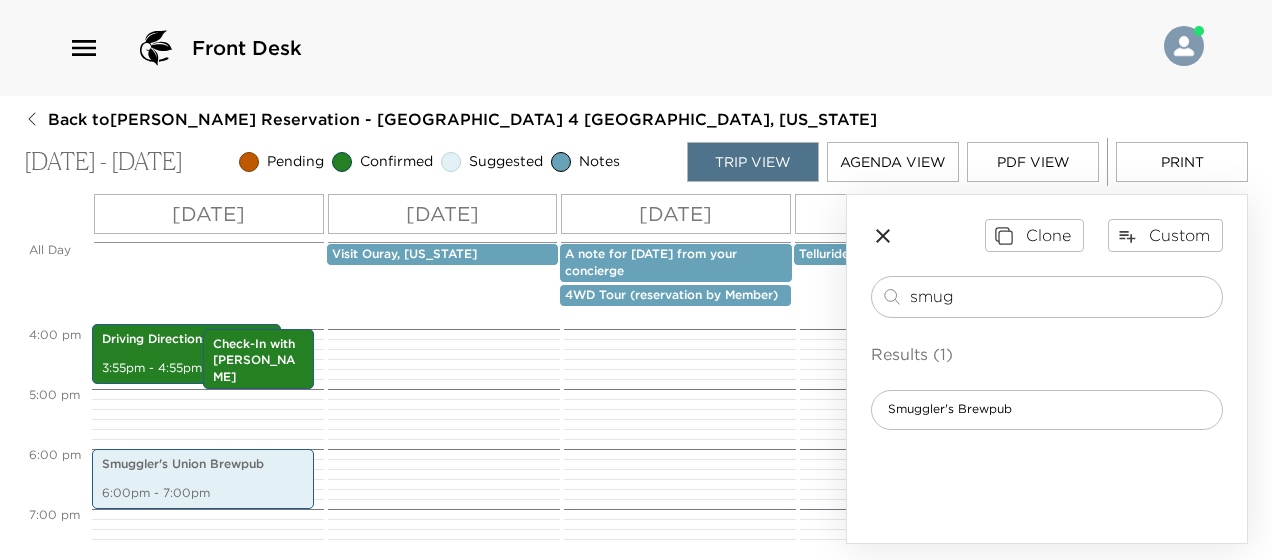 click on "[DATE]" at bounding box center (442, 214) 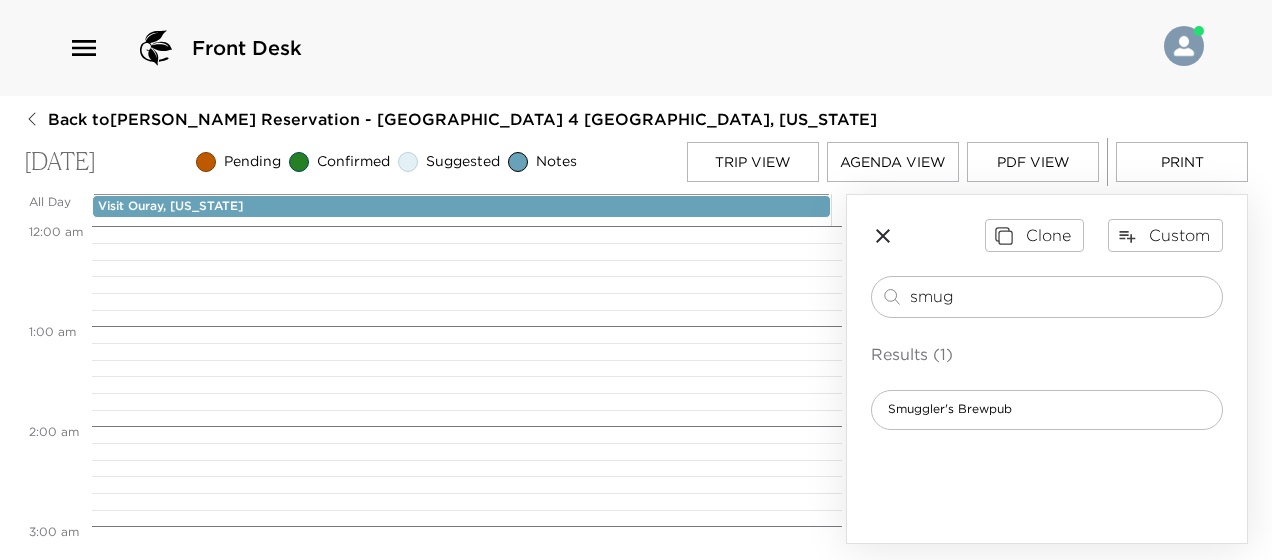 scroll, scrollTop: 800, scrollLeft: 0, axis: vertical 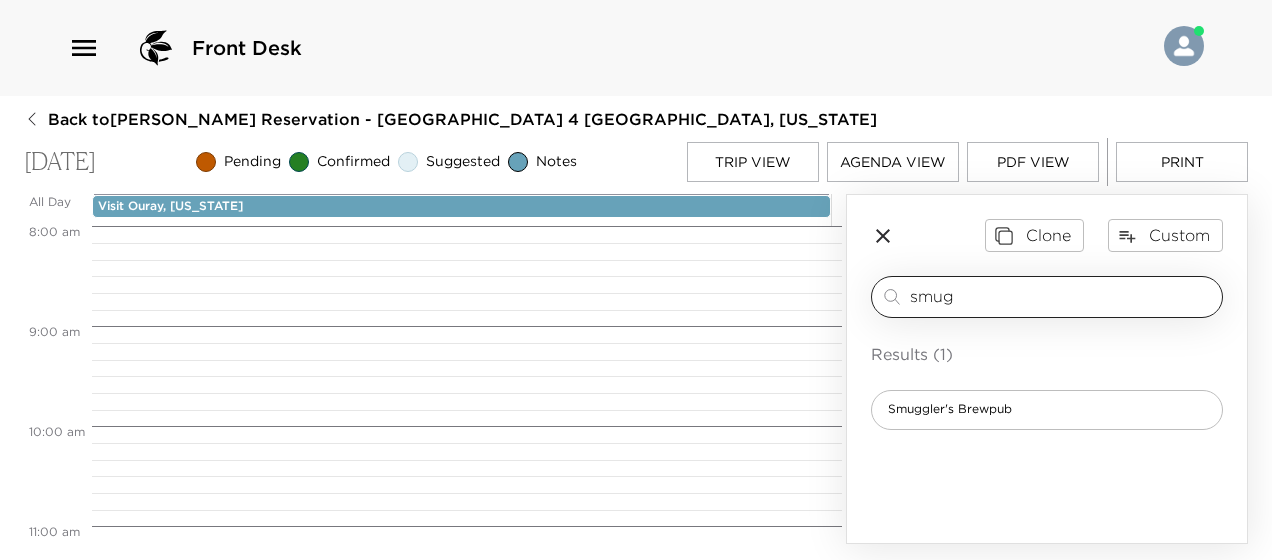 click on "smug" at bounding box center (1062, 296) 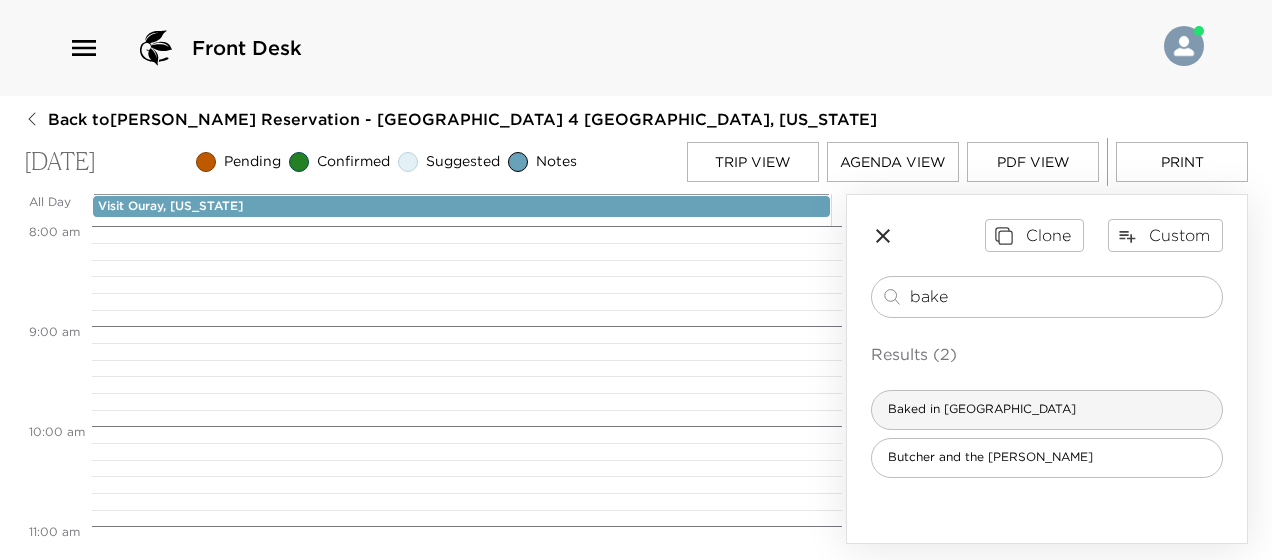 type on "bake" 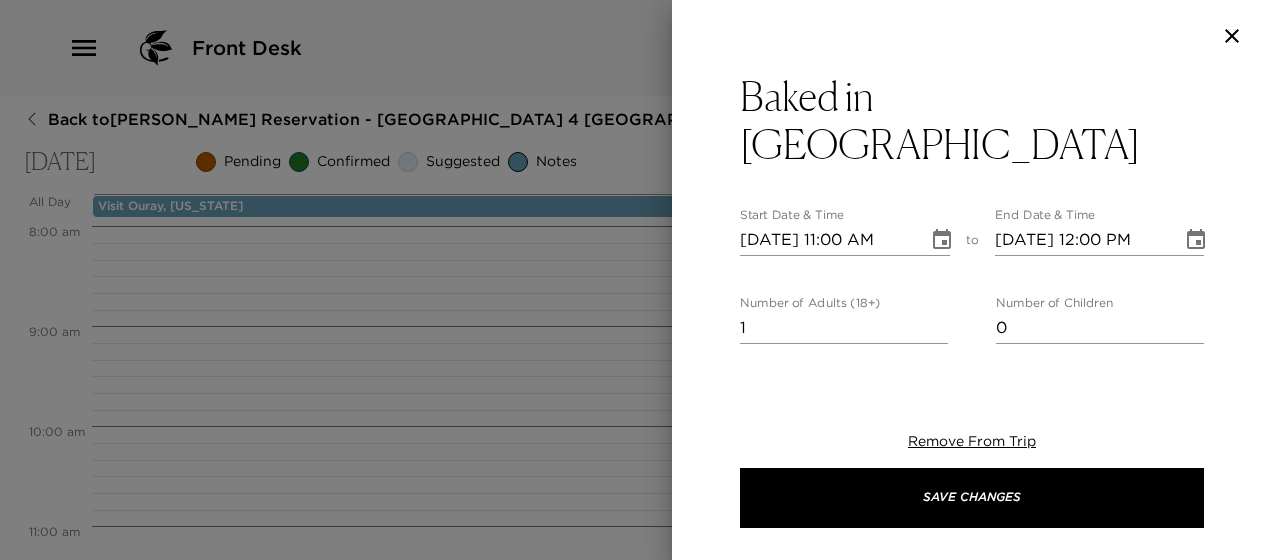 type on "B-I-T (local nickname) offers modestly priced, hearty fare with an eclectic menu and fast casual food to-go.  Grab a breakfast bagel, burritos, savory croissants, the classic knish or treat yourself to a sweet delight from the baked goods display case.  B-I-T also features soups, sandwiches, salads, pastas and a fun Mexican menu." 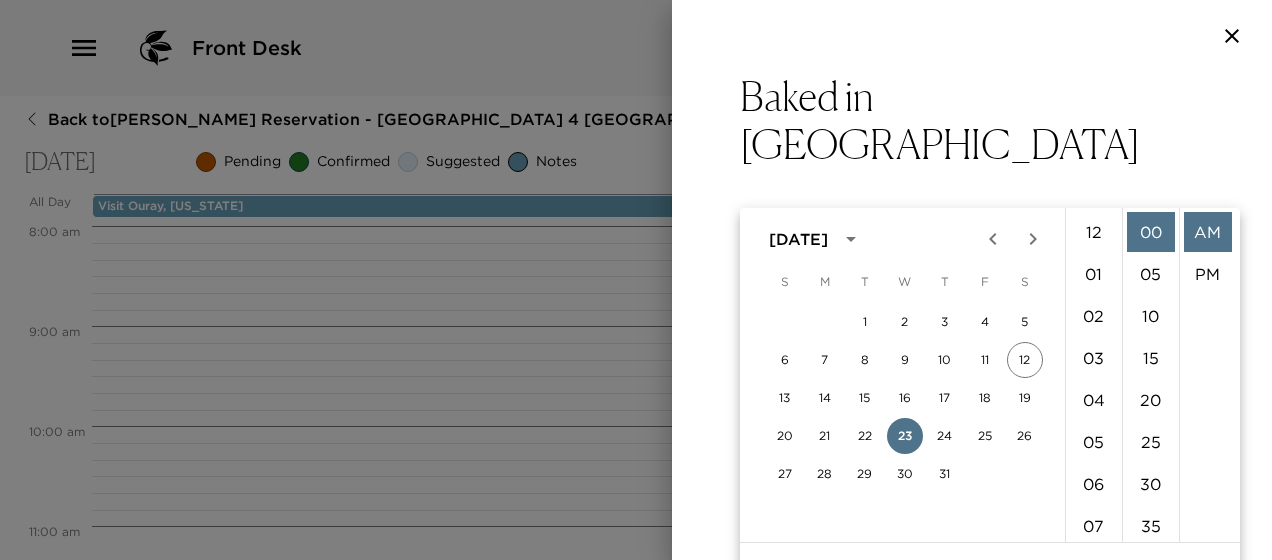 scroll, scrollTop: 462, scrollLeft: 0, axis: vertical 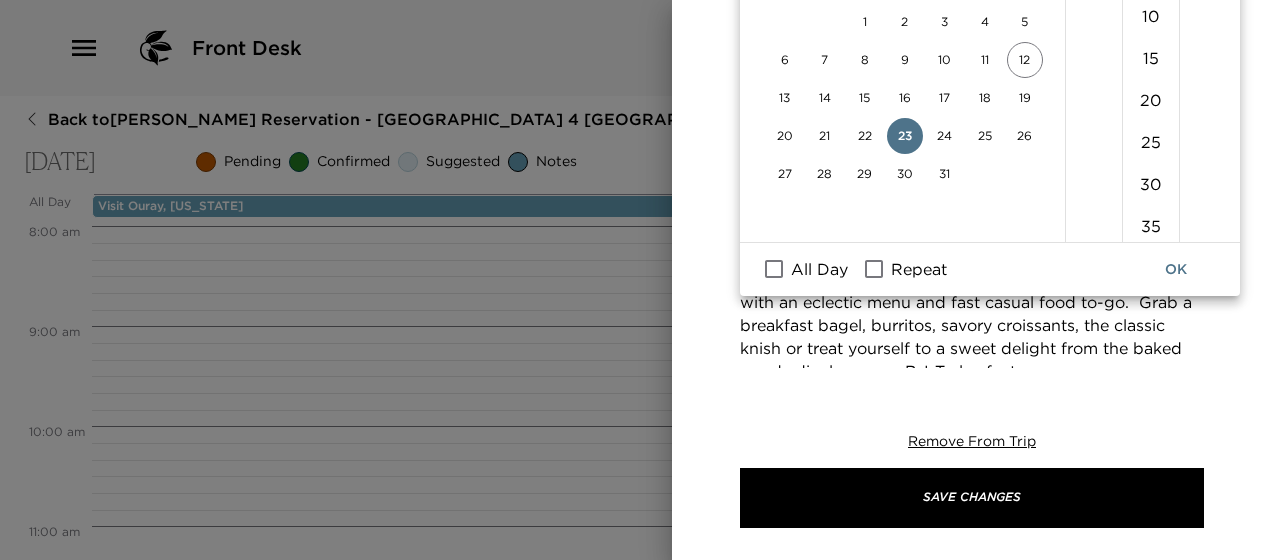 click on "All Day" at bounding box center (819, 269) 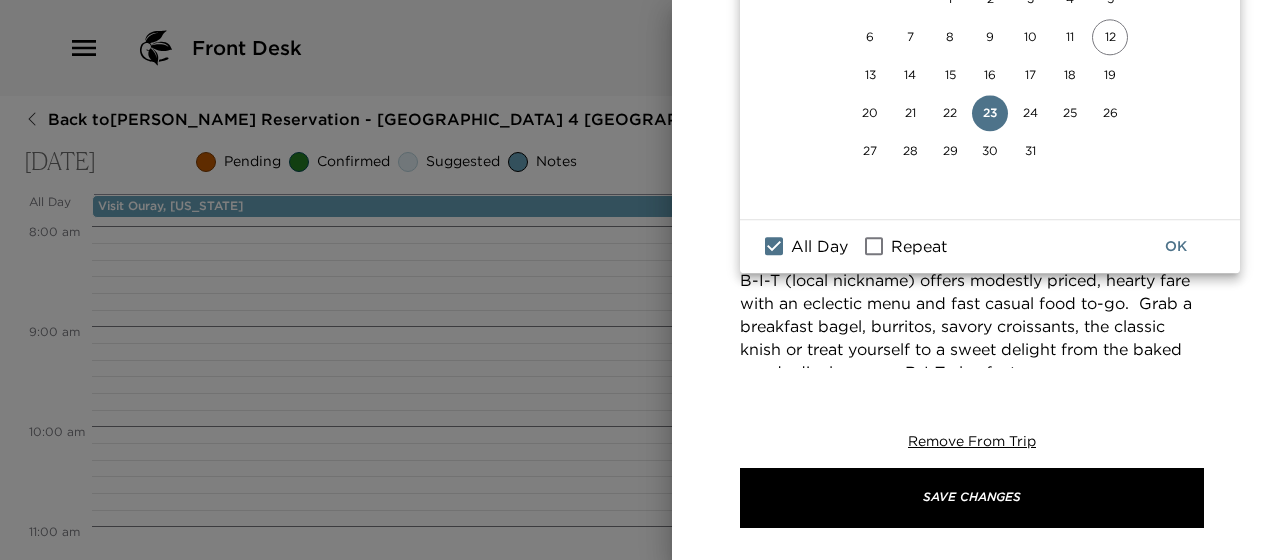 click on "Baked in [GEOGRAPHIC_DATA] Start Date & Time [DATE] All day to End Date & Time [DATE] All day Number of Adults (18+) 1 Number of Children 0 Status Confirmed Confirmed Hide From Member Request Transportation Concierge Notes B-I-T (local nickname) offers modestly priced, hearty fare with an eclectic menu and fast casual food to-go.  Grab a breakfast bagel, burritos, savory croissants, the classic knish or treat yourself to a sweet delight from the baked goods display case.  B-I-T also features soups, sandwiches, salads, pastas and a fun Mexican menu. x Cost ​ x Address ​ [STREET_ADDRESS][US_STATE] x Phone Number ​ [PHONE_NUMBER] Email ​ Website ​ [URL][DOMAIN_NAME] Cancellation Policy ​ undefined Recommended Attire ​ undefined Age Range ​ undefined Remove From Trip Save Changes" at bounding box center (972, 280) 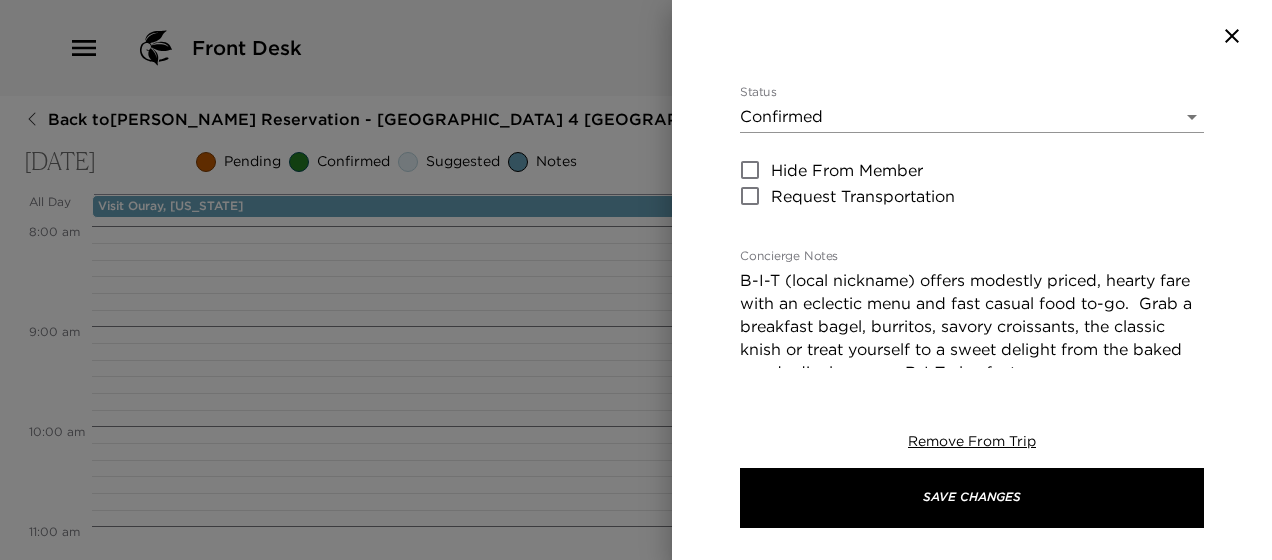 scroll, scrollTop: 0, scrollLeft: 0, axis: both 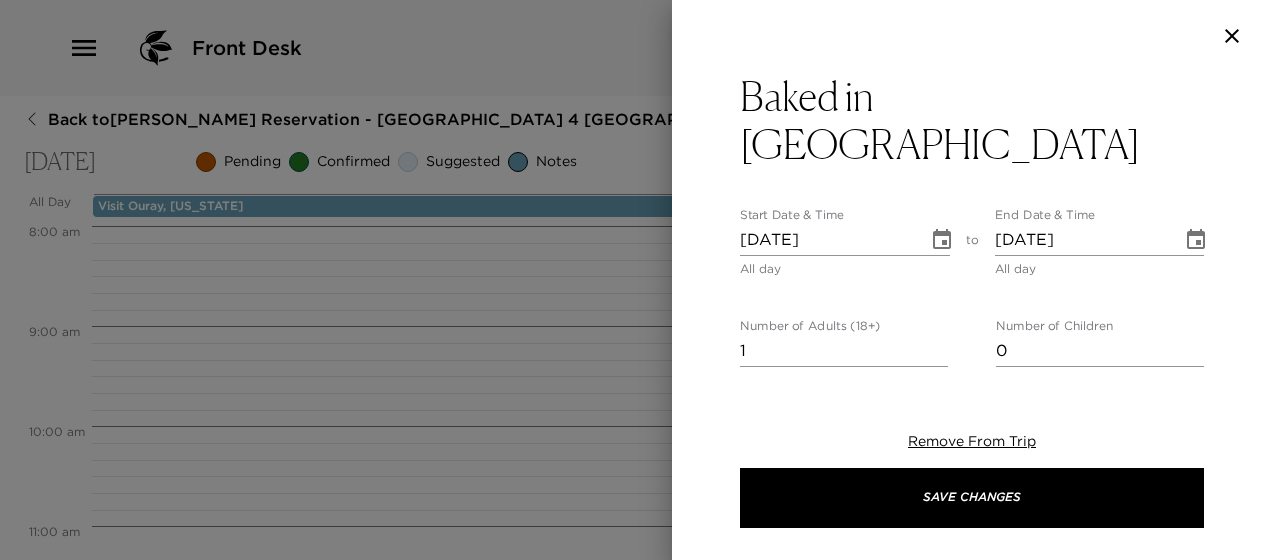 click on "1" at bounding box center [844, 351] 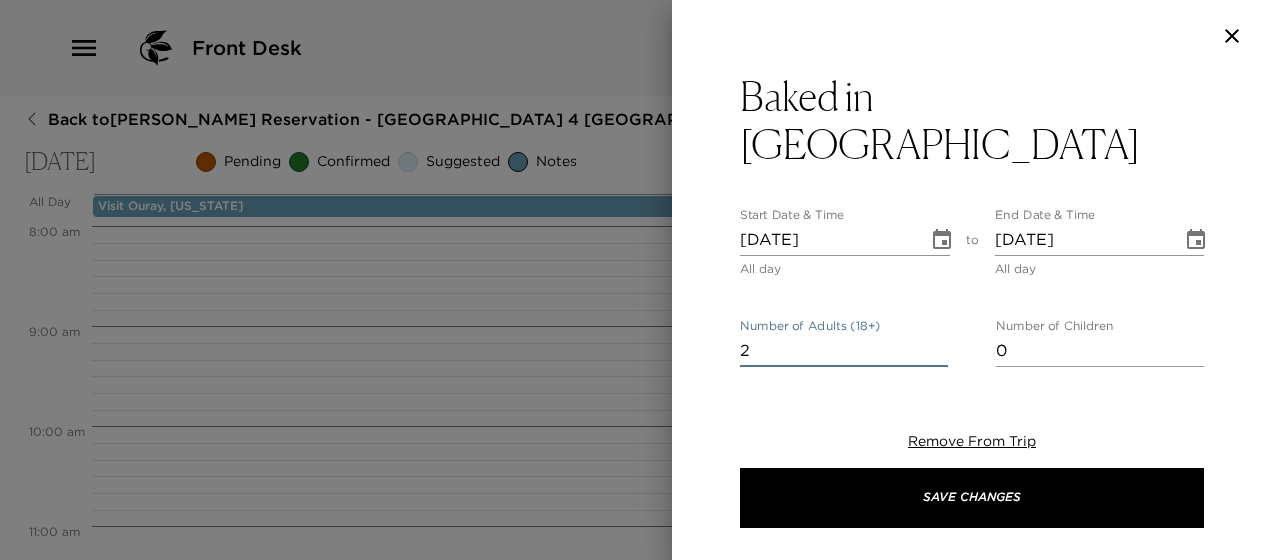 type on "2" 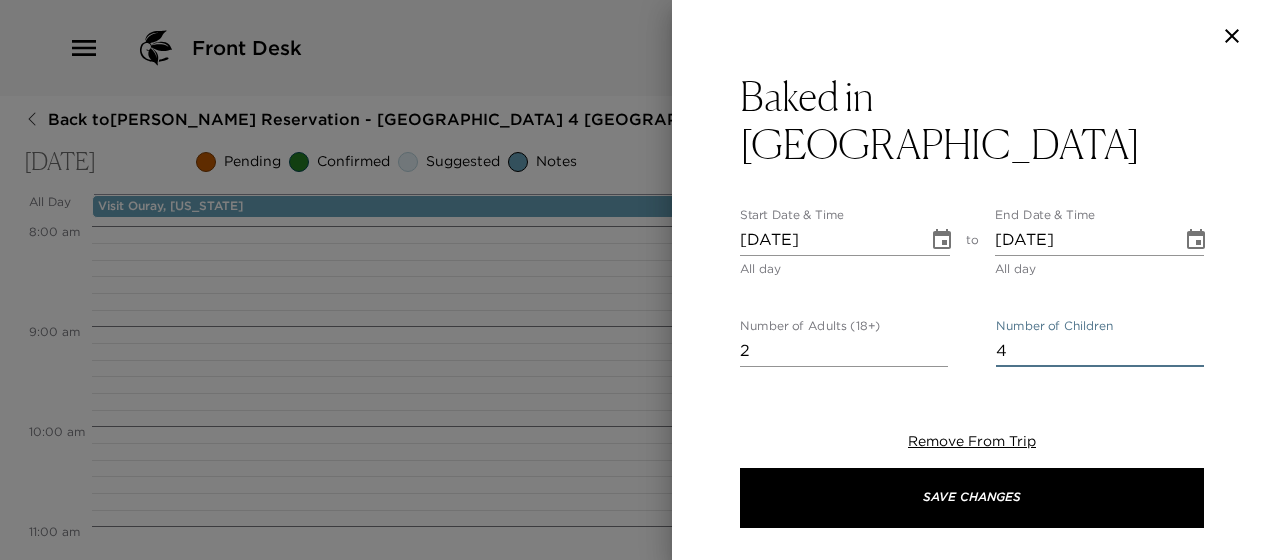 type on "4" 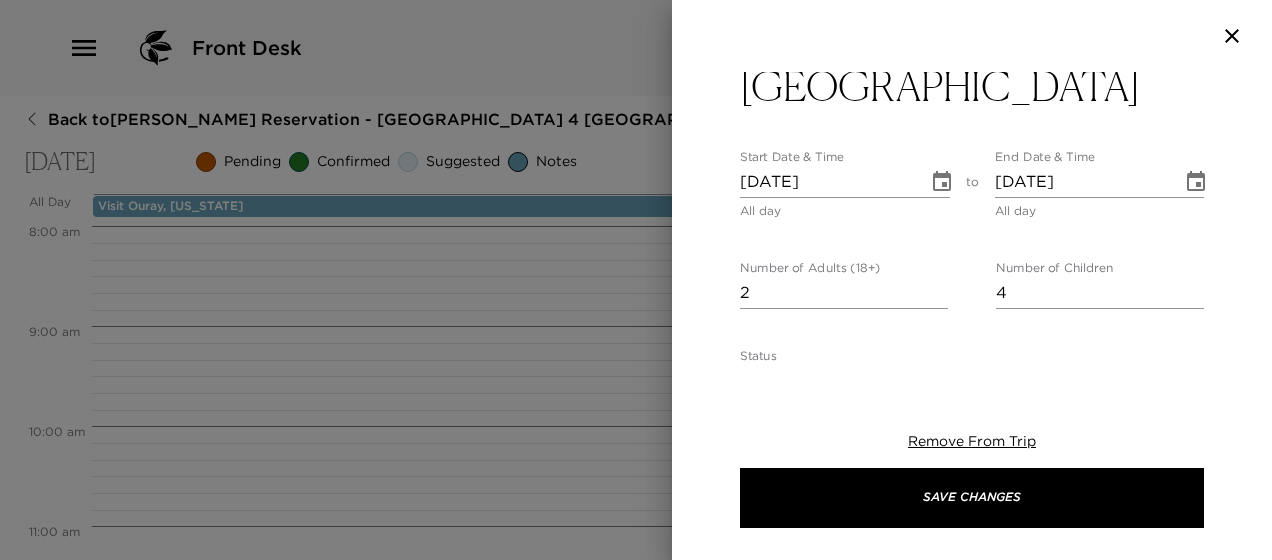 scroll, scrollTop: 100, scrollLeft: 0, axis: vertical 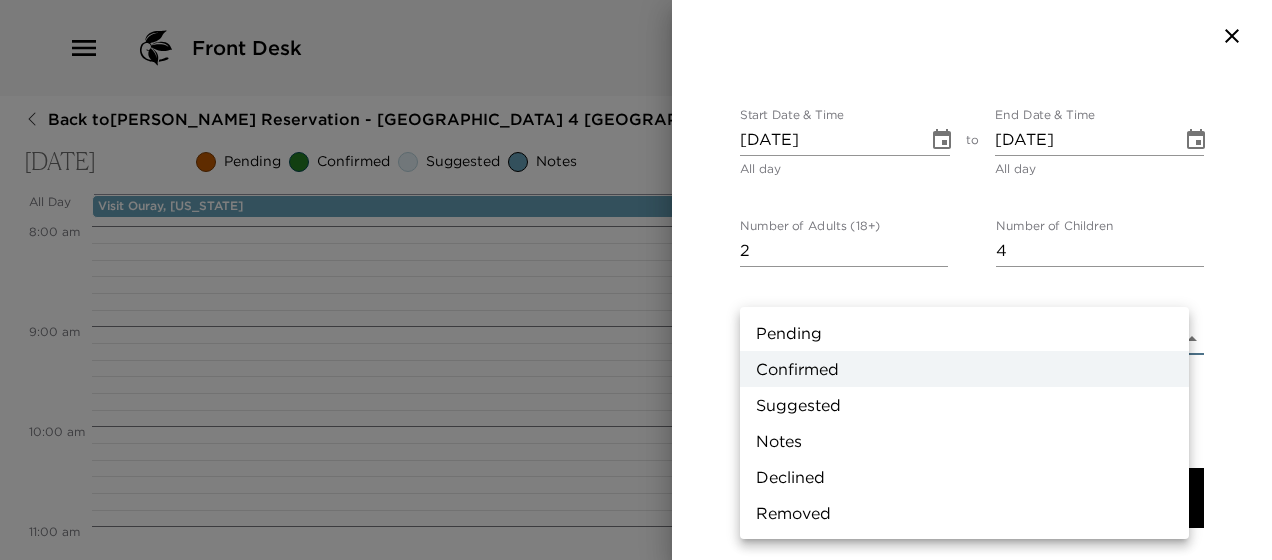 click on "Front Desk Back to  [PERSON_NAME] Reservation - [GEOGRAPHIC_DATA] 4 [GEOGRAPHIC_DATA], [US_STATE] [DATE] Pending Confirmed Suggested Notes Trip View Agenda View PDF View Print All Day [DATE] Visit Ouray, [US_STATE] 12:00 AM 1:00 AM 2:00 AM 3:00 AM 4:00 AM 5:00 AM 6:00 AM 7:00 AM 8:00 AM 9:00 AM 10:00 AM 11:00 AM 12:00 PM 1:00 PM 2:00 PM 3:00 PM 4:00 PM 5:00 PM 6:00 PM 7:00 PM 8:00 PM 9:00 PM 10:00 PM 11:00 PM Clone Custom bake ​ Results (2) Baked in [GEOGRAPHIC_DATA] Butcher and the [PERSON_NAME] Baked in [GEOGRAPHIC_DATA] Start Date & Time [DATE] All day to End Date & Time [DATE] All day Number of Adults (18+) 2 Number of Children 4 Status Confirmed Confirmed Hide From Member Request Transportation Concierge Notes x Cost ​ x Address ​ [STREET_ADDRESS][US_STATE] x Phone Number ​ [PHONE_NUMBER] Email ​ Website ​ [URL][DOMAIN_NAME] Cancellation Policy ​ undefined Recommended Attire ​ undefined Age Range ​ undefined Remove From Trip Save Changes Pending Confirmed" at bounding box center (636, 280) 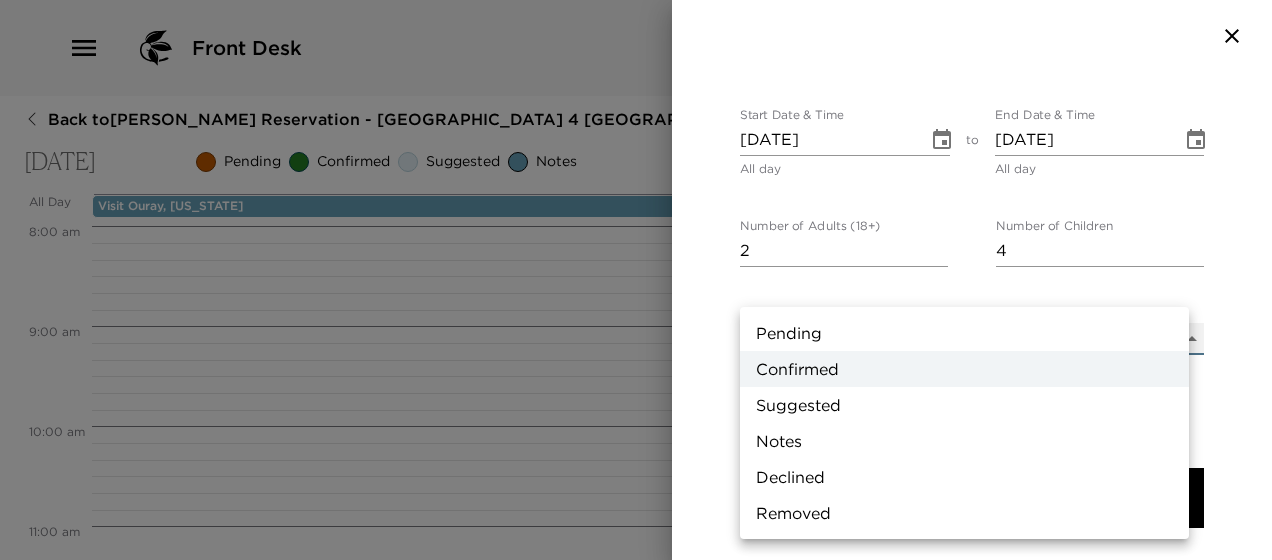 type on "Concierge Note" 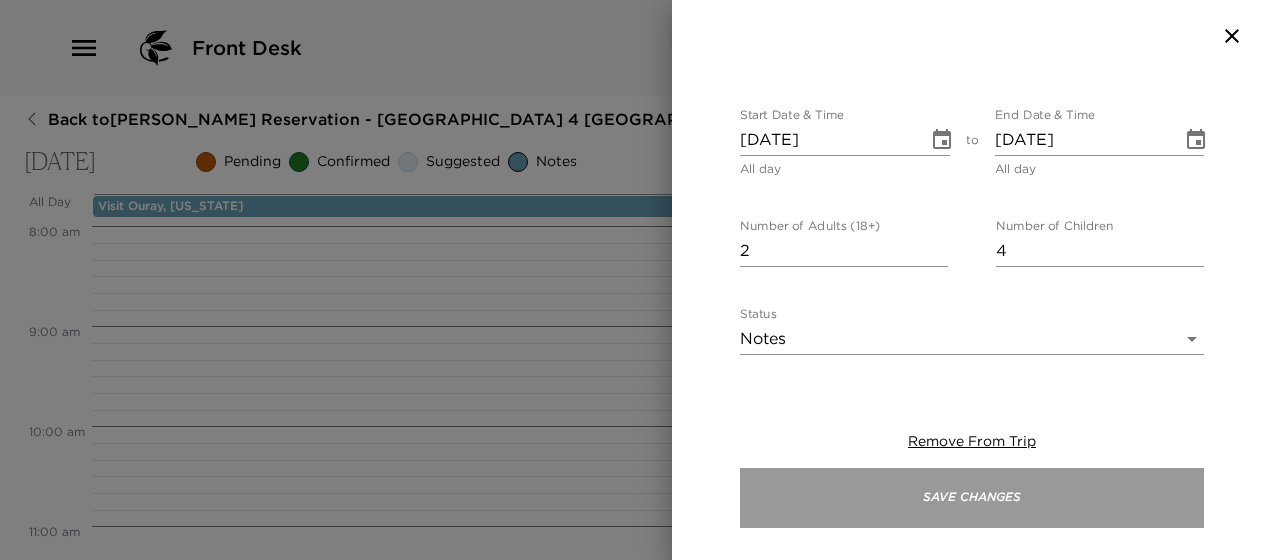 click on "Save Changes" at bounding box center (972, 498) 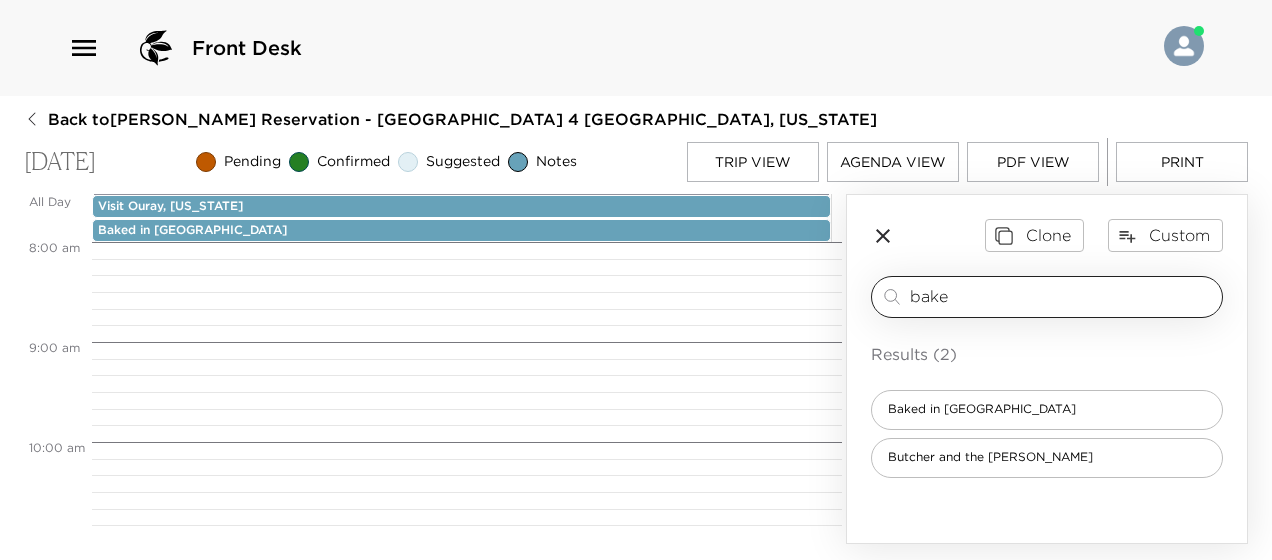 click on "bake" at bounding box center [1062, 296] 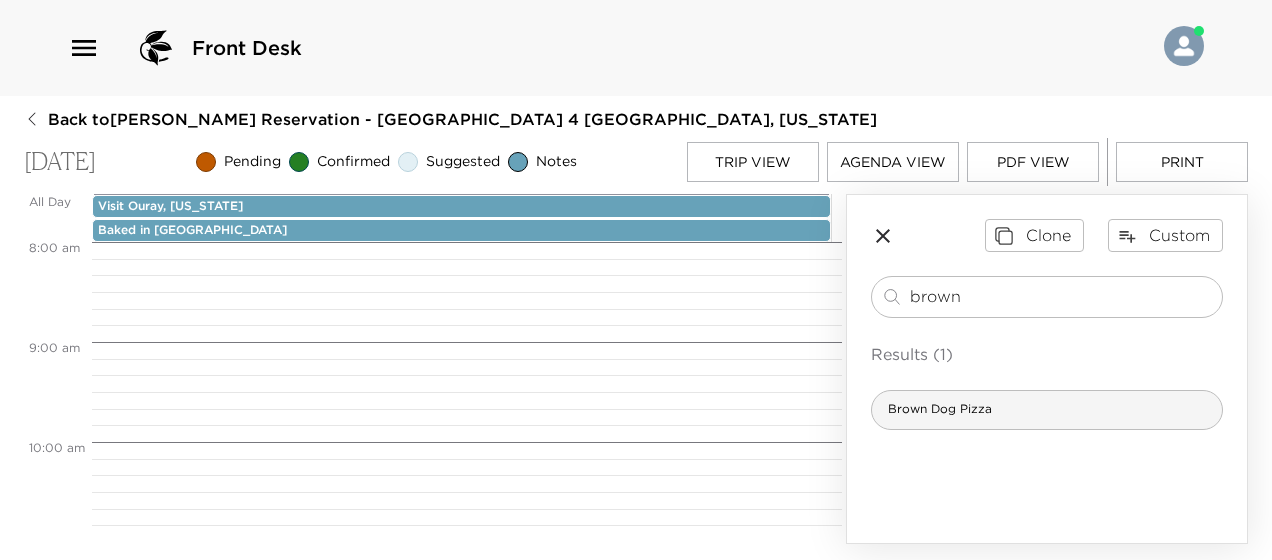 type on "brown" 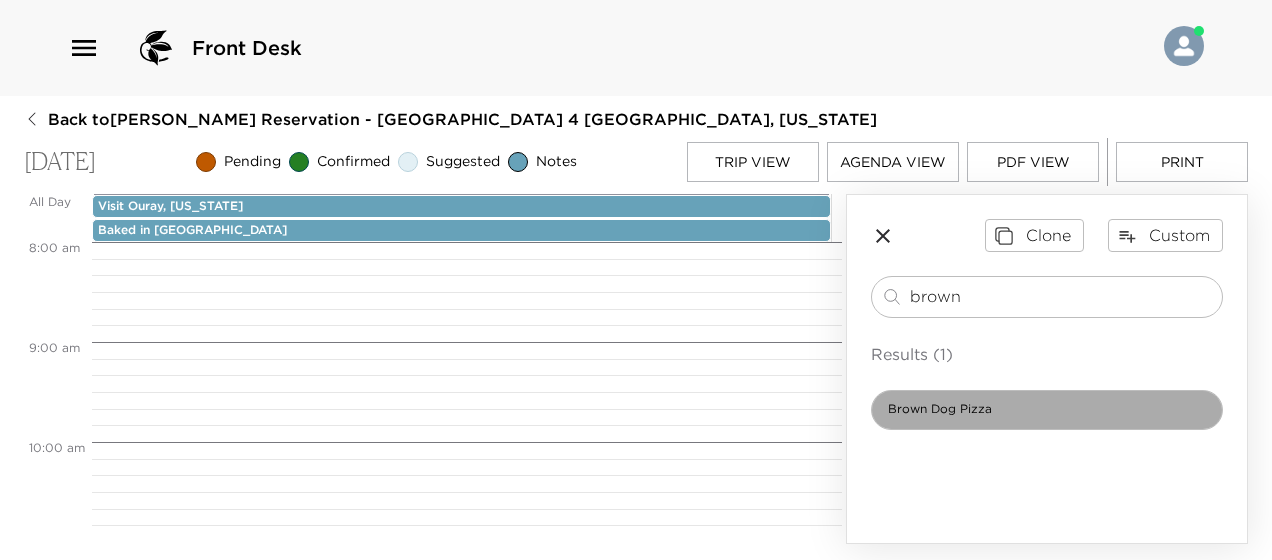 click on "Brown Dog Pizza" at bounding box center [1047, 410] 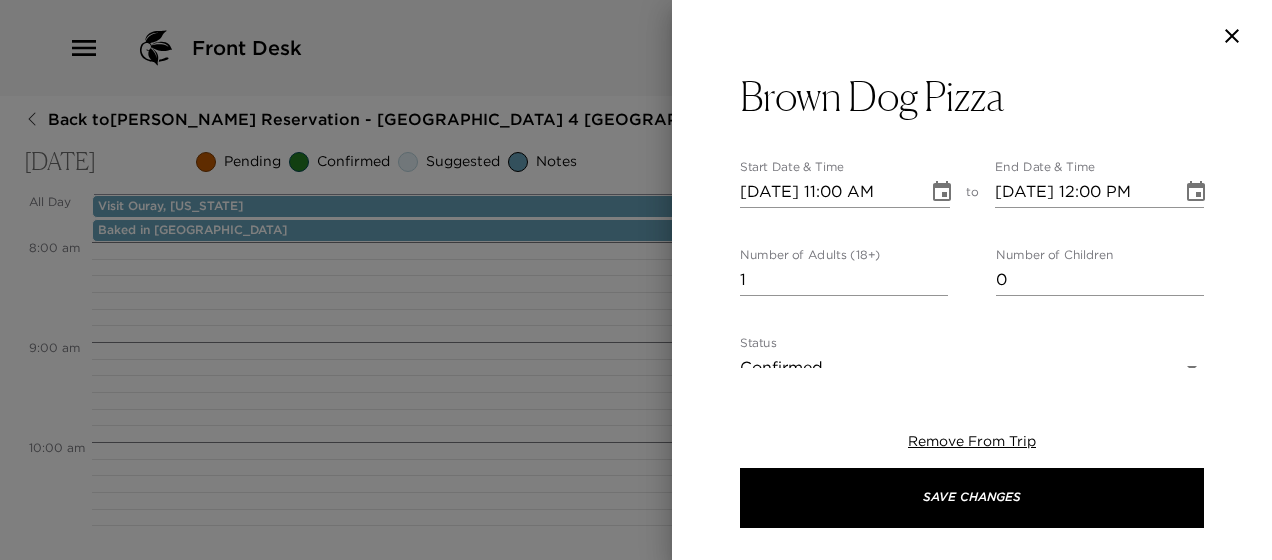 type on "Brown Dog Pizza has award winning pizza as well as burgers and salads. Great for families with TV Screens and video games for the kids. Make sure to try their world famous Detroit Style Pizza. They also have gluten-free pizza. Open for lunch and dinner. Helpful Hint - Go early and put your name in with the host.  Go next door to the Last Dollar Saloon for a cocktail!  The host will text you when your table is ready." 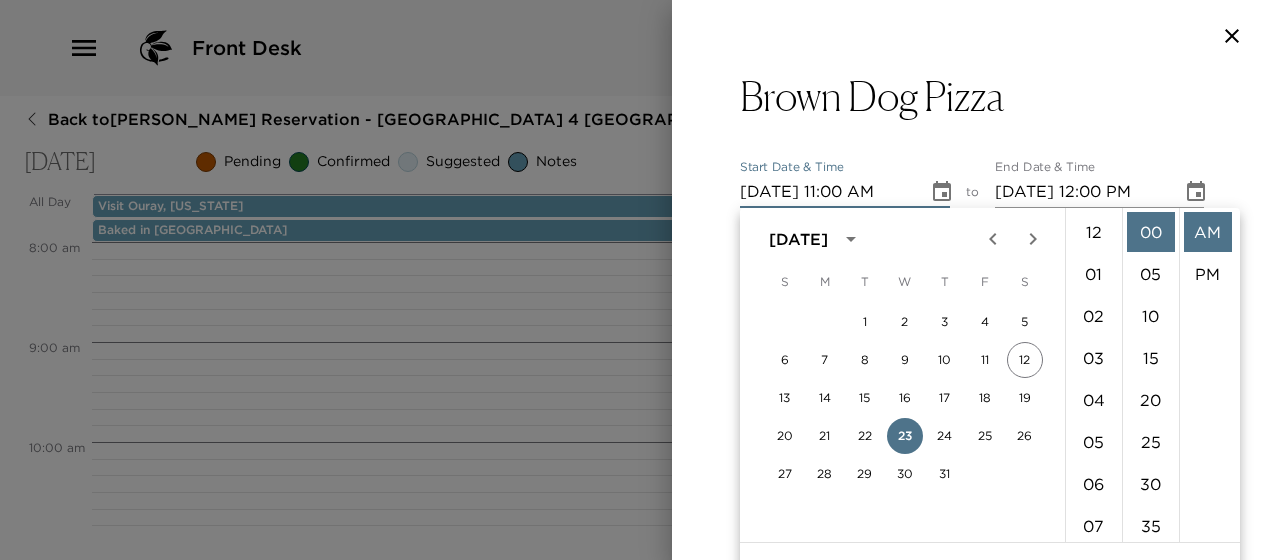 scroll, scrollTop: 462, scrollLeft: 0, axis: vertical 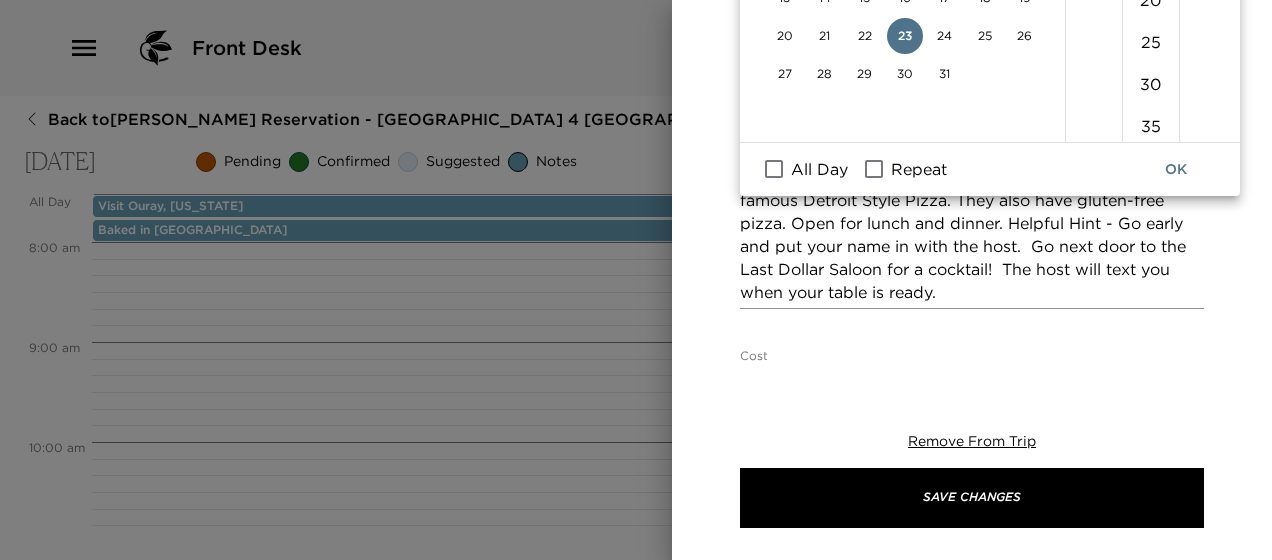 click on "All Day" at bounding box center [819, 169] 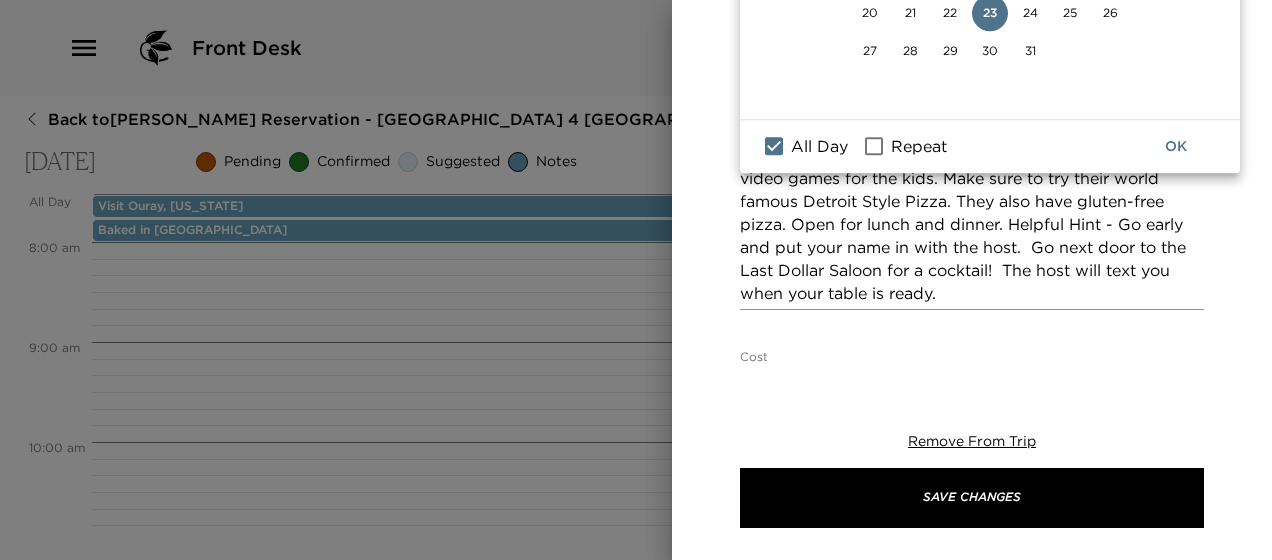 click on "Brown Dog Pizza Start Date & Time [DATE] All day to End Date & Time [DATE] All day Number of Adults (18+) 1 Number of Children 0 Status Confirmed Confirmed Hide From Member Request Transportation Concierge Notes Brown Dog Pizza has award winning pizza as well as burgers and salads. Great for families with TV Screens and video games for the kids. Make sure to try their world famous Detroit Style Pizza. They also have gluten-free pizza. Open for lunch and dinner. Helpful Hint - Go early and put your name in with the host.  Go next door to the Last Dollar Saloon for a cocktail!  The host will text you when your table is ready. x Cost ​ x Address ​ [STREET_ADDRESS][US_STATE][US_STATE] x Phone Number ​ [PHONE_NUMBER] Email ​ [EMAIL_ADDRESS][DOMAIN_NAME] Website ​ [URL][DOMAIN_NAME] Cancellation Policy ​ No Reservations Taken Recommended Attire ​ undefined Age Range ​ undefined Remove From Trip Save Changes" at bounding box center [972, 220] 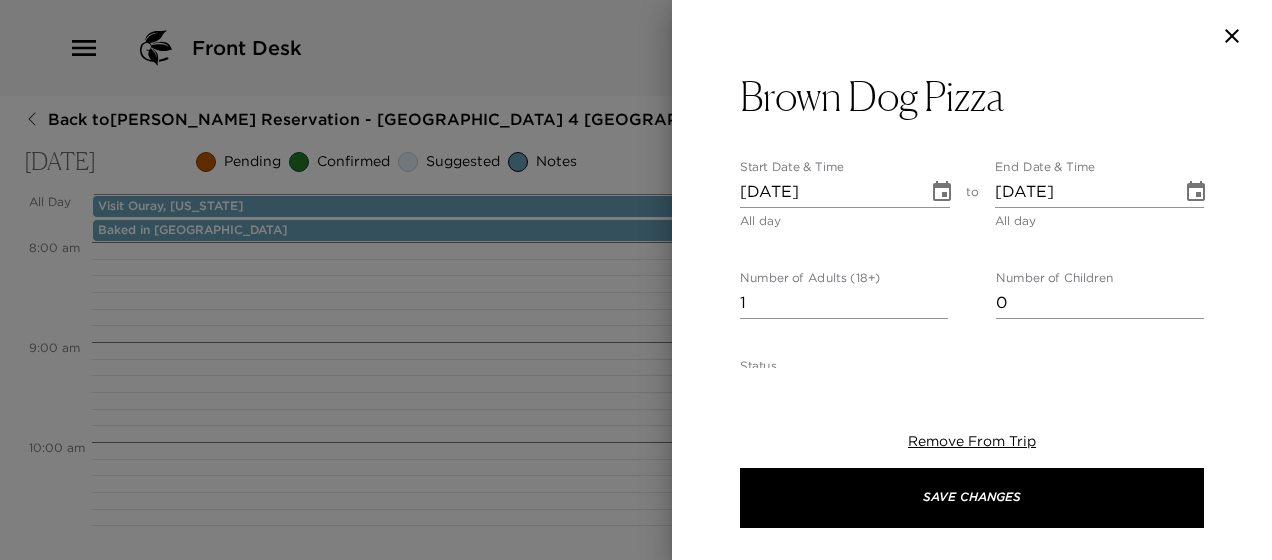 scroll, scrollTop: 100, scrollLeft: 0, axis: vertical 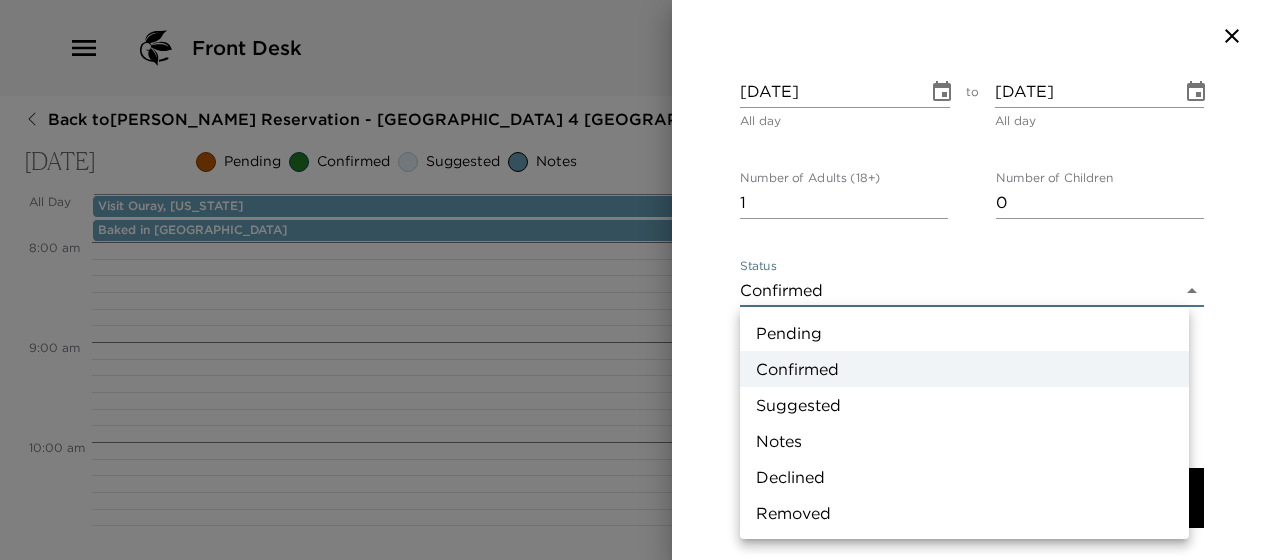 click on "Front Desk Back to  [PERSON_NAME] Reservation - [GEOGRAPHIC_DATA] 4 Telluride, [US_STATE] [DATE] Pending Confirmed Suggested Notes Trip View Agenda View PDF View Print All Day [DATE] Visit Ouray, [US_STATE] Baked in [GEOGRAPHIC_DATA] 12:00 AM 1:00 AM 2:00 AM 3:00 AM 4:00 AM 5:00 AM 6:00 AM 7:00 AM 8:00 AM 9:00 AM 10:00 AM 11:00 AM 12:00 PM 1:00 PM 2:00 PM 3:00 PM 4:00 PM 5:00 PM 6:00 PM 7:00 PM 8:00 PM 9:00 PM 10:00 PM 11:00 PM Clone Custom brown ​ Results (1) Brown Dog Pizza Brown Dog Pizza Start Date & Time [DATE] All day to End Date & Time [DATE] All day Number of Adults (18+) 1 Number of Children 0 Status Confirmed Confirmed Hide From Member Request Transportation Concierge Notes x Cost ​ x Address ​ [STREET_ADDRESS][US_STATE][US_STATE] x Phone Number ​ [PHONE_NUMBER] Email ​ [EMAIL_ADDRESS][DOMAIN_NAME] Website ​ [URL][DOMAIN_NAME] Cancellation Policy ​ No Reservations Taken Recommended Attire ​ undefined Age Range ​ undefined Notes" at bounding box center [636, 280] 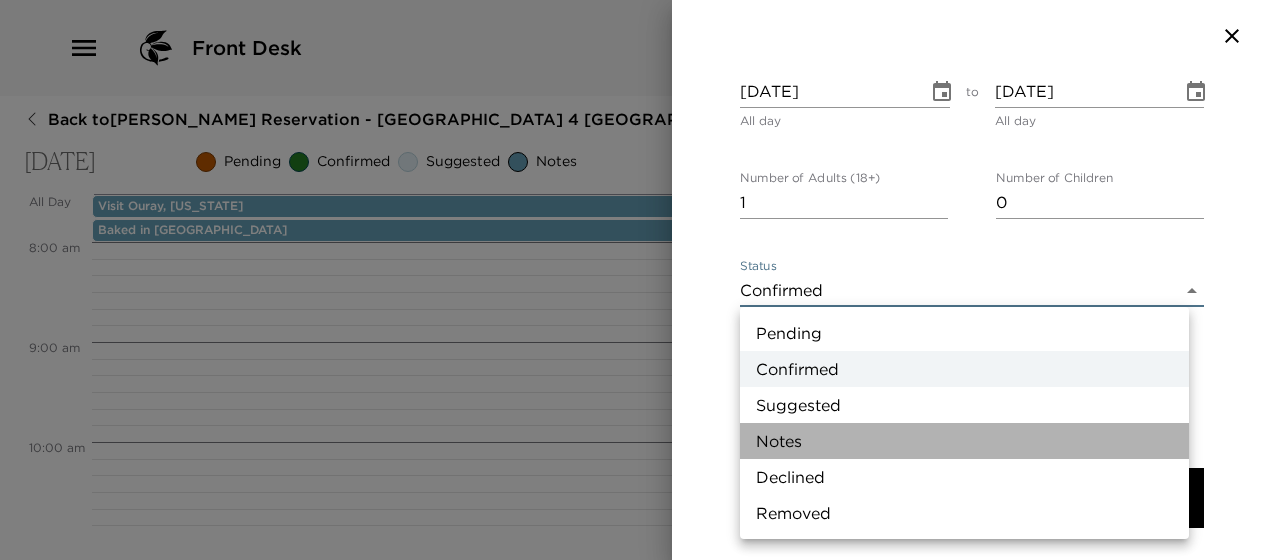 click on "Notes" at bounding box center [964, 441] 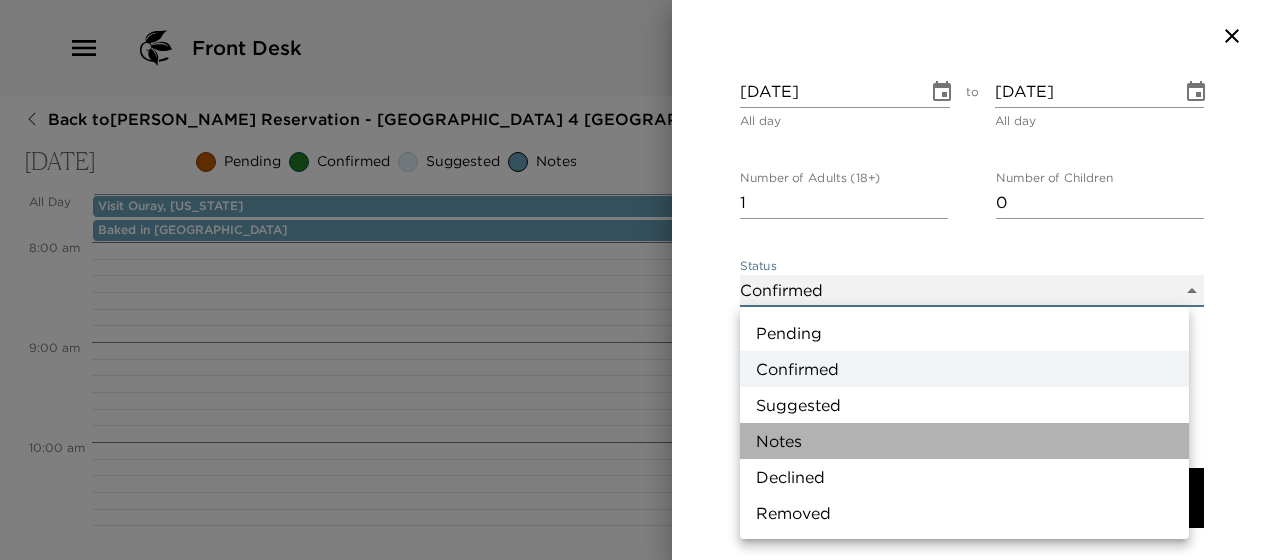type on "Concierge Note" 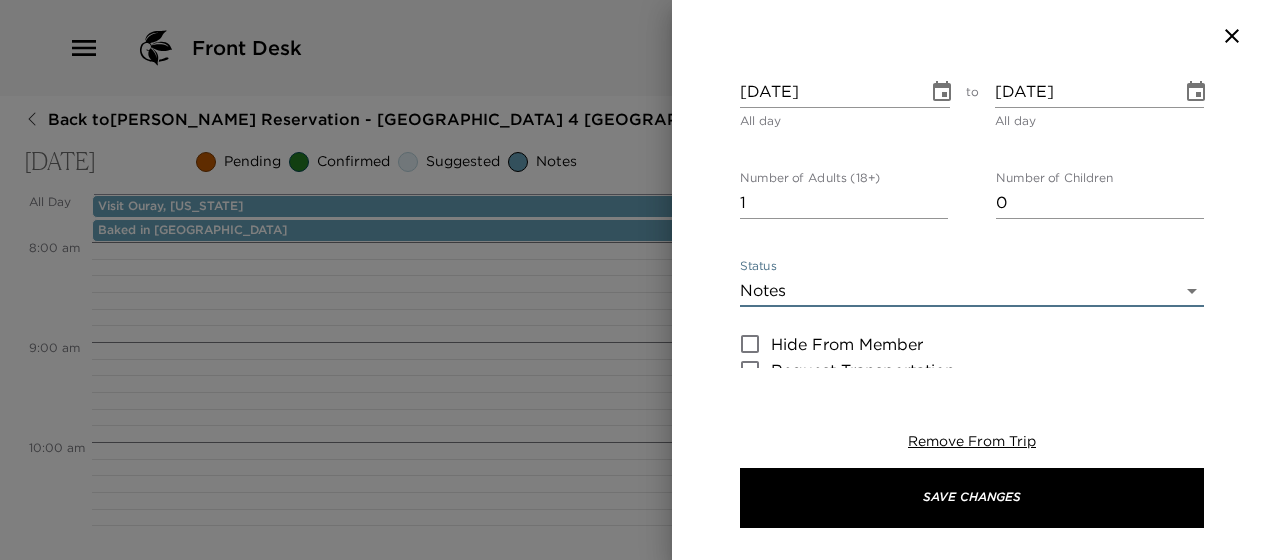 click on "1" at bounding box center [844, 203] 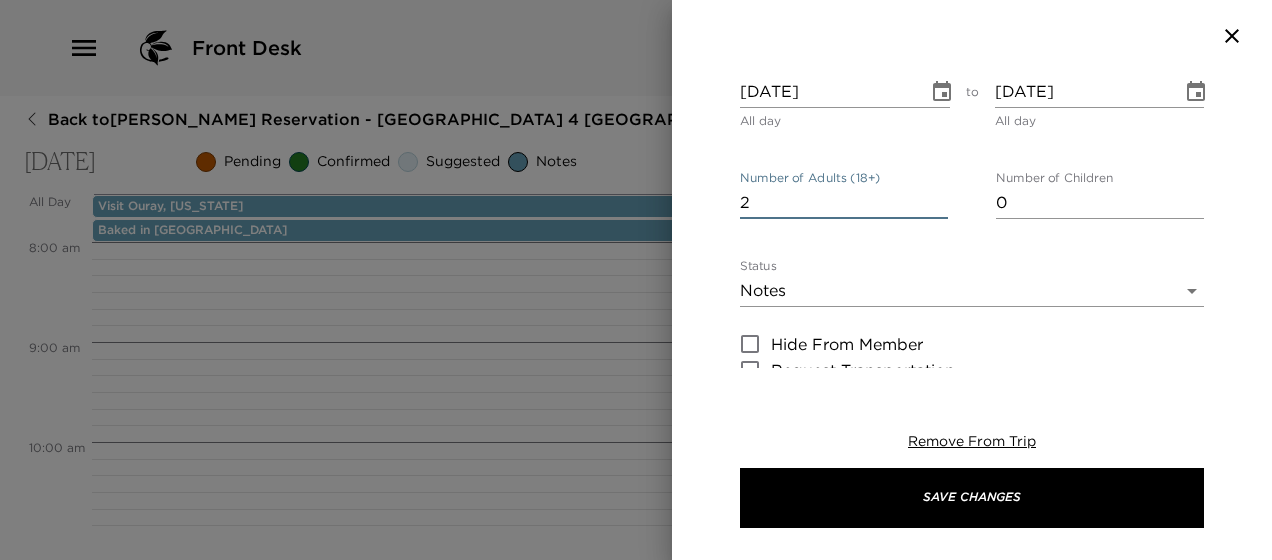 type on "2" 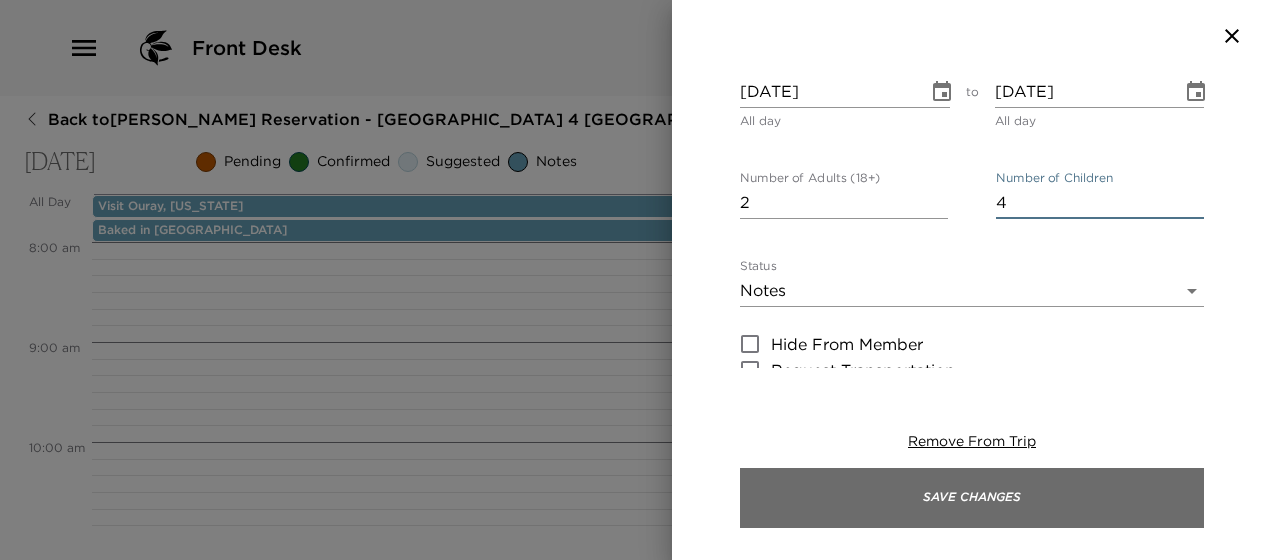 type on "4" 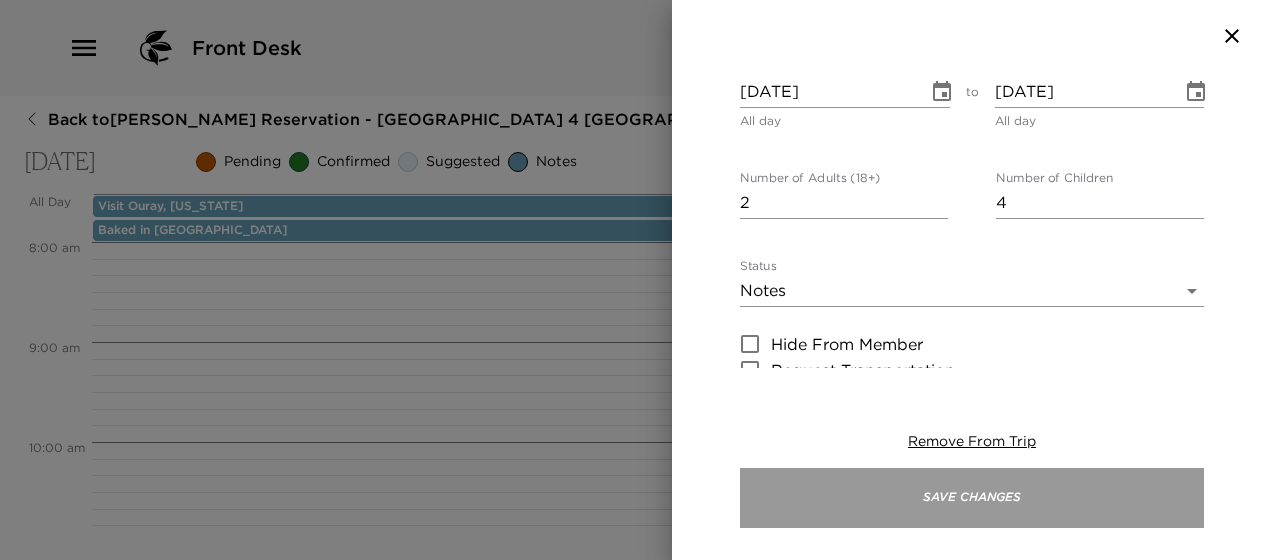 click on "Save Changes" at bounding box center [972, 498] 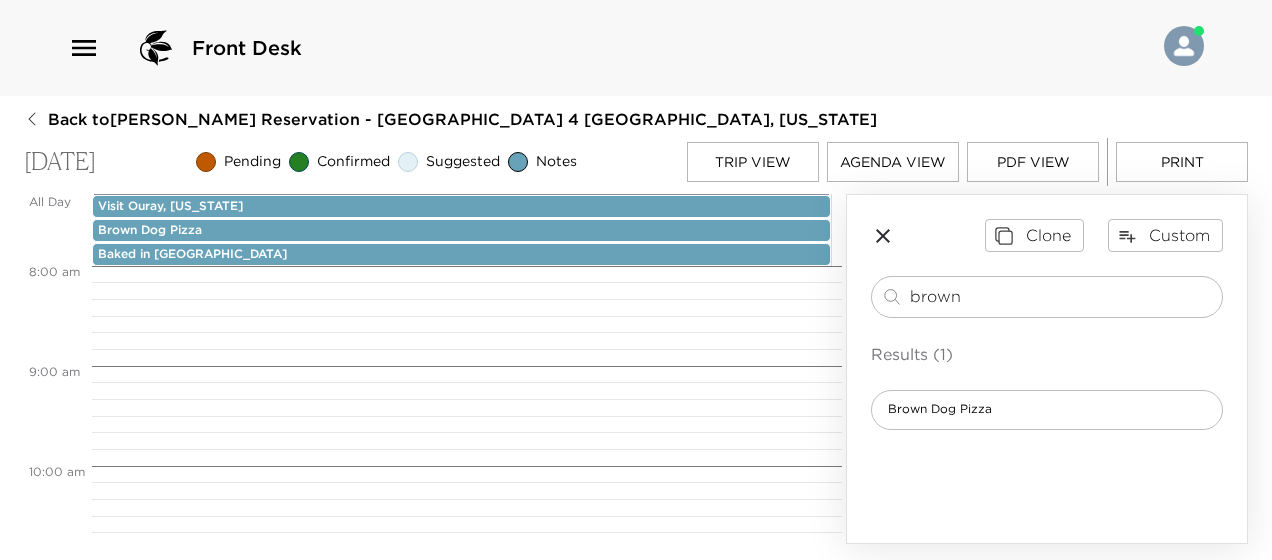 click on "Trip View" at bounding box center [753, 162] 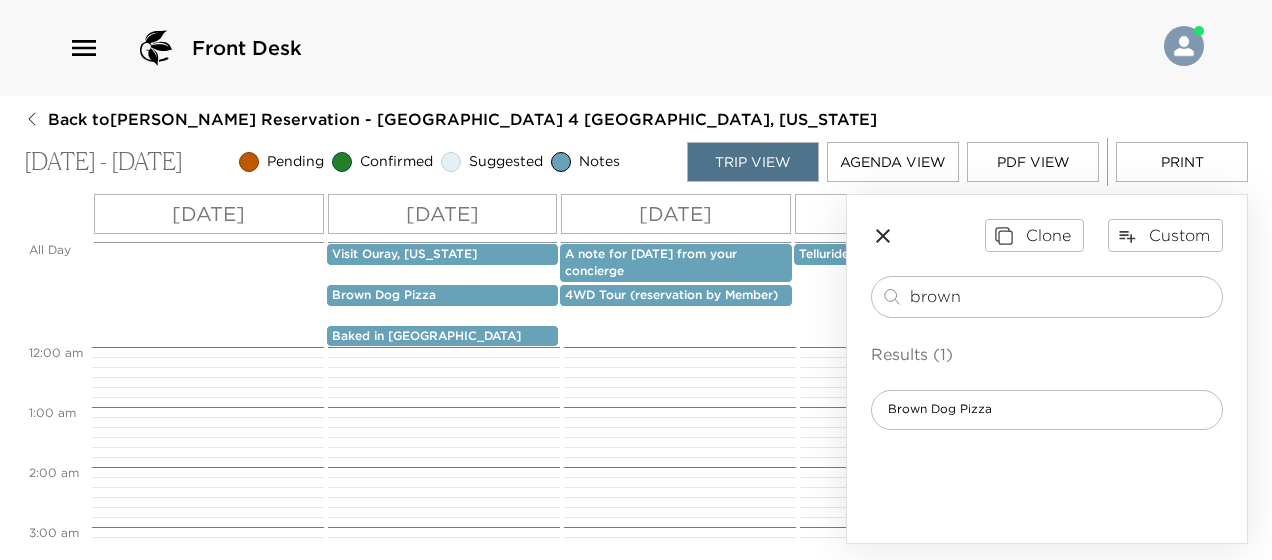scroll, scrollTop: 955, scrollLeft: 0, axis: vertical 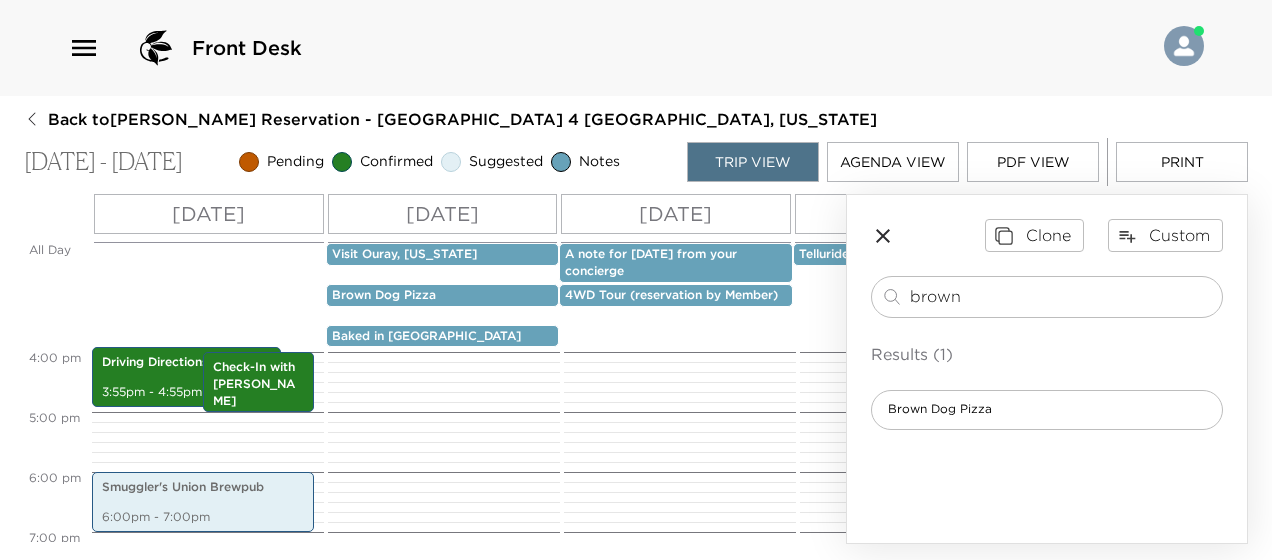 click on "[DATE]" at bounding box center (675, 214) 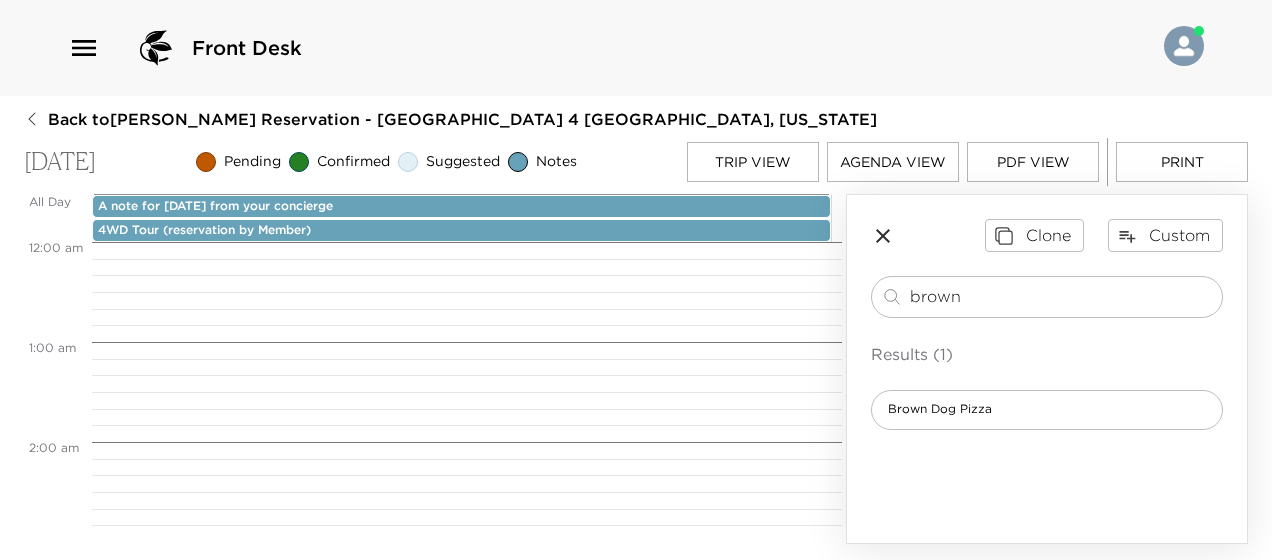 scroll, scrollTop: 800, scrollLeft: 0, axis: vertical 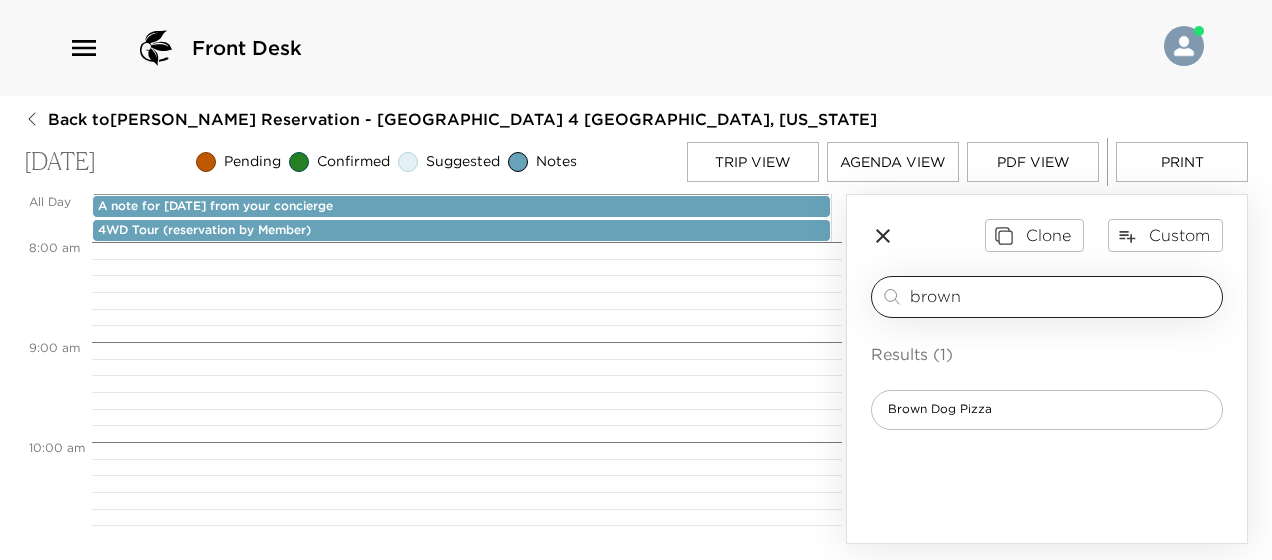 click on "brown" at bounding box center (1062, 296) 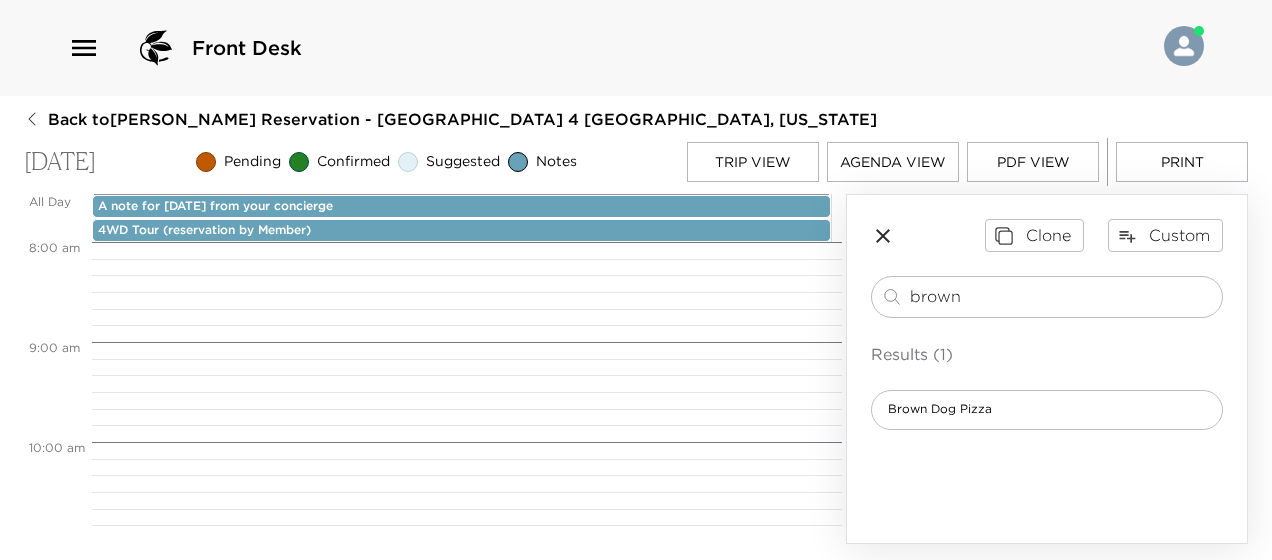 click on "A note for [DATE] from your concierge" at bounding box center [461, 206] 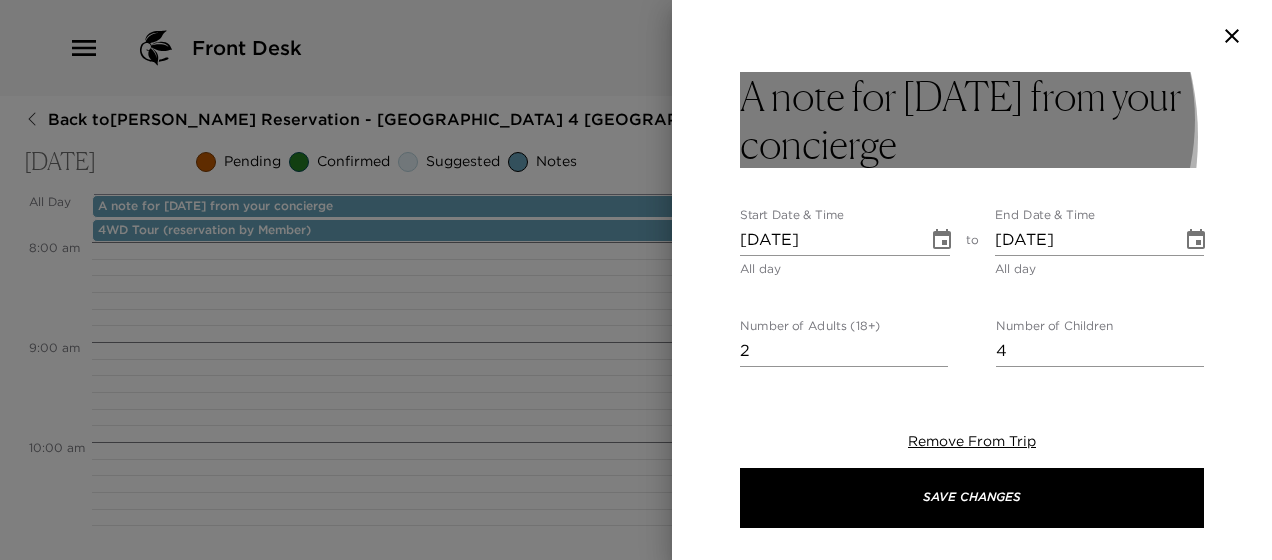 click on "A note for [DATE] from your concierge" at bounding box center (972, 120) 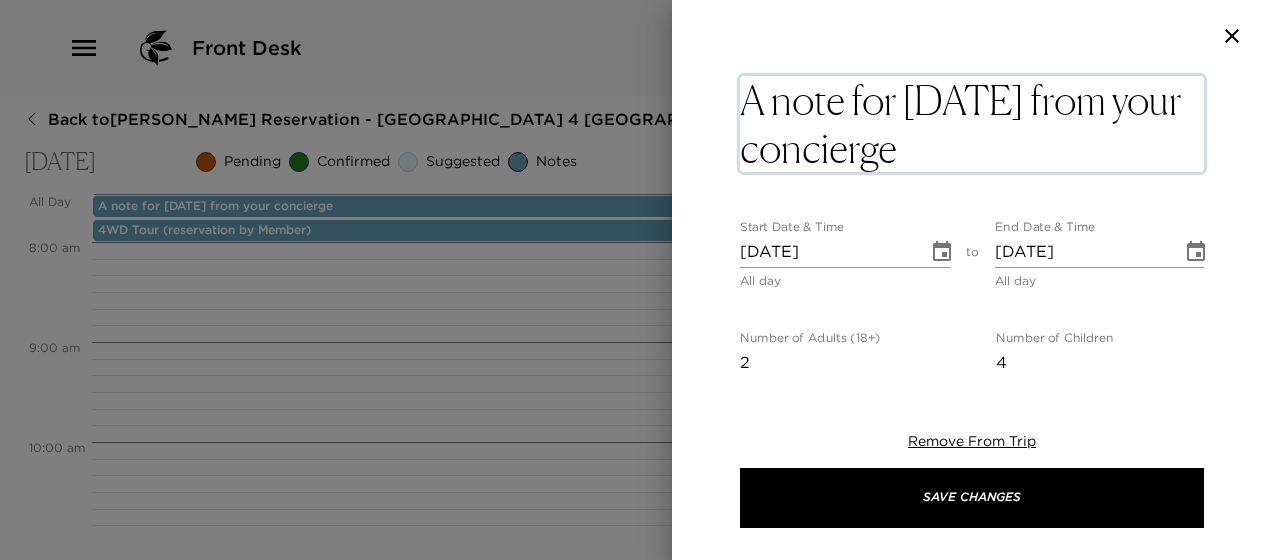 click on "A note for [DATE] from your concierge" at bounding box center (972, 124) 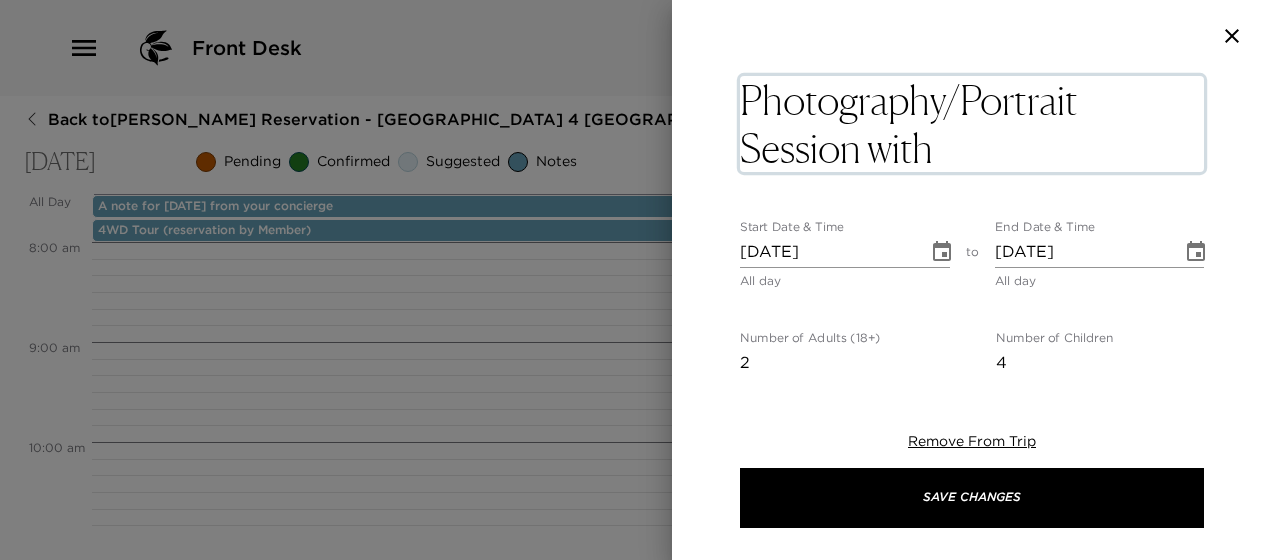 type on "Photography/Portrait Session with [PERSON_NAME]" 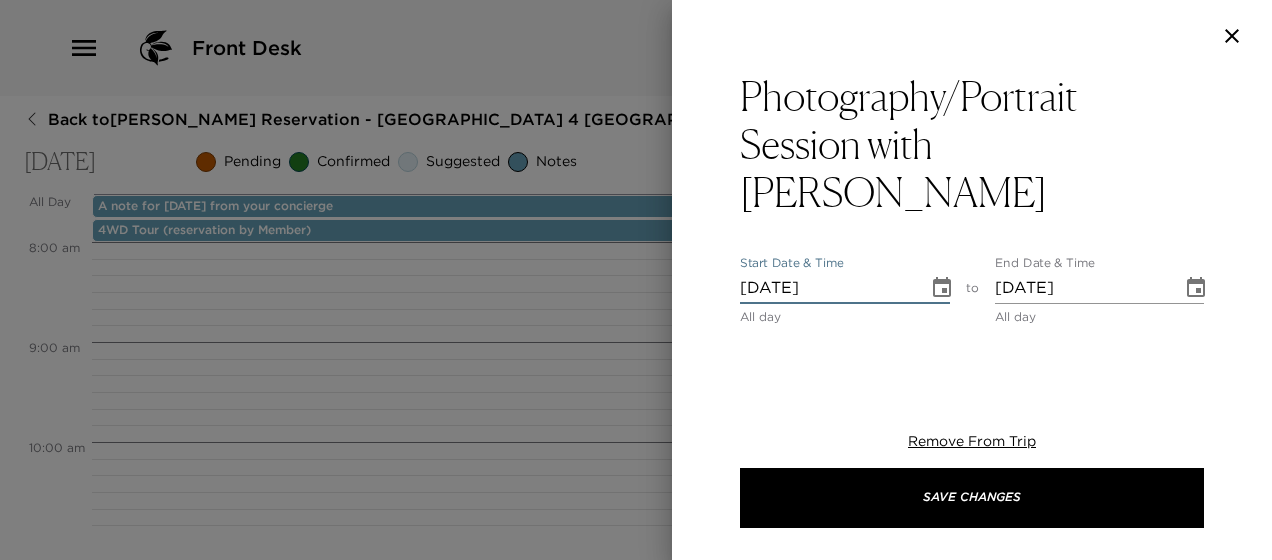 click on "Start Date & Time [DATE] All day" at bounding box center (845, 291) 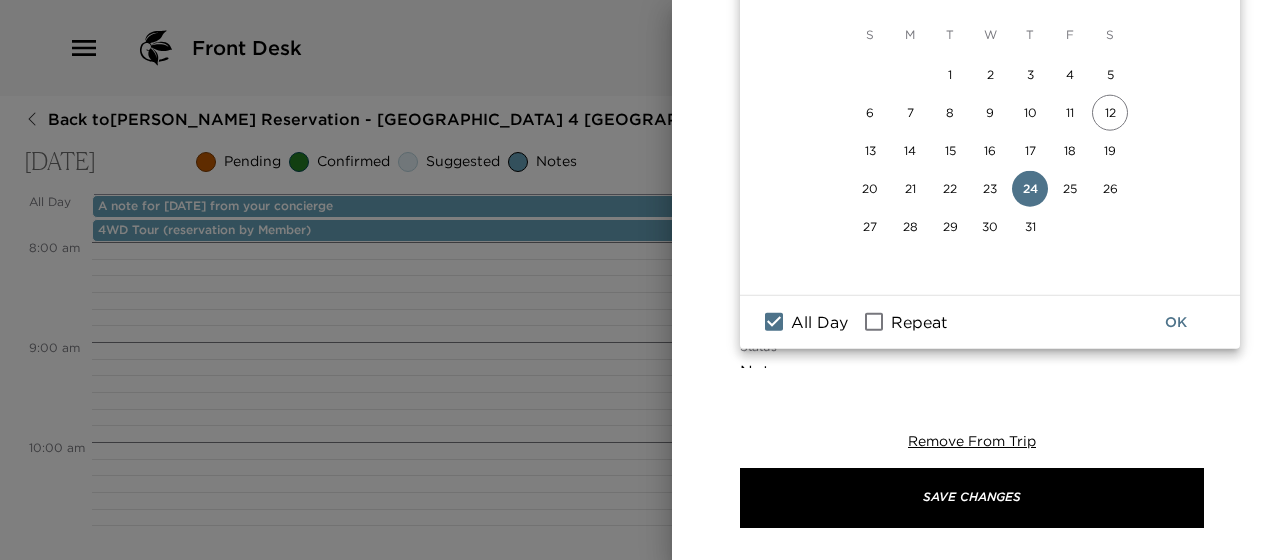 scroll, scrollTop: 300, scrollLeft: 0, axis: vertical 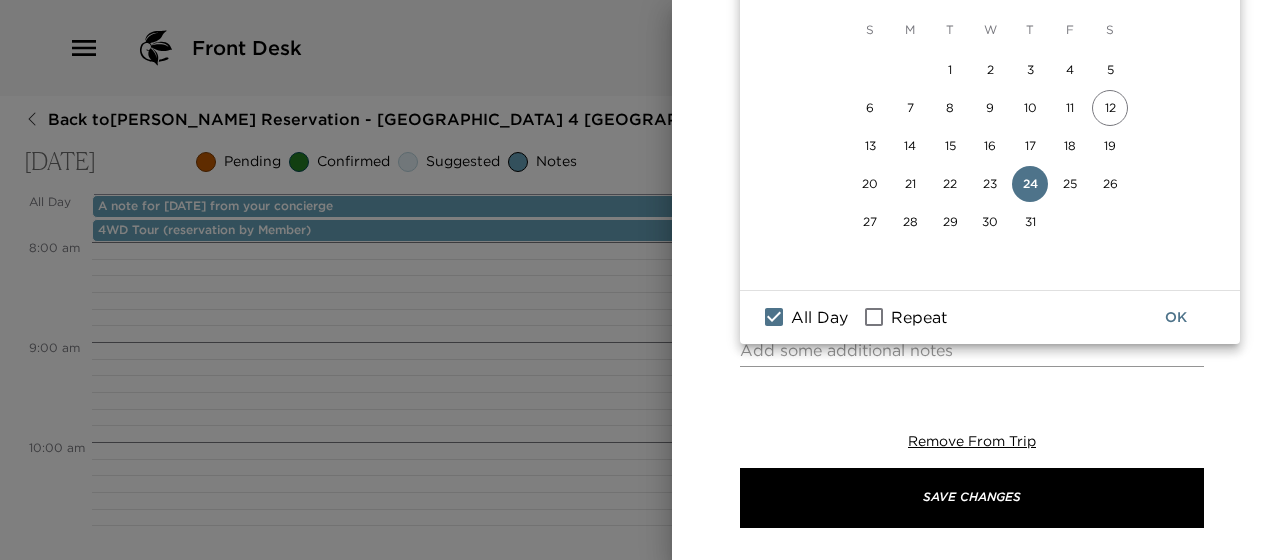click on "Cost ​ x" at bounding box center (972, 431) 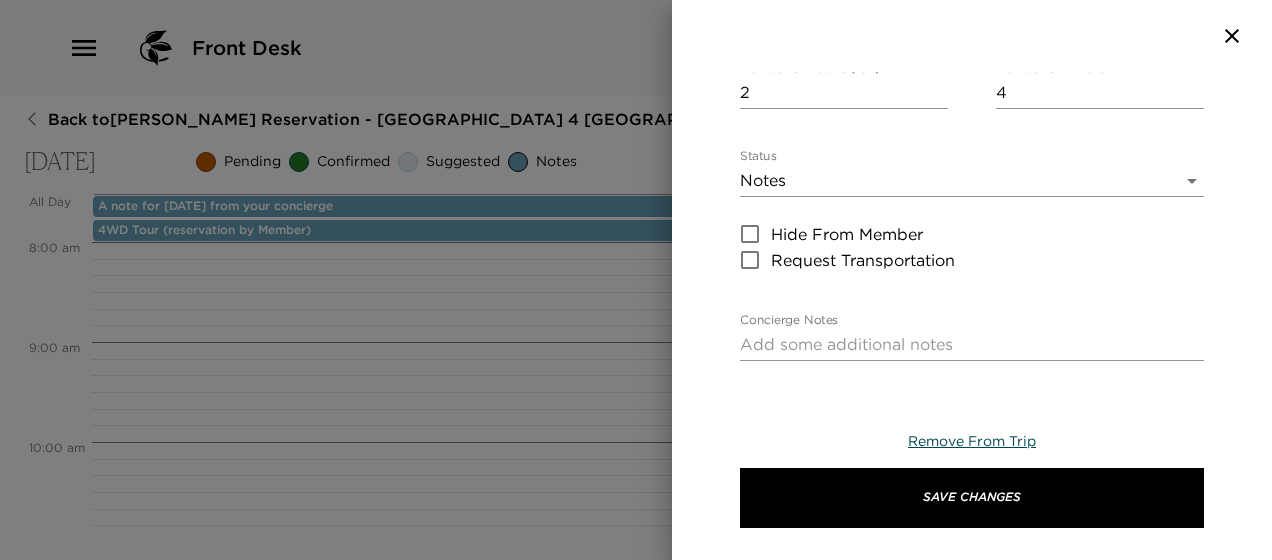 scroll, scrollTop: 320, scrollLeft: 0, axis: vertical 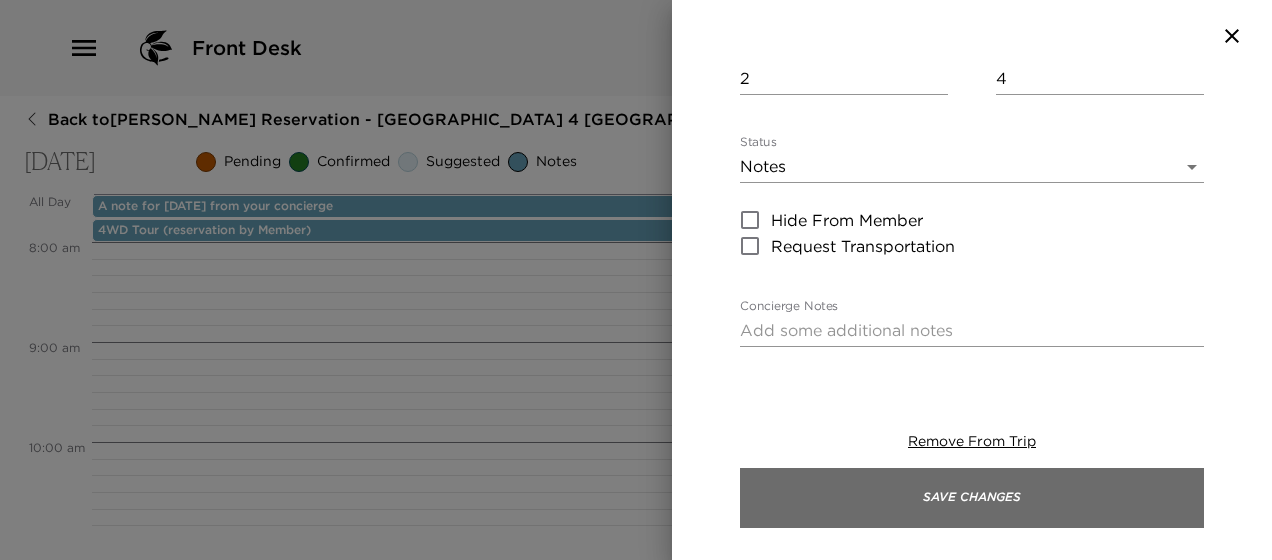 click on "Save Changes" at bounding box center [972, 498] 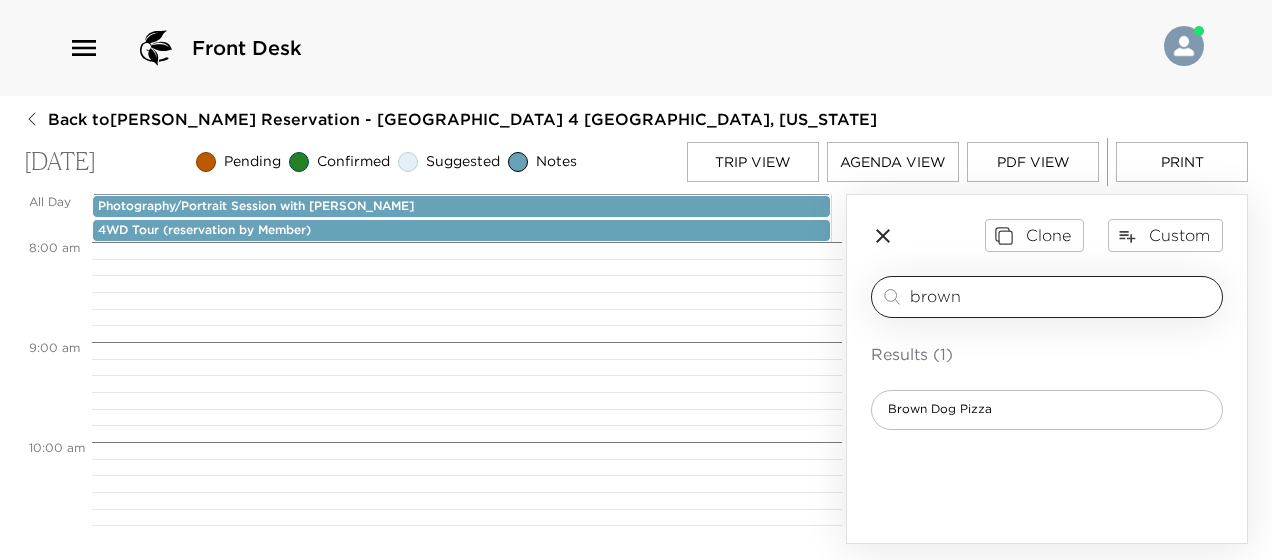 click on "brown" at bounding box center [1062, 296] 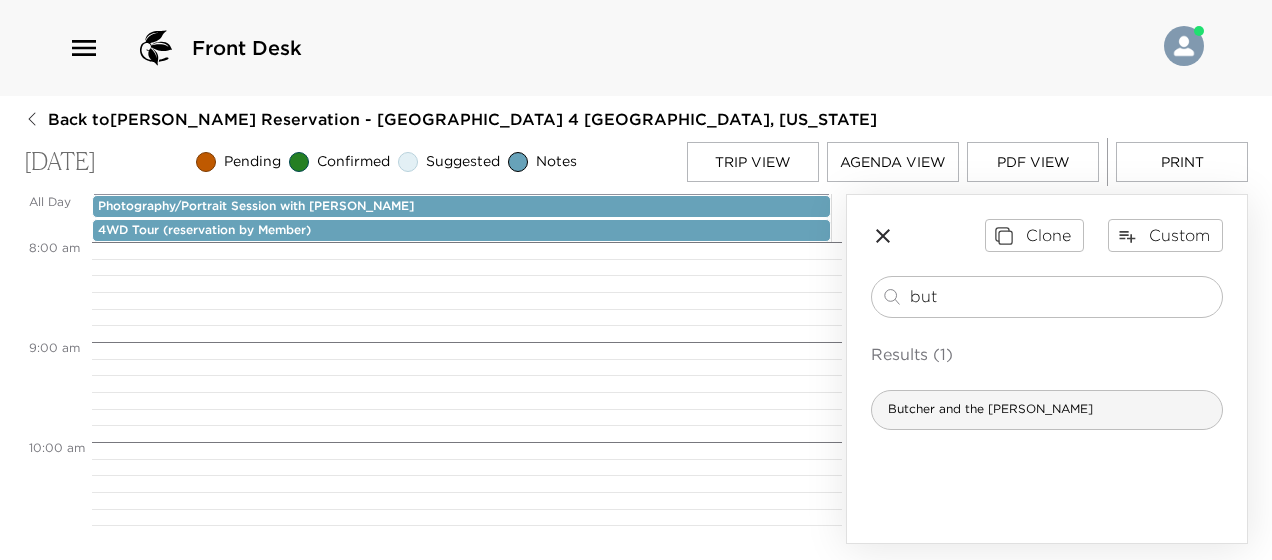 type on "but" 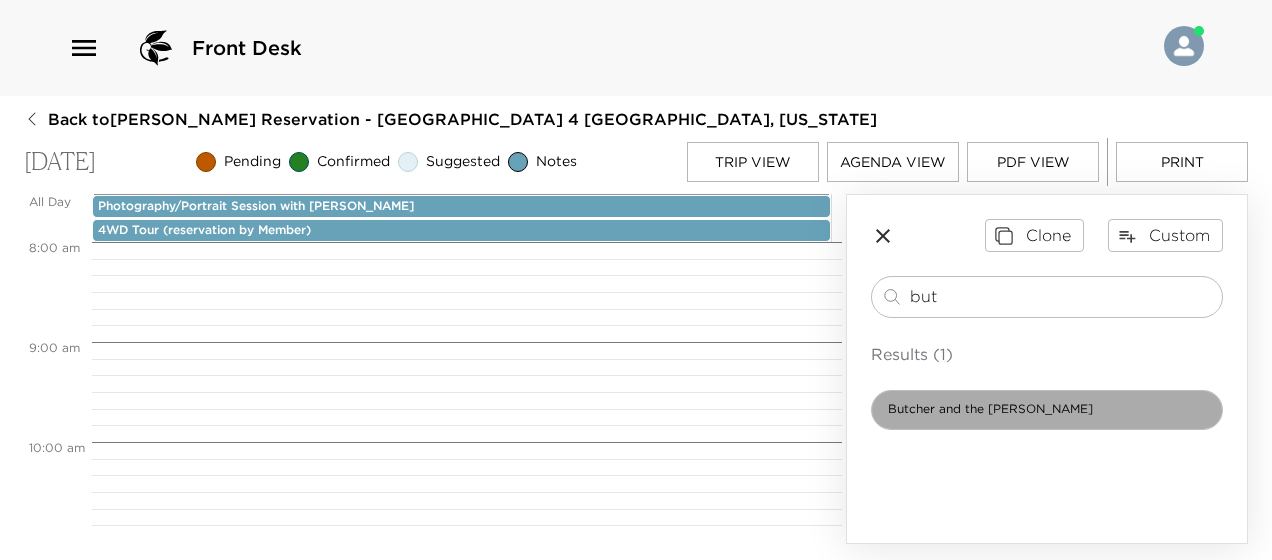 click on "Butcher and the [PERSON_NAME]" at bounding box center [1047, 410] 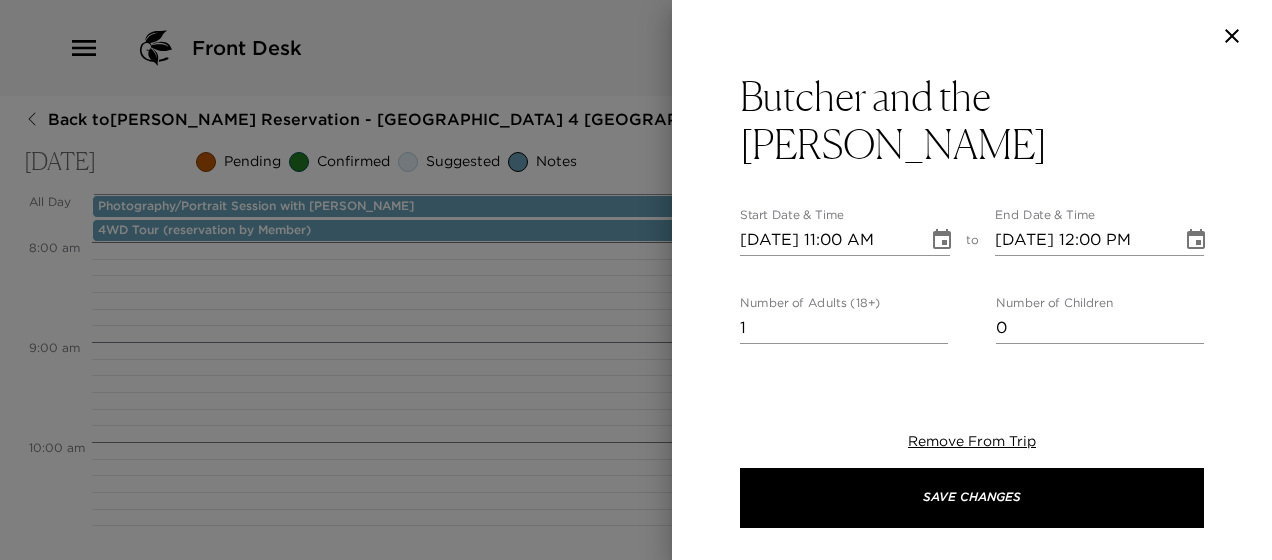 type on "The Butcher & The [PERSON_NAME] is owned and operated by long-time Telluride local [PERSON_NAME]. Our bakery and café specializes in handcrafted, fresh and local cuisine. We feature handmade breads and artisan pastries, fresh salads composed of local greens, fruit and vegetables, locally sourced and house-roasted meats, cheeses, handmade sausages, and sustainably harvested fish.  We use only local organic eggs in all of our dishes, local dairies for our milk and use only compostable and recyclable packaging. Our bar carries [US_STATE] breweries on tap, locally crafted small-batch spirits and an assortment of organic and biodynamic wines." 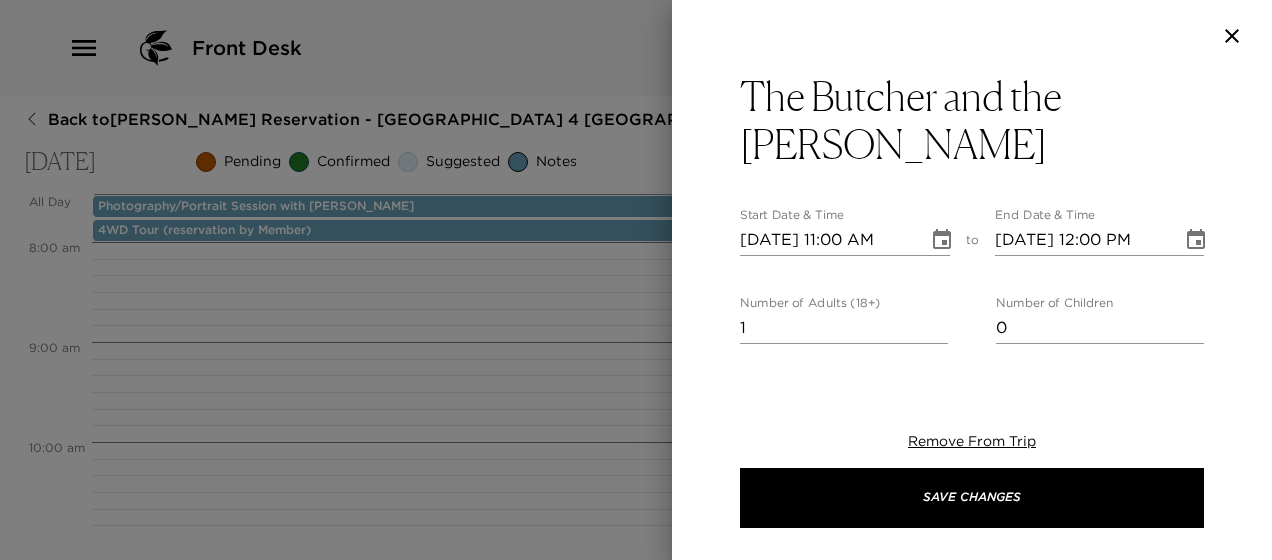click 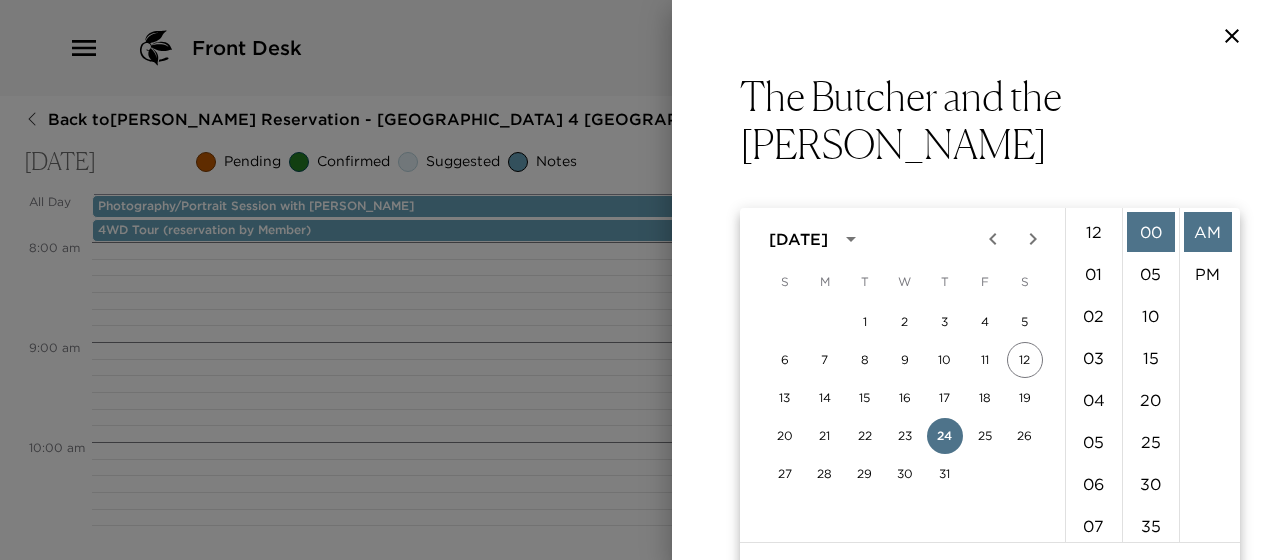 scroll, scrollTop: 462, scrollLeft: 0, axis: vertical 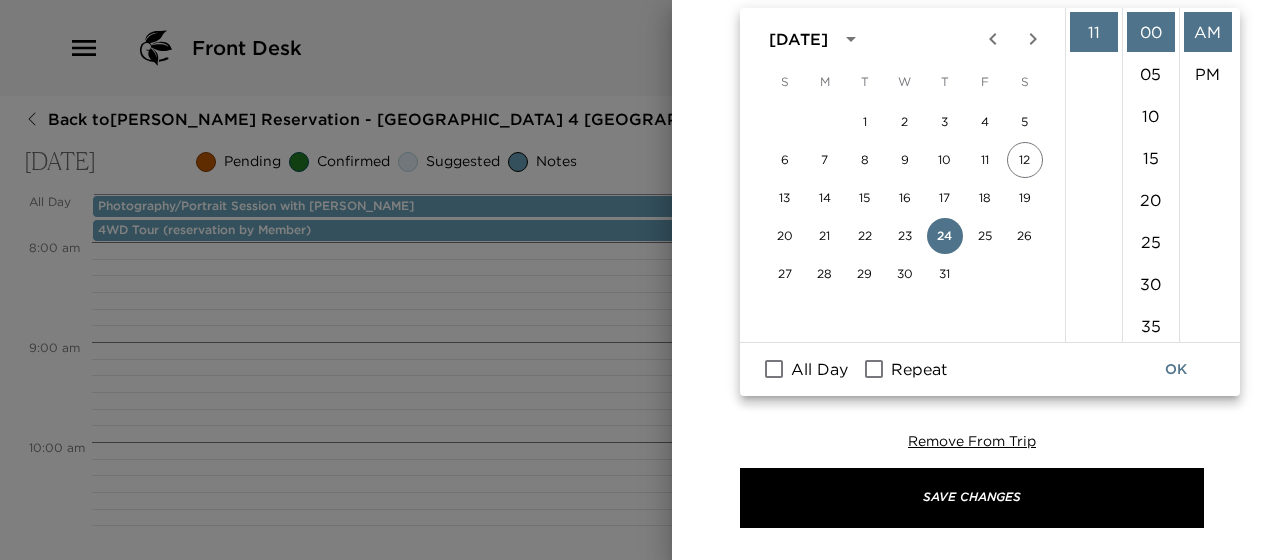 click on "All Day" at bounding box center (819, 369) 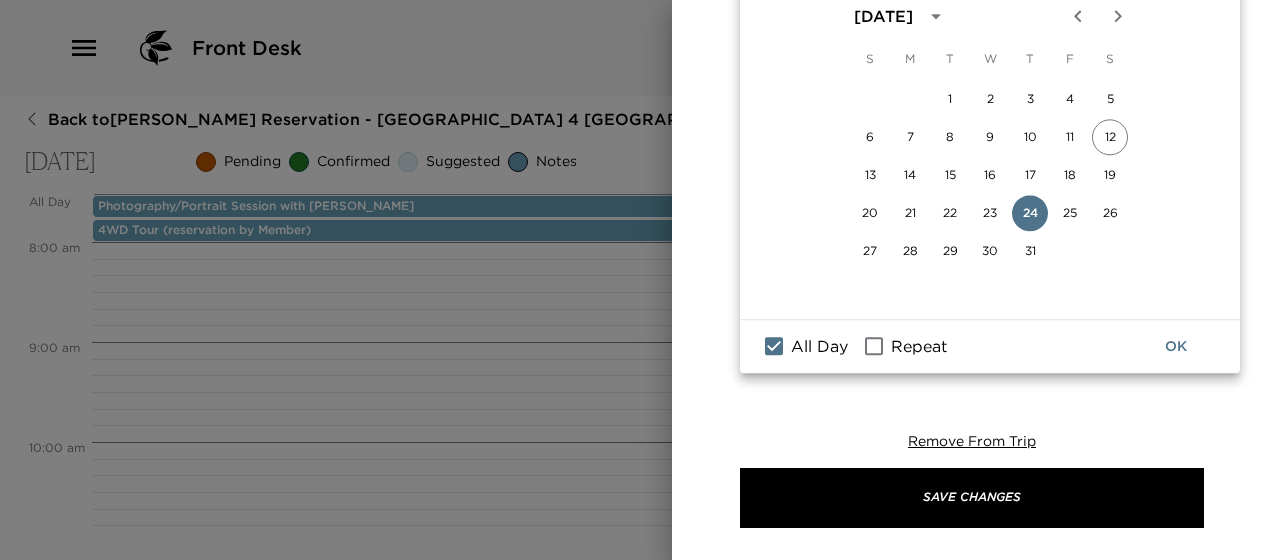 scroll, scrollTop: 222, scrollLeft: 0, axis: vertical 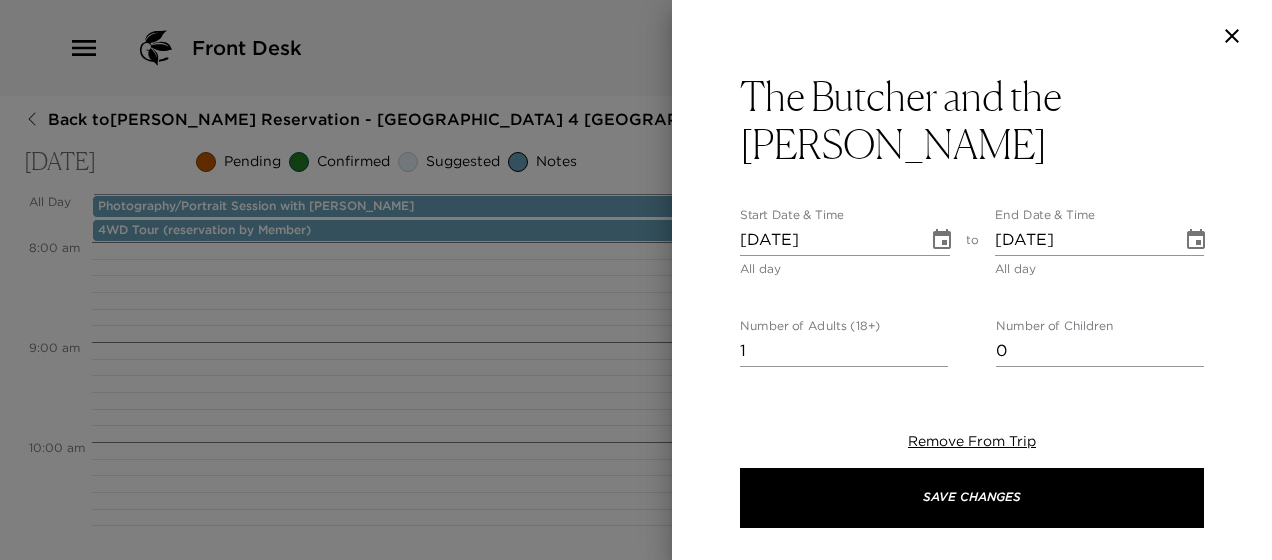 click on "1" at bounding box center [844, 351] 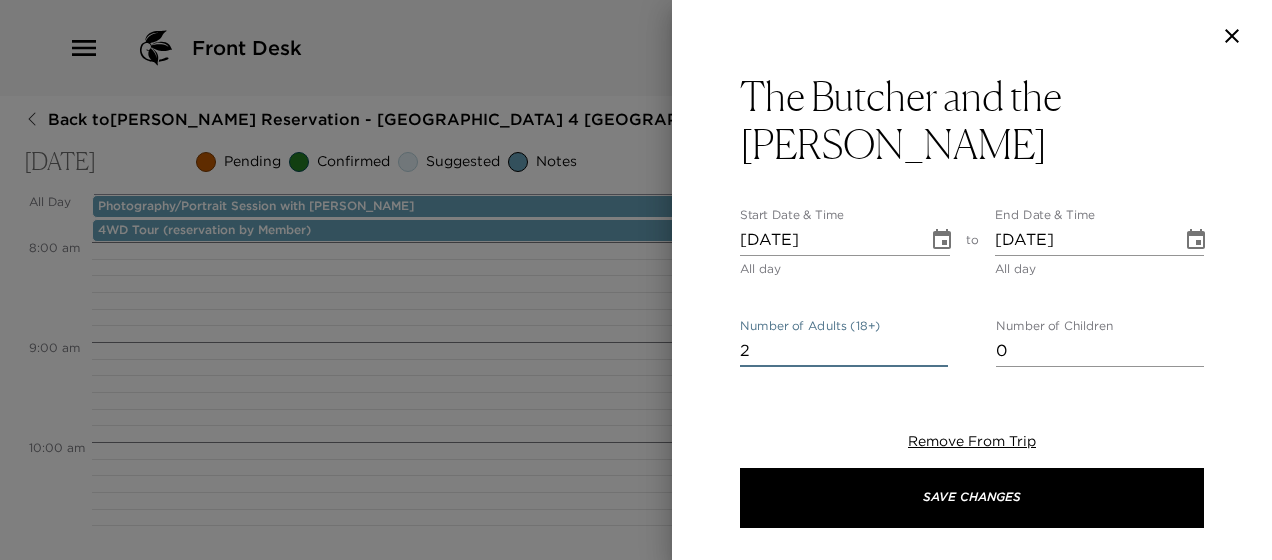 type on "2" 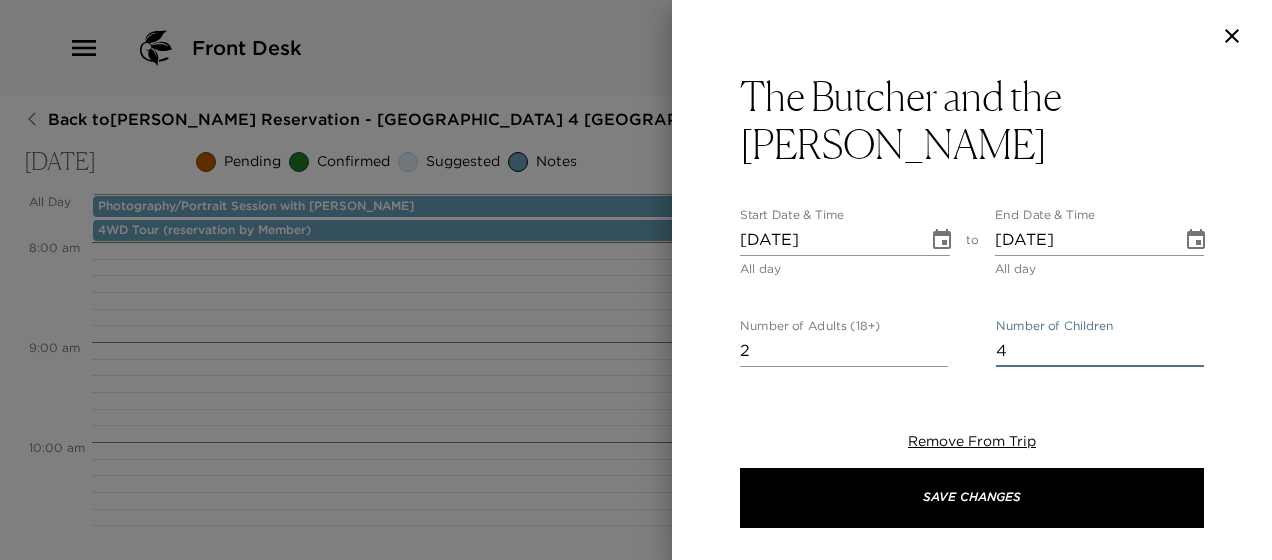 scroll, scrollTop: 100, scrollLeft: 0, axis: vertical 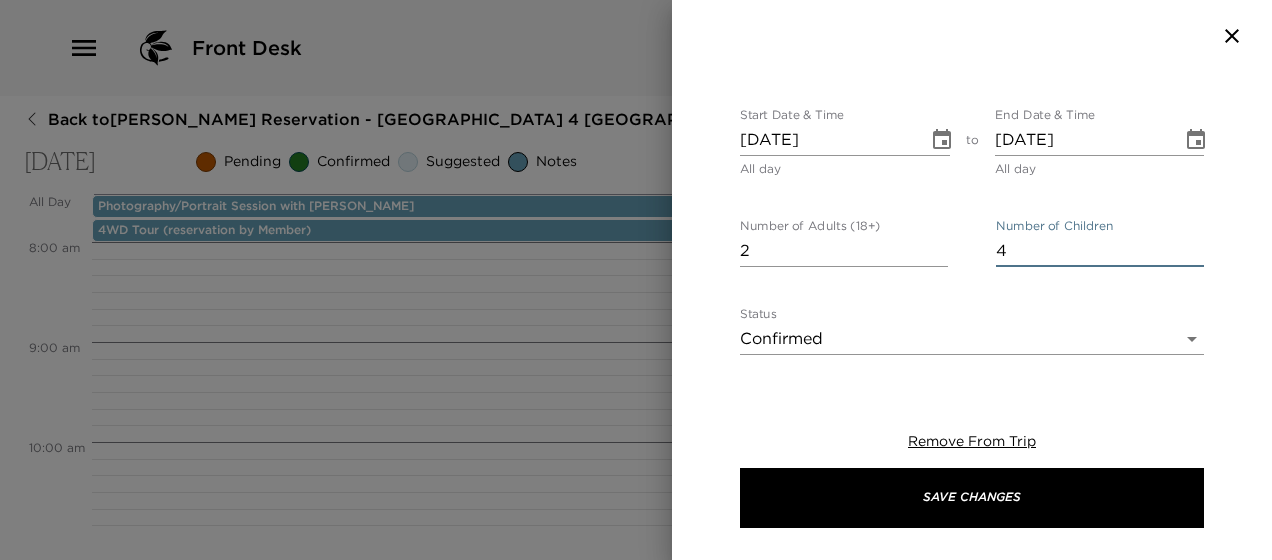 type on "4" 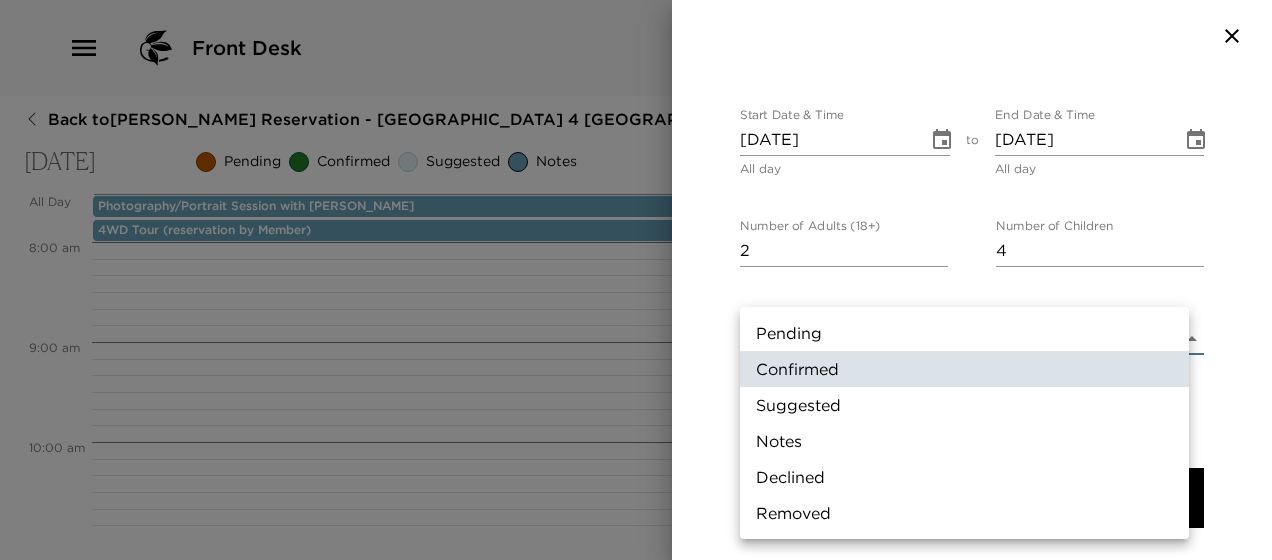 click on "Front Desk Back to  [PERSON_NAME] Reservation - [GEOGRAPHIC_DATA] 4 [GEOGRAPHIC_DATA], [US_STATE] [DATE] Pending Confirmed Suggested Notes Trip View Agenda View PDF View Print All Day [DATE] Photography/Portrait Session with [PERSON_NAME] 4WD Tour (reservation by Member) 12:00 AM 1:00 AM 2:00 AM 3:00 AM 4:00 AM 5:00 AM 6:00 AM 7:00 AM 8:00 AM 9:00 AM 10:00 AM 11:00 AM 12:00 PM 1:00 PM 2:00 PM 3:00 PM 4:00 PM 5:00 PM 6:00 PM 7:00 PM 8:00 PM 9:00 PM 10:00 PM 11:00 PM Clone Custom but ​ Results (1) Butcher and the [PERSON_NAME] The [PERSON_NAME] and the [PERSON_NAME] Start Date & Time [DATE] All day to End Date & Time [DATE] All day Number of Adults (18+) 2 Number of Children 4 Status Confirmed Confirmed Hide From Member Request Transportation Concierge Notes x Cost ​ x Address ​ [STREET_ADDRESS][US_STATE][US_STATE] x Phone Number ​ [PHONE_NUMBER] Email ​ Website ​ [URL][DOMAIN_NAME] Cancellation Policy ​ No Reservations Taken Recommended Attire ​ ​" at bounding box center [636, 280] 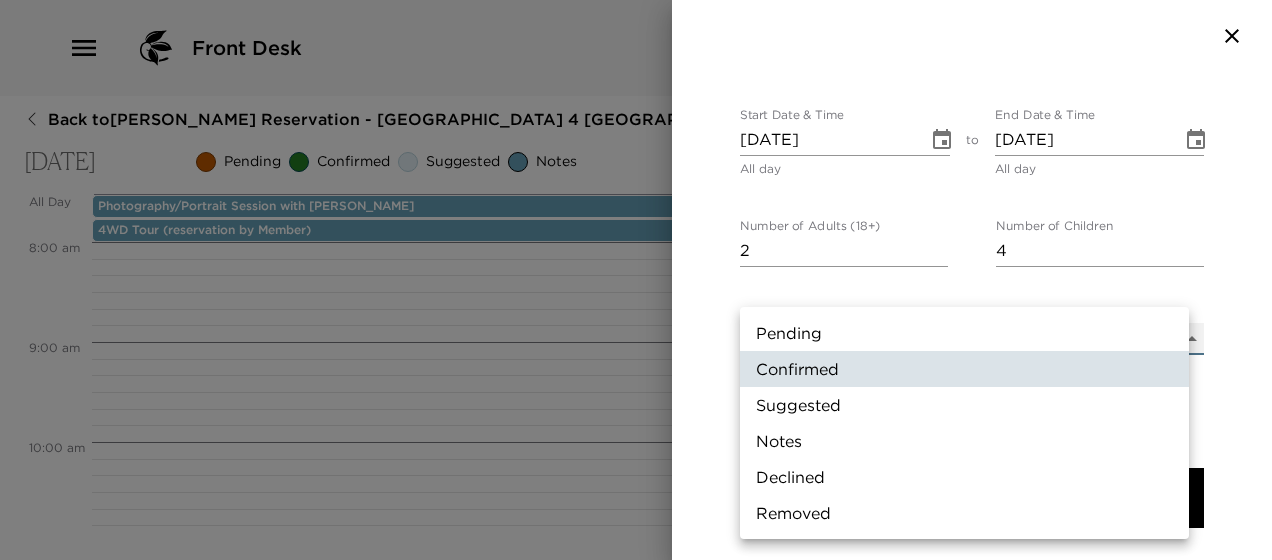 type on "Concierge Note" 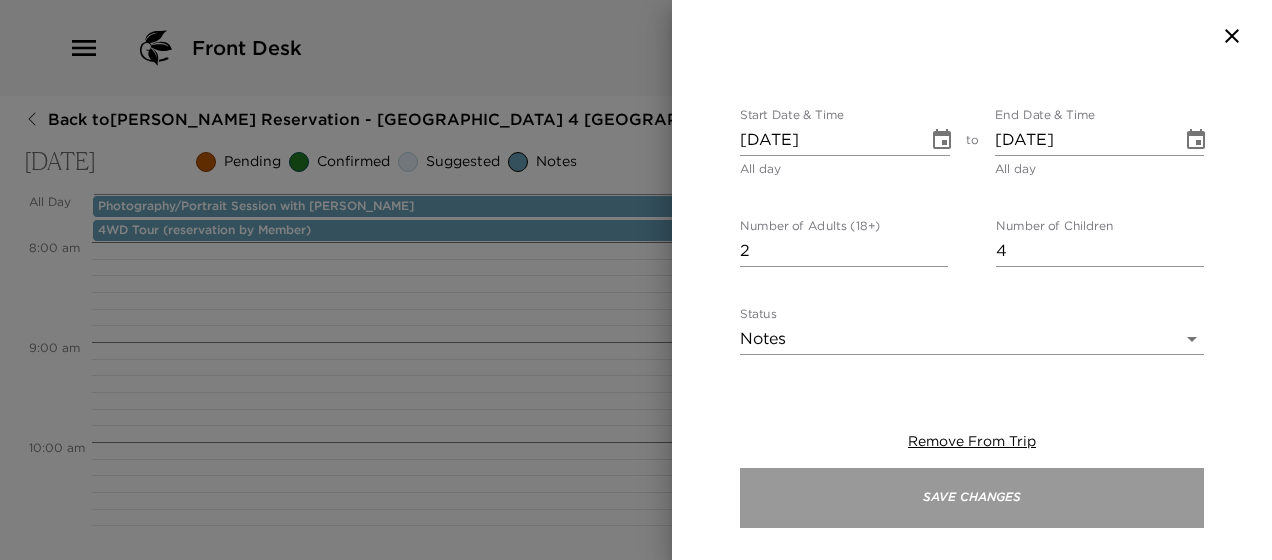 click on "Save Changes" at bounding box center (972, 498) 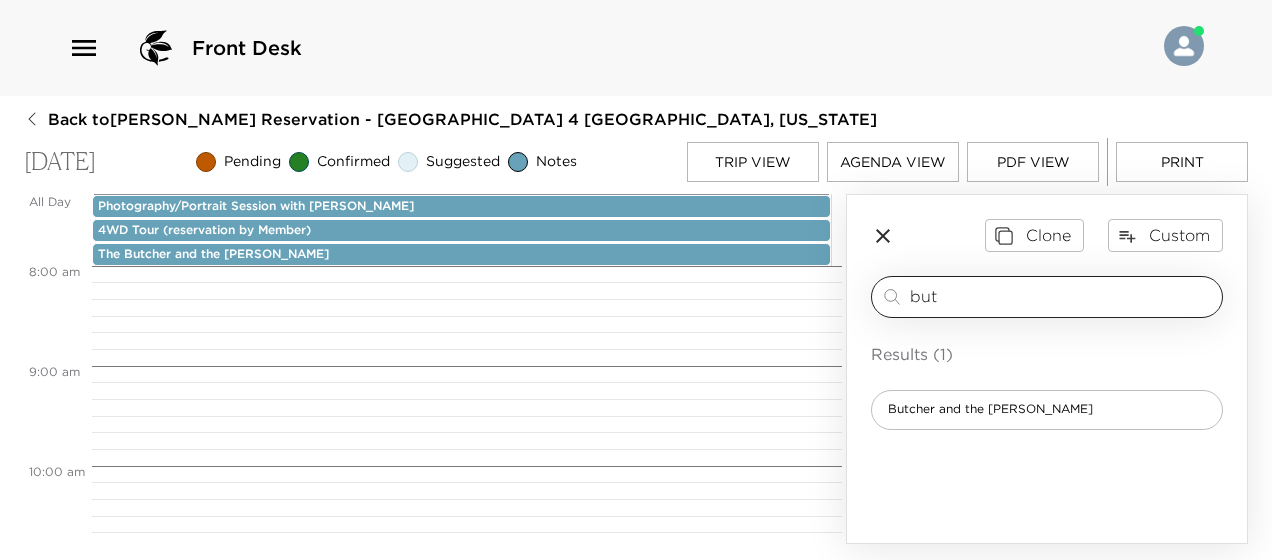 click on "but ​" at bounding box center [1047, 297] 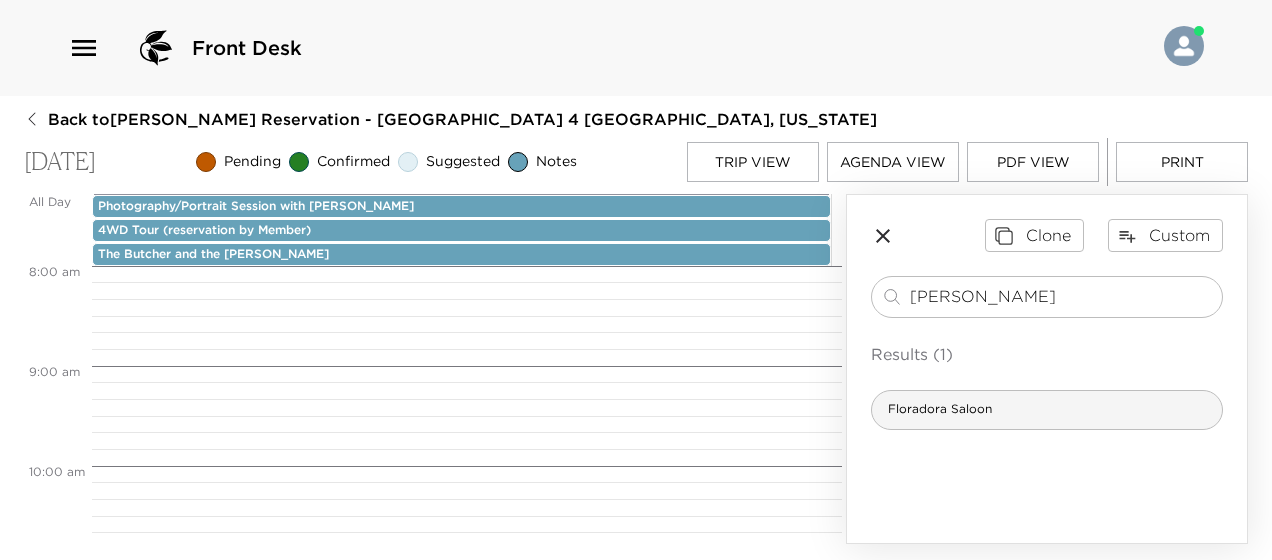 type on "[PERSON_NAME]" 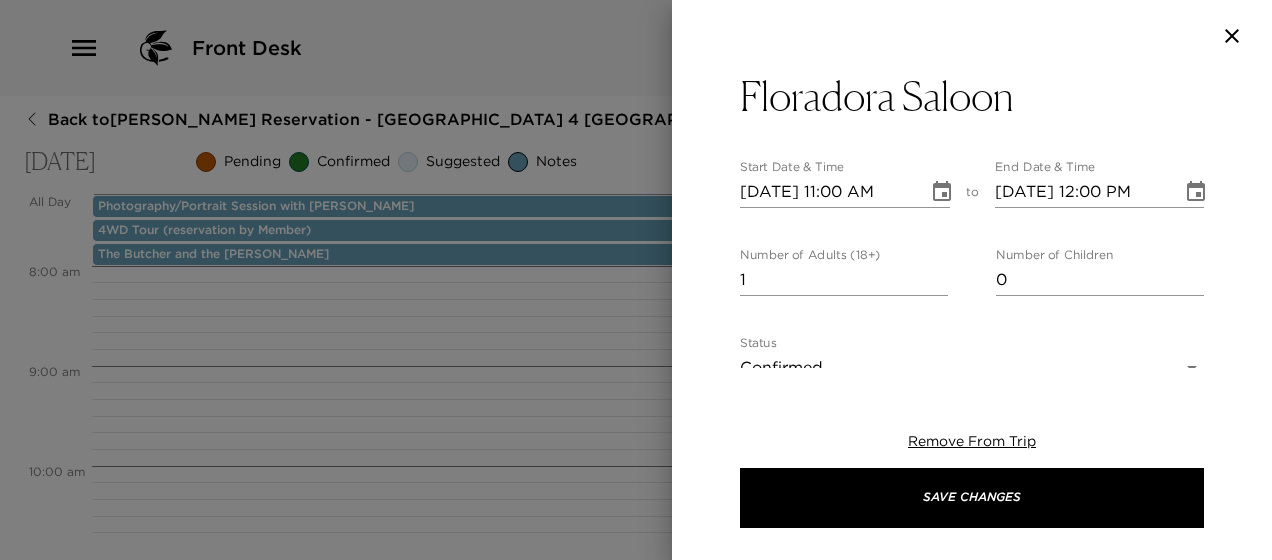 type on "Floradora Saloon The Floradora has been a local favorite for more than 20 years. The menu features fresh, crisp flavors using natural and organic ingredients whenever available. Please allow a 15 minute Gondola ride and a 10 minute walk to the Floradora." 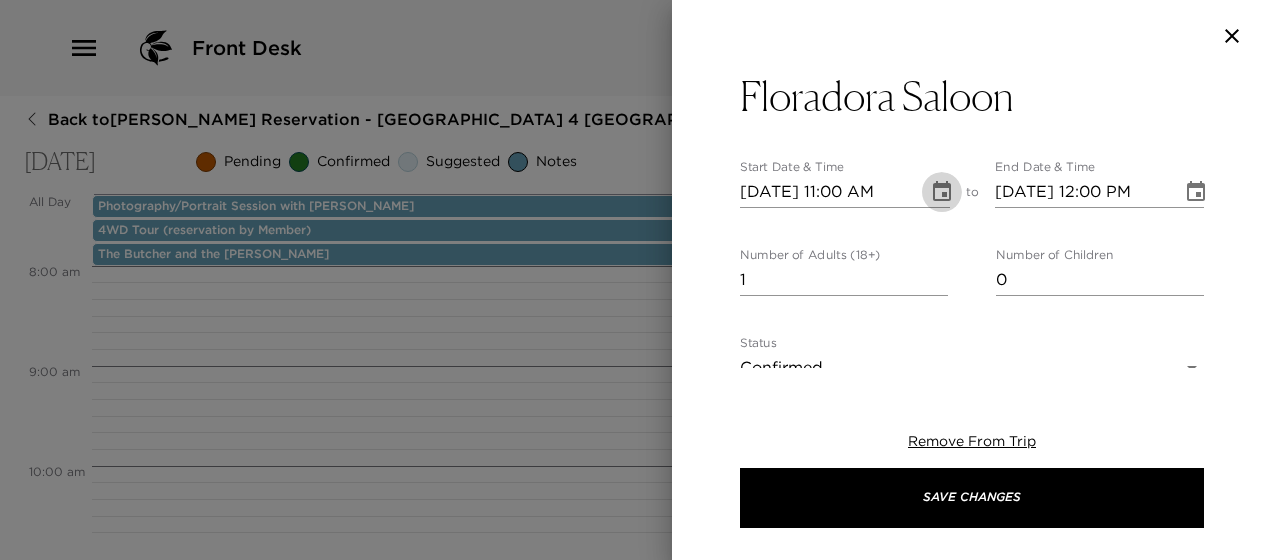 click 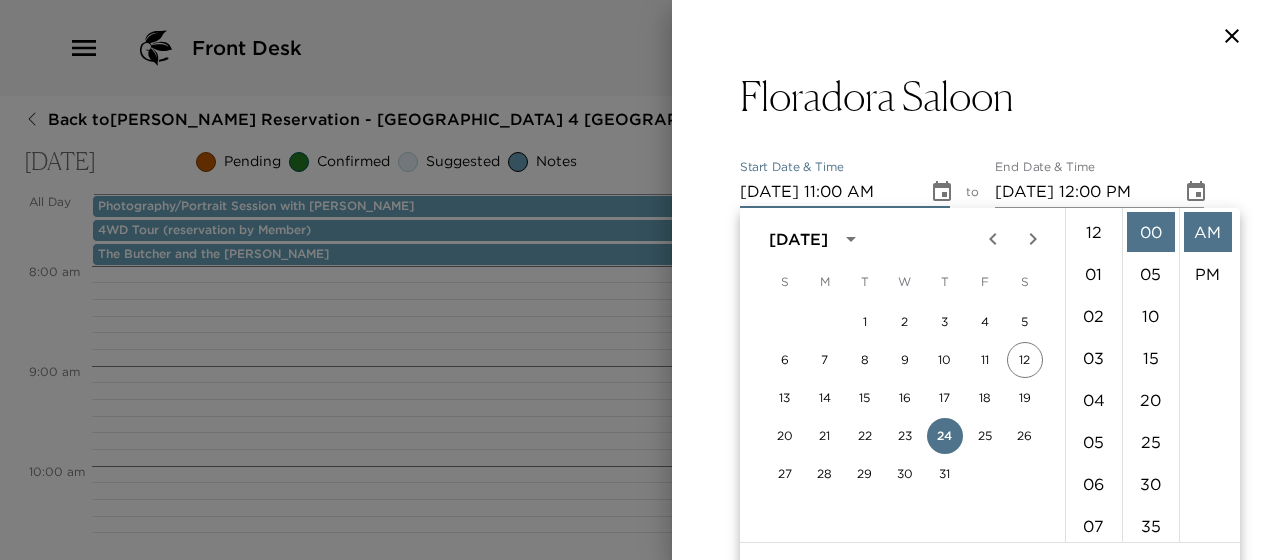 scroll, scrollTop: 462, scrollLeft: 0, axis: vertical 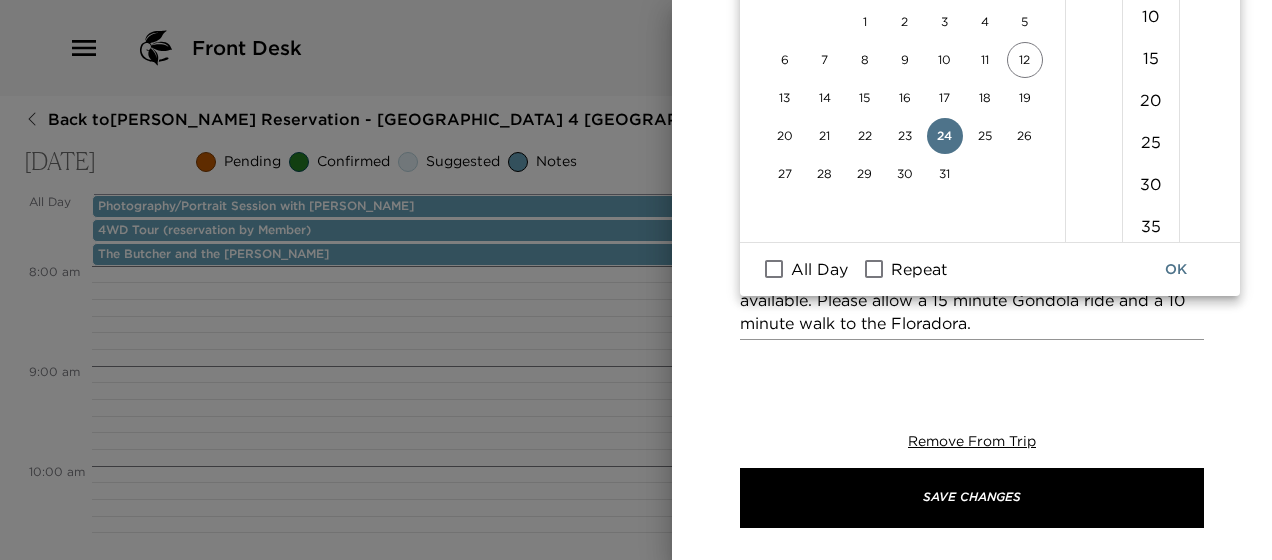 click on "All Day" at bounding box center [819, 269] 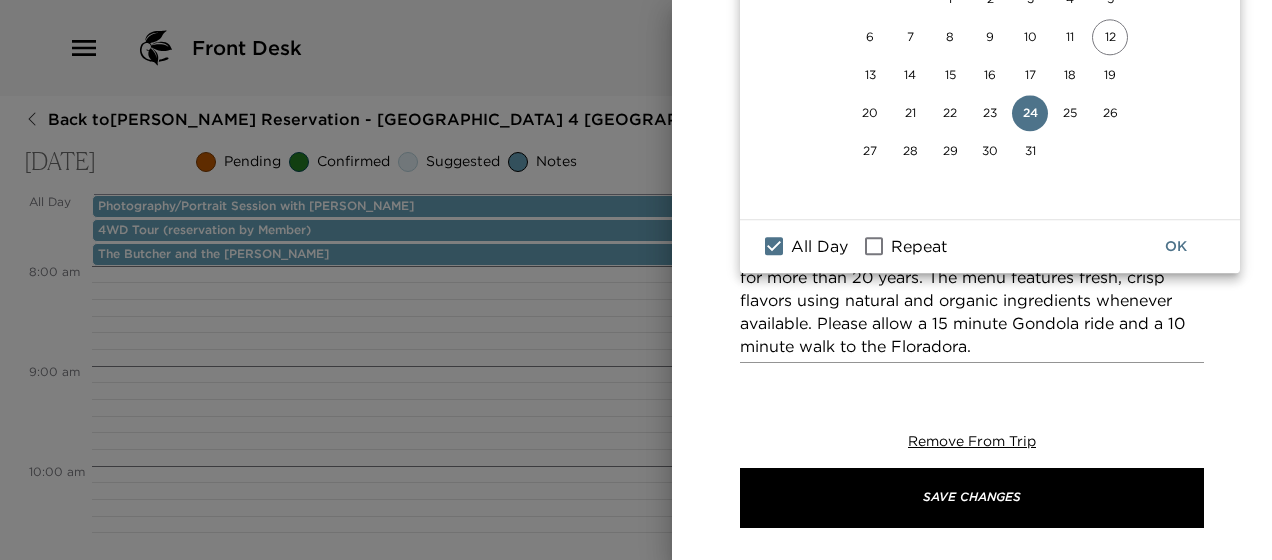 scroll, scrollTop: 322, scrollLeft: 0, axis: vertical 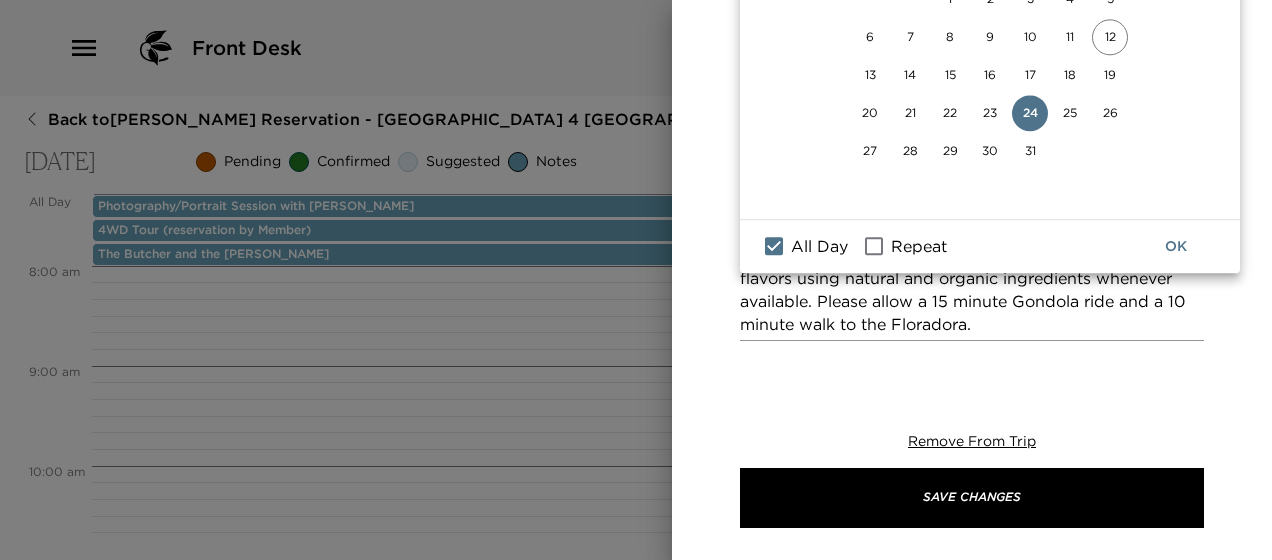 click on "Floradora Saloon Start Date & Time [DATE] All day to End Date & Time [DATE] All day Number of Adults (18+) 1 Number of Children 0 Status Confirmed Confirmed Hide From Member Request Transportation Concierge Notes Floradora Saloon The Floradora has been a local favorite for more than 20 years. The menu features fresh, crisp flavors using natural and organic ingredients whenever available. Please allow a 15 minute Gondola ride and a 10 minute walk to the Floradora. x Cost ​ x Address ​ [STREET_ADDRESS][US_STATE][US_STATE] x Phone Number ​ [PHONE_NUMBER] Email ​ [EMAIL_ADDRESS][DOMAIN_NAME] Website ​ [URL][DOMAIN_NAME] Cancellation Policy ​ If you need to cancel this reservation within 24 hours of your reservation there will be a $30.00 per person plate fee. Recommended Attire ​ Mountain Casual Age Range ​ undefined Remove From Trip Save Changes" at bounding box center [972, 424] 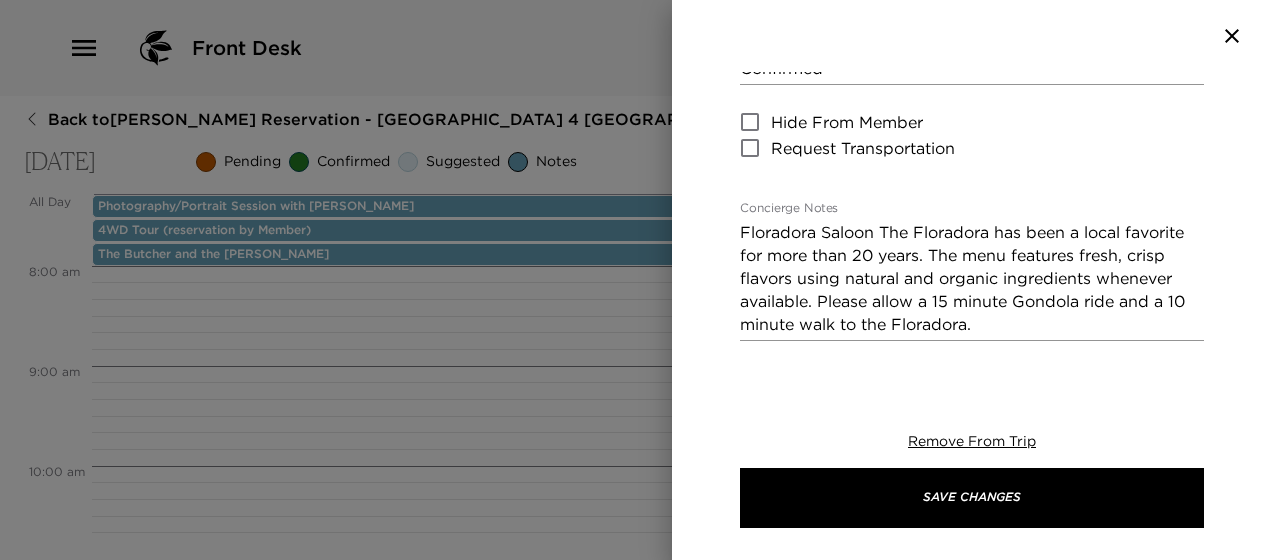 scroll, scrollTop: 0, scrollLeft: 0, axis: both 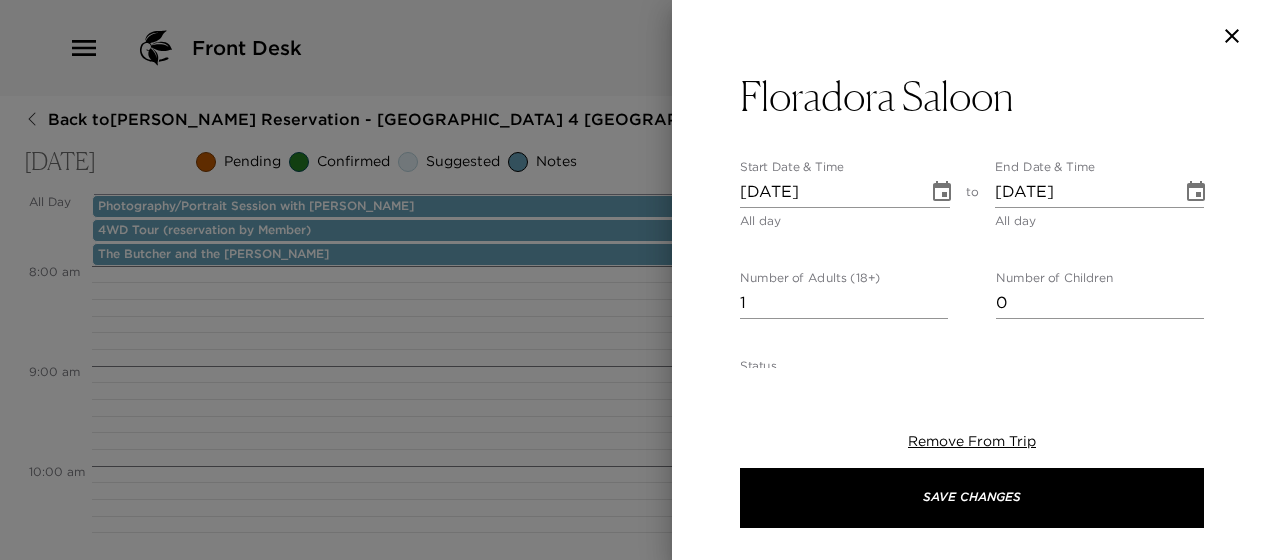 click on "1" at bounding box center (844, 303) 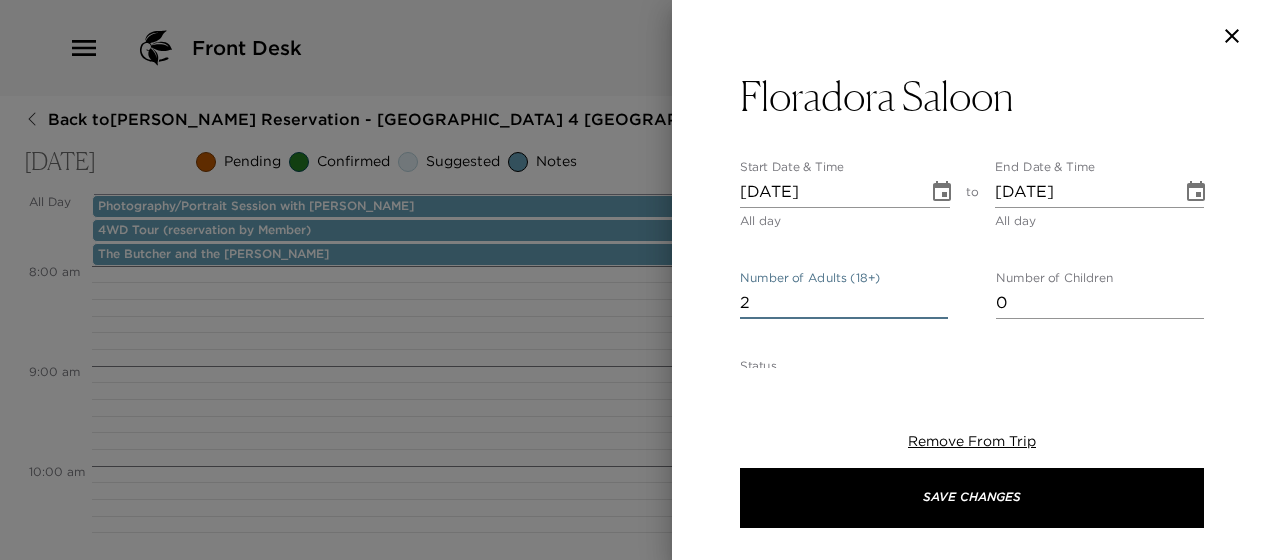 type on "2" 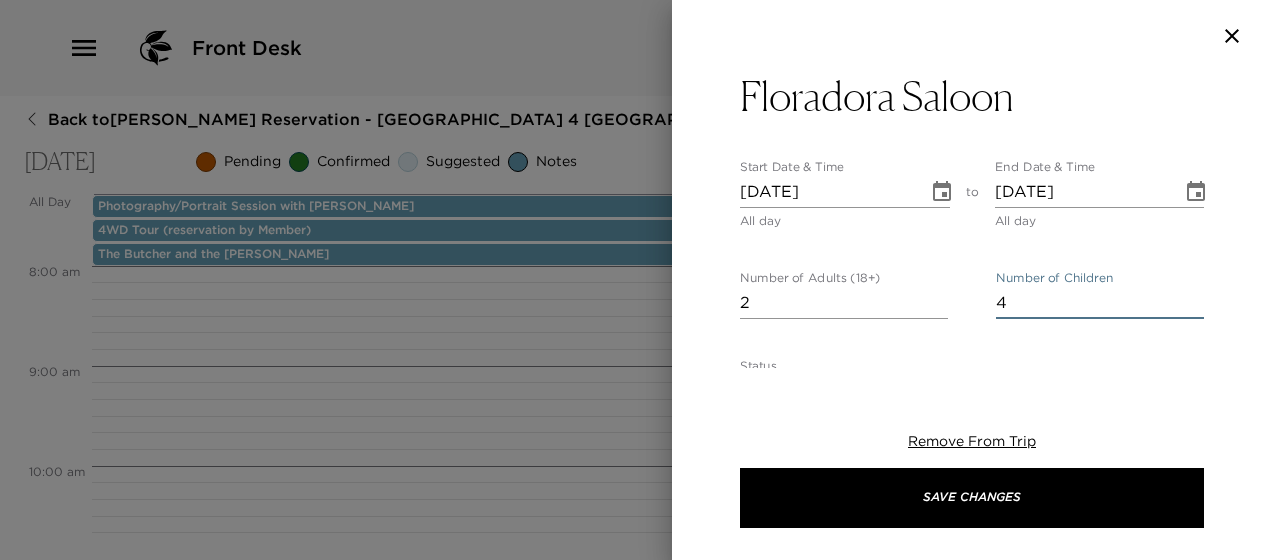 type on "4" 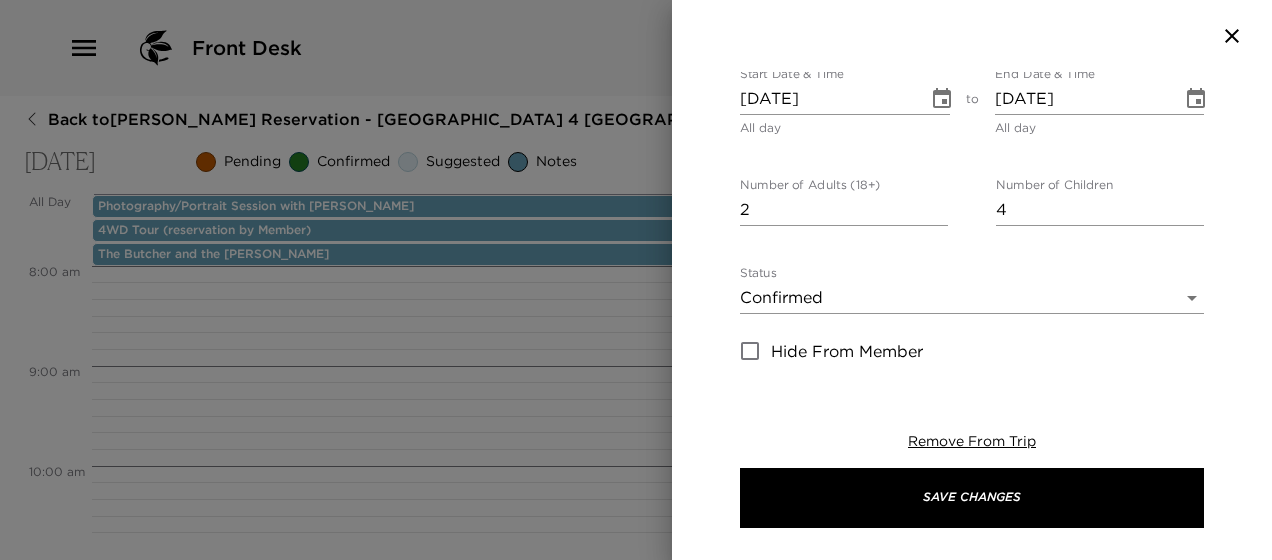 scroll, scrollTop: 200, scrollLeft: 0, axis: vertical 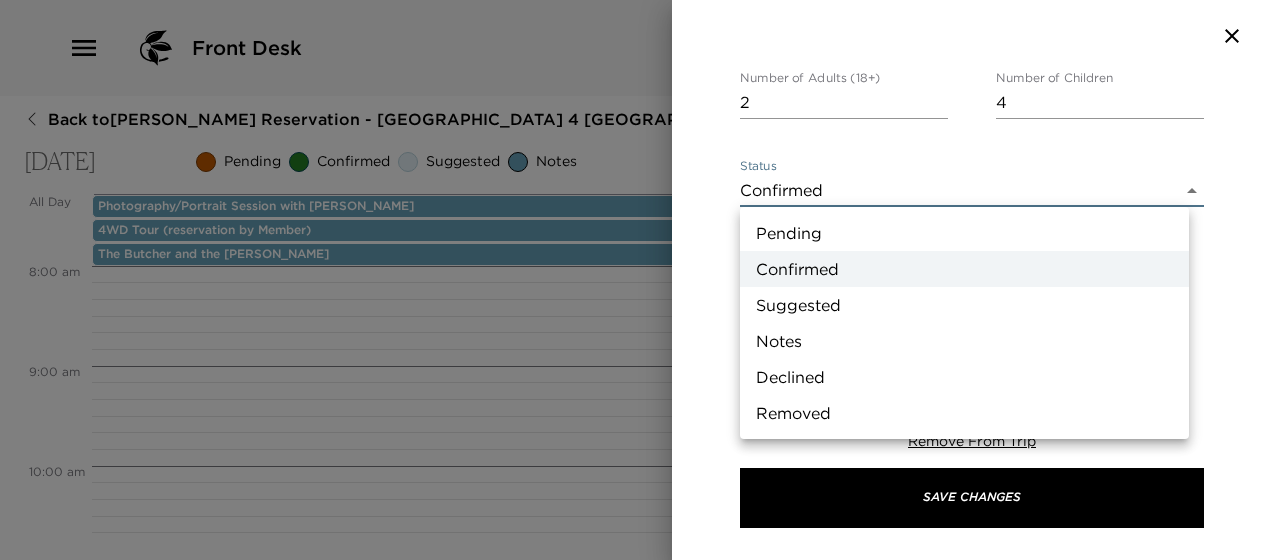 click on "Front Desk Back to  [PERSON_NAME] Reservation - [GEOGRAPHIC_DATA] 4 [GEOGRAPHIC_DATA], [US_STATE] [DATE] Pending Confirmed Suggested Notes Trip View Agenda View PDF View Print All Day [DATE] Photography/Portrait Session with [PERSON_NAME] 4WD Tour (reservation by Member) The Butcher and the [PERSON_NAME] 12:00 AM 1:00 AM 2:00 AM 3:00 AM 4:00 AM 5:00 AM 6:00 AM 7:00 AM 8:00 AM 9:00 AM 10:00 AM 11:00 AM 12:00 PM 1:00 PM 2:00 PM 3:00 PM 4:00 PM 5:00 PM 6:00 PM 7:00 PM 8:00 PM 9:00 PM 10:00 PM 11:00 PM Clone Custom [PERSON_NAME] ​ Results (1) Floradora Saloon Floradora Saloon Start Date & Time [DATE] All day to End Date & Time [DATE] All day Number of Adults (18+) 2 Number of Children 4 Status Confirmed Confirmed Hide From Member Request Transportation Concierge Notes x Cost ​ x Address ​ [STREET_ADDRESS][US_STATE][US_STATE] x Phone Number ​ [PHONE_NUMBER] Email ​ [EMAIL_ADDRESS][DOMAIN_NAME] Website ​ [URL][DOMAIN_NAME] Cancellation Policy ​ Recommended Attire" at bounding box center [636, 280] 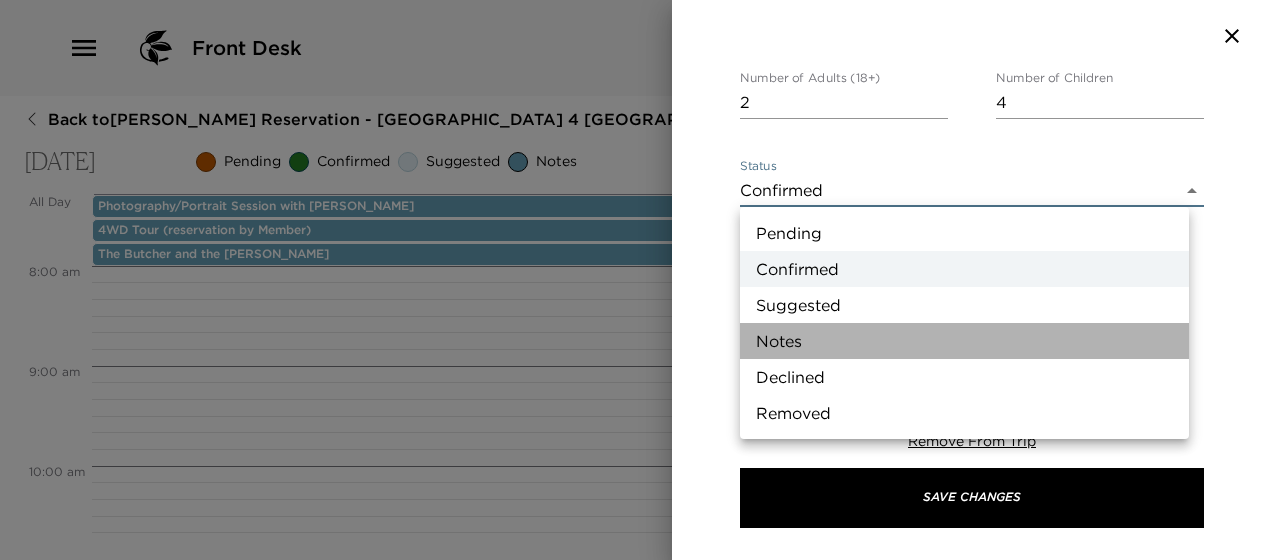 click on "Notes" at bounding box center [964, 341] 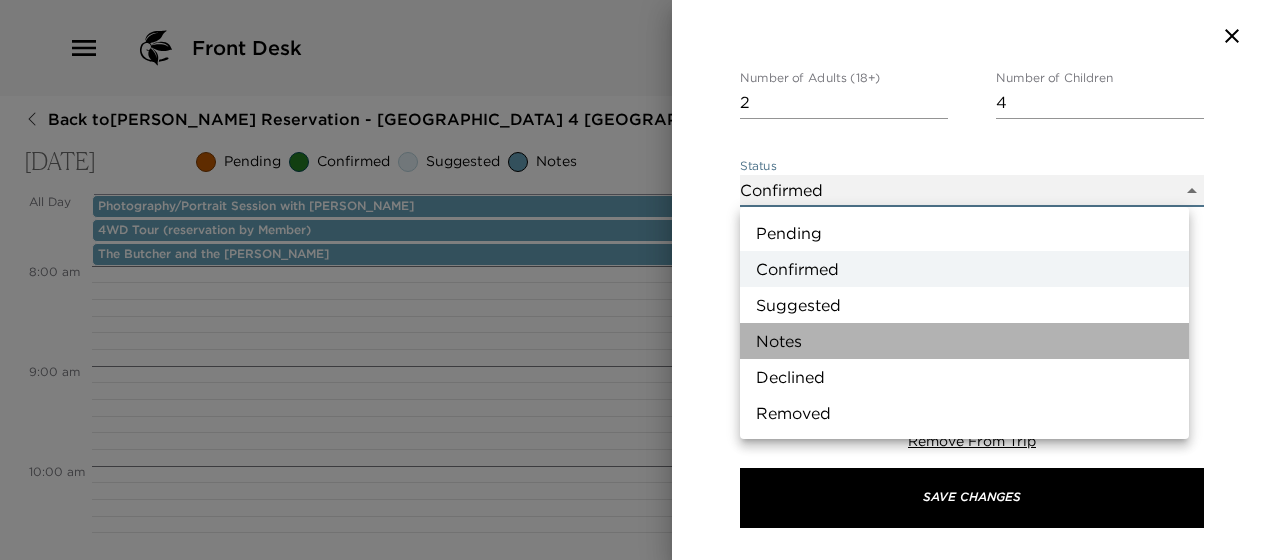 type on "Concierge Note" 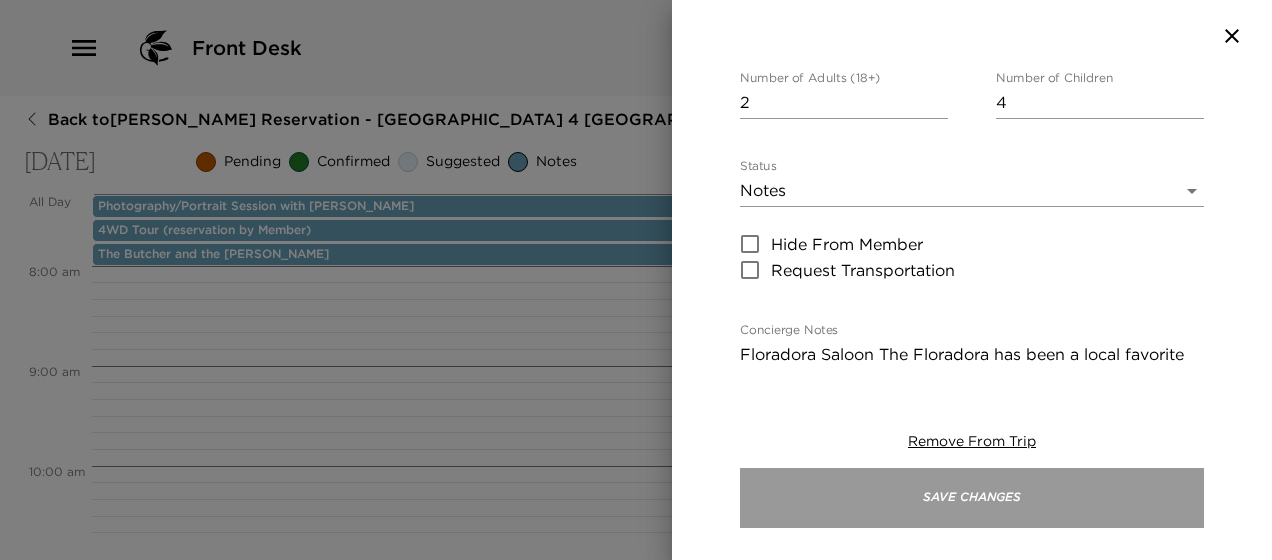 click on "Save Changes" at bounding box center [972, 498] 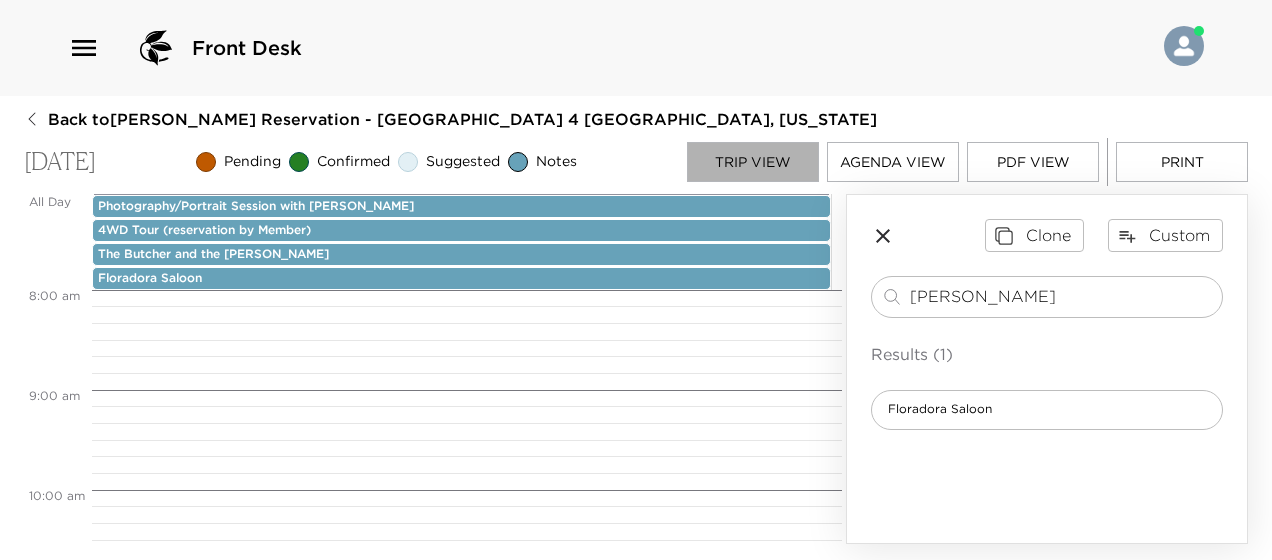click on "Trip View" at bounding box center (753, 162) 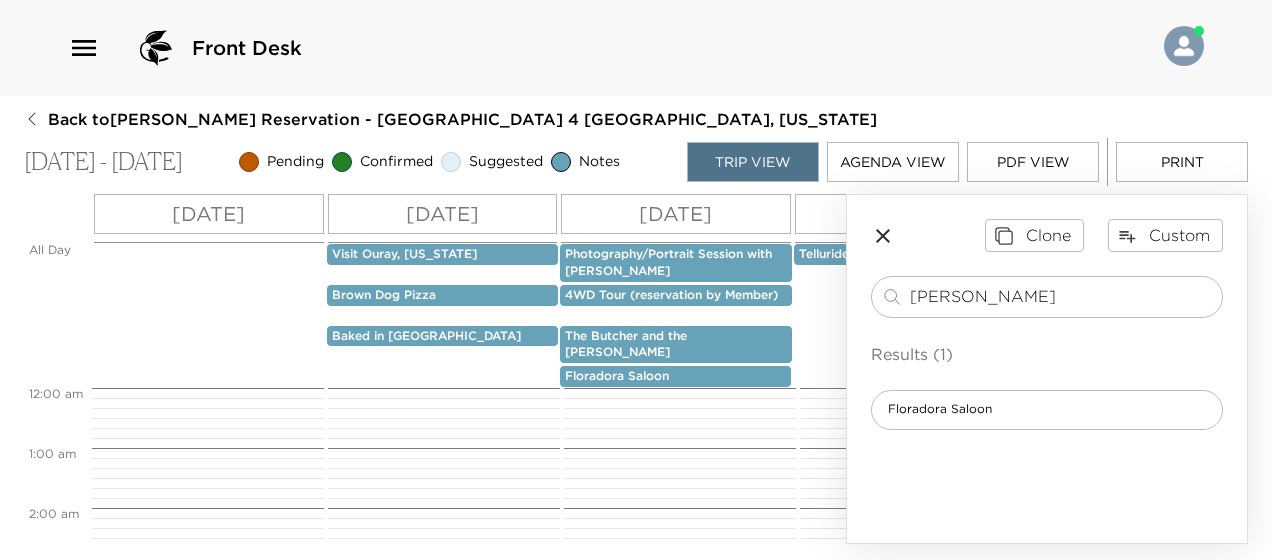 scroll, scrollTop: 955, scrollLeft: 0, axis: vertical 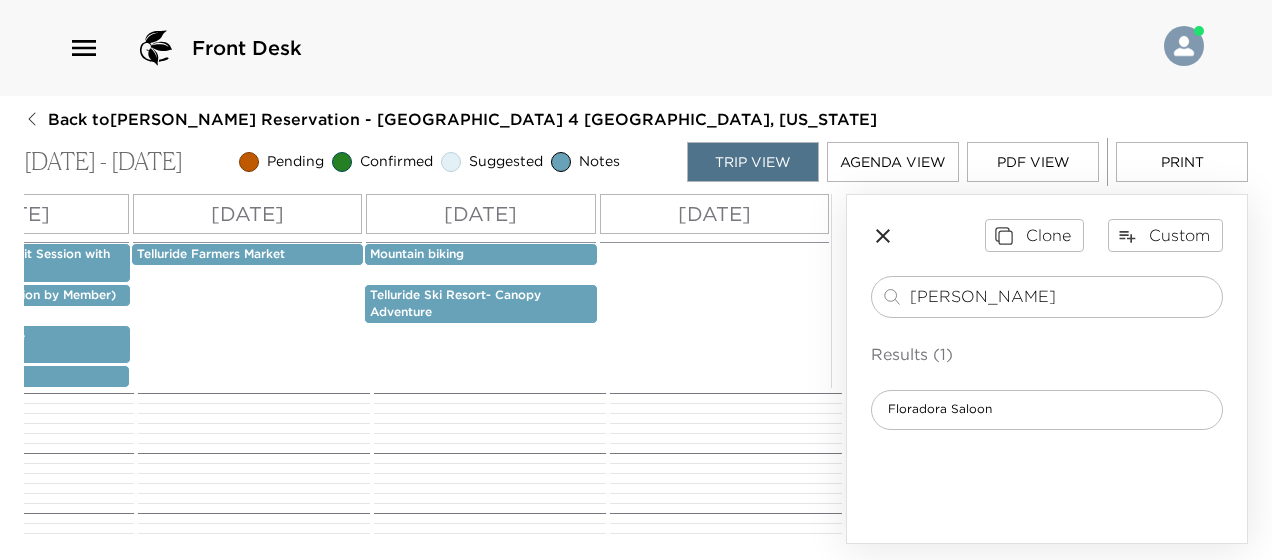 click on "[DATE]" at bounding box center (248, 214) 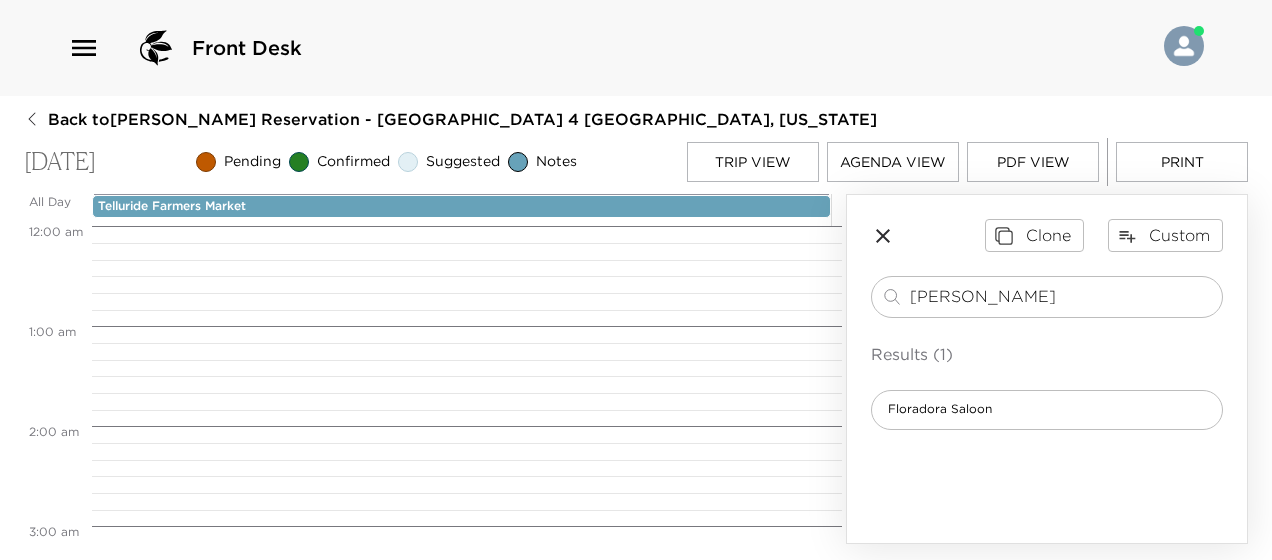 scroll, scrollTop: 800, scrollLeft: 0, axis: vertical 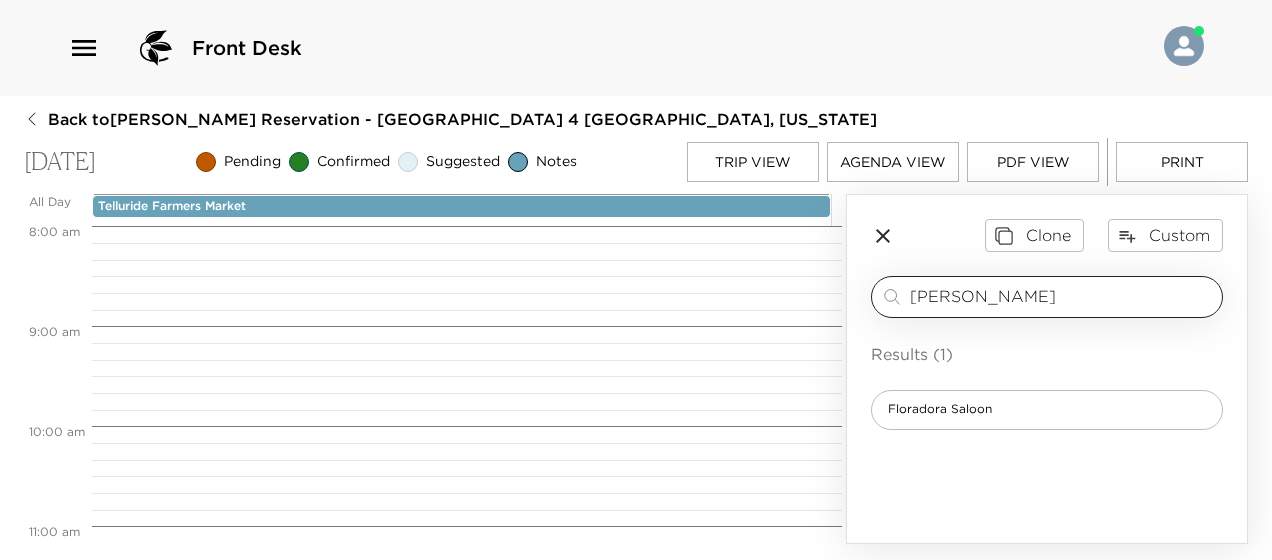 click on "[PERSON_NAME]" at bounding box center [1062, 296] 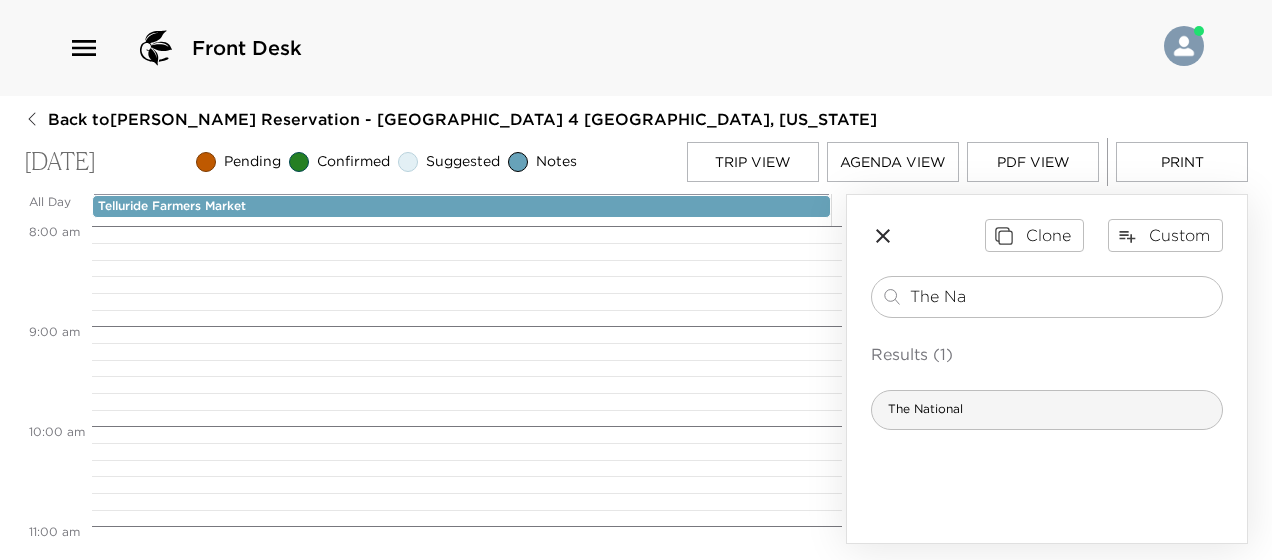 type on "The Na" 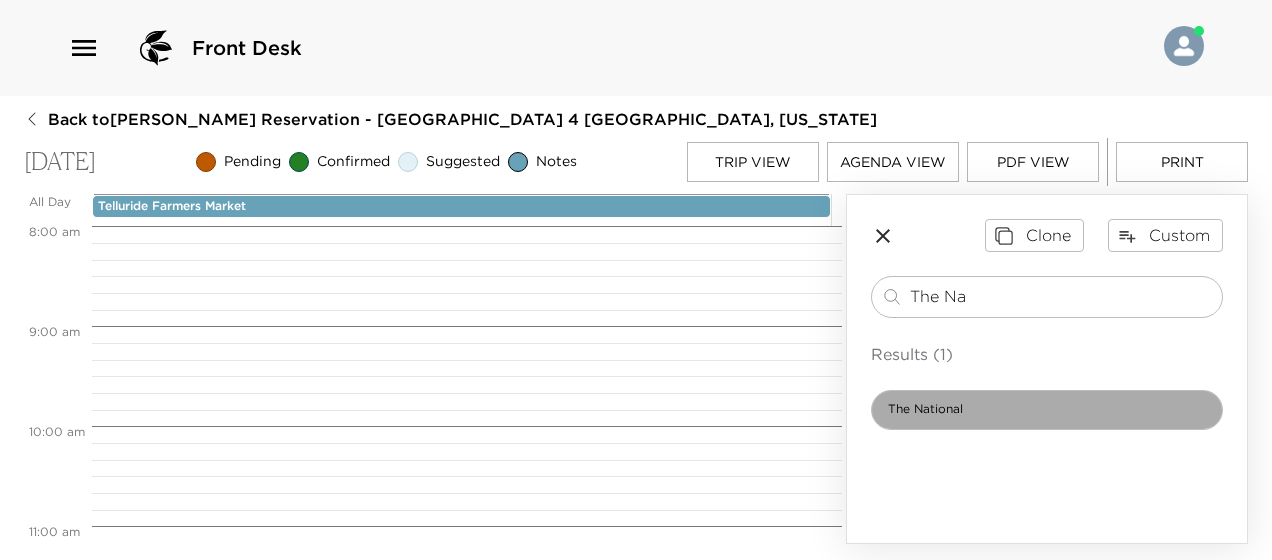 click on "The National" at bounding box center (925, 409) 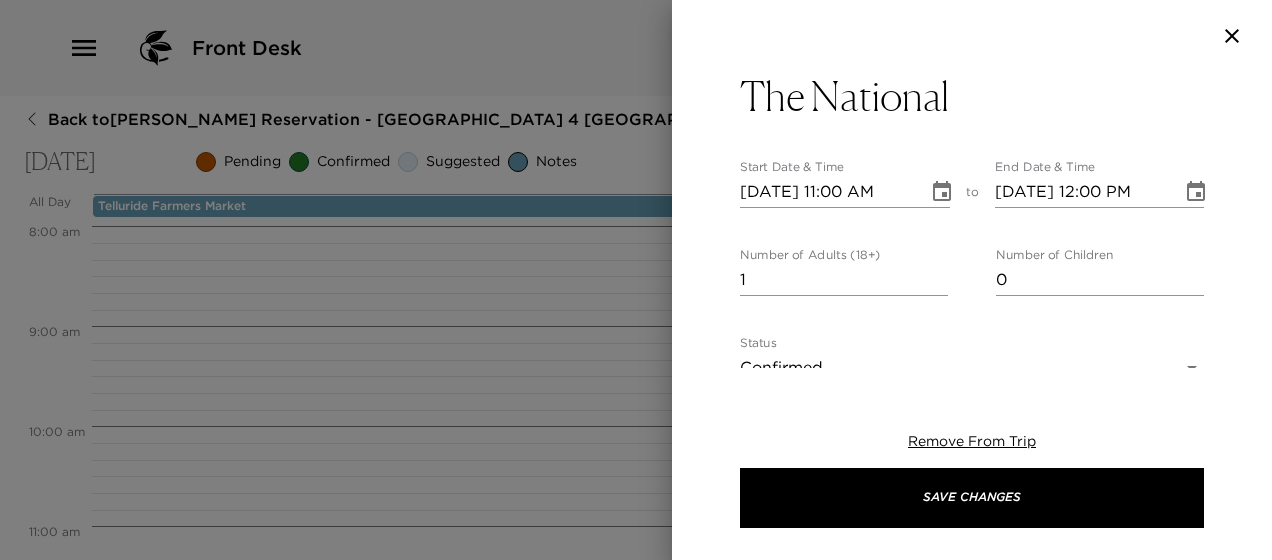 type on "The National Telluride features a seasonal, ever-evolving menu of Mediterranean dishes, inspired by the harmonious flavors of [GEOGRAPHIC_DATA], [GEOGRAPHIC_DATA], [GEOGRAPHIC_DATA] and beyond. Discover a variety of flavorful and satisfying New Mediterranean dishes—from shared plates and vegetarian options to your favorite homemade pastas and fresh seafood including jumbo shrimp and stone crab. Please allow a 15 minute Gondola ride and a 10 minute walk to The National." 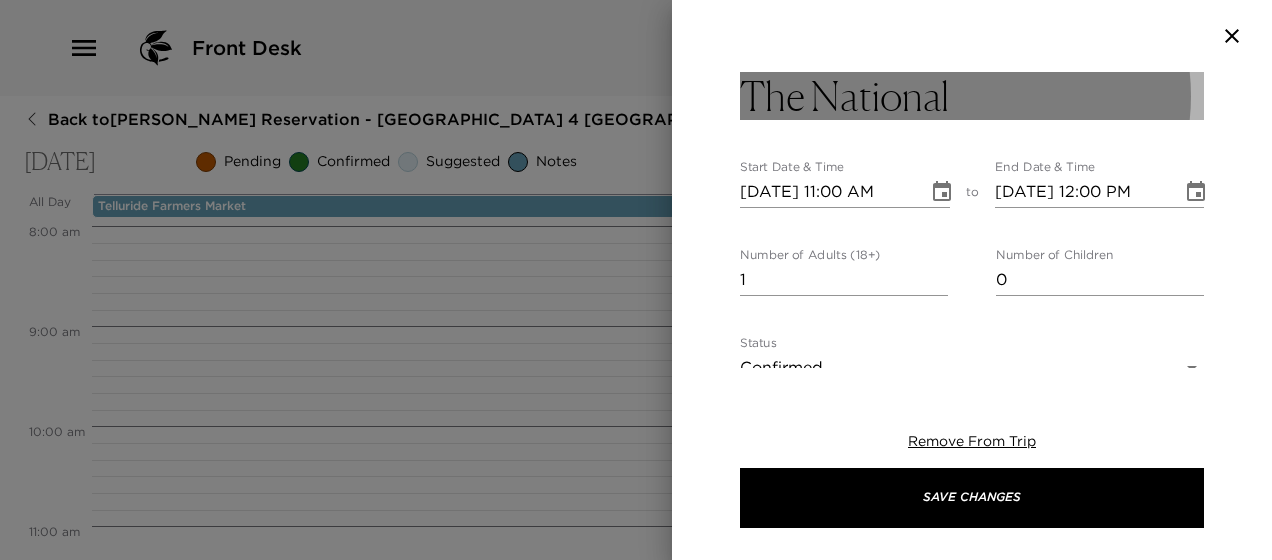 click on "The National" at bounding box center [972, 96] 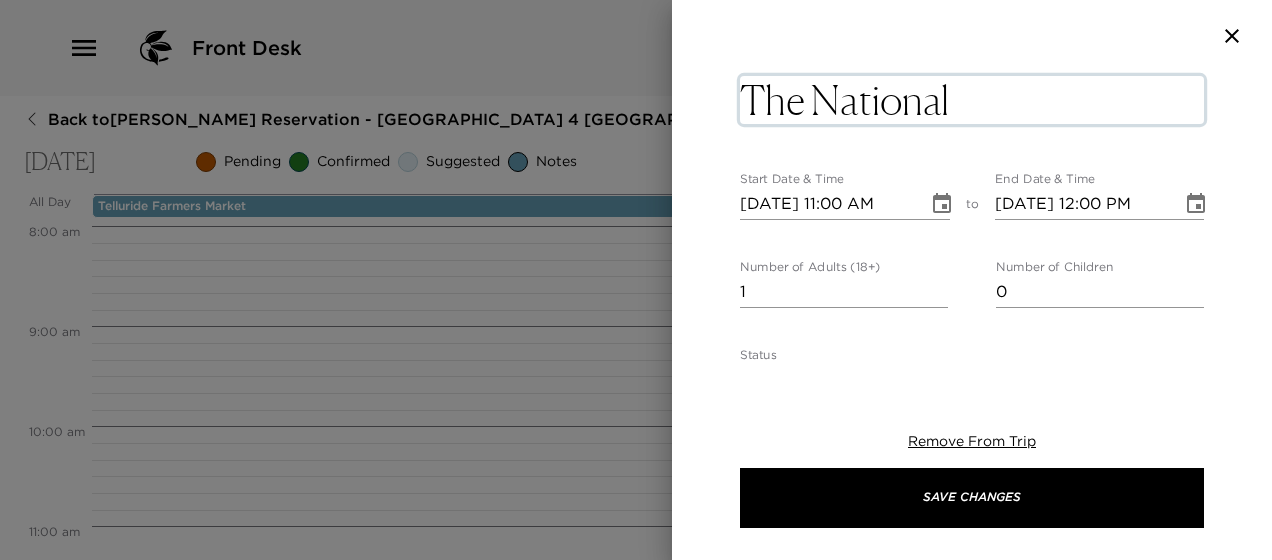 click on "The National" at bounding box center [972, 100] 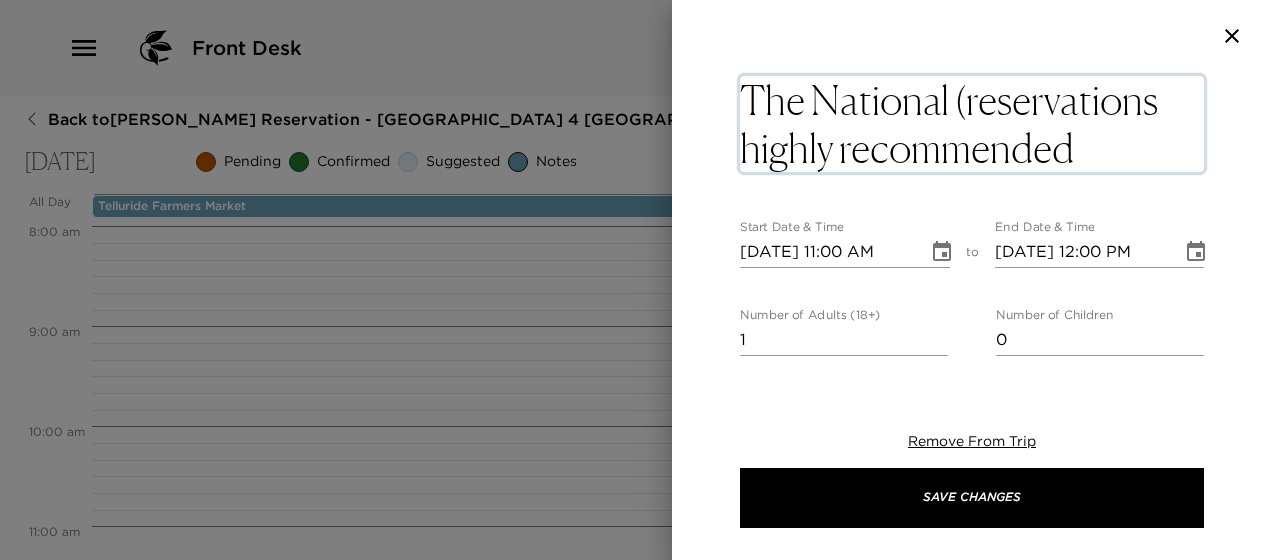 type on "The National (reservations highly recommended)" 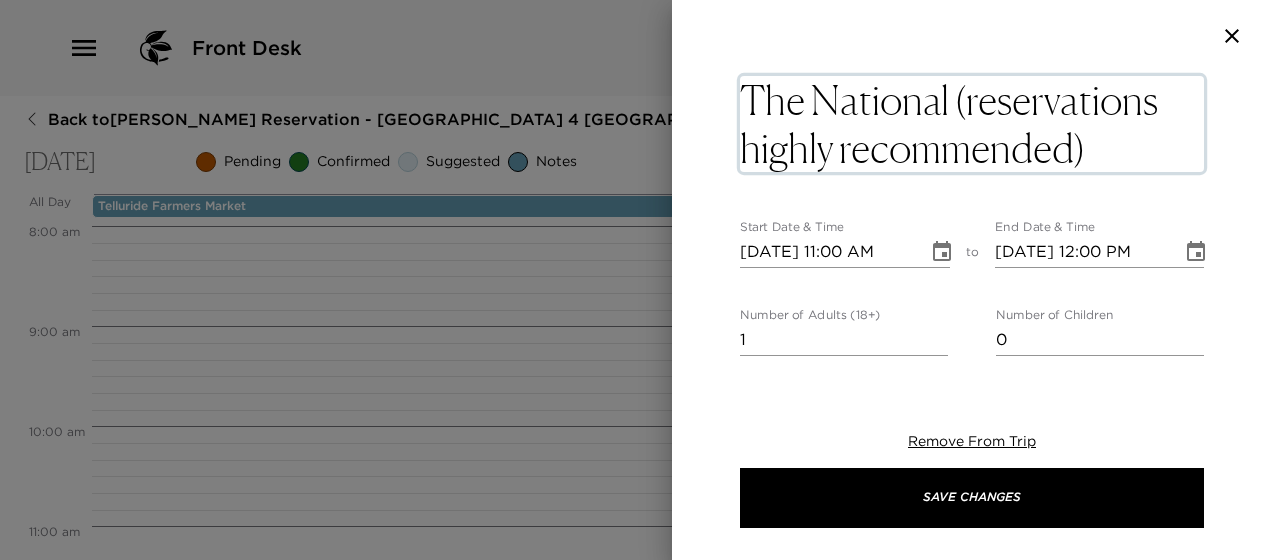 click 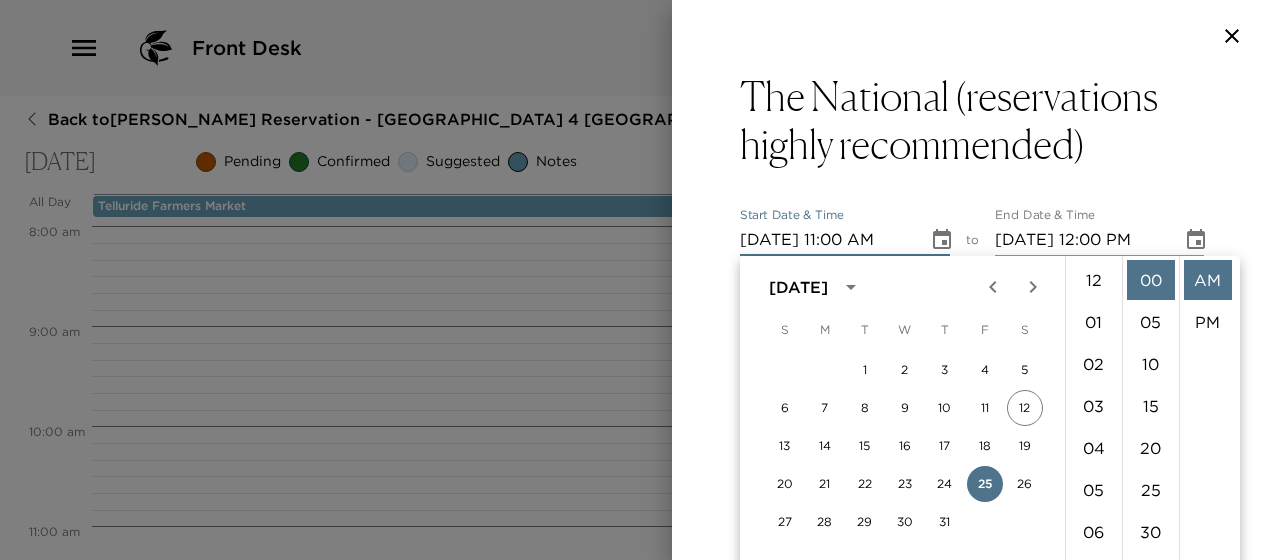 scroll, scrollTop: 462, scrollLeft: 0, axis: vertical 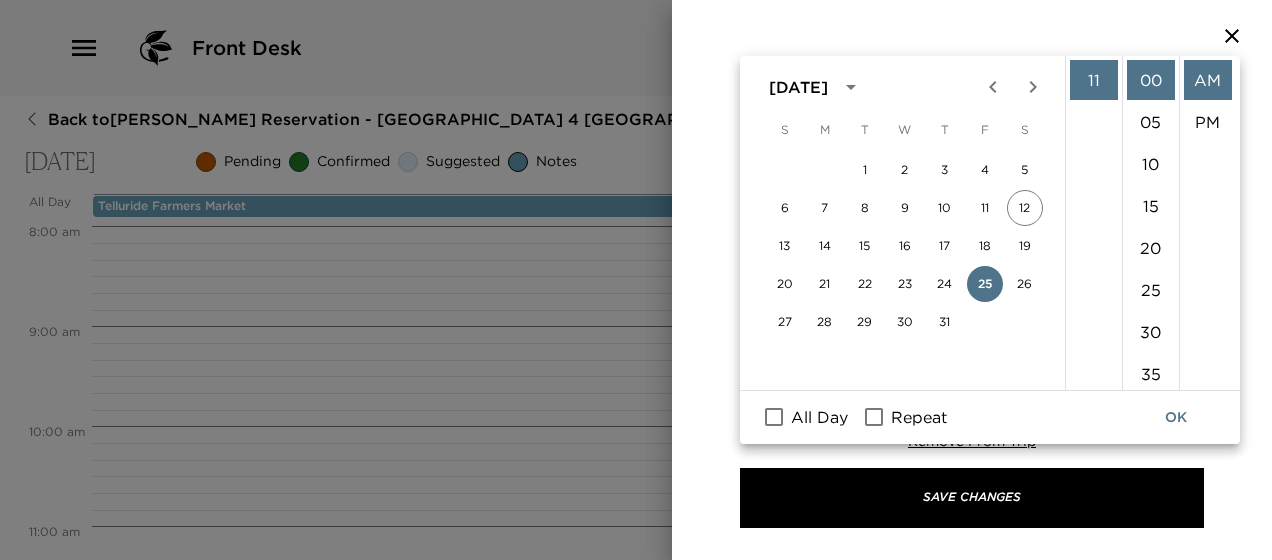click on "All Day" at bounding box center (819, 417) 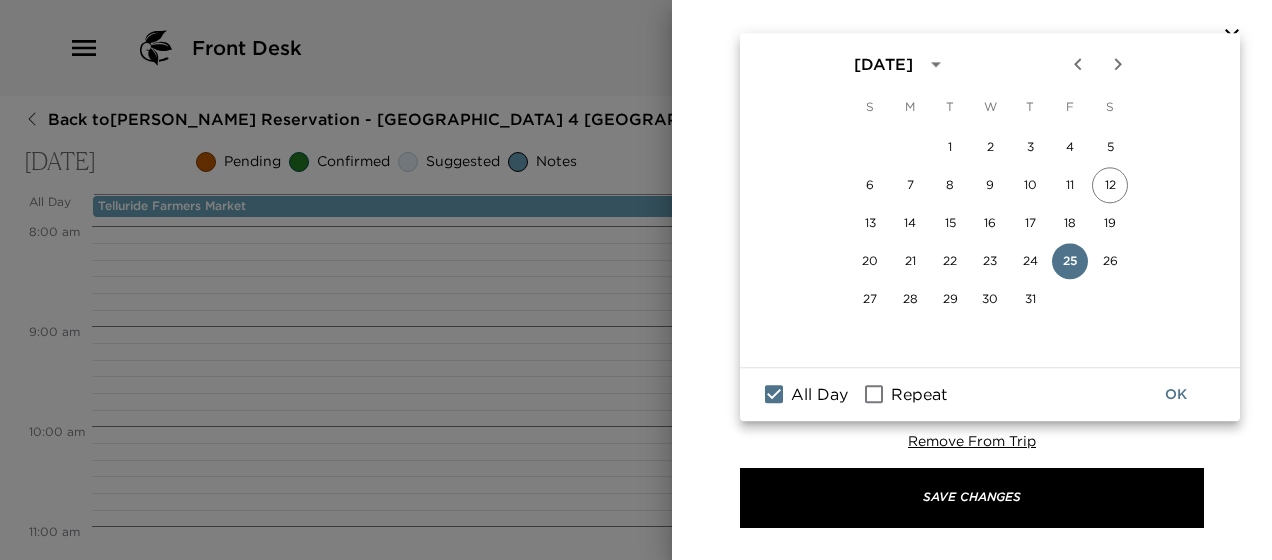 click on "Remove From Trip Save Changes" at bounding box center [972, 480] 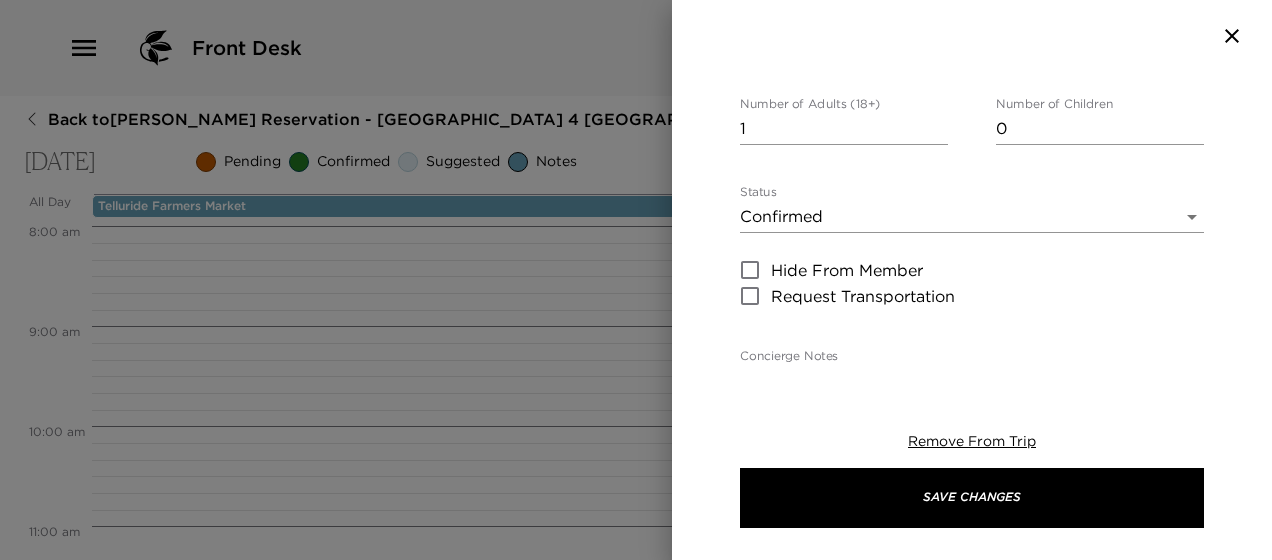 scroll, scrollTop: 20, scrollLeft: 0, axis: vertical 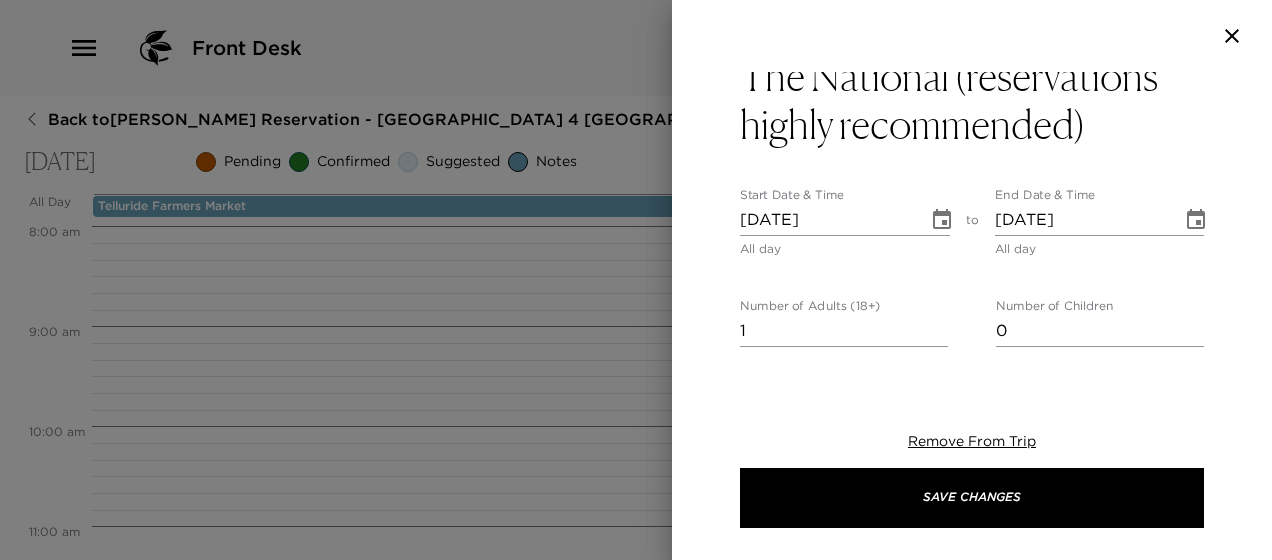 click on "1" at bounding box center (844, 331) 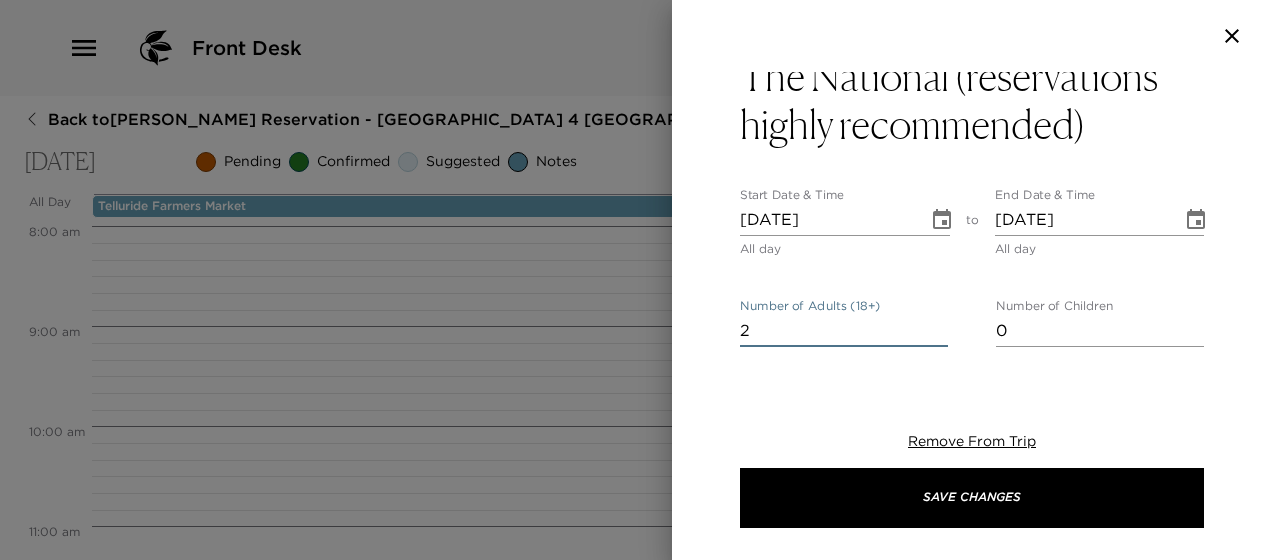 type on "2" 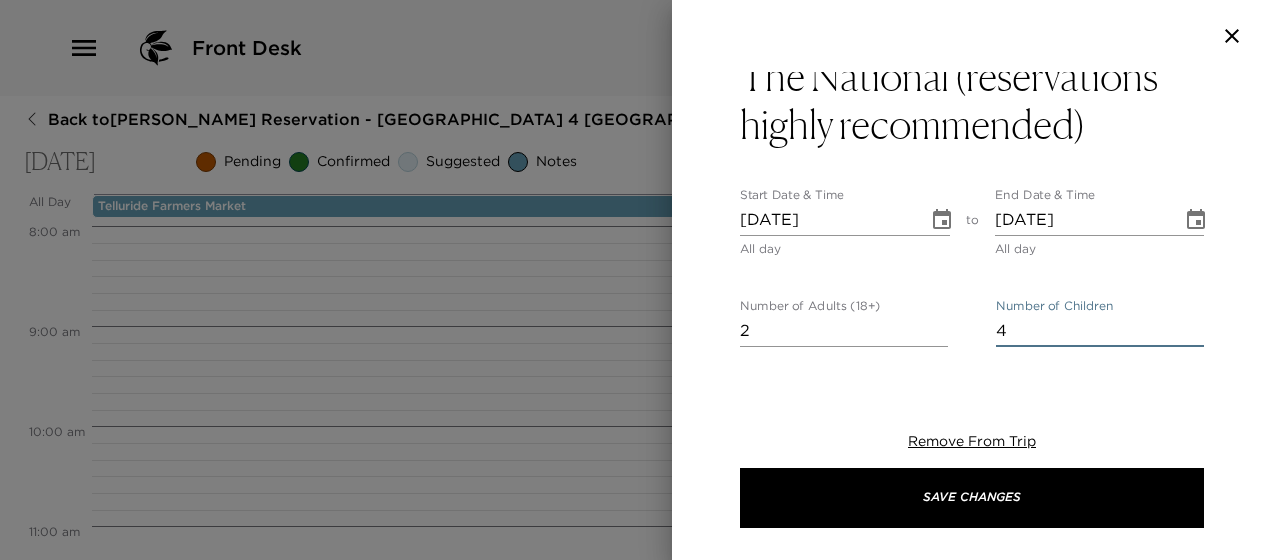 type on "4" 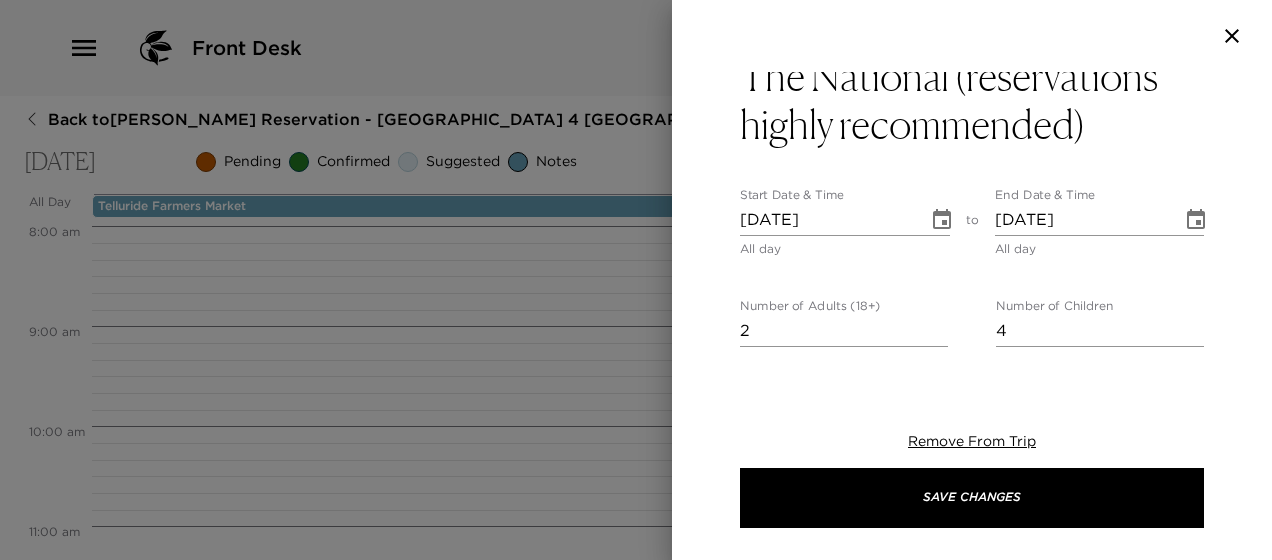 click on "The National (reservations highly recommended) Start Date & Time [DATE] All day to End Date & Time [DATE] All day Number of Adults (18+) 2 Number of Children 4 Status Confirmed Confirmed Hide From Member Request Transportation Concierge Notes The National Telluride features a seasonal, ever-evolving menu of Mediterranean dishes, inspired by the harmonious flavors of [GEOGRAPHIC_DATA], [GEOGRAPHIC_DATA], [GEOGRAPHIC_DATA] and beyond. Discover a variety of flavorful and satisfying New Mediterranean dishes—from shared plates and vegetarian options to your favorite homemade pastas and fresh seafood including jumbo shrimp and stone crab. Please allow a 15 minute Gondola ride and a 10 minute walk to The National. x Cost ​ x Address ​ [STREET_ADDRESS][US_STATE][US_STATE] x Phone Number ​ [PHONE_NUMBER] Email ​ Website ​ [URL][DOMAIN_NAME] Cancellation Policy ​ Recommended Attire ​ Mountain Casual Age Range ​ undefined Remove From Trip Save Changes" at bounding box center (972, 796) 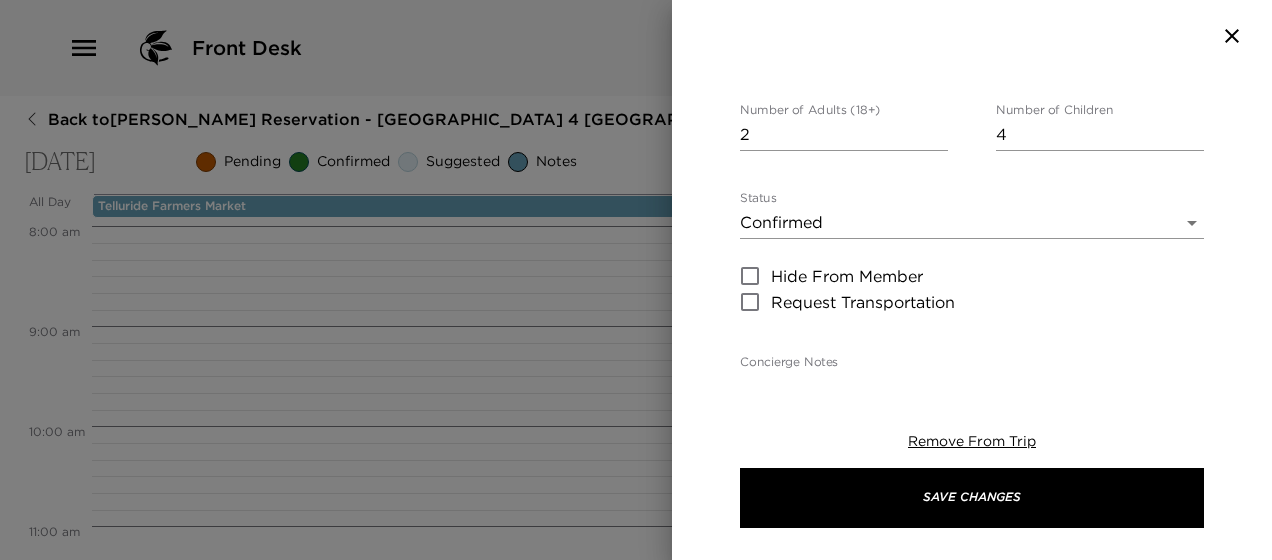 scroll, scrollTop: 220, scrollLeft: 0, axis: vertical 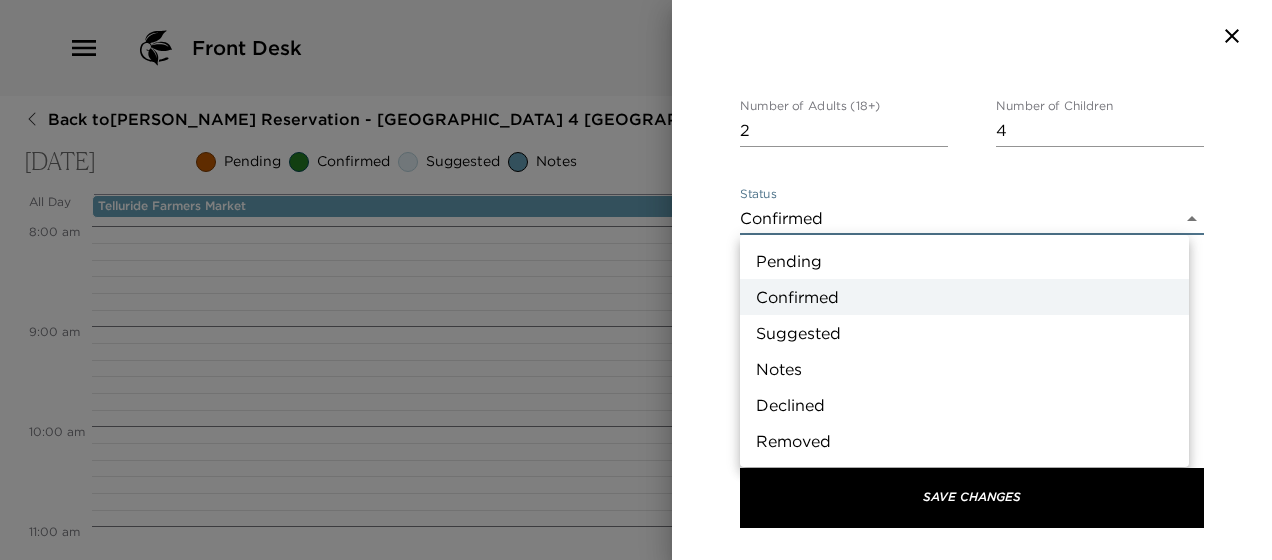 click on "Front Desk Back to  [PERSON_NAME] Reservation - [GEOGRAPHIC_DATA] 4 [GEOGRAPHIC_DATA], [US_STATE] [DATE] Pending Confirmed Suggested Notes Trip View Agenda View PDF View Print All Day [DATE] Telluride Farmers Market 12:00 AM 1:00 AM 2:00 AM 3:00 AM 4:00 AM 5:00 AM 6:00 AM 7:00 AM 8:00 AM 9:00 AM 10:00 AM 11:00 AM 12:00 PM 1:00 PM 2:00 PM 3:00 PM 4:00 PM 5:00 PM 6:00 PM 7:00 PM 8:00 PM 9:00 PM 10:00 PM 11:00 PM Clone Custom The Na ​ Results (1) The National The National (reservations highly recommended) Start Date & Time [DATE] All day to End Date & Time [DATE] All day Number of Adults (18+) 2 Number of Children 4 Status Confirmed Confirmed Hide From Member Request Transportation Concierge Notes x Cost ​ x Address ​ [STREET_ADDRESS][US_STATE][US_STATE] x Phone Number ​ [PHONE_NUMBER] Email ​ Website ​ [URL][DOMAIN_NAME] Cancellation Policy ​ Recommended Attire ​ Mountain Casual Age Range ​ undefined Remove From Trip Save Changes" at bounding box center [636, 280] 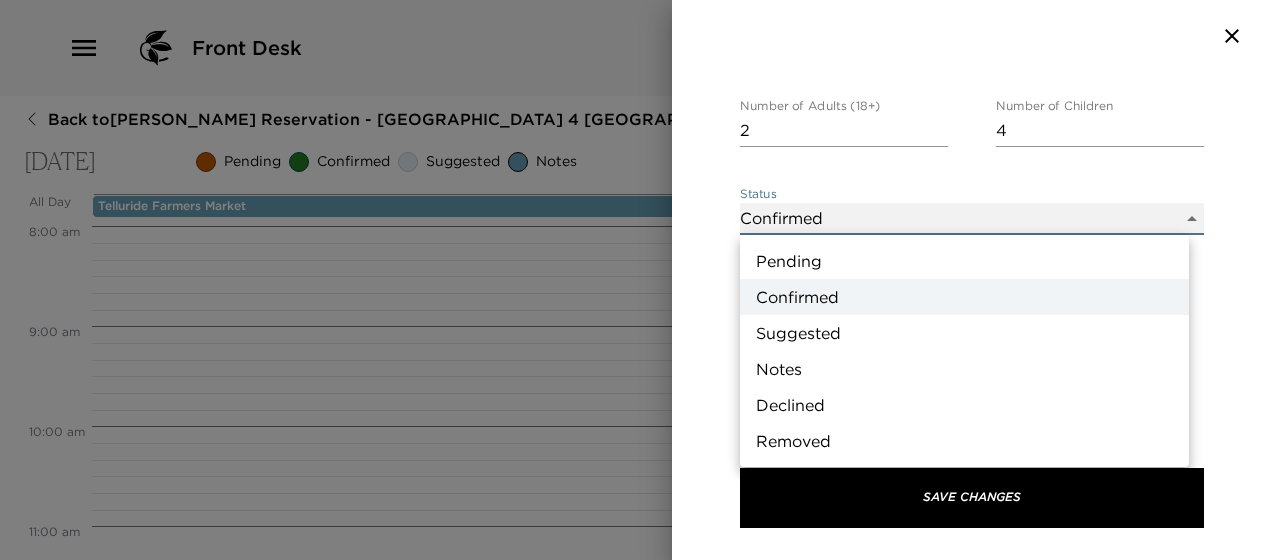 type on "Concierge Note" 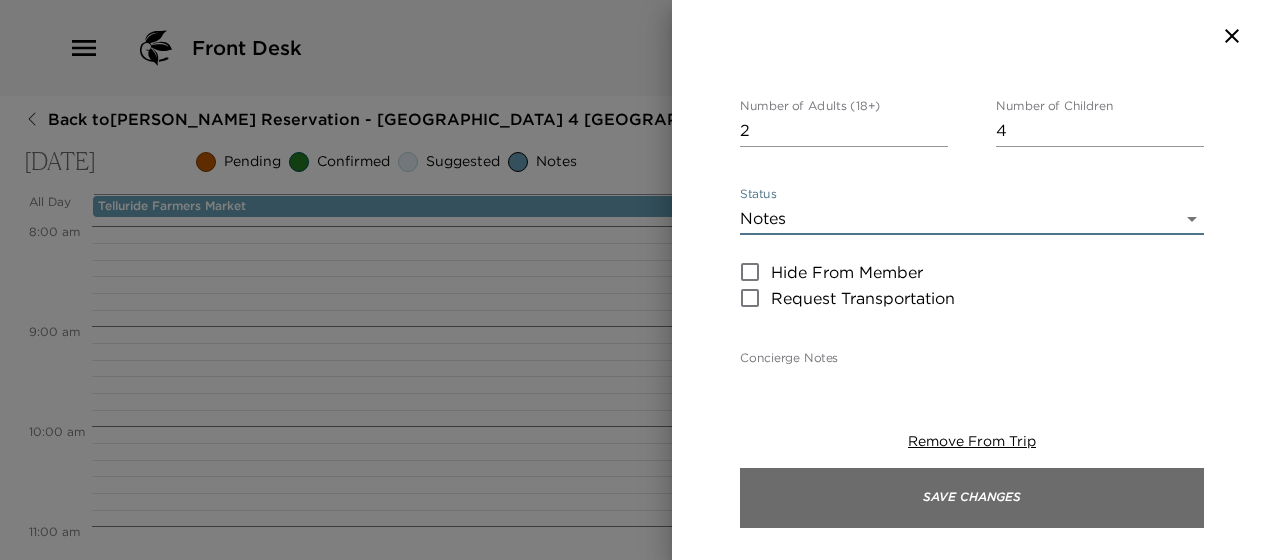 click on "Save Changes" at bounding box center [972, 498] 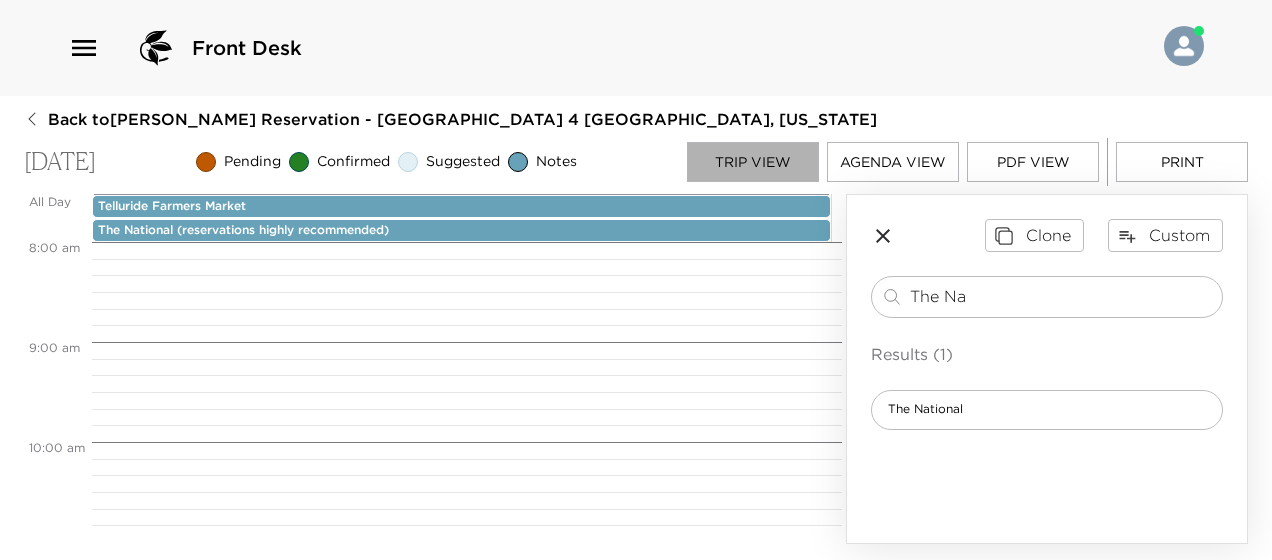 click on "Trip View" at bounding box center (753, 162) 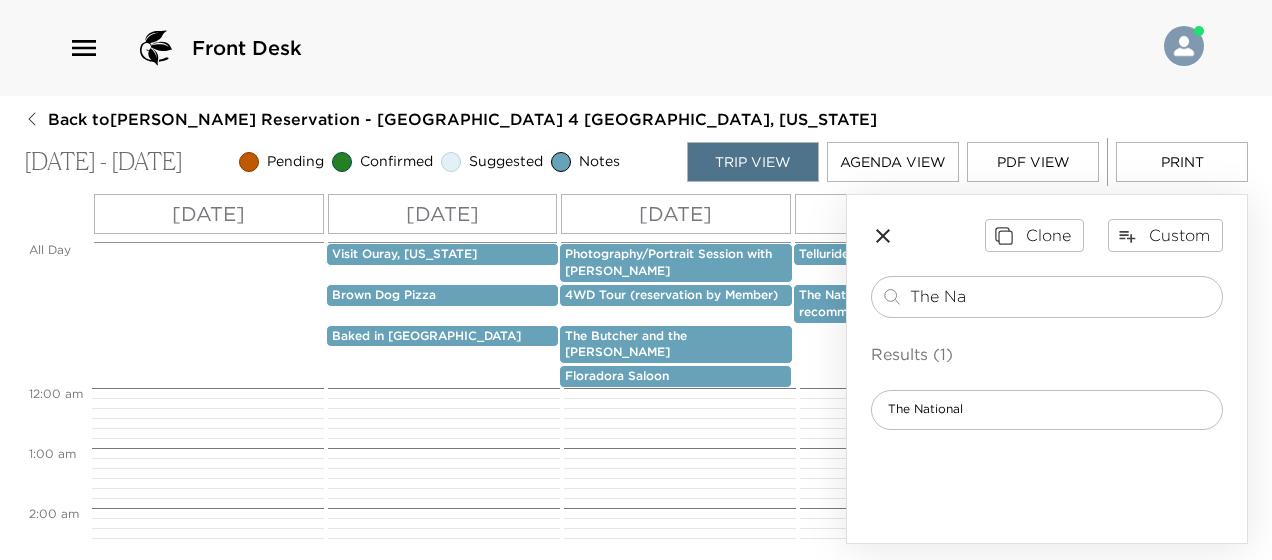 scroll, scrollTop: 955, scrollLeft: 0, axis: vertical 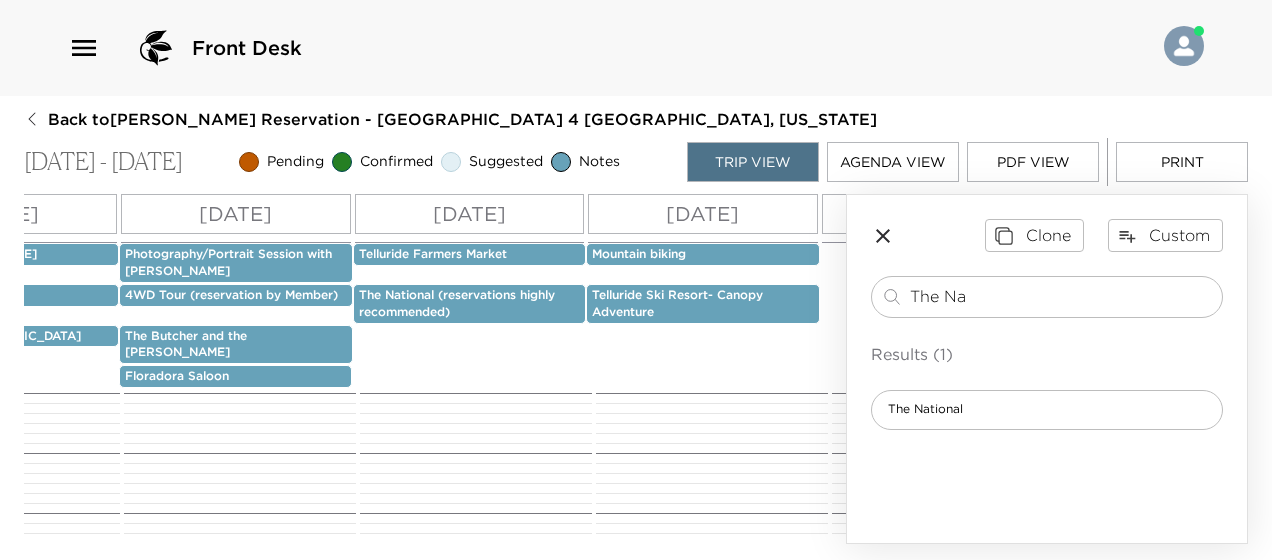 click on "[DATE]" at bounding box center (702, 214) 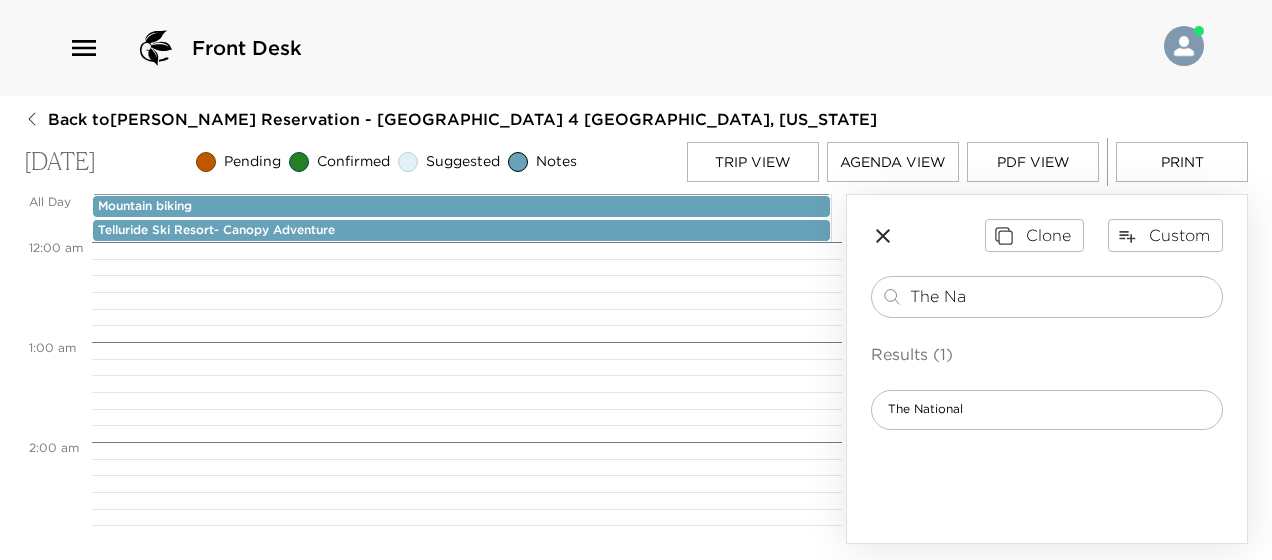 scroll, scrollTop: 800, scrollLeft: 0, axis: vertical 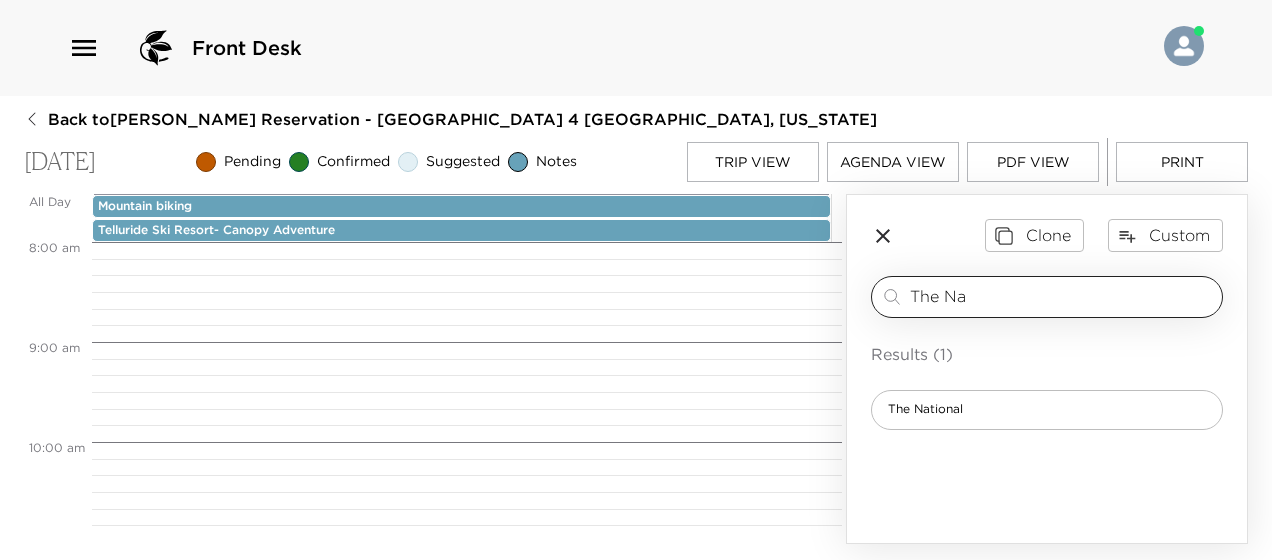 click on "The Na" at bounding box center (1062, 296) 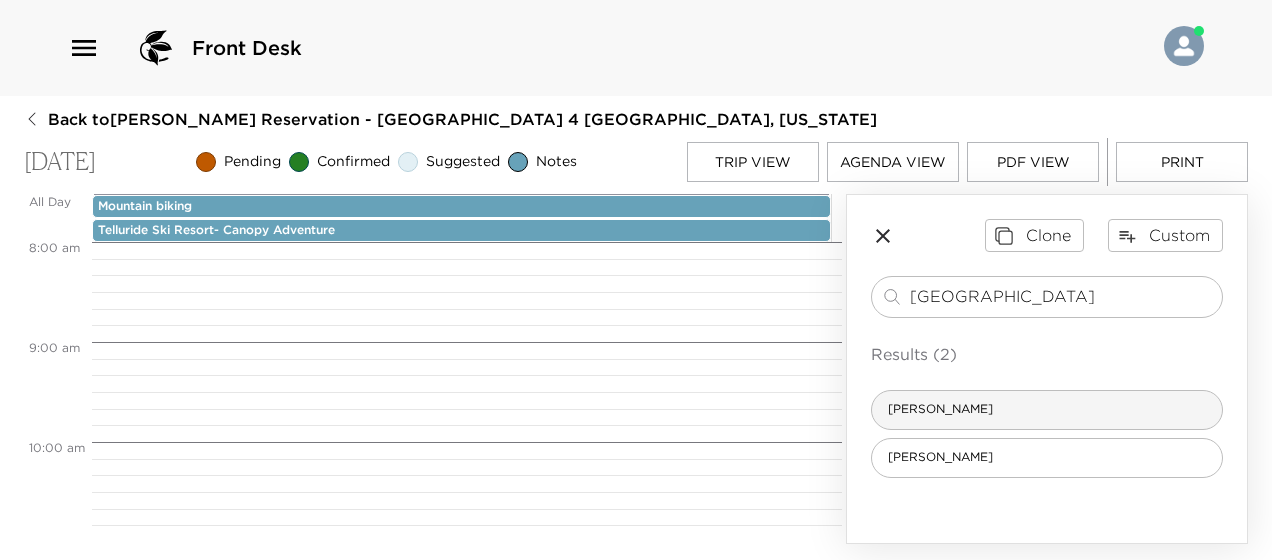 type on "[GEOGRAPHIC_DATA]" 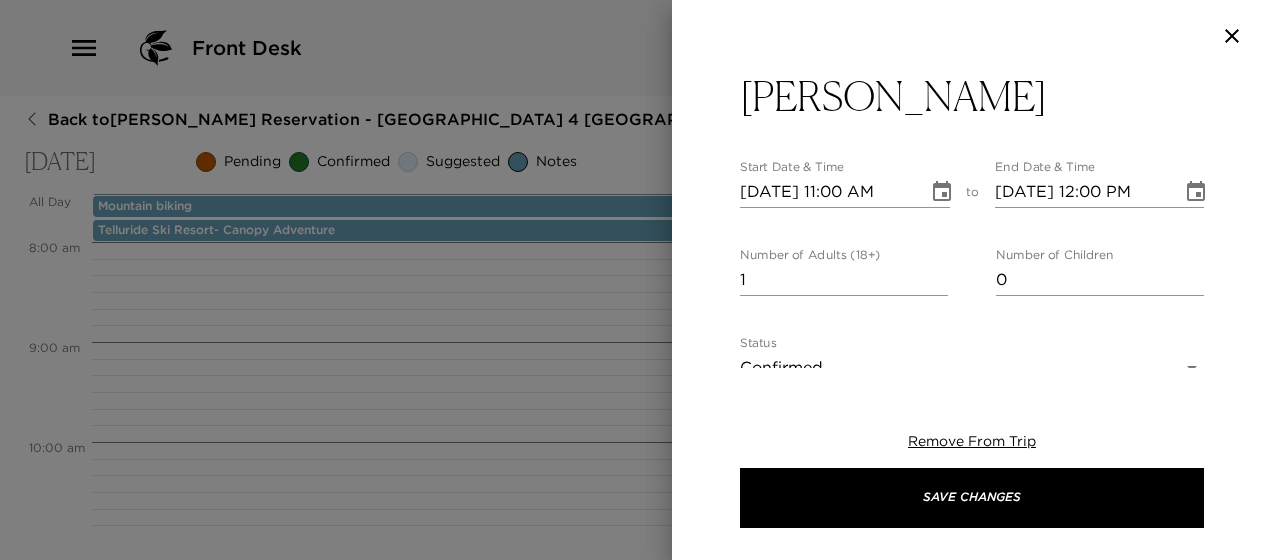 type on "Siam in [GEOGRAPHIC_DATA] At [GEOGRAPHIC_DATA] we take great care in preparing cuisine from recipes handed down for centuries. We want to serve our customer with authentic, fresh, flavorful, and healthy Thai food. Please allow a 15-minute Gondola ride and a 10-minute walk to [GEOGRAPHIC_DATA]. Helpful Hint: Try one of their famous hand rolls or lettuce wraps!" 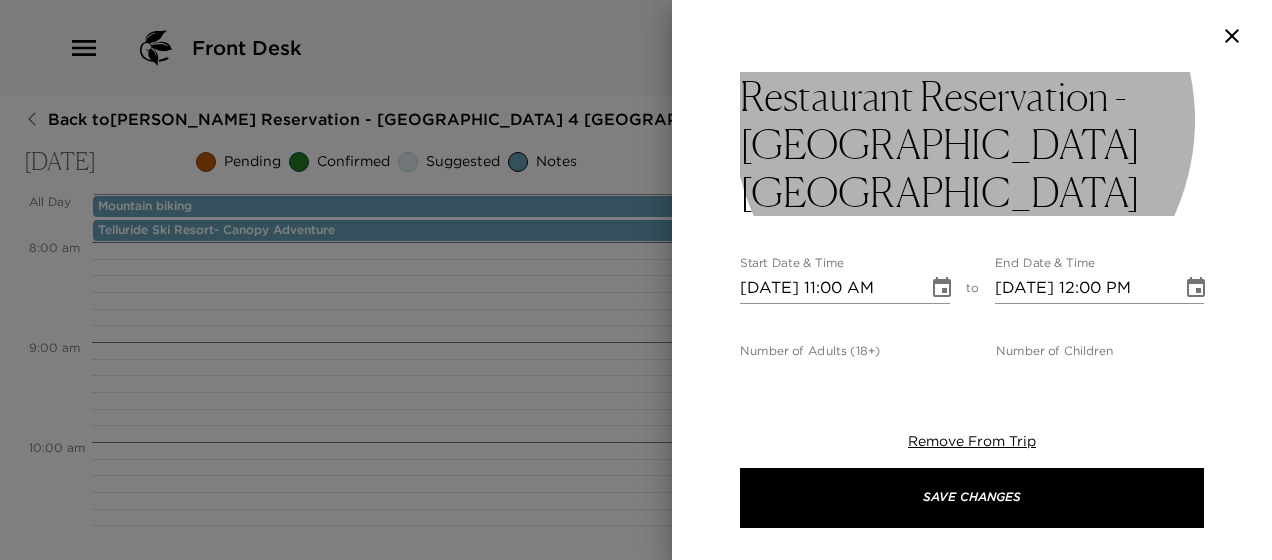 click on "Restaurant Reservation - [GEOGRAPHIC_DATA] [GEOGRAPHIC_DATA]" at bounding box center (972, 144) 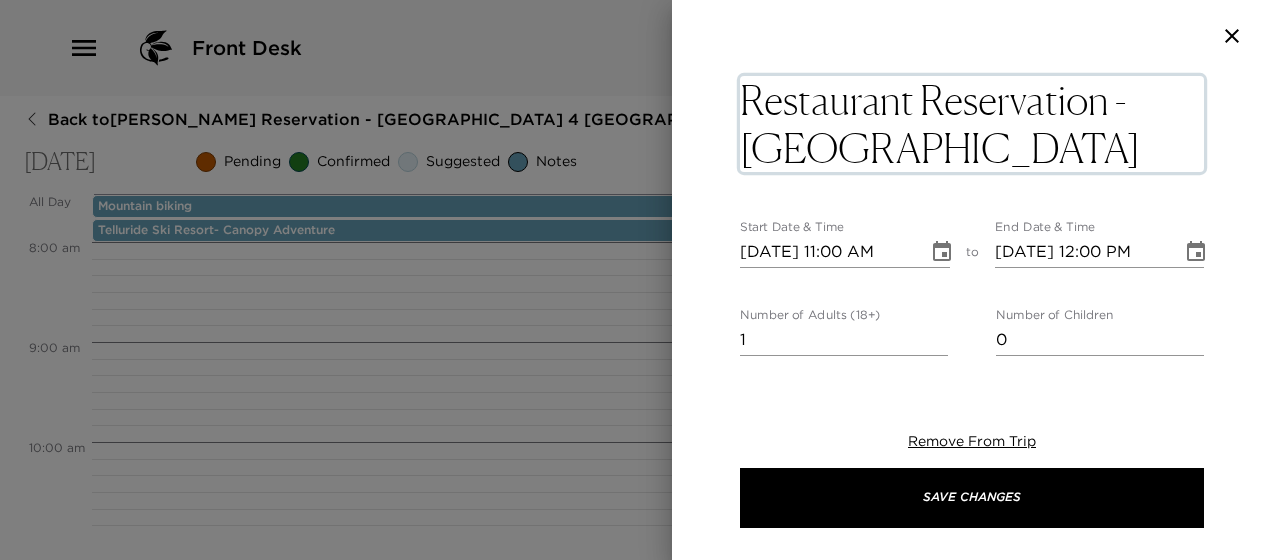 click on "Restaurant Reservation - [GEOGRAPHIC_DATA] [GEOGRAPHIC_DATA]" at bounding box center [972, 124] 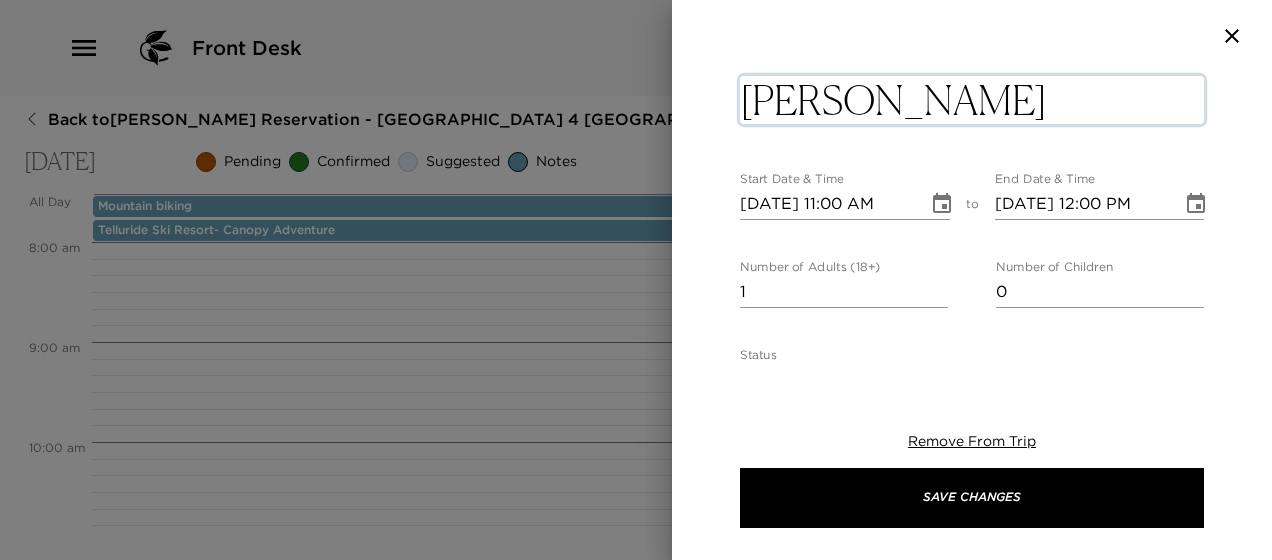click on "[PERSON_NAME]" at bounding box center (972, 100) 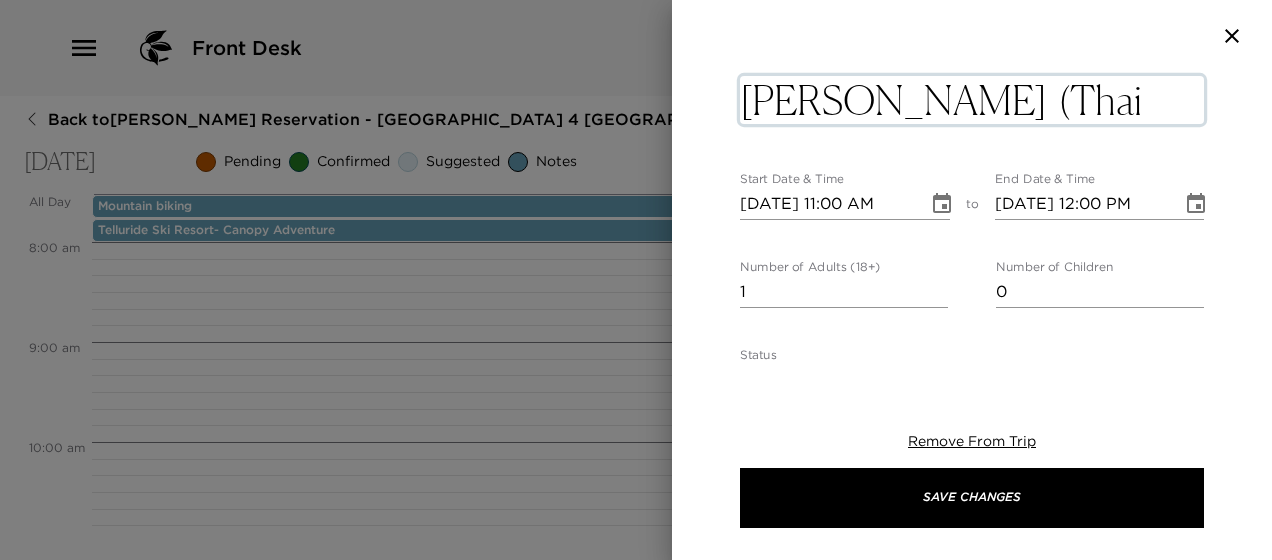 type on "[PERSON_NAME]  (Thai cuisine)" 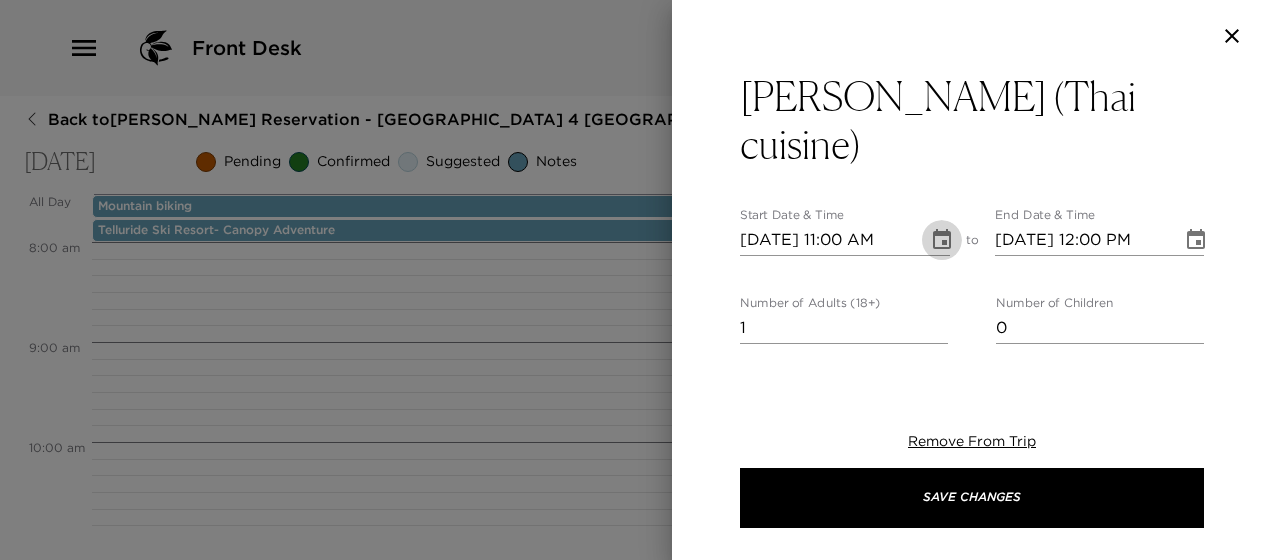 click at bounding box center (942, 240) 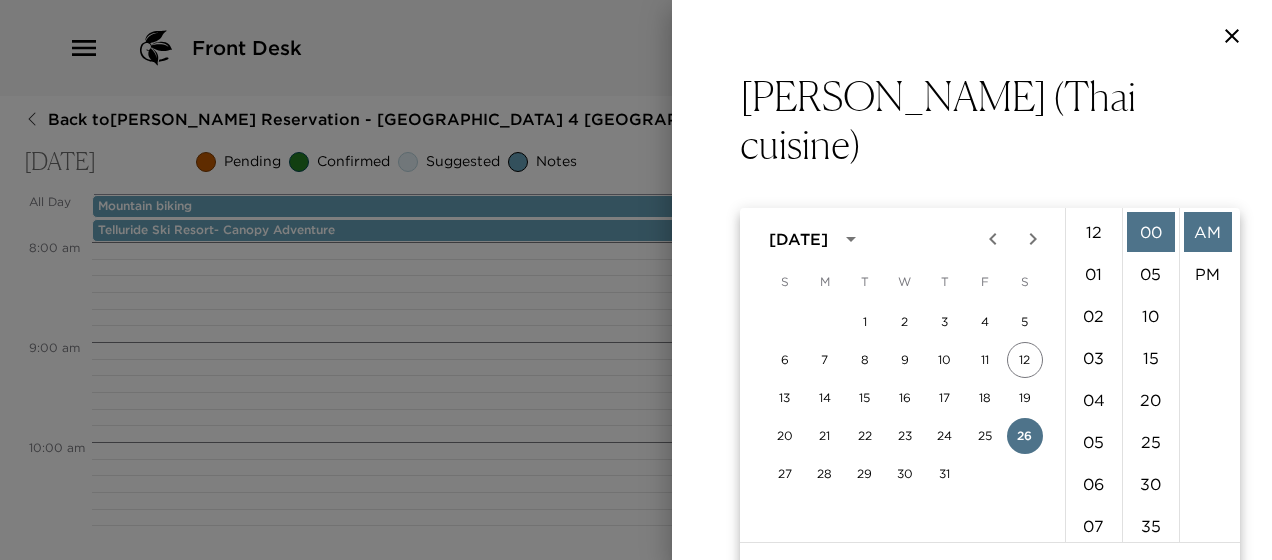 scroll, scrollTop: 462, scrollLeft: 0, axis: vertical 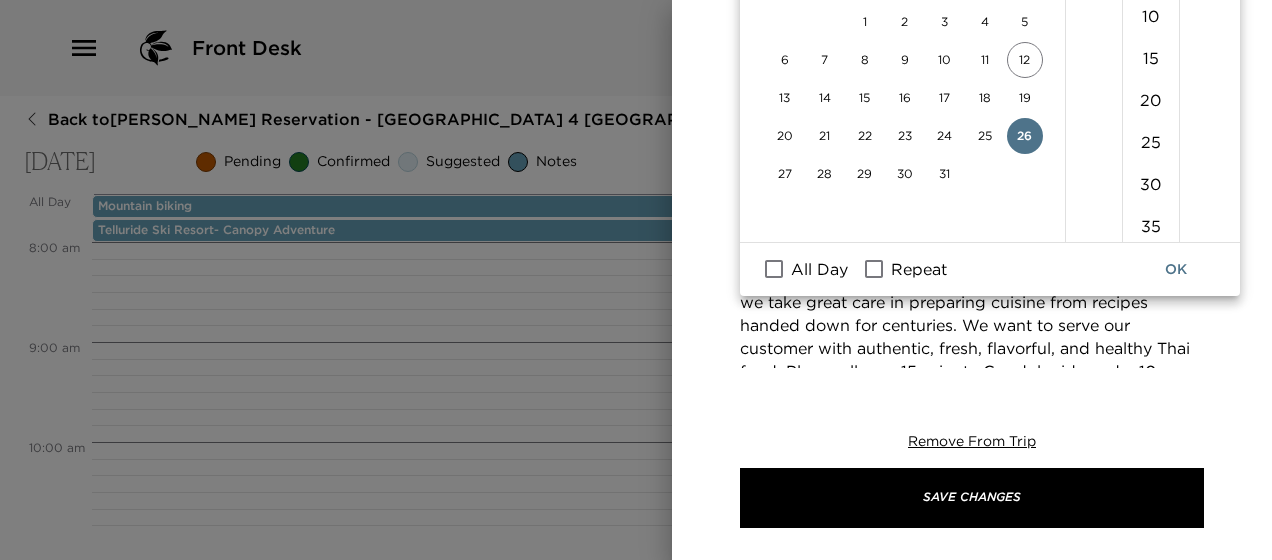 click on "All Day" at bounding box center [819, 269] 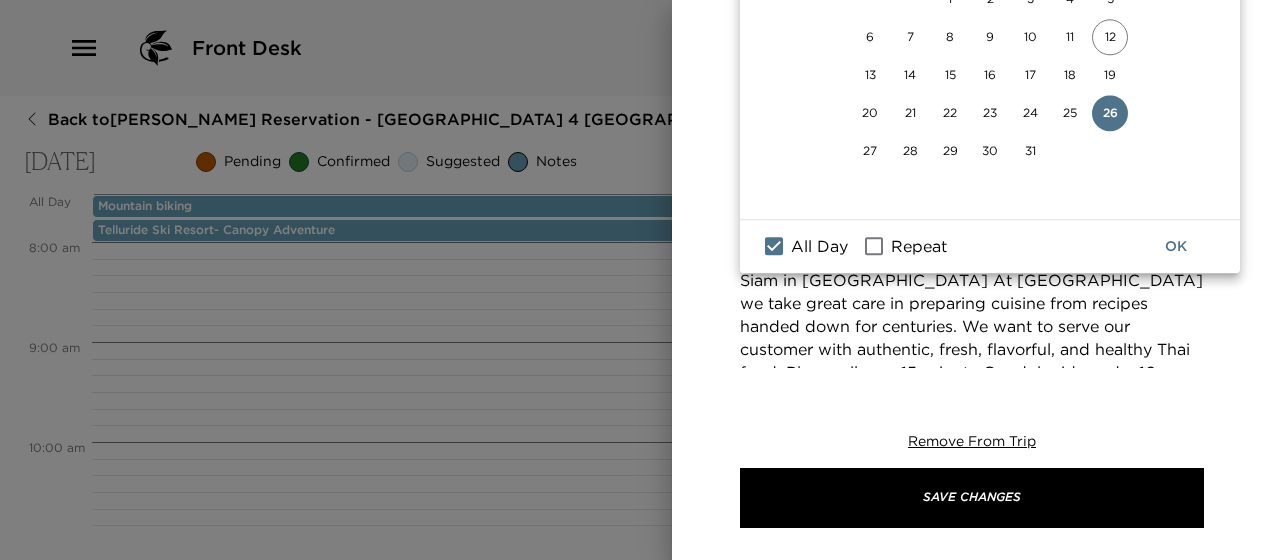 click on "[PERSON_NAME]  (Thai cuisine) Start Date & Time [DATE] All day to End Date & Time [DATE] All day Number of Adults (18+) 1 Number of Children 0 Status Confirmed Confirmed Hide From Member Request Transportation Concierge Notes Siam in [GEOGRAPHIC_DATA] At [GEOGRAPHIC_DATA] Restaurant we take great care in preparing cuisine from recipes handed down for centuries. We want to serve our customer with authentic, fresh, flavorful, and healthy Thai food. Please allow a 15-minute Gondola ride and a 10-minute walk to [GEOGRAPHIC_DATA]. Helpful Hint: Try one of their famous hand rolls or lettuce wraps! x Cost ​ x Address ​ [STREET_ADDRESS][PERSON_NAME][US_STATE] x Phone Number ​ [PHONE_NUMBER] Email ​ Website ​ [URL][DOMAIN_NAME] Cancellation Policy ​ 24 hours $50 per person  charge for missed or late cancellation reservations. Amount Subject to increase without notice. You will be responsible for any amount charged to Exclusive Resorts on your behalf. Recommended Attire ​ Mountain Casual Age Range ​" at bounding box center (972, 280) 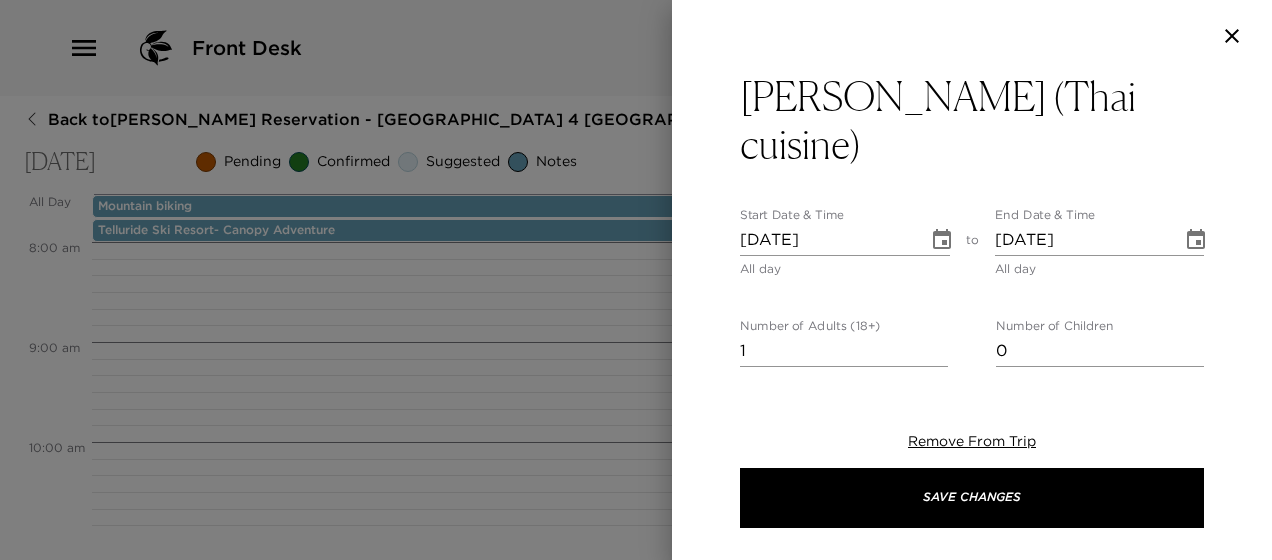 click on "1" at bounding box center (844, 351) 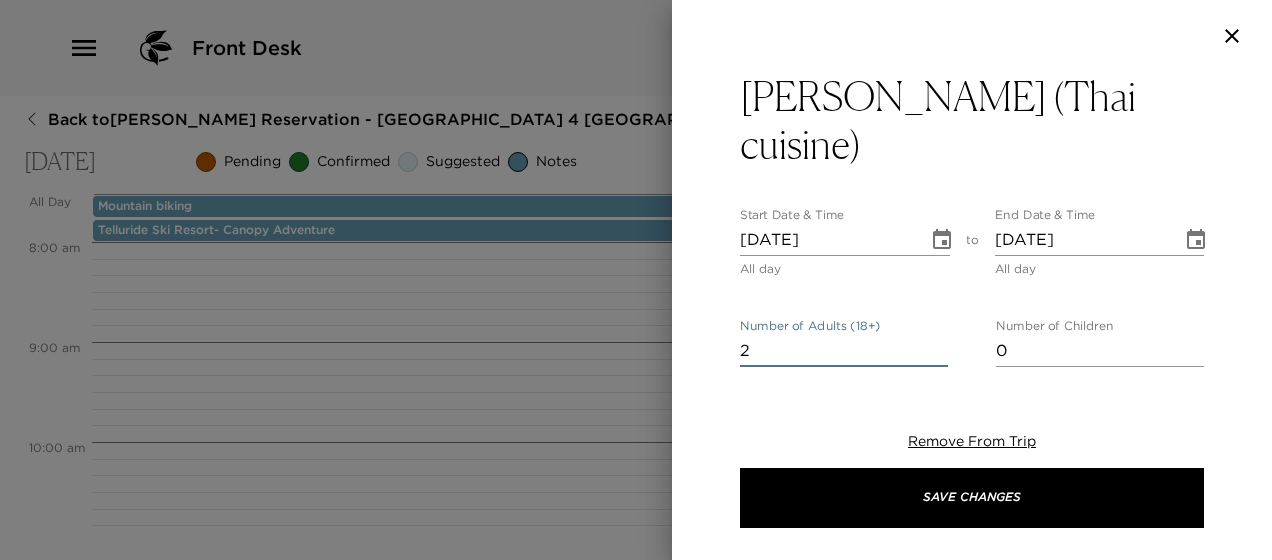 type on "2" 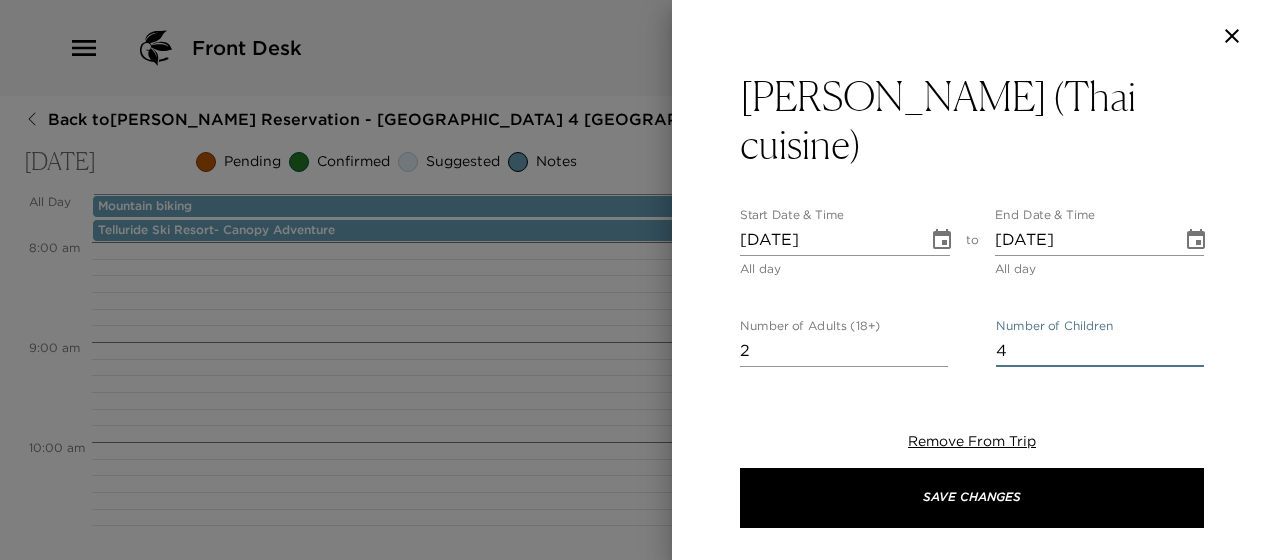 type on "4" 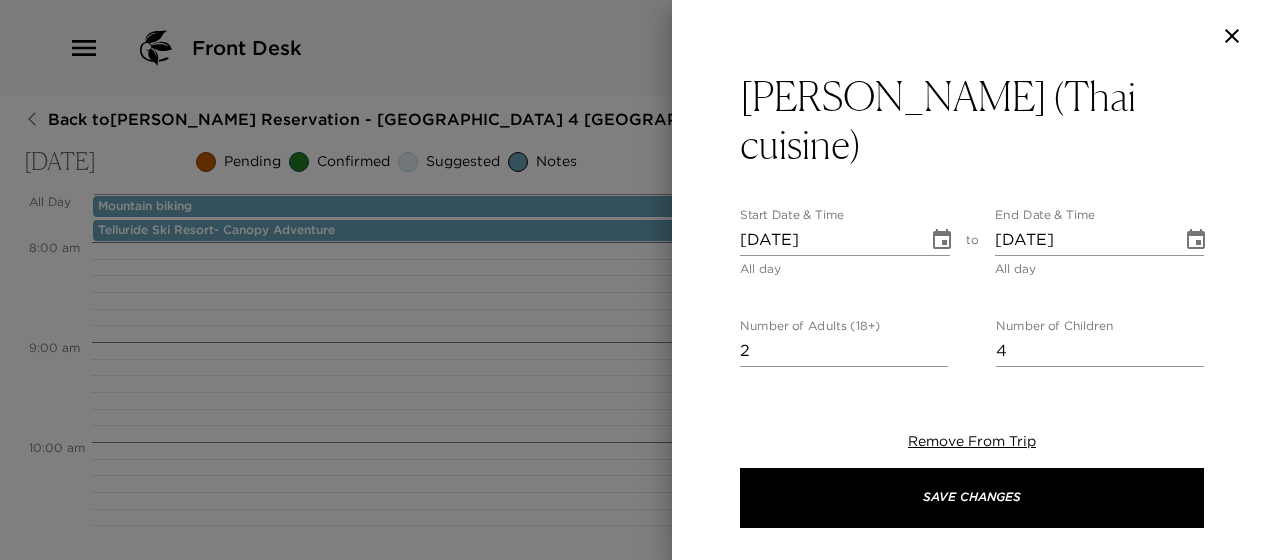 click on "[PERSON_NAME]  (Thai cuisine) Start Date & Time [DATE] All day to End Date & Time [DATE] All day Number of Adults (18+) 2 Number of Children 4 Status Confirmed Confirmed Hide From Member Request Transportation Concierge Notes Siam in [GEOGRAPHIC_DATA] At [GEOGRAPHIC_DATA] Restaurant we take great care in preparing cuisine from recipes handed down for centuries. We want to serve our customer with authentic, fresh, flavorful, and healthy Thai food. Please allow a 15-minute Gondola ride and a 10-minute walk to [GEOGRAPHIC_DATA]. Helpful Hint: Try one of their famous hand rolls or lettuce wraps! x Cost ​ x Address ​ [STREET_ADDRESS][PERSON_NAME][US_STATE] x Phone Number ​ [PHONE_NUMBER] Email ​ Website ​ [URL][DOMAIN_NAME] Cancellation Policy ​ 24 hours $50 per person  charge for missed or late cancellation reservations. Amount Subject to increase without notice. You will be responsible for any amount charged to Exclusive Resorts on your behalf. Recommended Attire ​ Mountain Casual Age Range ​" at bounding box center [972, 793] 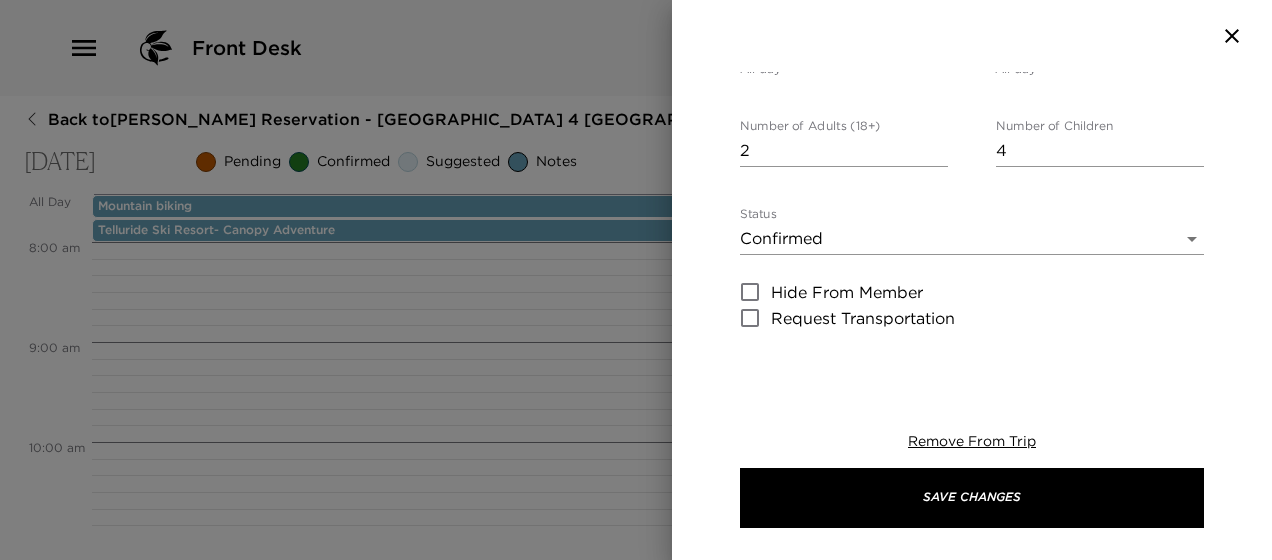 click on "Front Desk Back to  [PERSON_NAME] Reservation - [GEOGRAPHIC_DATA] 4 [GEOGRAPHIC_DATA], [US_STATE] [DATE] Pending Confirmed Suggested Notes Trip View Agenda View PDF View Print All Day [DATE] Mountain biking [GEOGRAPHIC_DATA]- Canopy Adventure 12:00 AM 1:00 AM 2:00 AM 3:00 AM 4:00 AM 5:00 AM 6:00 AM 7:00 AM 8:00 AM 9:00 AM 10:00 AM 11:00 AM 12:00 PM 1:00 PM 2:00 PM 3:00 PM 4:00 PM 5:00 PM 6:00 PM 7:00 PM 8:00 PM 9:00 PM 10:00 PM 11:00 PM Clone Custom Siam ​ Results (2) [GEOGRAPHIC_DATA] Telluride Siam Talay Grille Siam Telluride  (Thai cuisine) Start Date & Time [DATE] All day to End Date & Time [DATE] All day Number of Adults (18+) 2 Number of Children 4 Status Confirmed Confirmed Hide From Member Request Transportation Concierge Notes x Cost ​ x Address ​ [STREET_ADDRESS][PERSON_NAME][US_STATE] x Phone Number ​ [PHONE_NUMBER] Email ​ Website ​ [URL][DOMAIN_NAME] Cancellation Policy ​ Recommended Attire ​ Mountain Casual Age Range ​ undefined Save Changes" at bounding box center [636, 280] 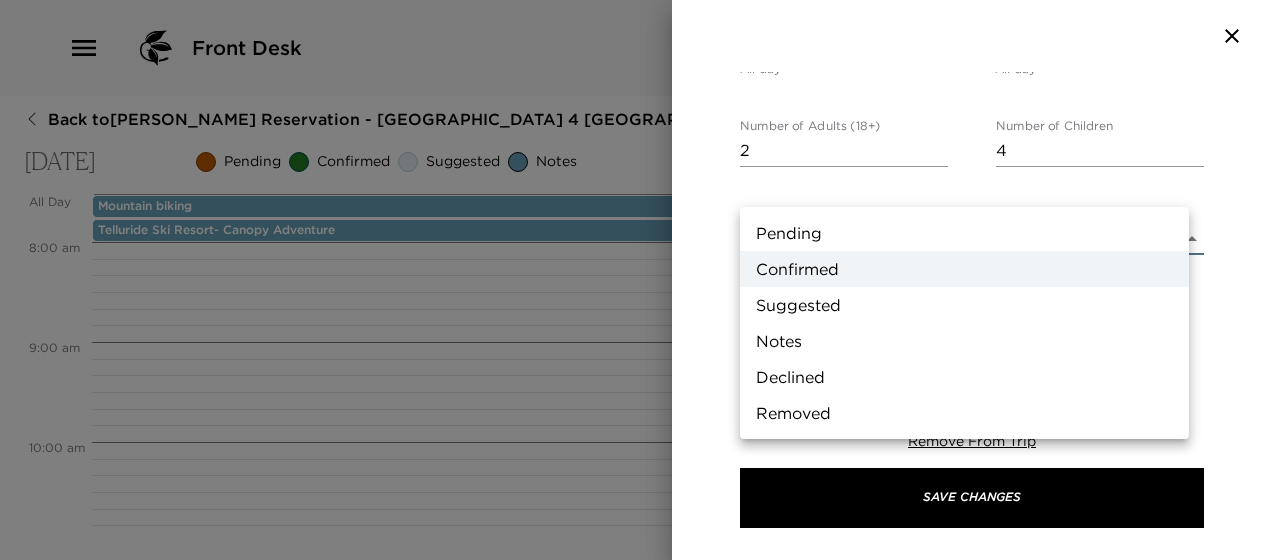 click on "Notes" at bounding box center (964, 341) 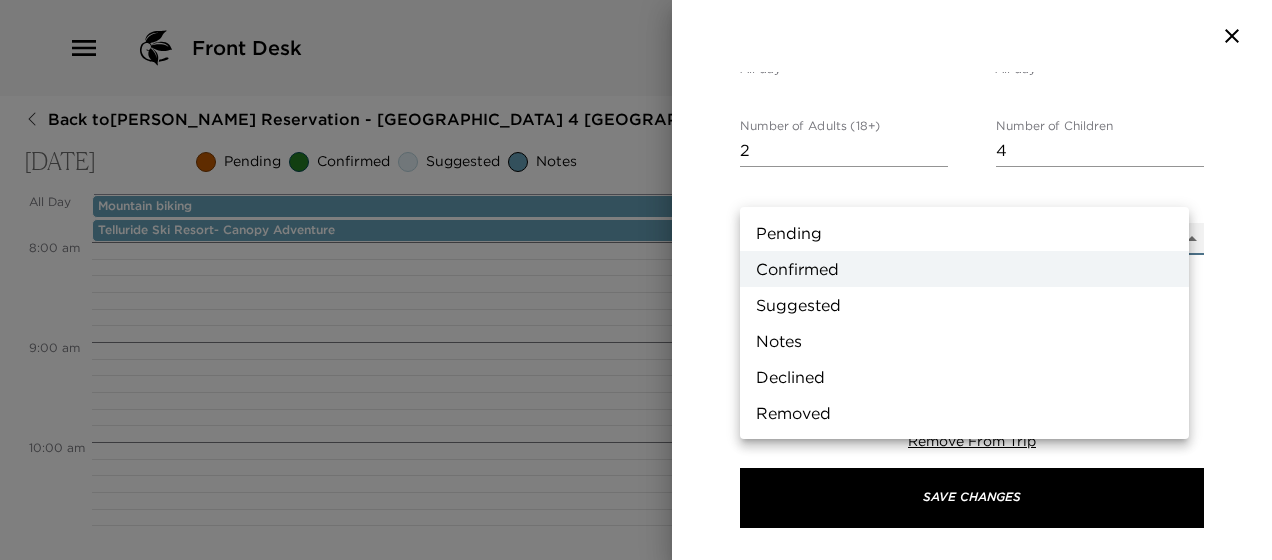 type on "Concierge Note" 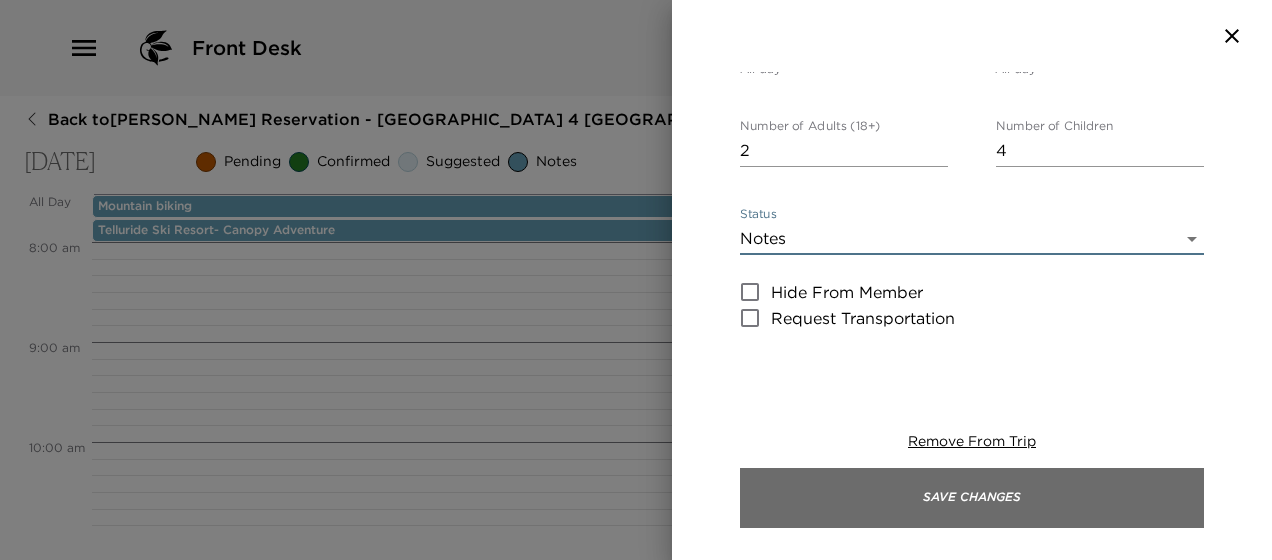 click on "Save Changes" at bounding box center (972, 498) 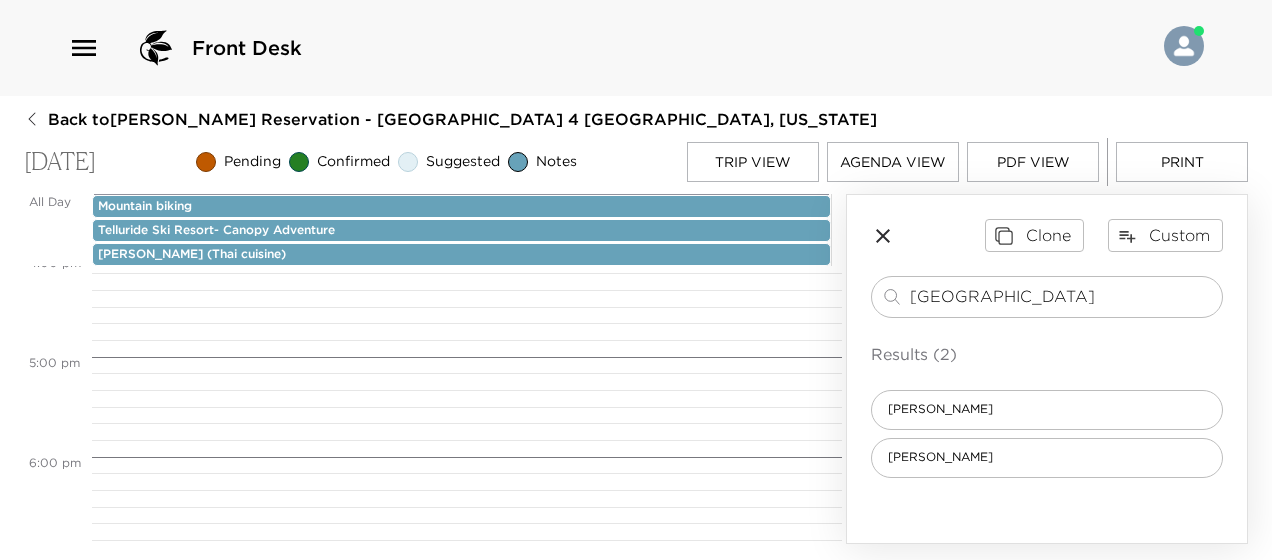 scroll, scrollTop: 1400, scrollLeft: 0, axis: vertical 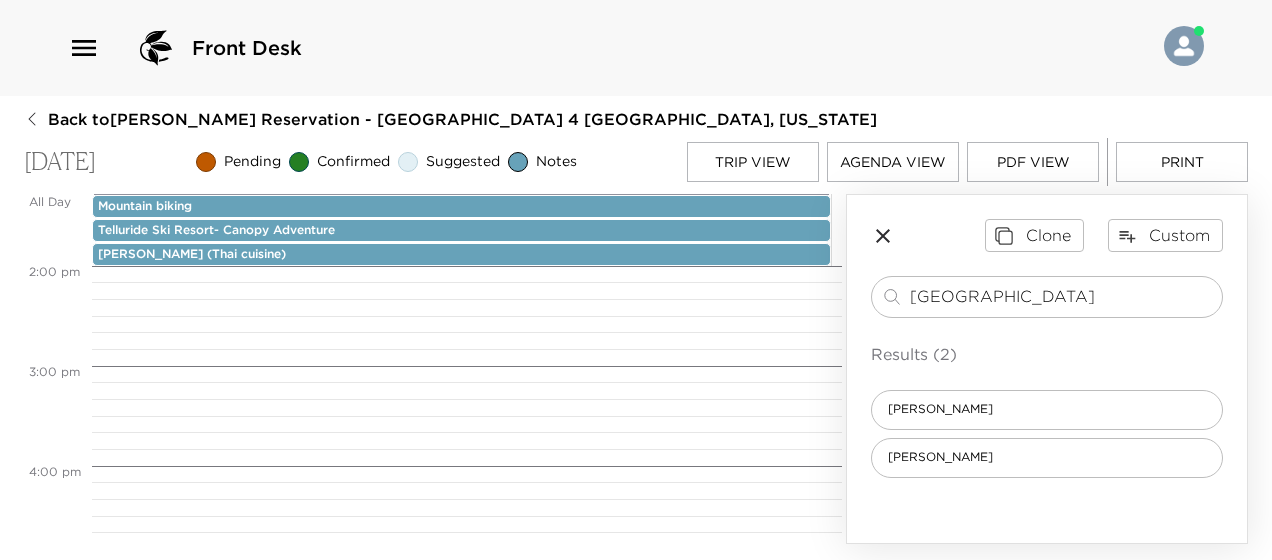 click on "Trip View" at bounding box center [753, 162] 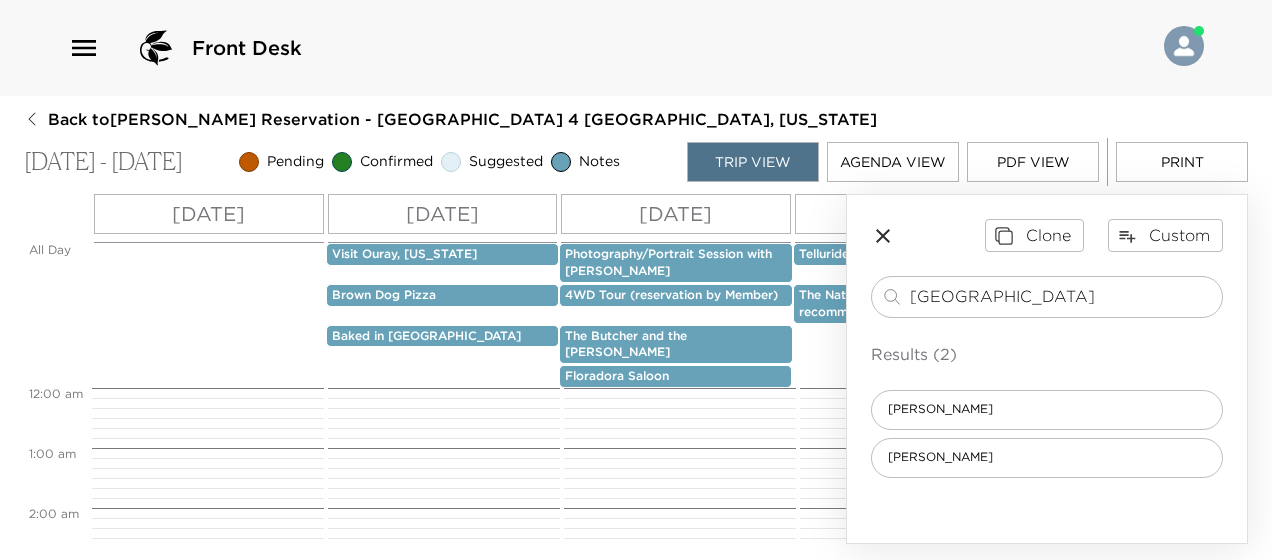 scroll, scrollTop: 955, scrollLeft: 0, axis: vertical 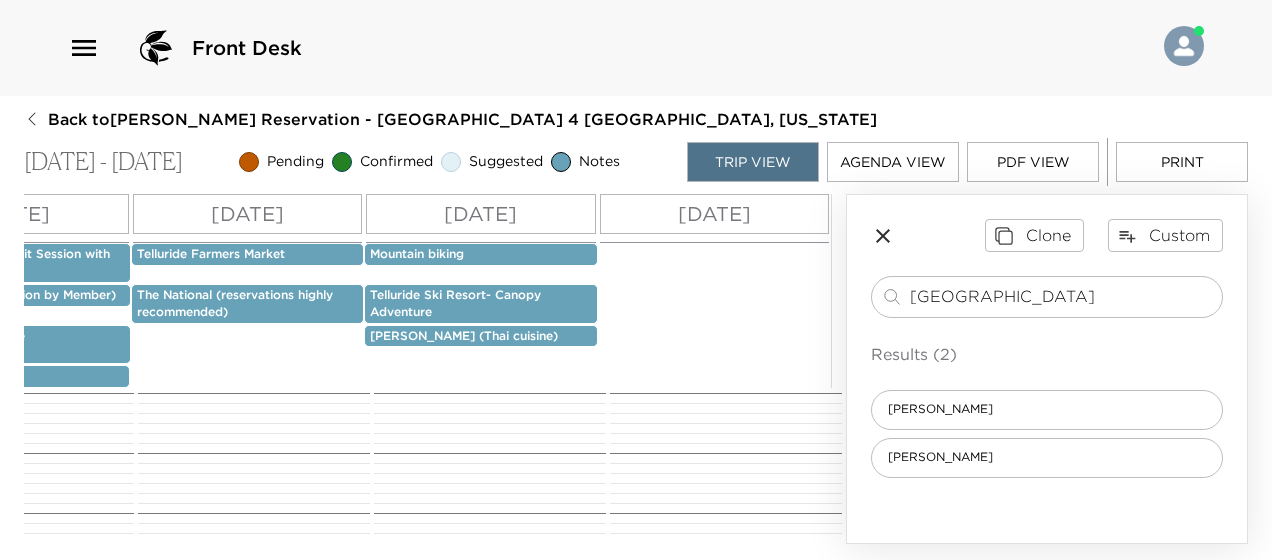 click on "[DATE]" at bounding box center (714, 214) 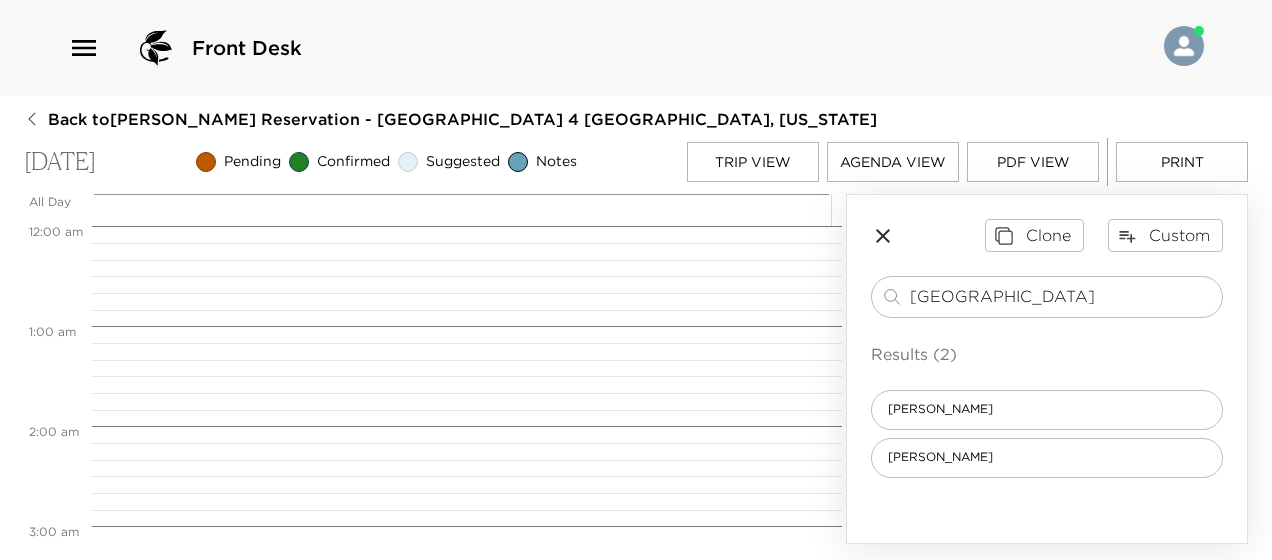 scroll, scrollTop: 0, scrollLeft: 0, axis: both 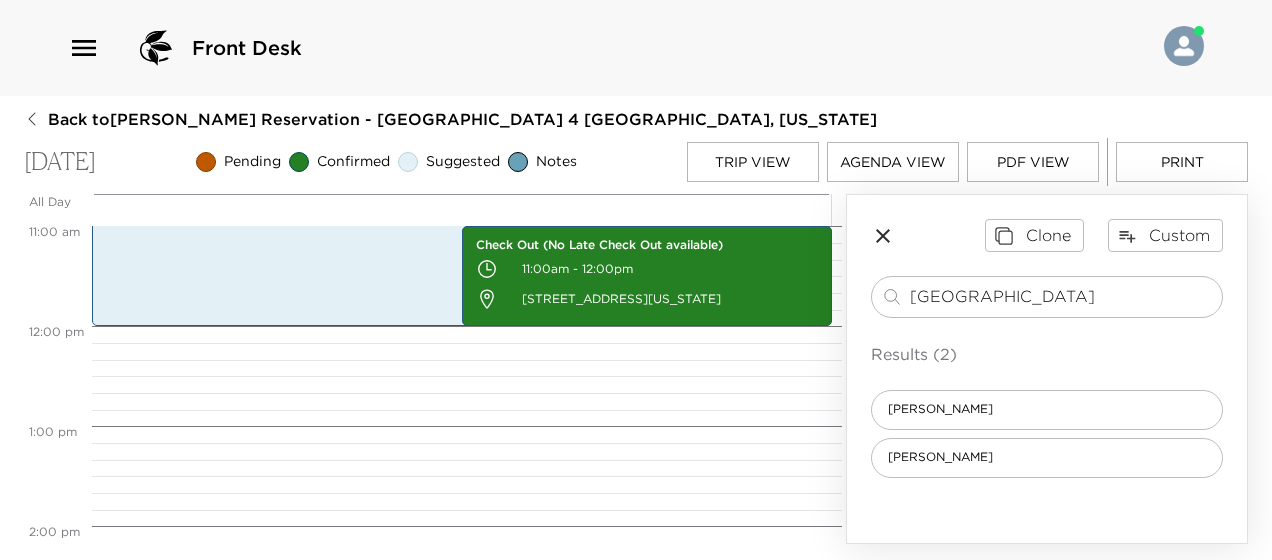 click on "Print" at bounding box center (1182, 162) 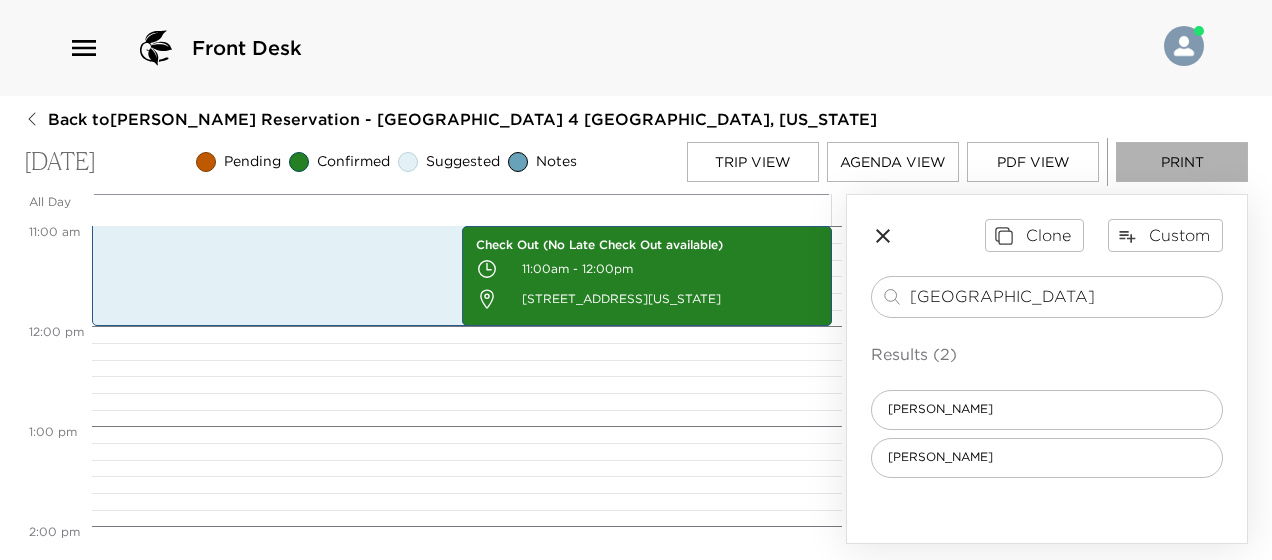 click on "Print" at bounding box center [1182, 162] 